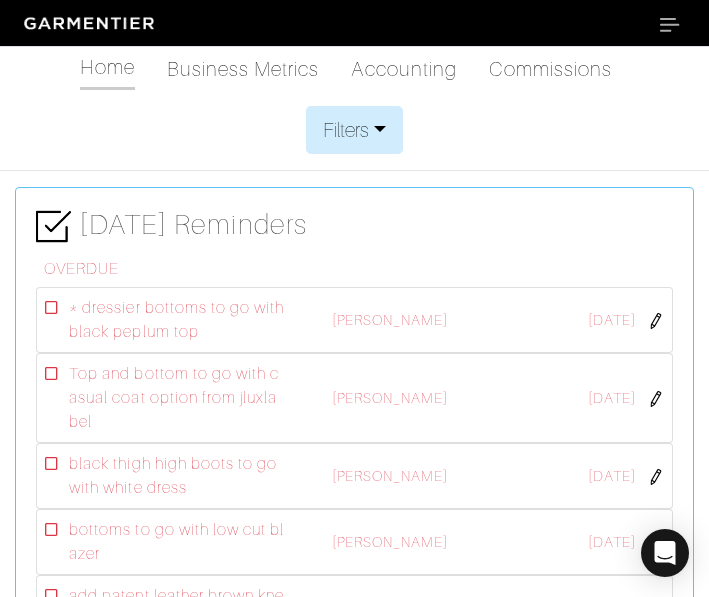 scroll, scrollTop: 0, scrollLeft: 0, axis: both 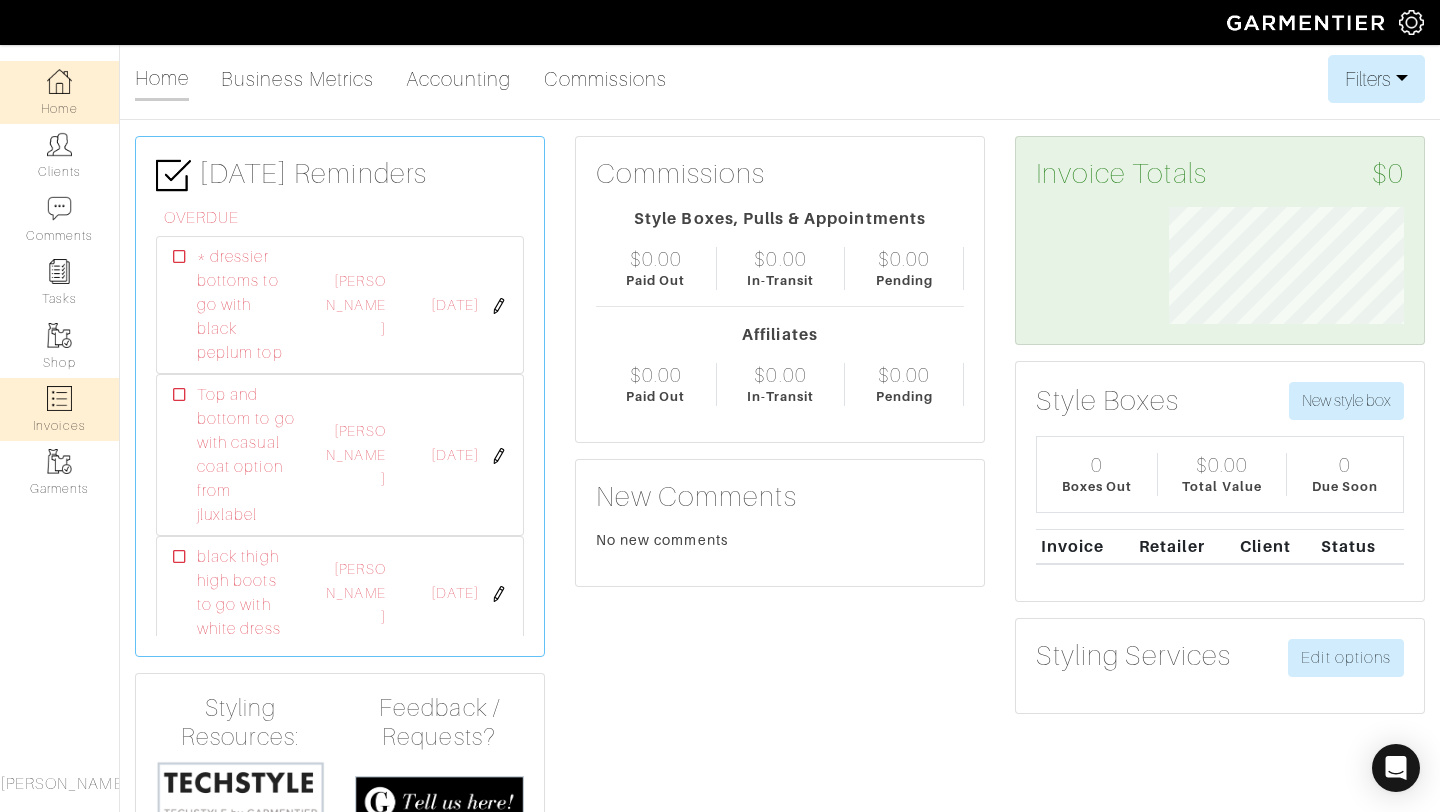 click on "Invoices" at bounding box center [59, 409] 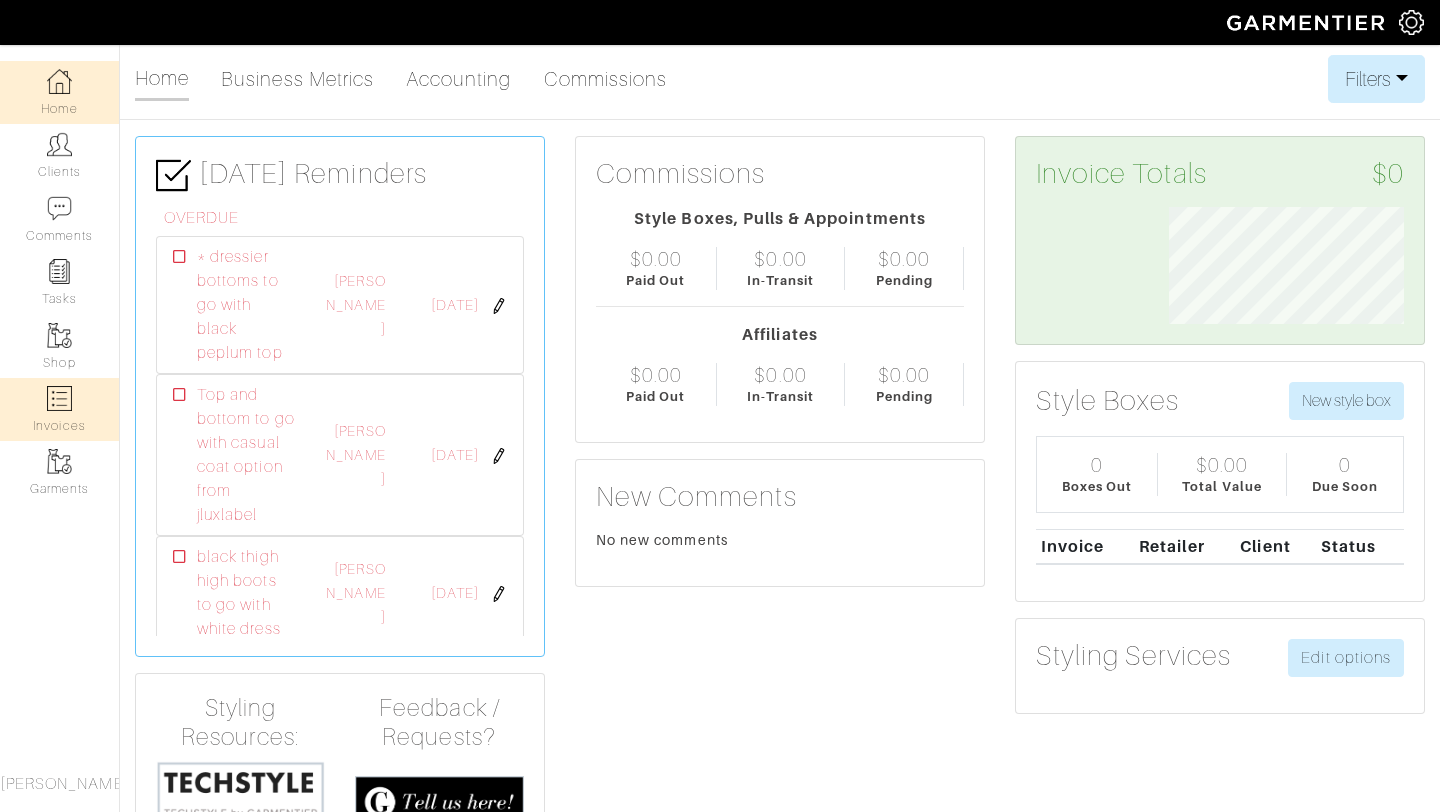 select 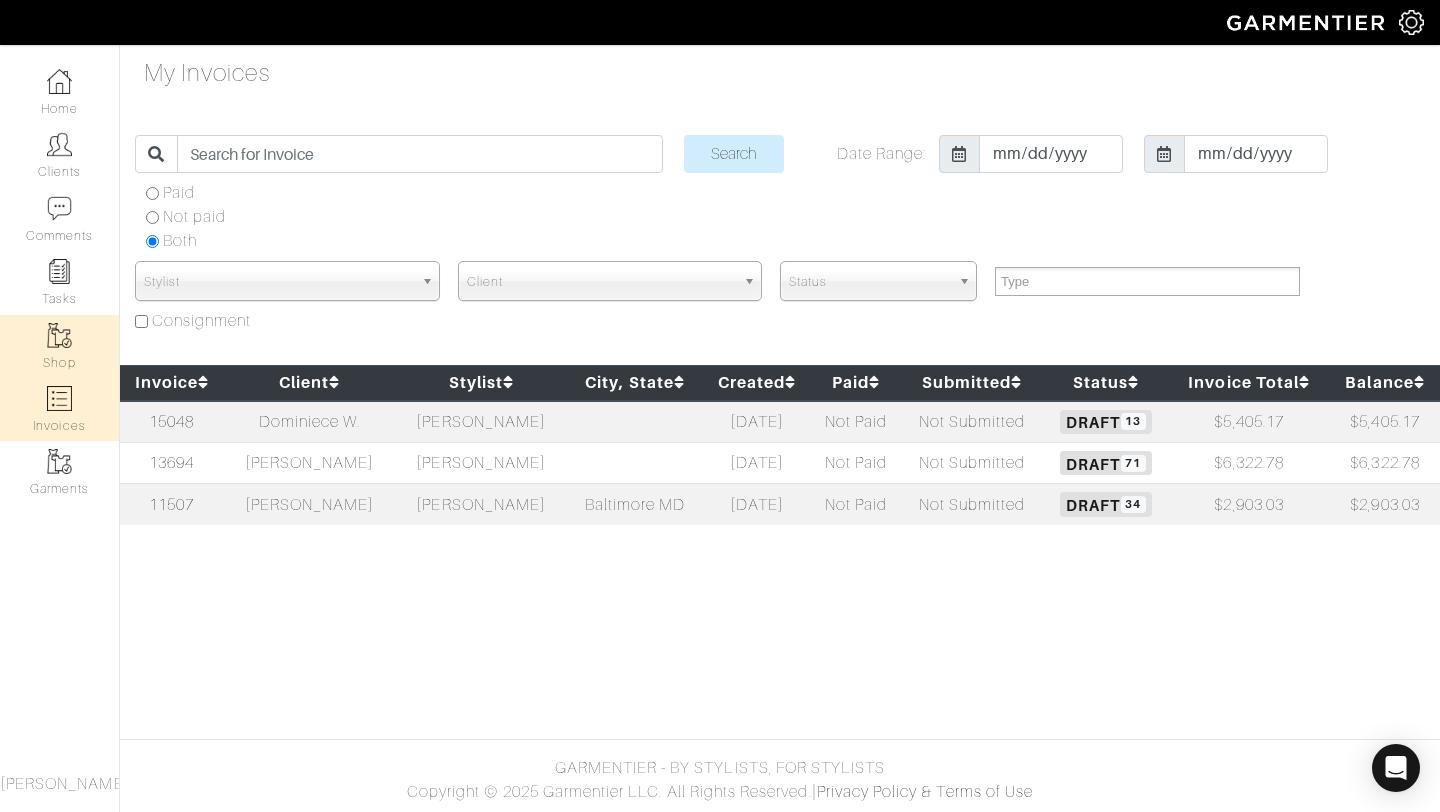 click on "Shop" at bounding box center [59, 346] 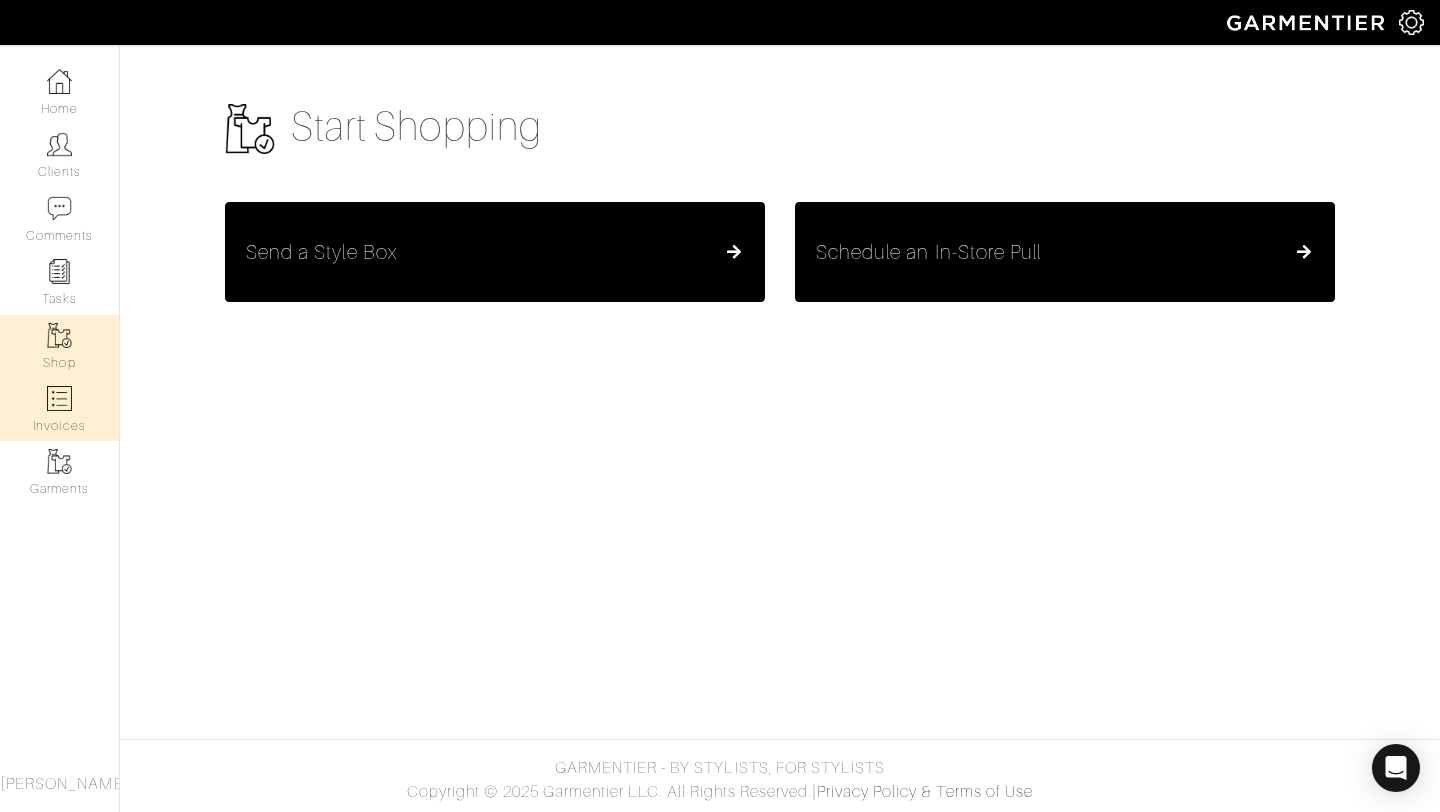click on "Invoices" at bounding box center [59, 409] 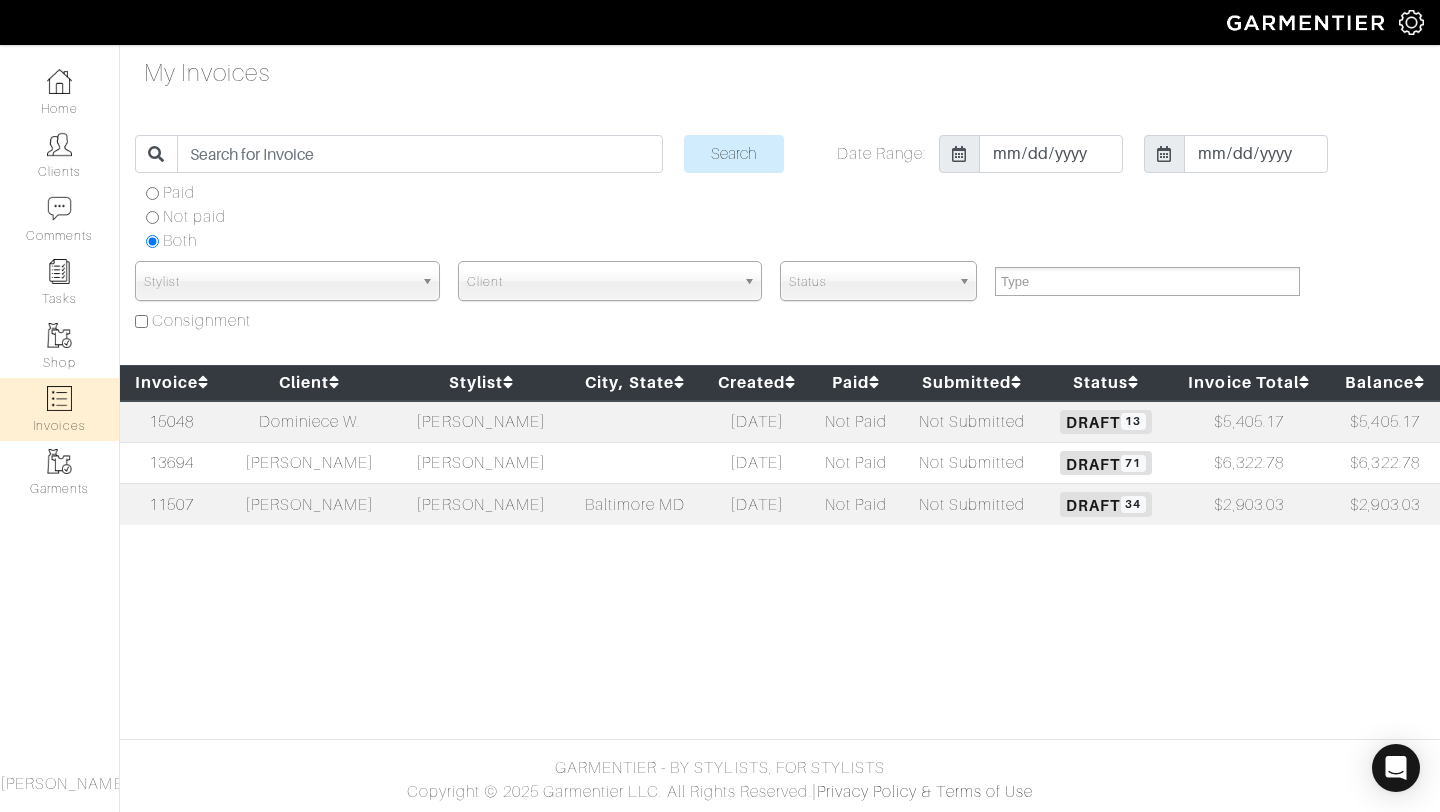 click on "04/02/23" at bounding box center (757, 422) 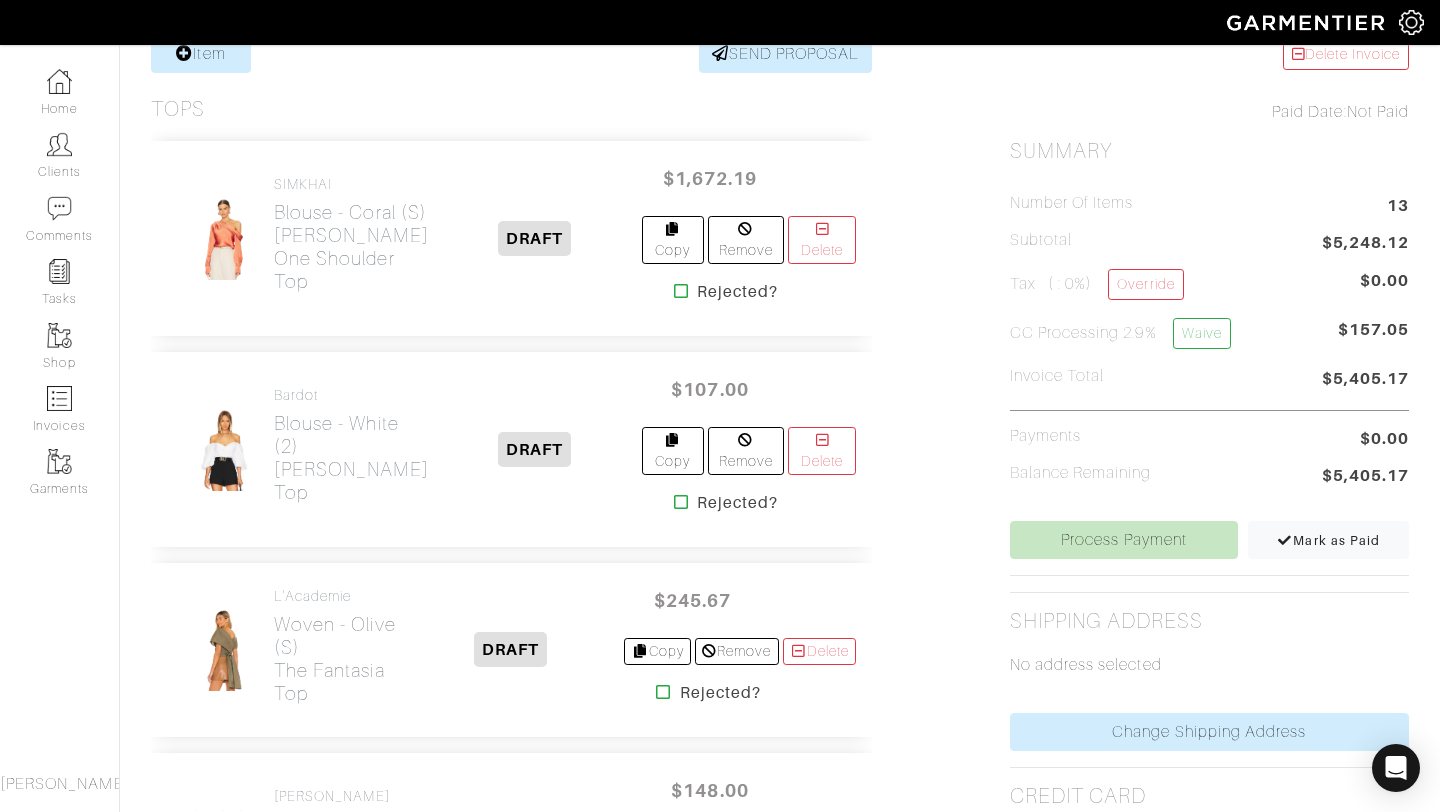 scroll, scrollTop: 0, scrollLeft: 0, axis: both 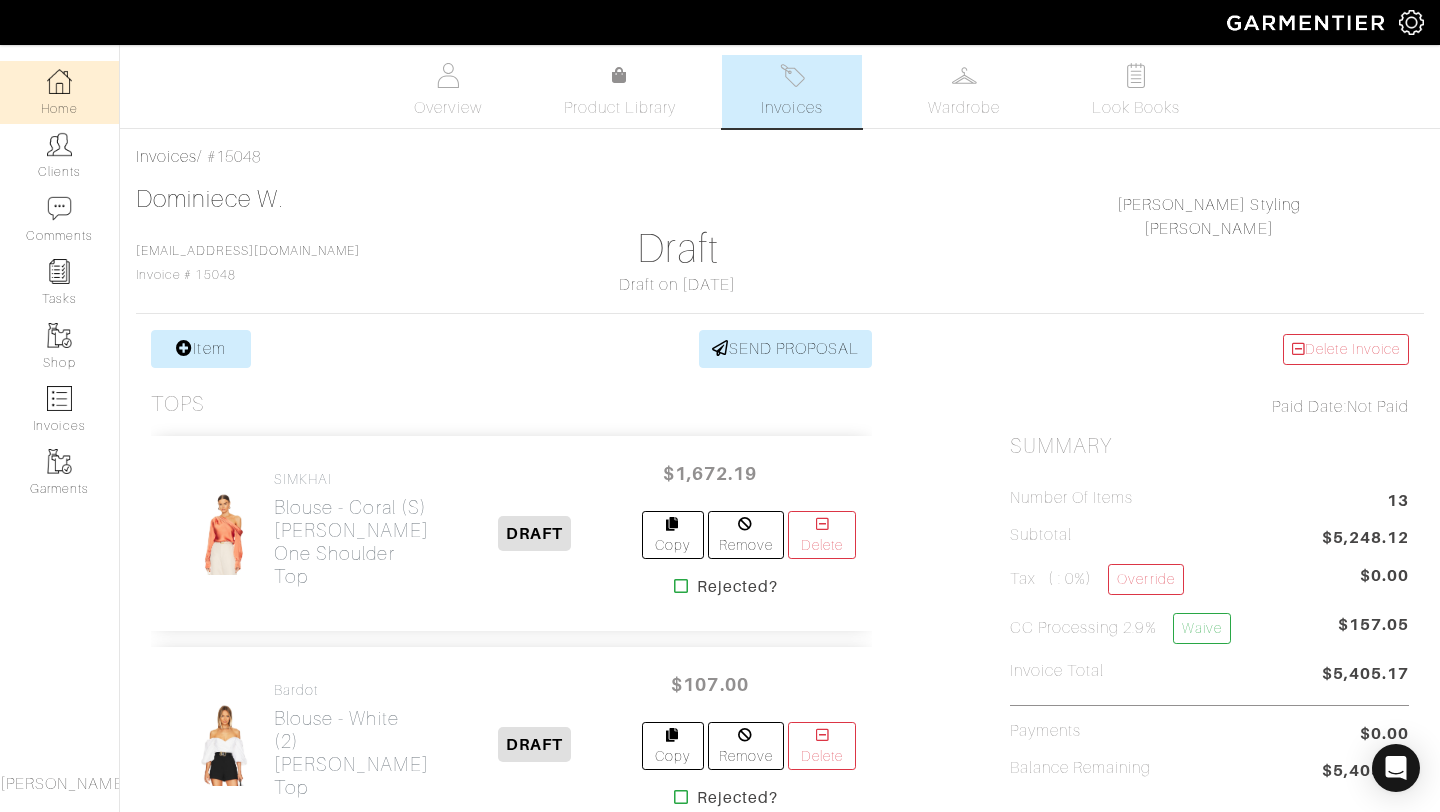 click on "Home" at bounding box center (59, 92) 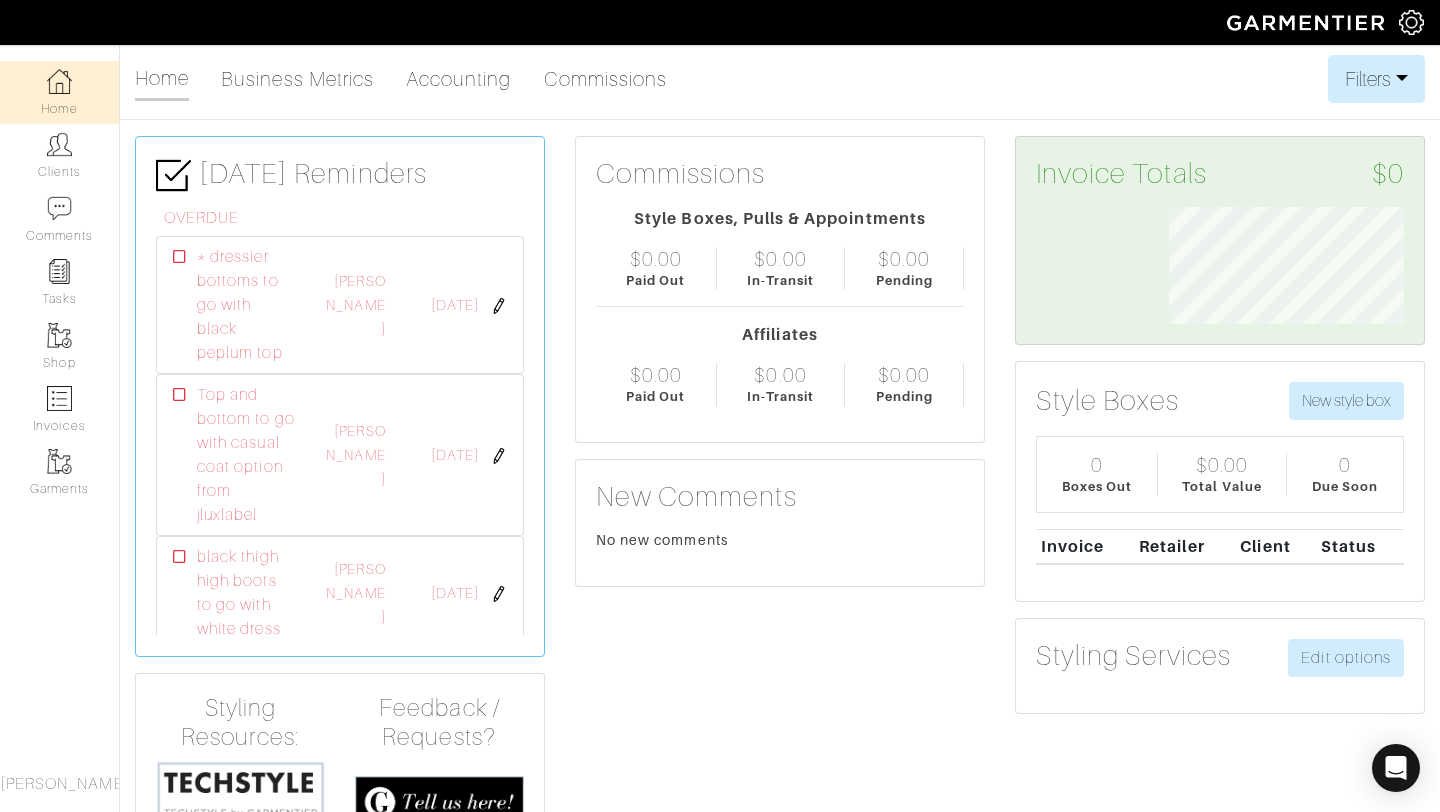 scroll, scrollTop: 999883, scrollLeft: 999734, axis: both 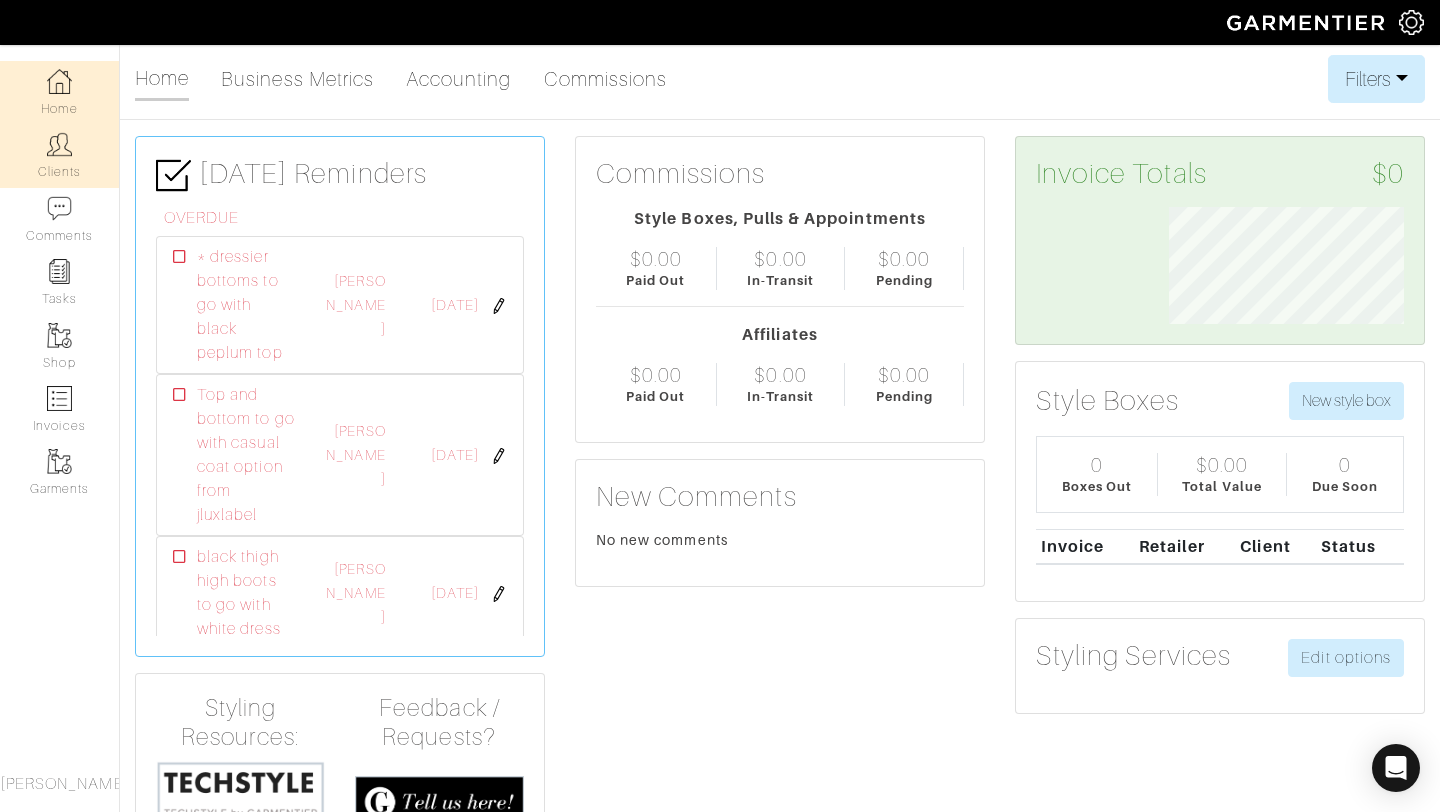 click at bounding box center [59, 144] 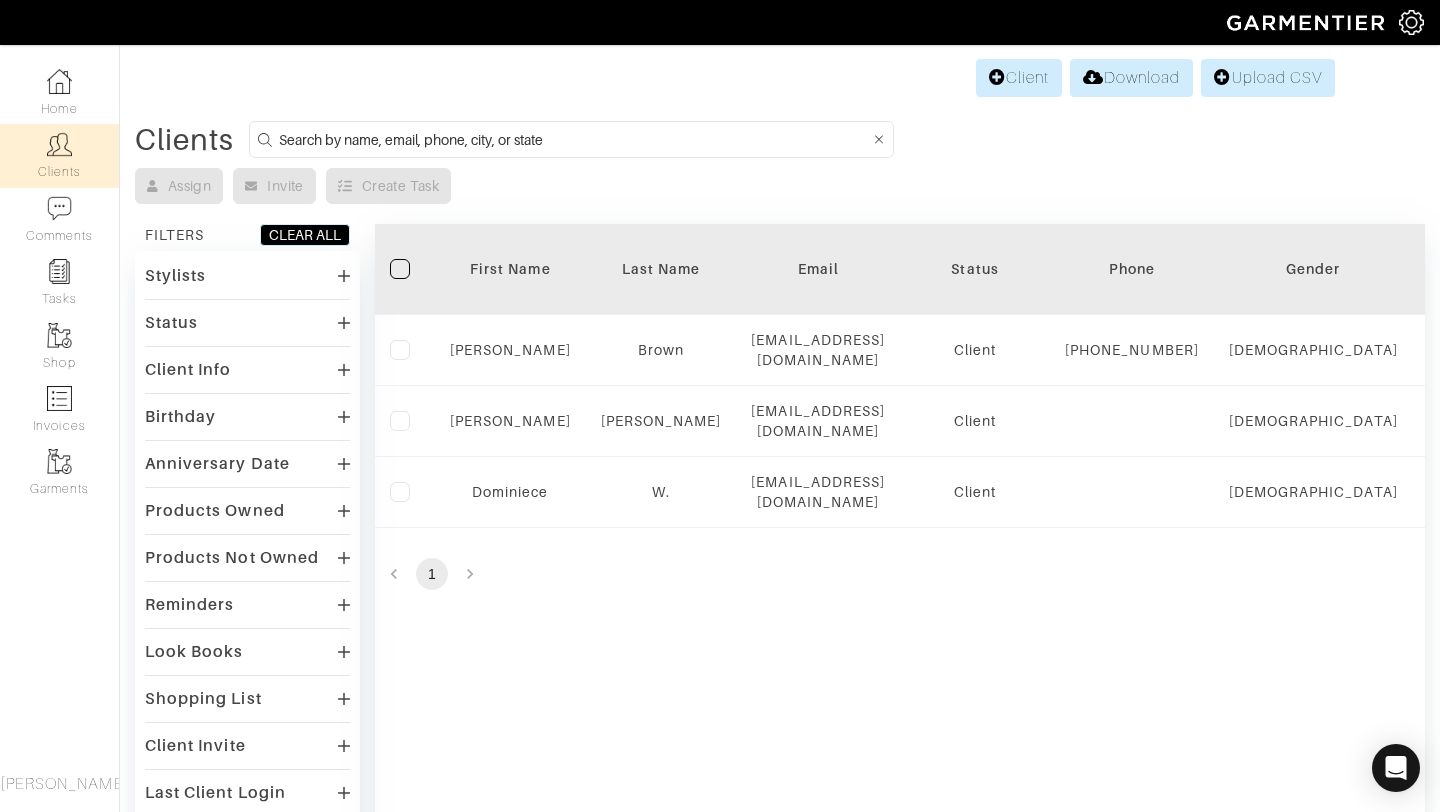 click on "Stylists" at bounding box center (175, 276) 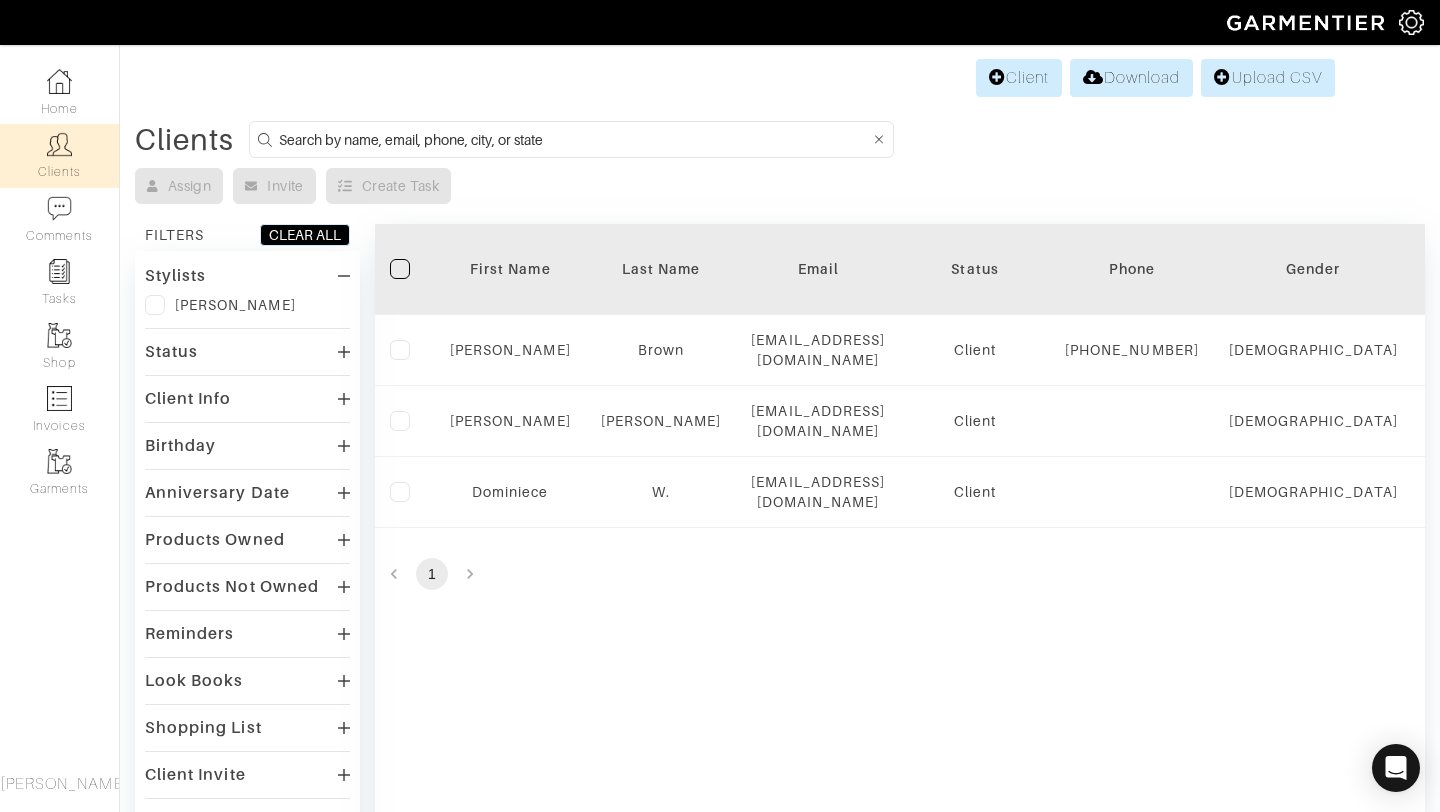 click on "Stylists" at bounding box center [175, 276] 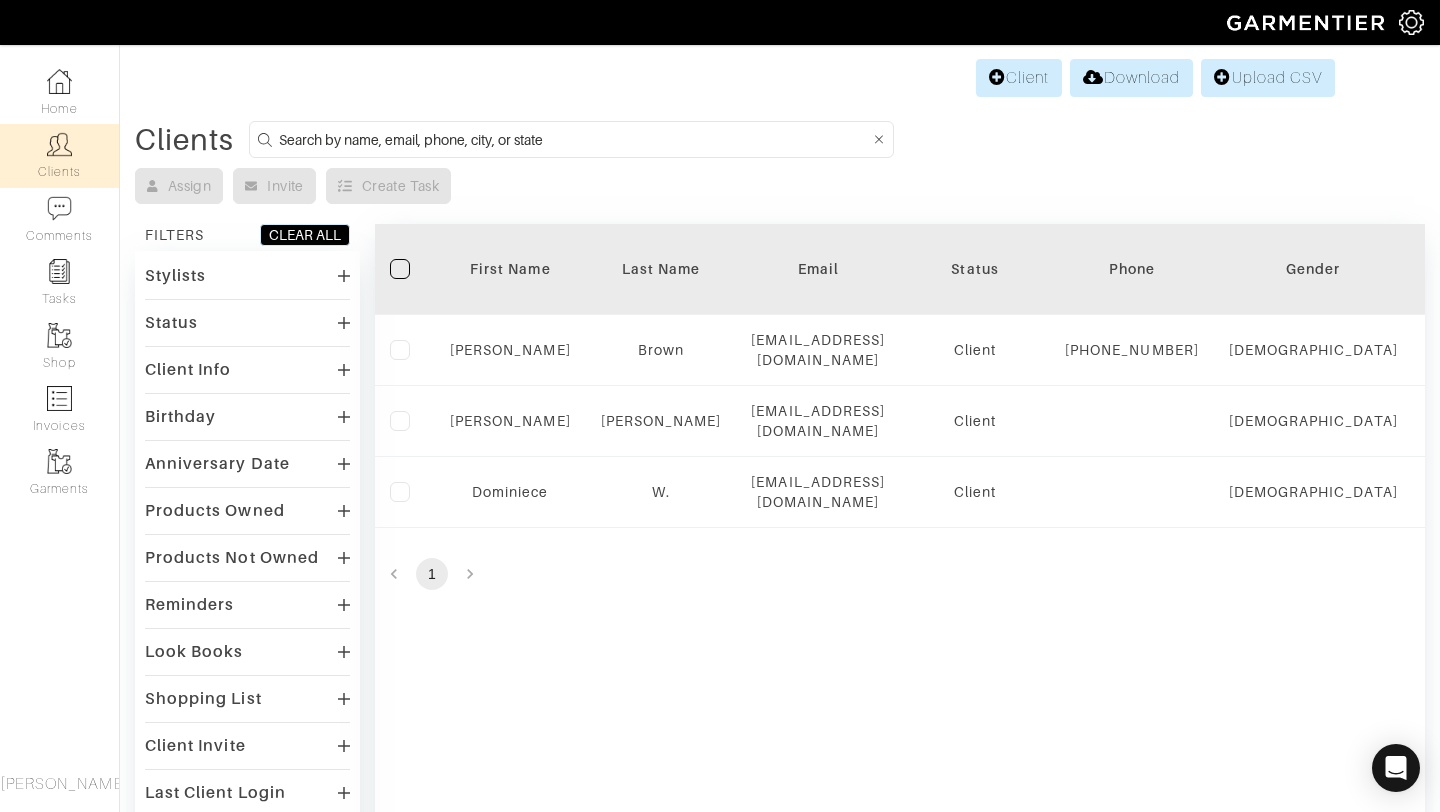 click on "Clients" at bounding box center (59, 155) 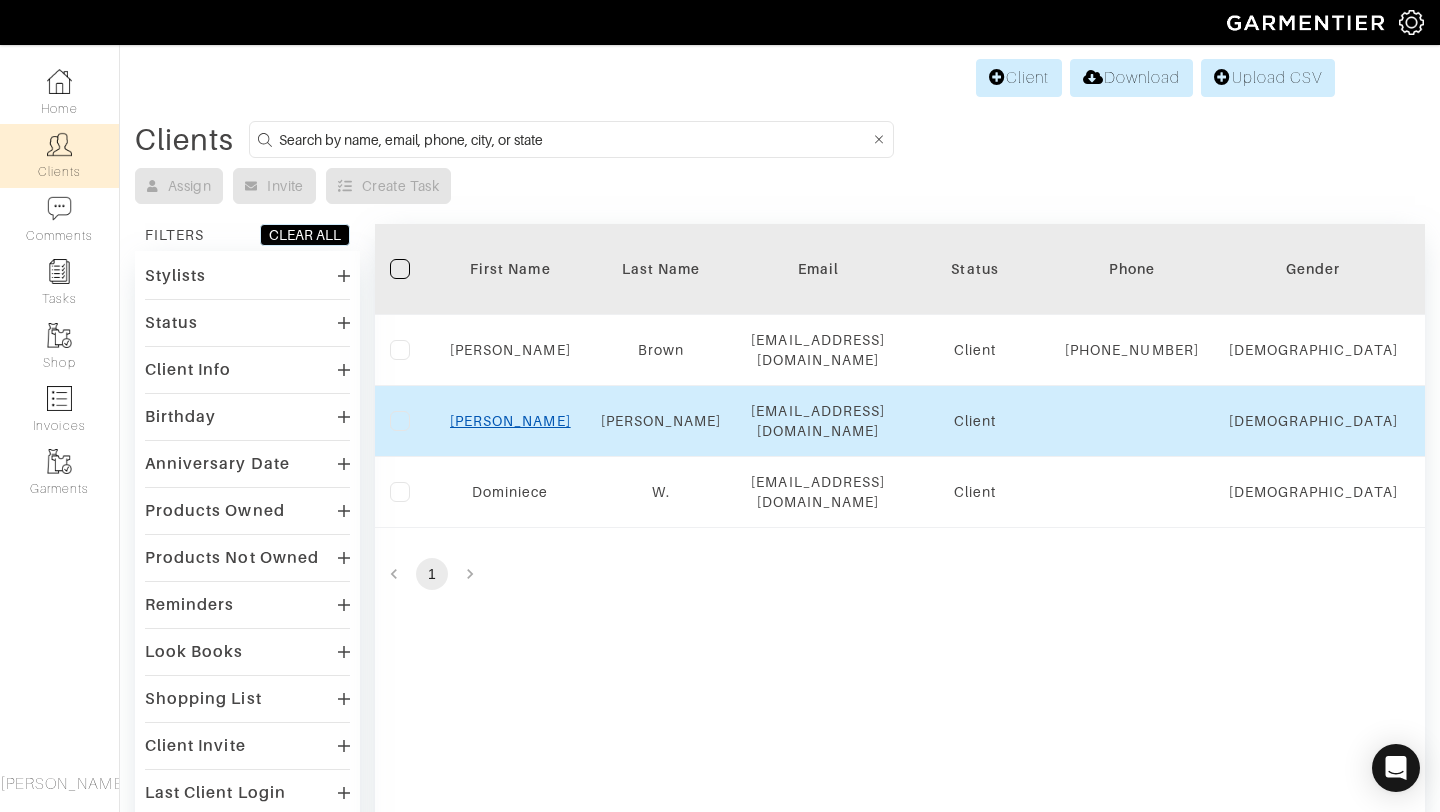 click on "Ashley" at bounding box center [510, 421] 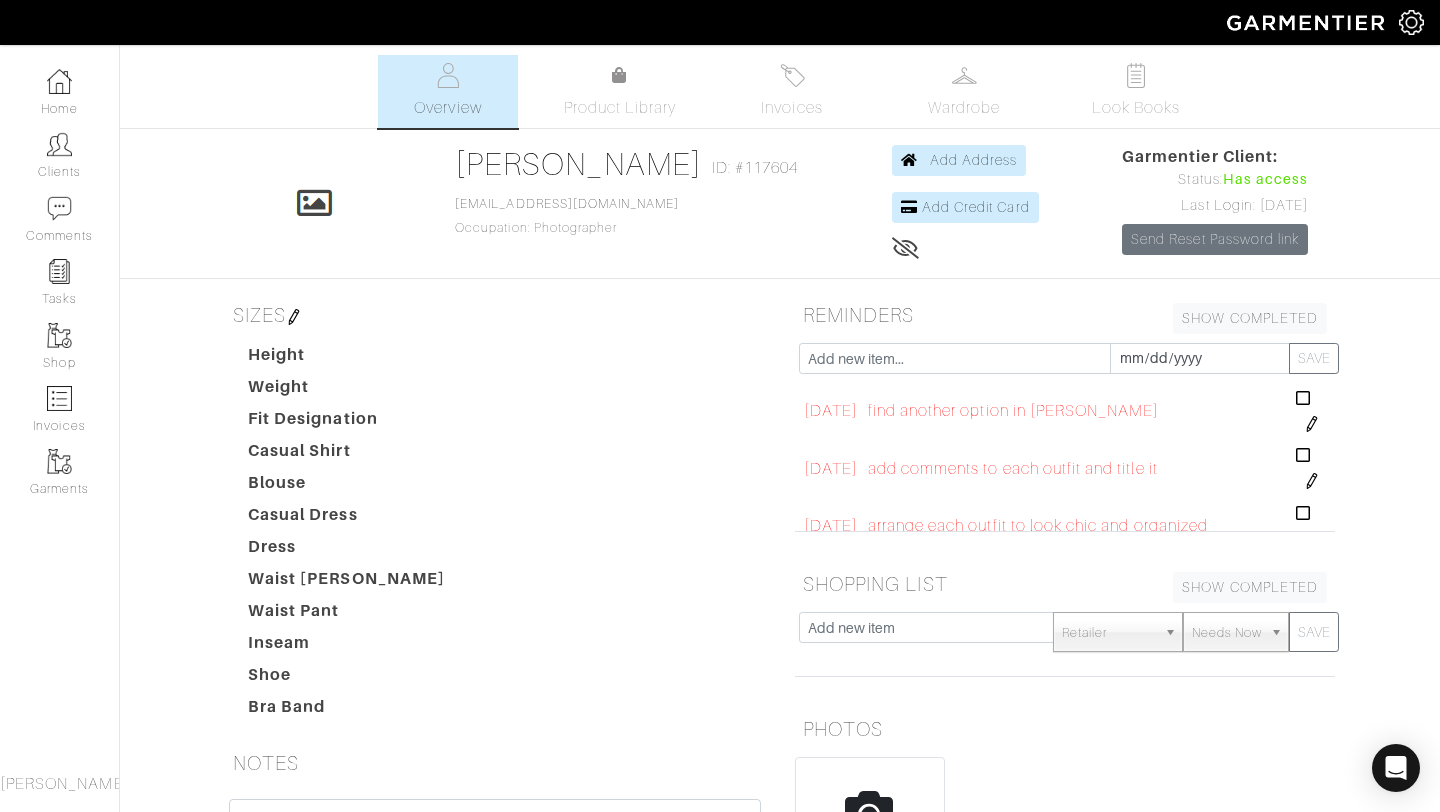scroll, scrollTop: 0, scrollLeft: 0, axis: both 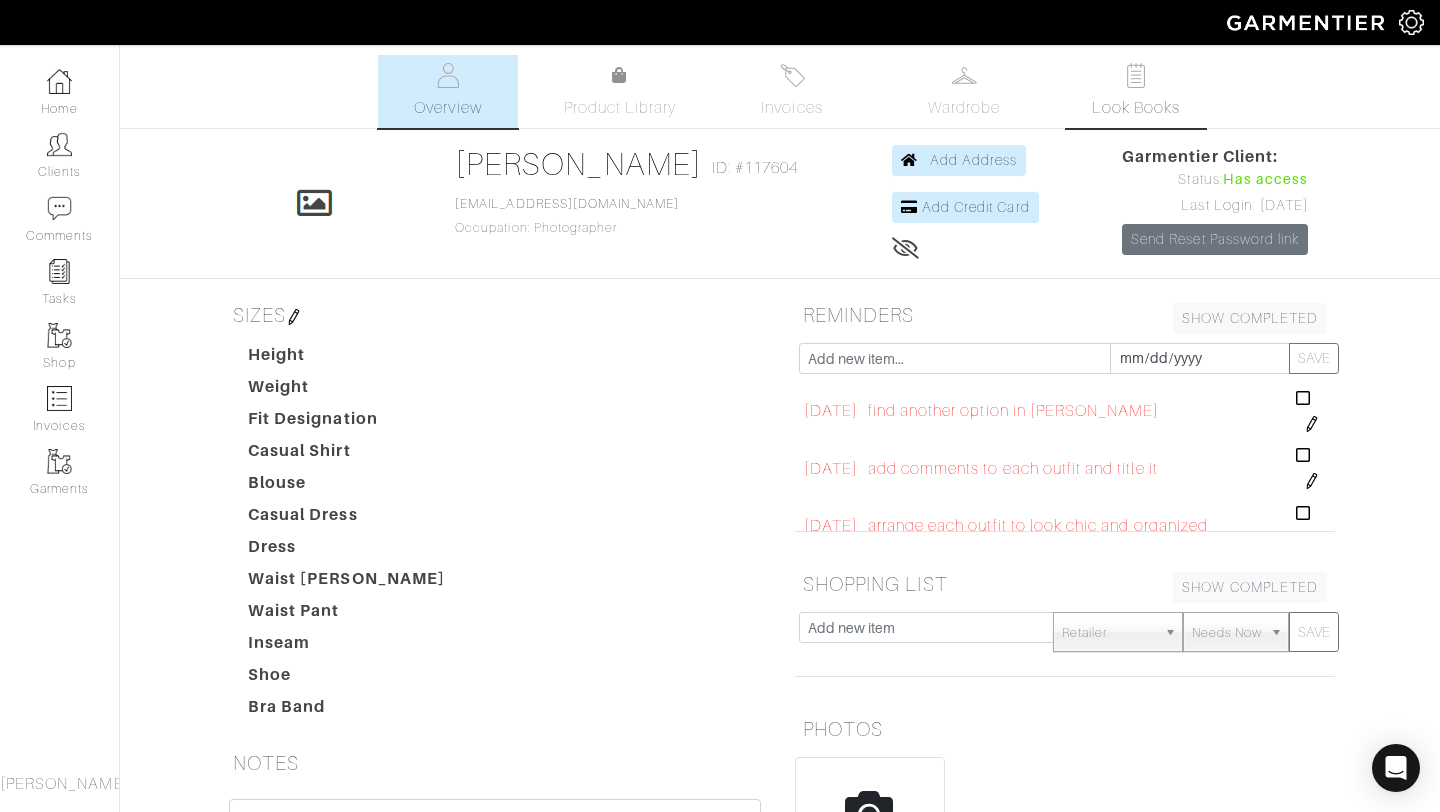 click on "Look Books" at bounding box center [1136, 91] 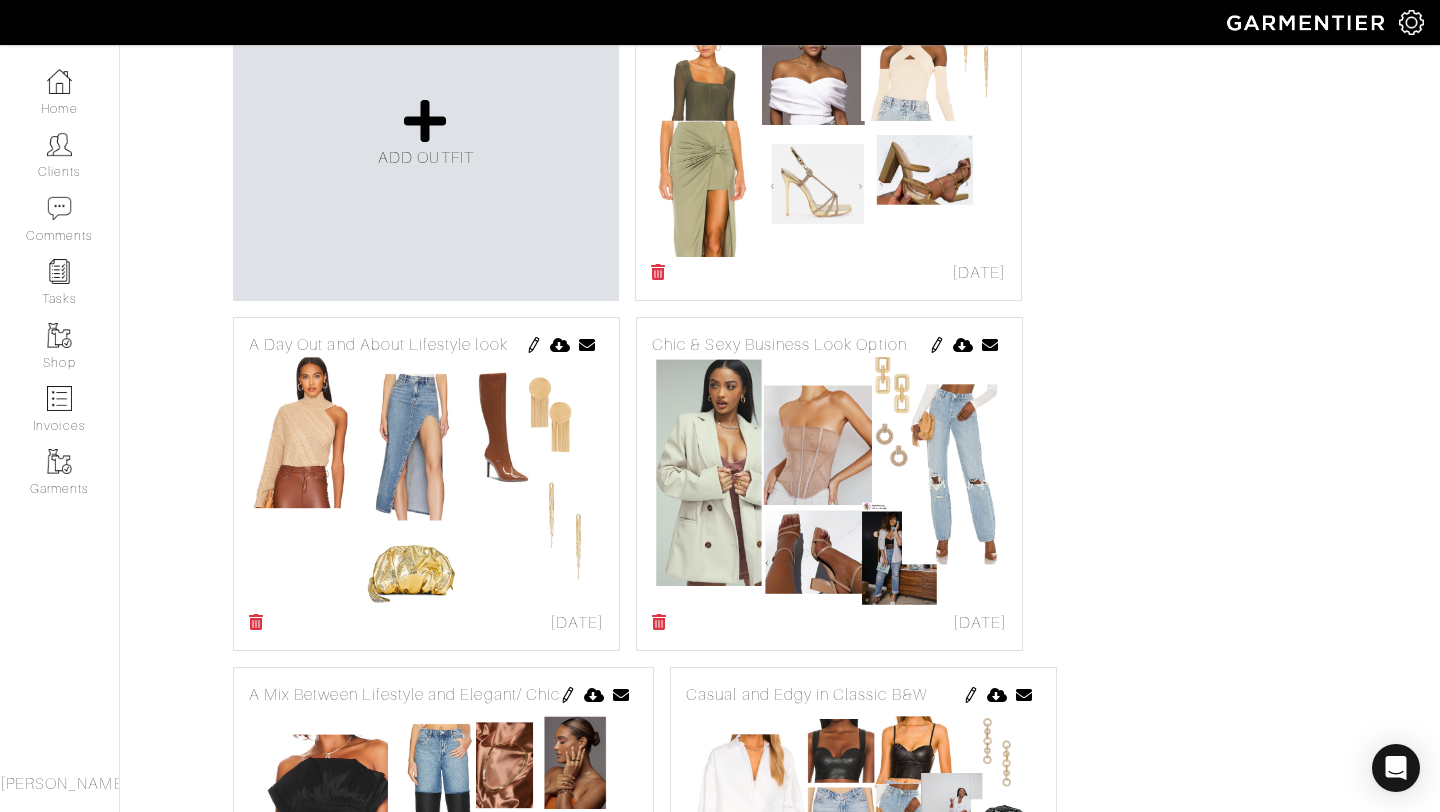 scroll, scrollTop: 0, scrollLeft: 0, axis: both 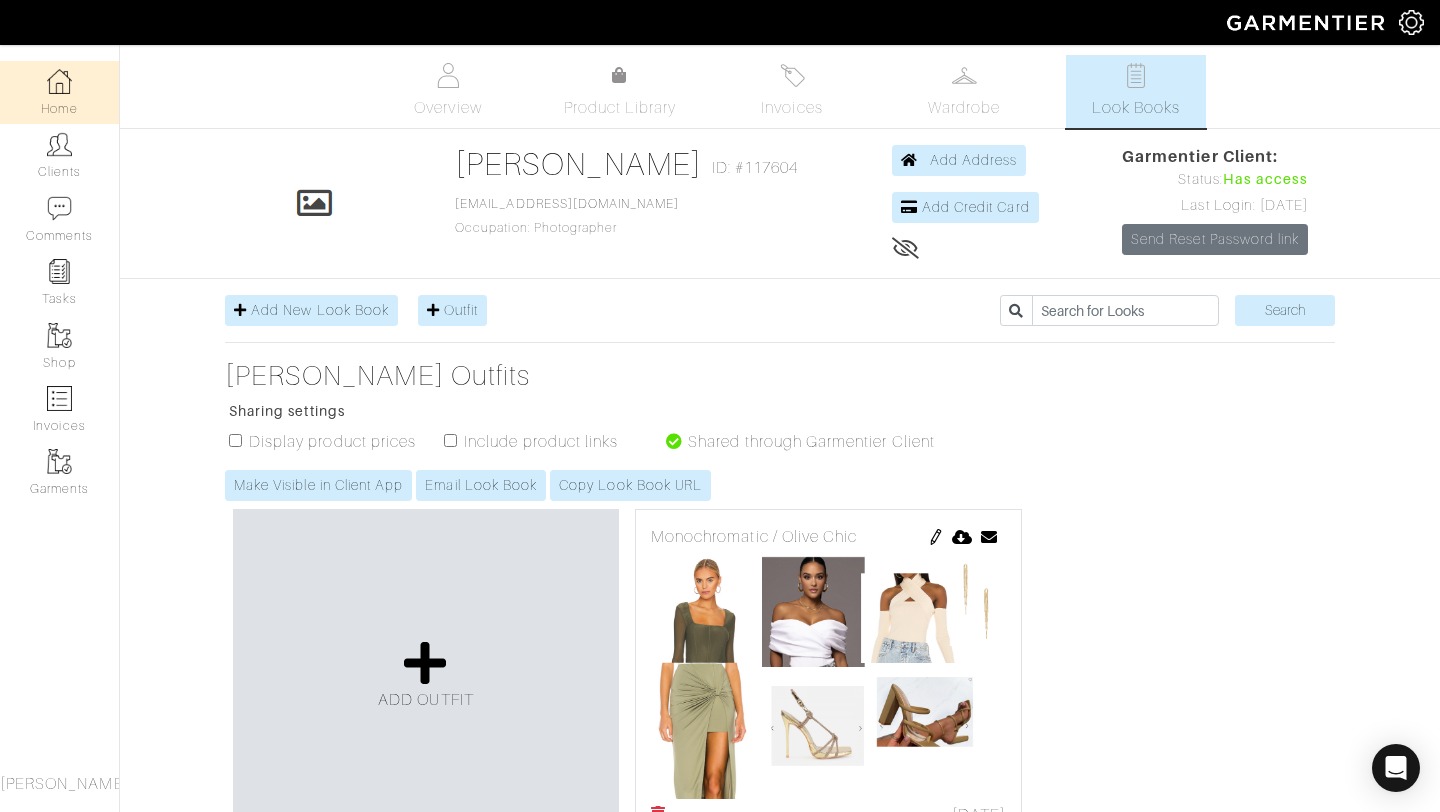 click at bounding box center (59, 81) 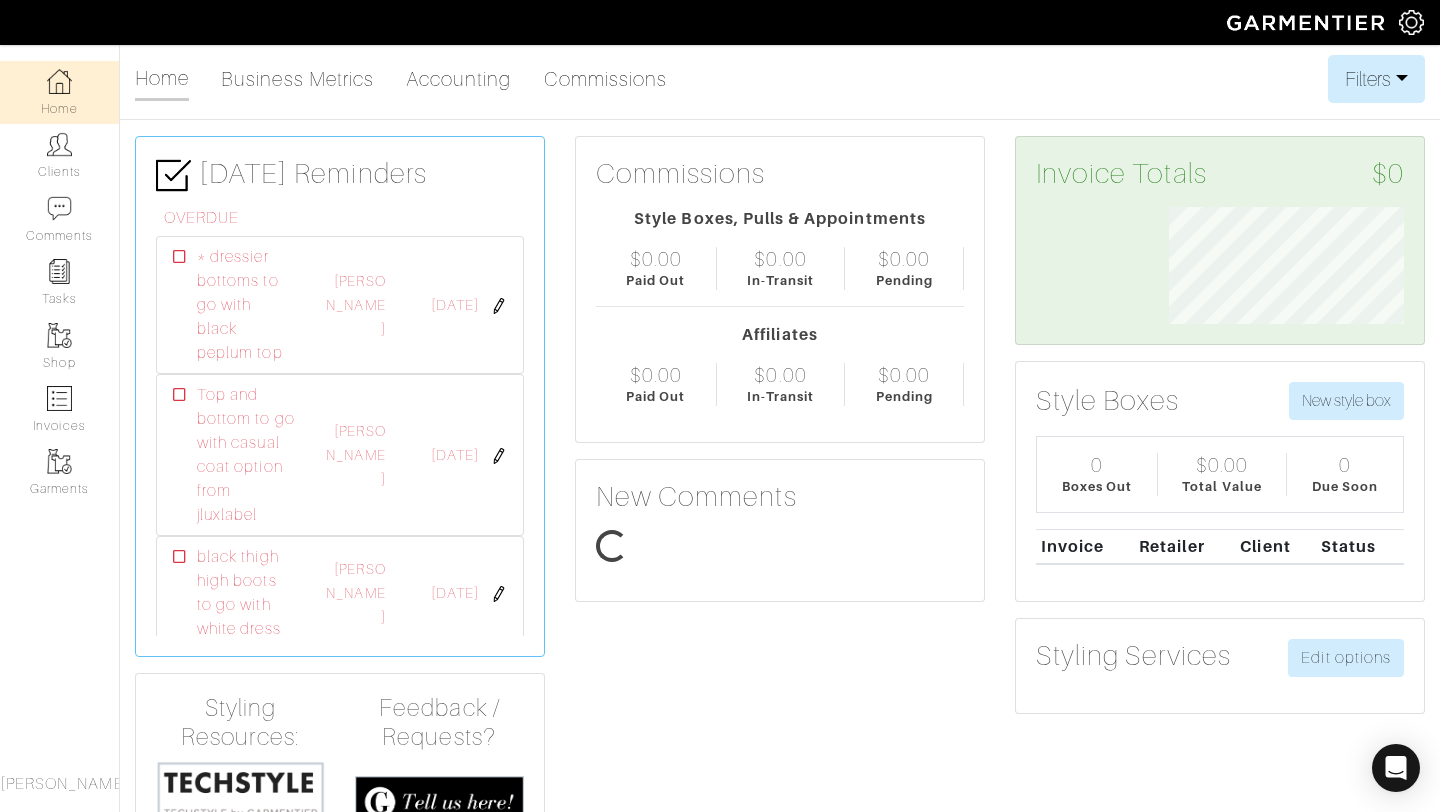 scroll, scrollTop: 999883, scrollLeft: 999734, axis: both 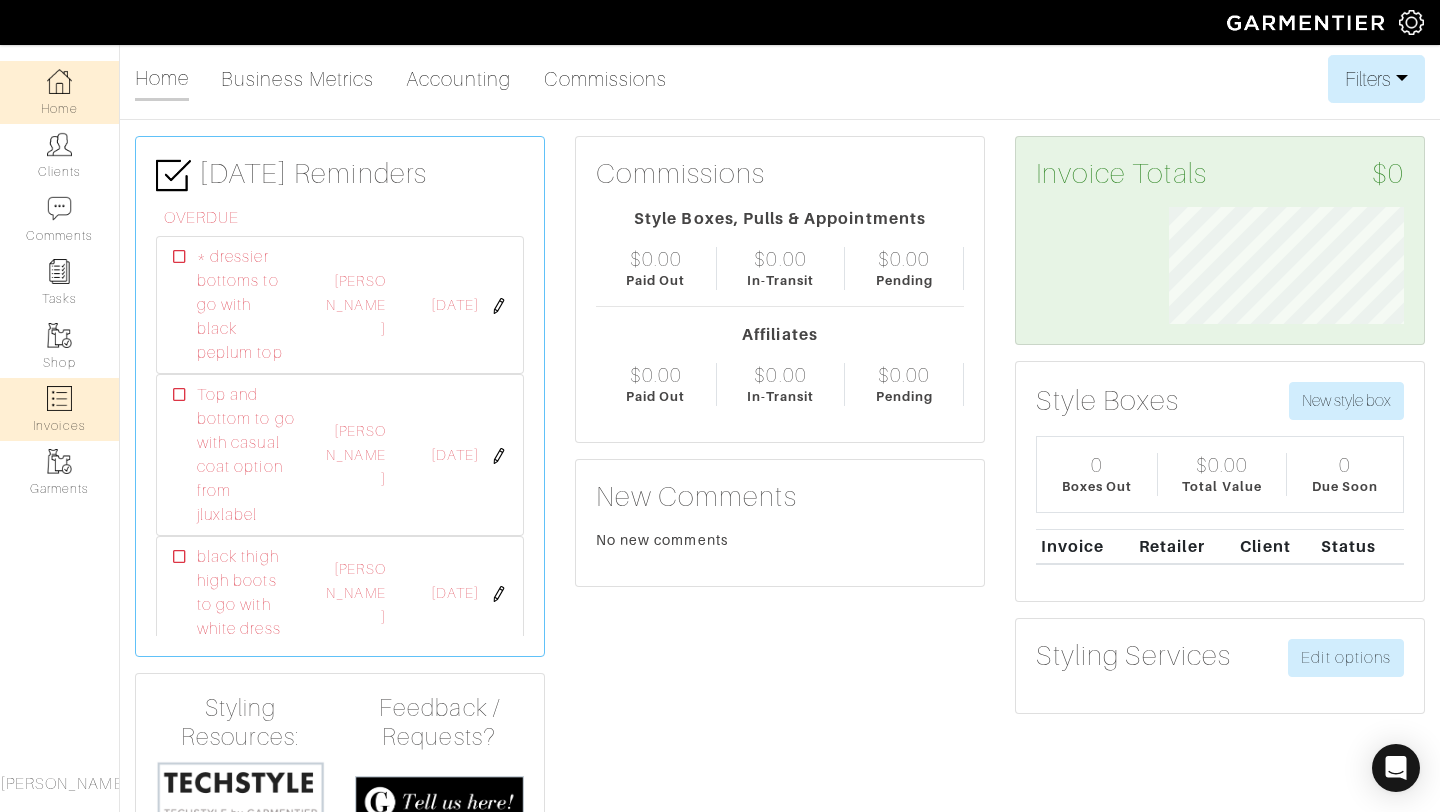 click on "Invoices" at bounding box center [59, 409] 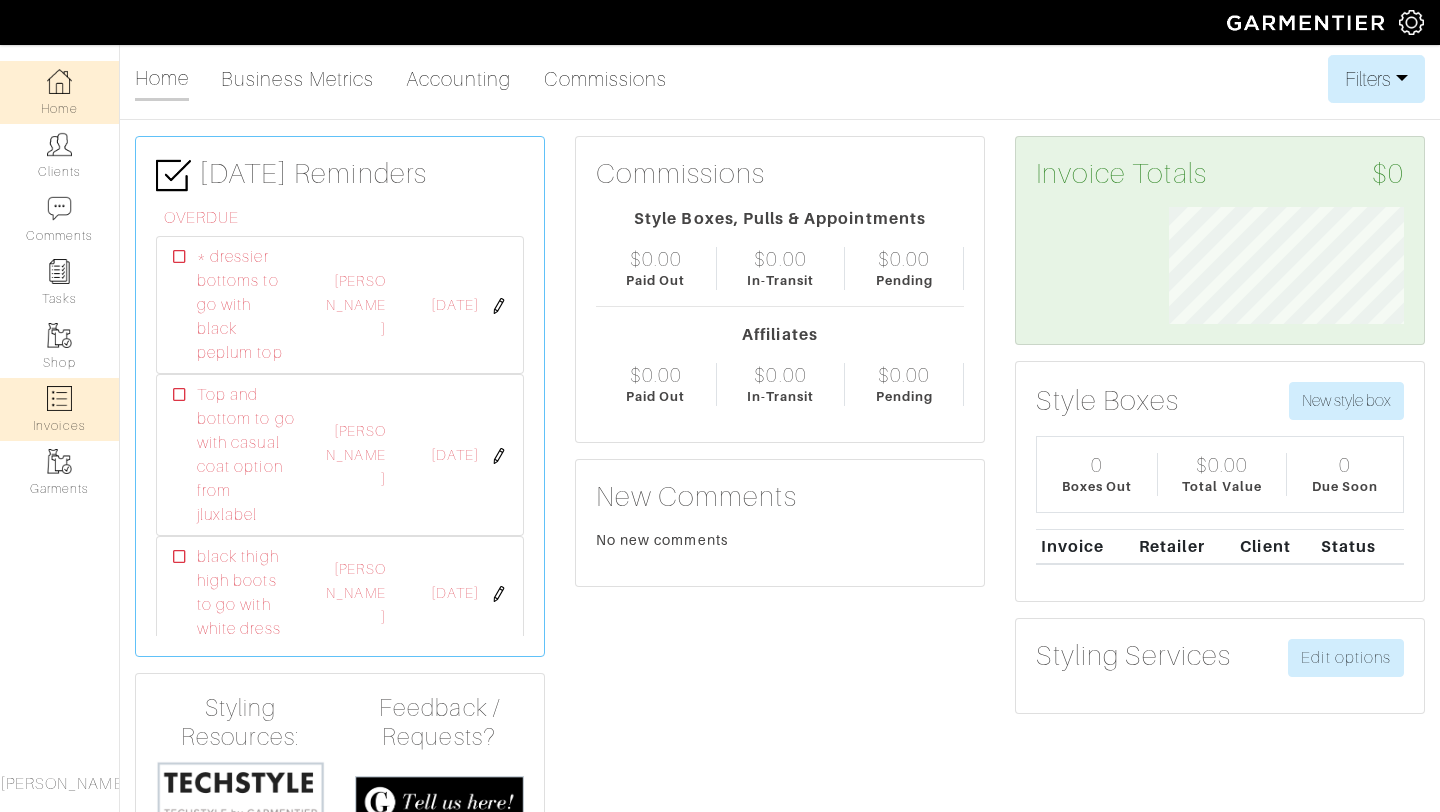 select 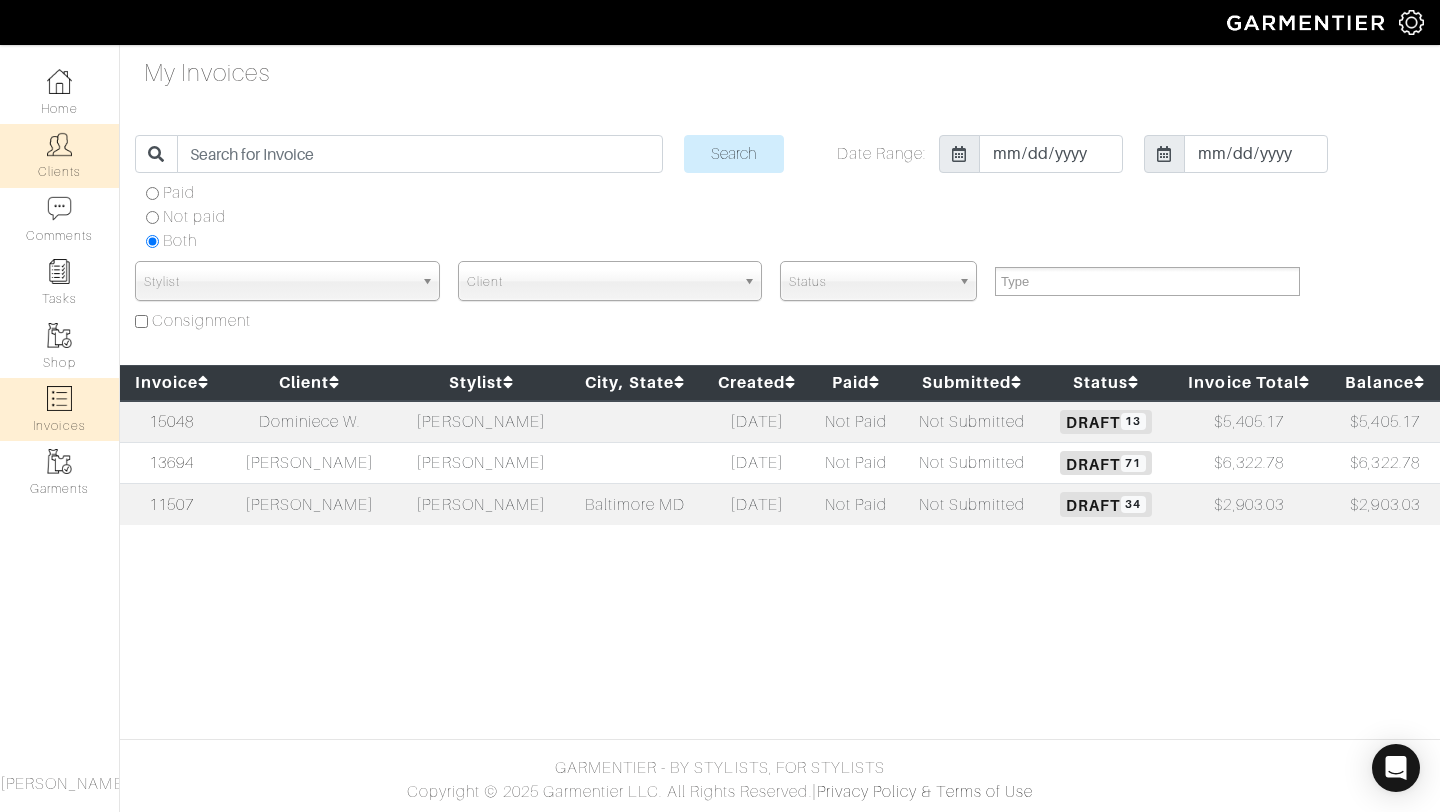 click on "Clients" at bounding box center [59, 155] 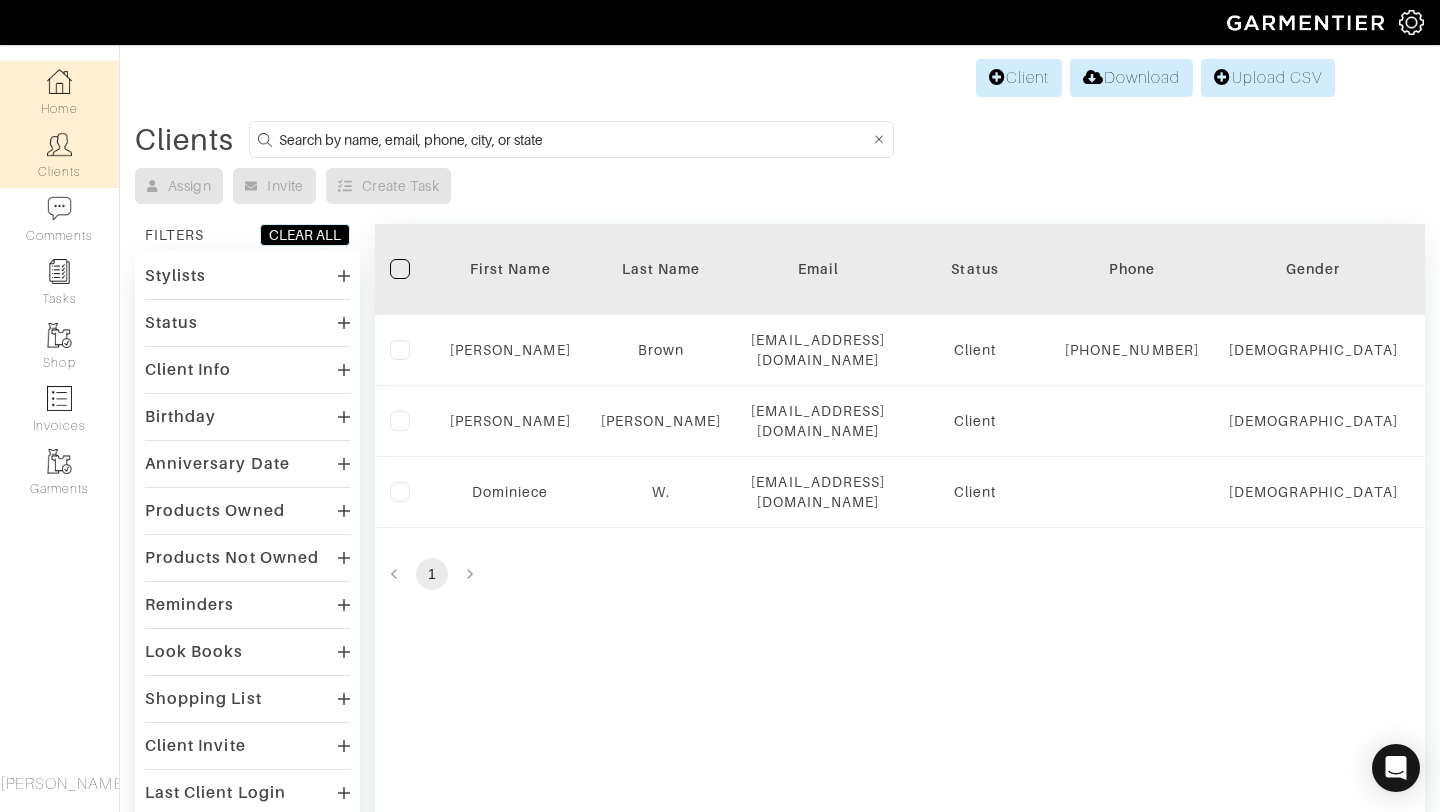 click on "Home" at bounding box center (59, 92) 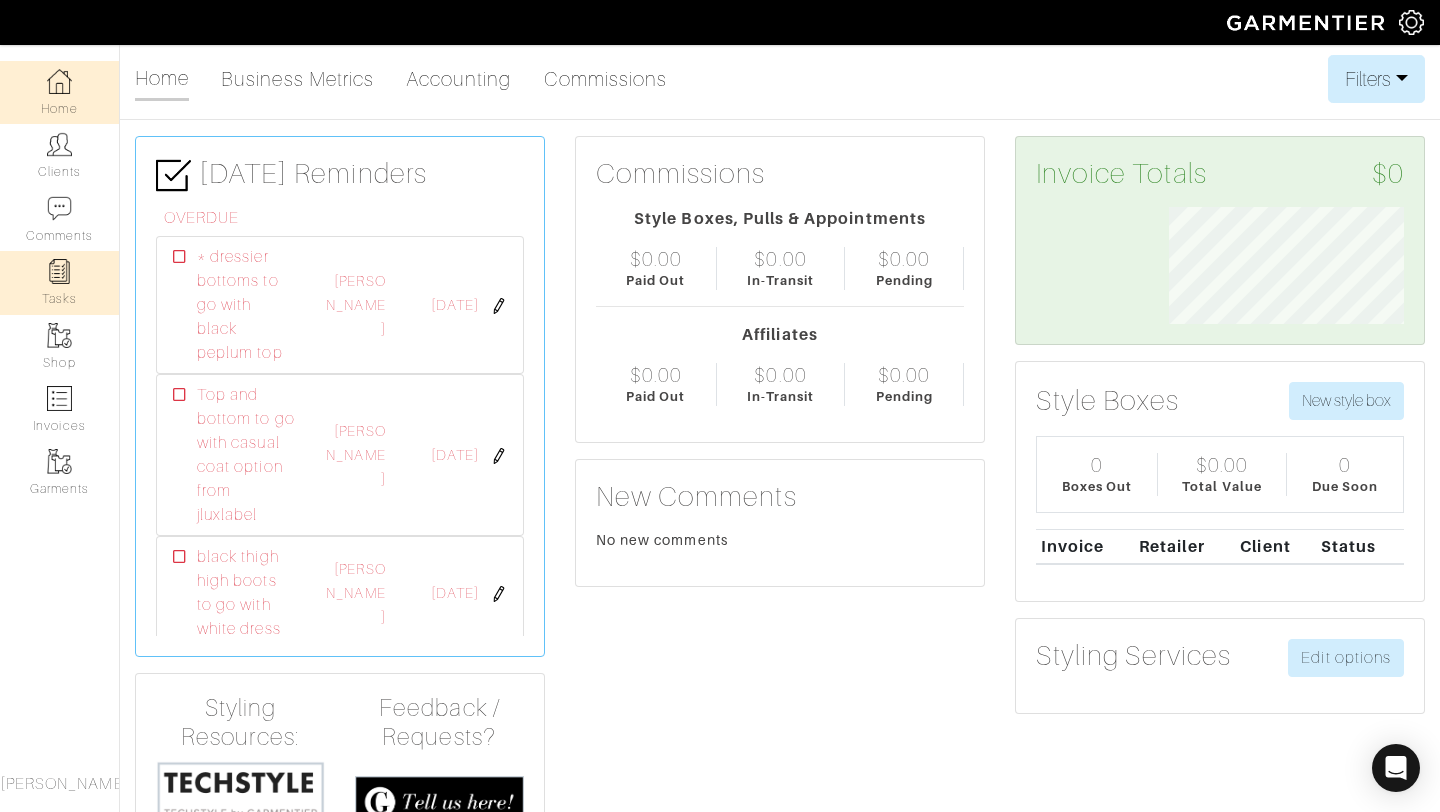 scroll, scrollTop: 999883, scrollLeft: 999734, axis: both 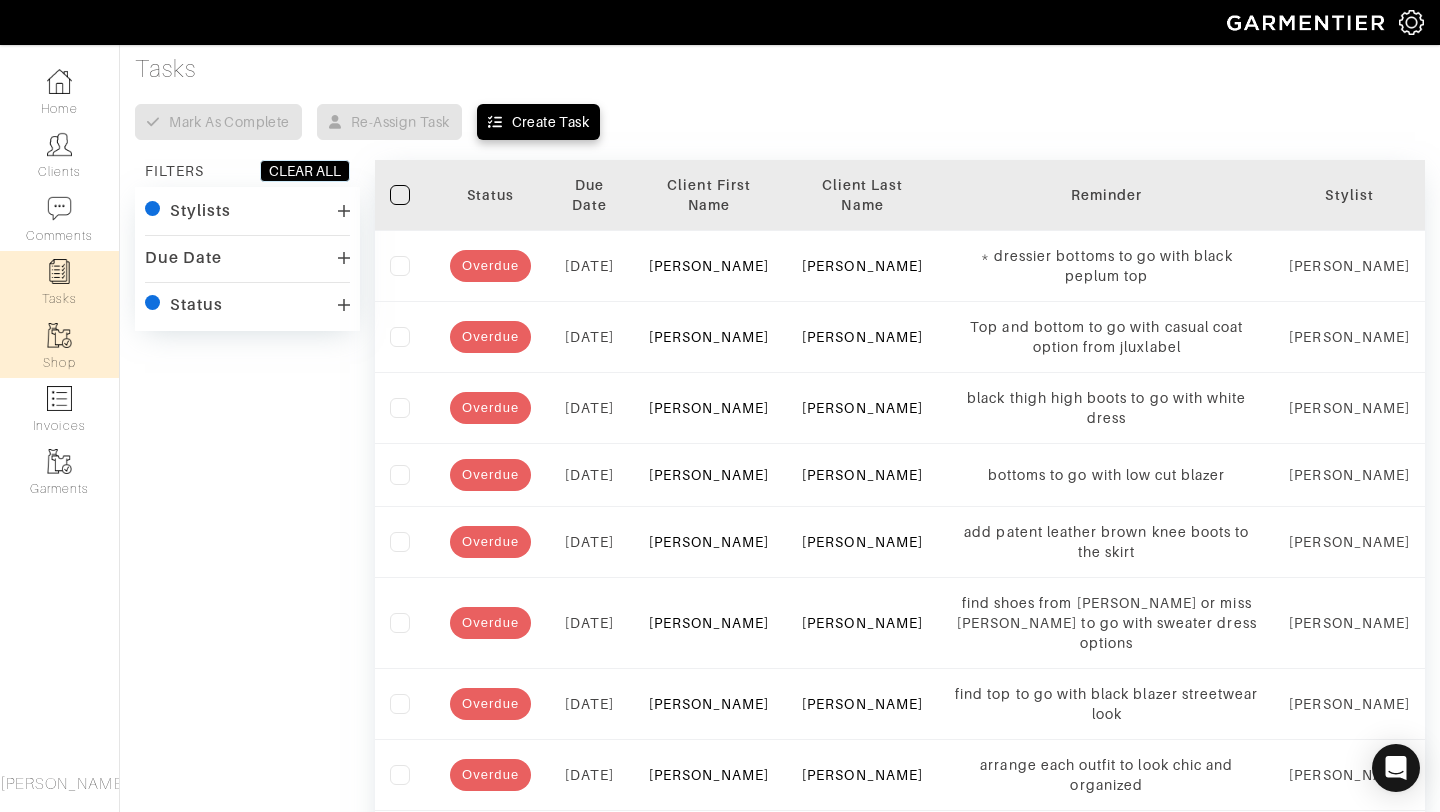 click on "Shop" at bounding box center (59, 346) 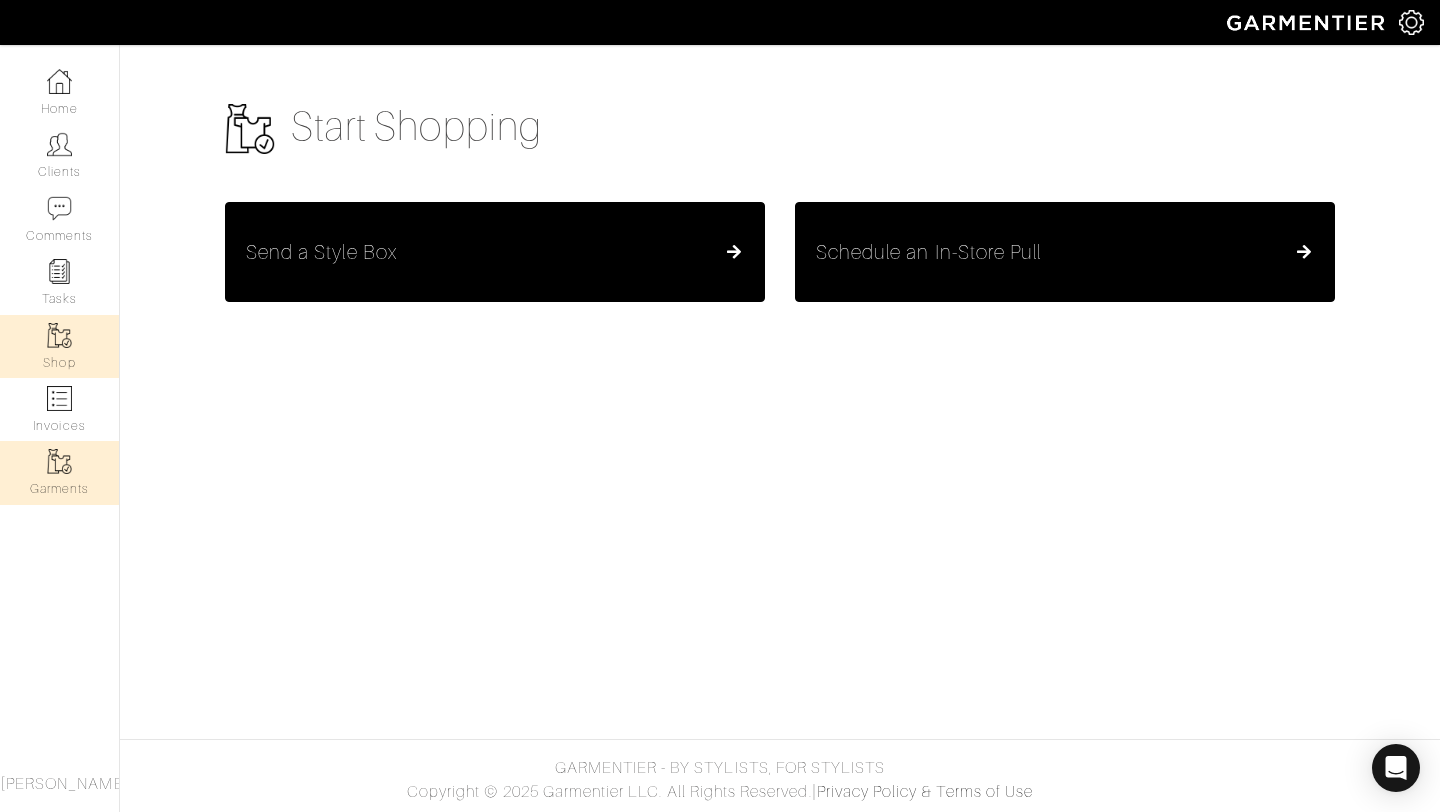 click at bounding box center (59, 461) 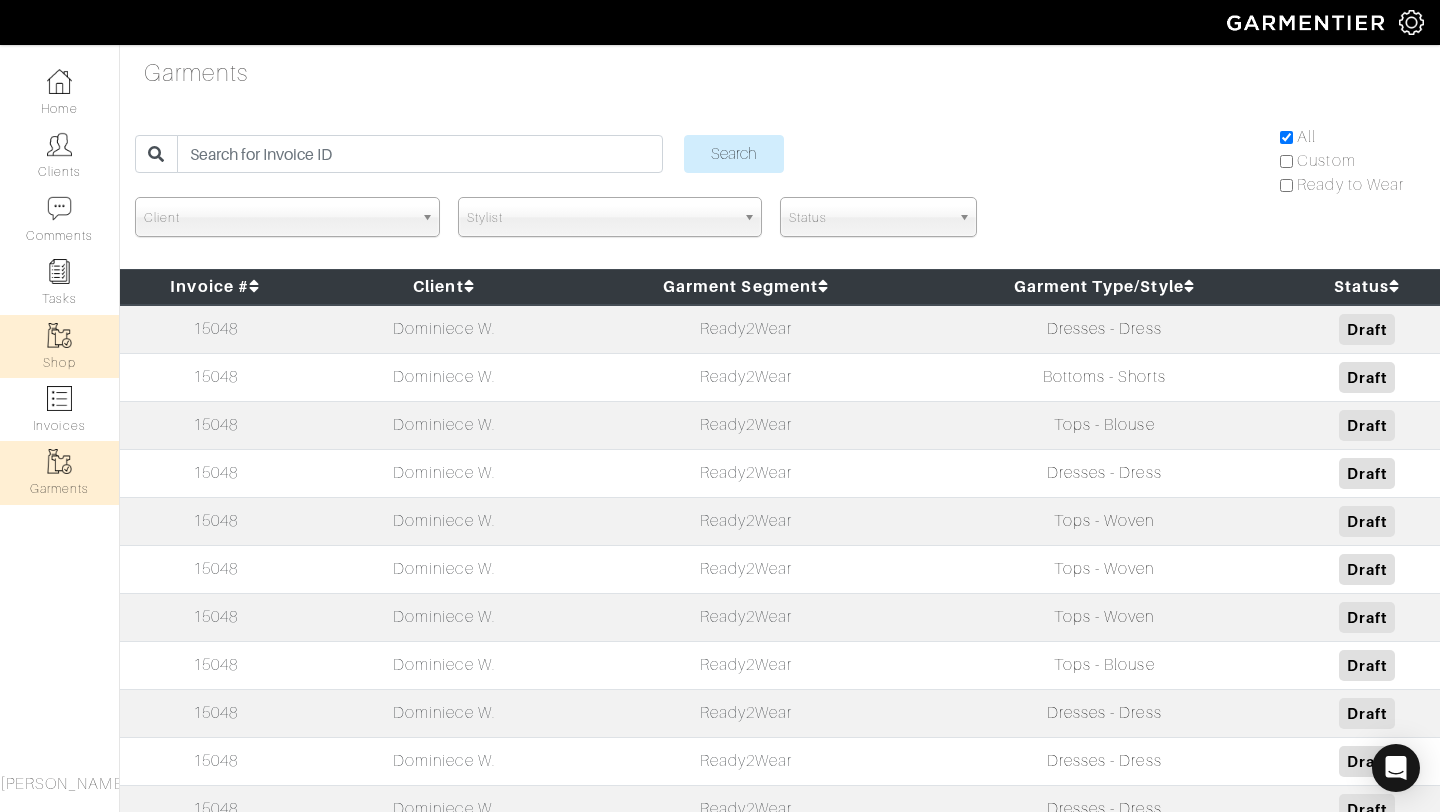 click on "Shop" at bounding box center (59, 346) 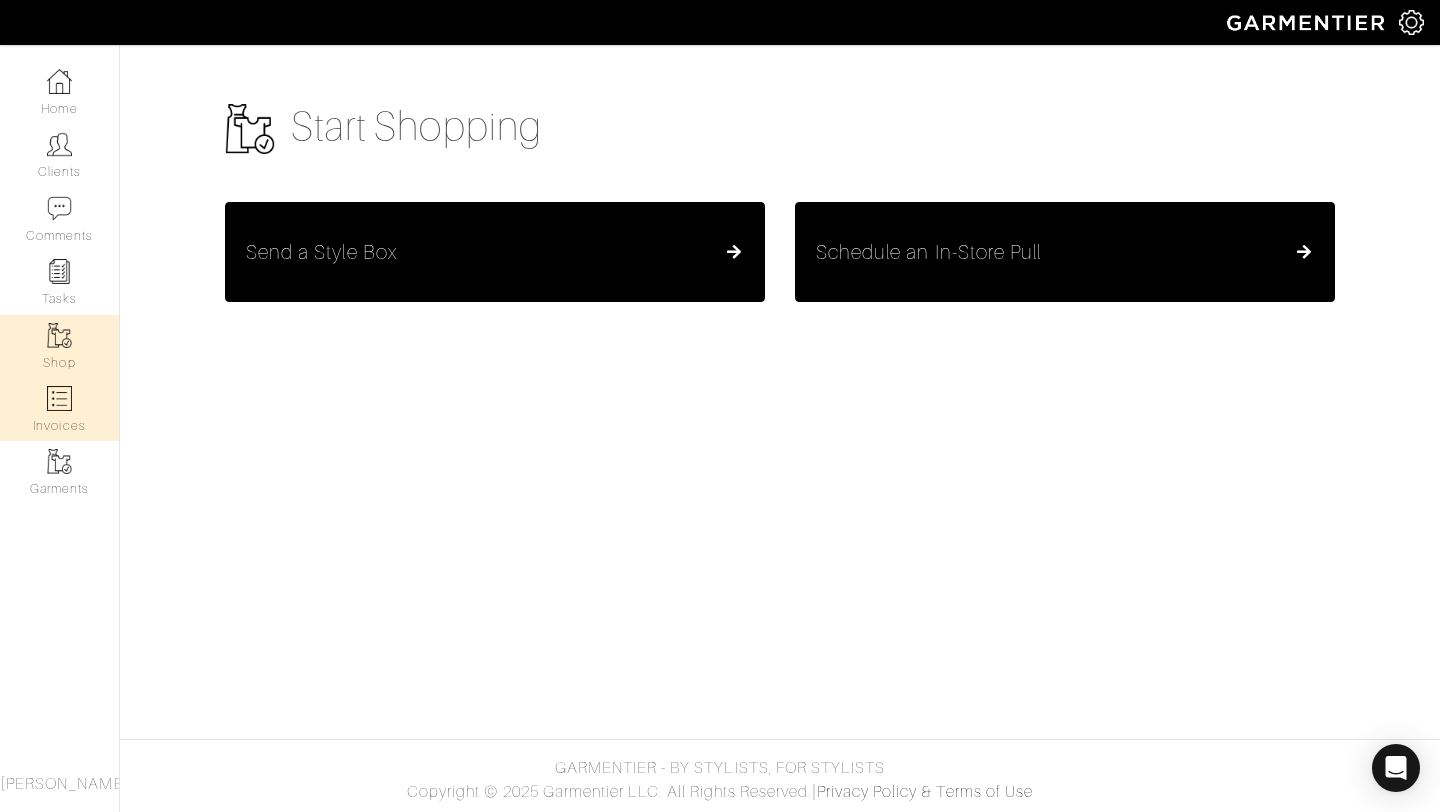 click on "Invoices" at bounding box center [59, 409] 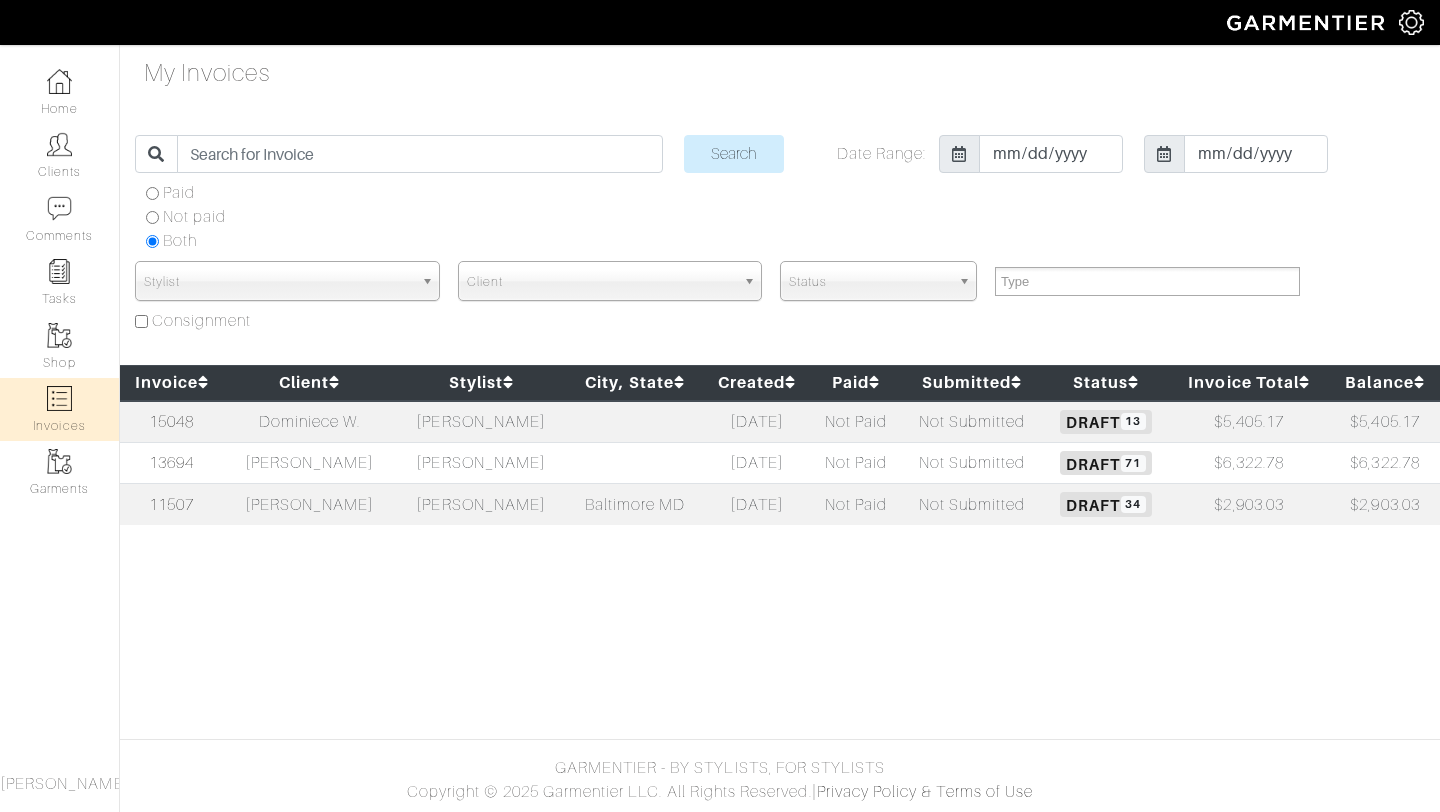 select 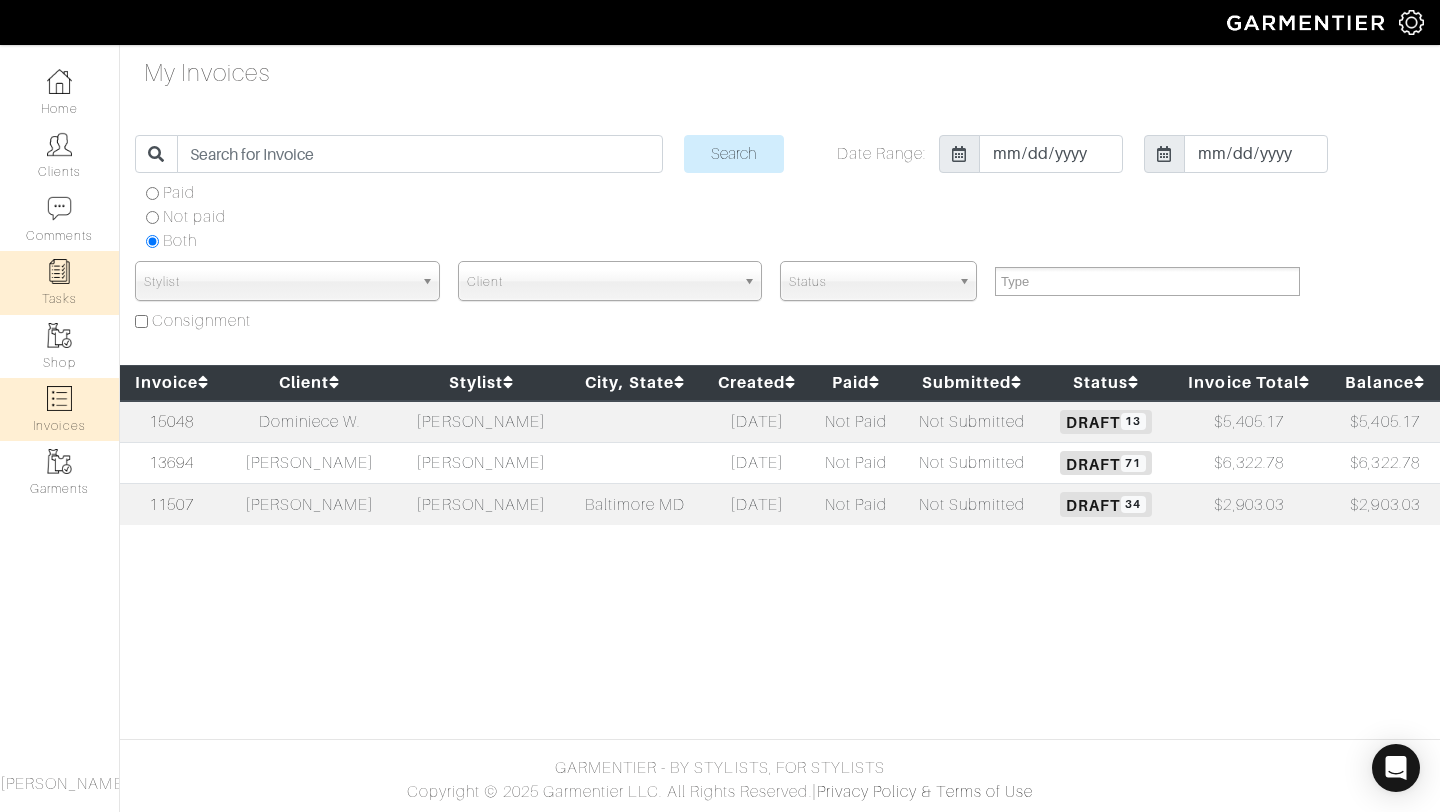 click on "Tasks" at bounding box center [59, 282] 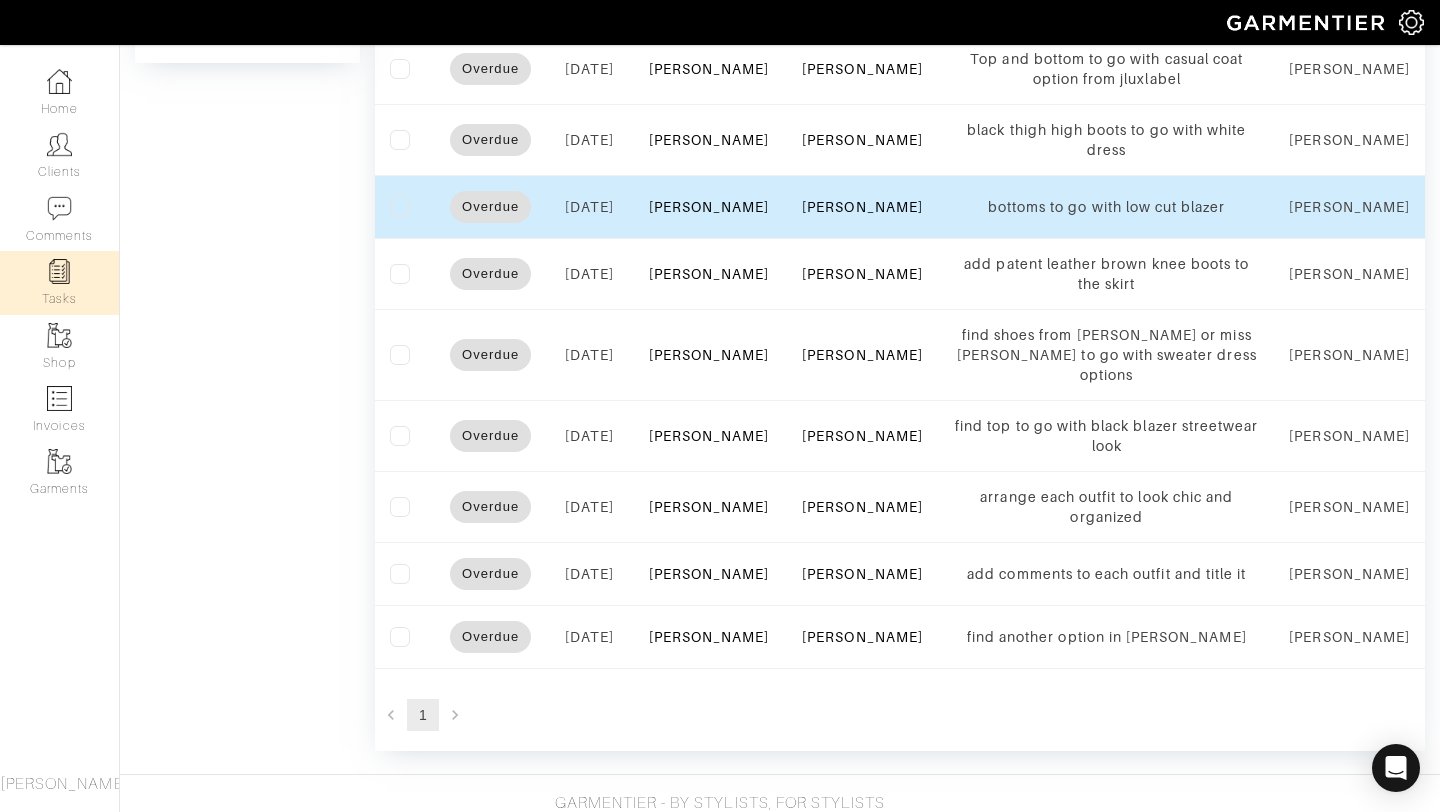 scroll, scrollTop: 129, scrollLeft: 0, axis: vertical 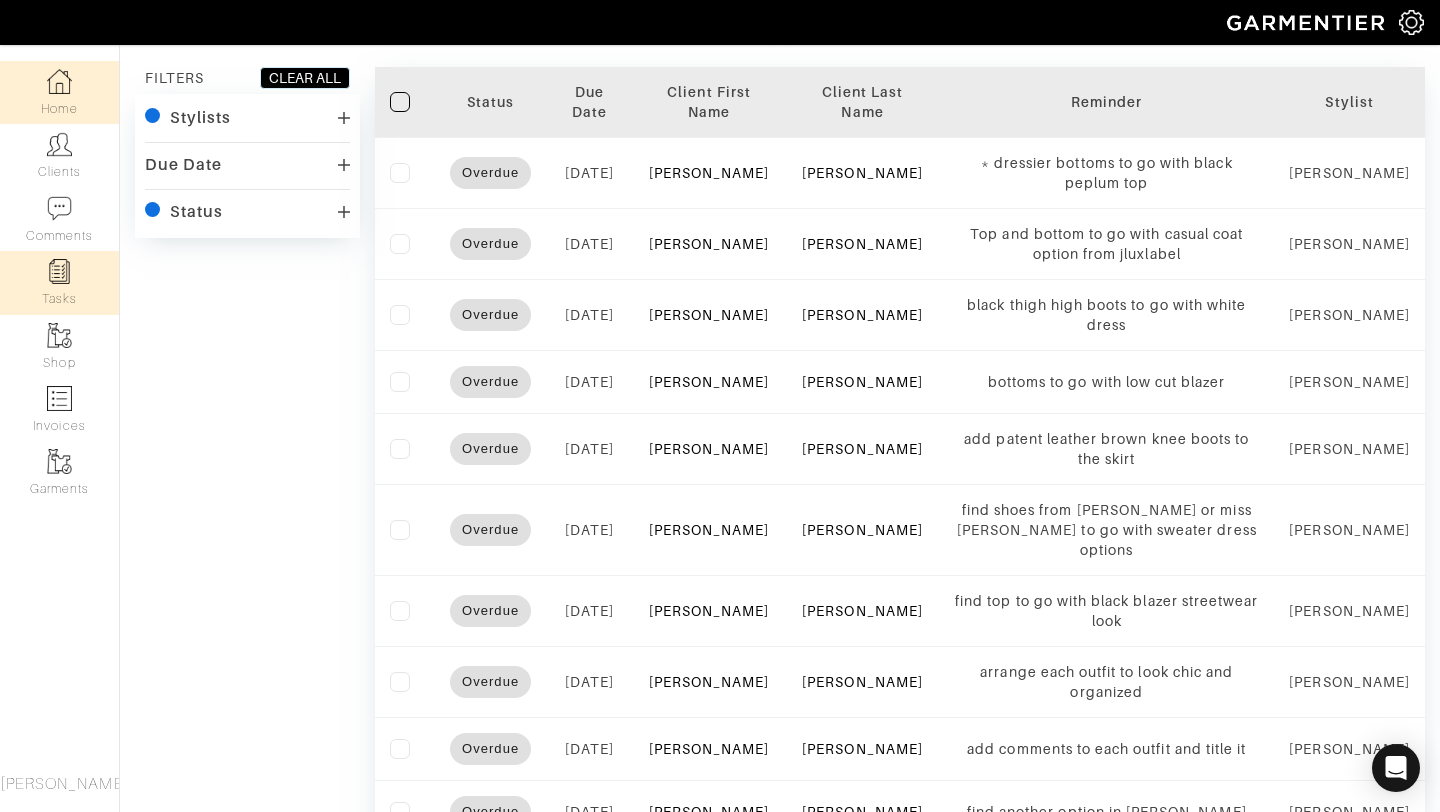click at bounding box center (59, 81) 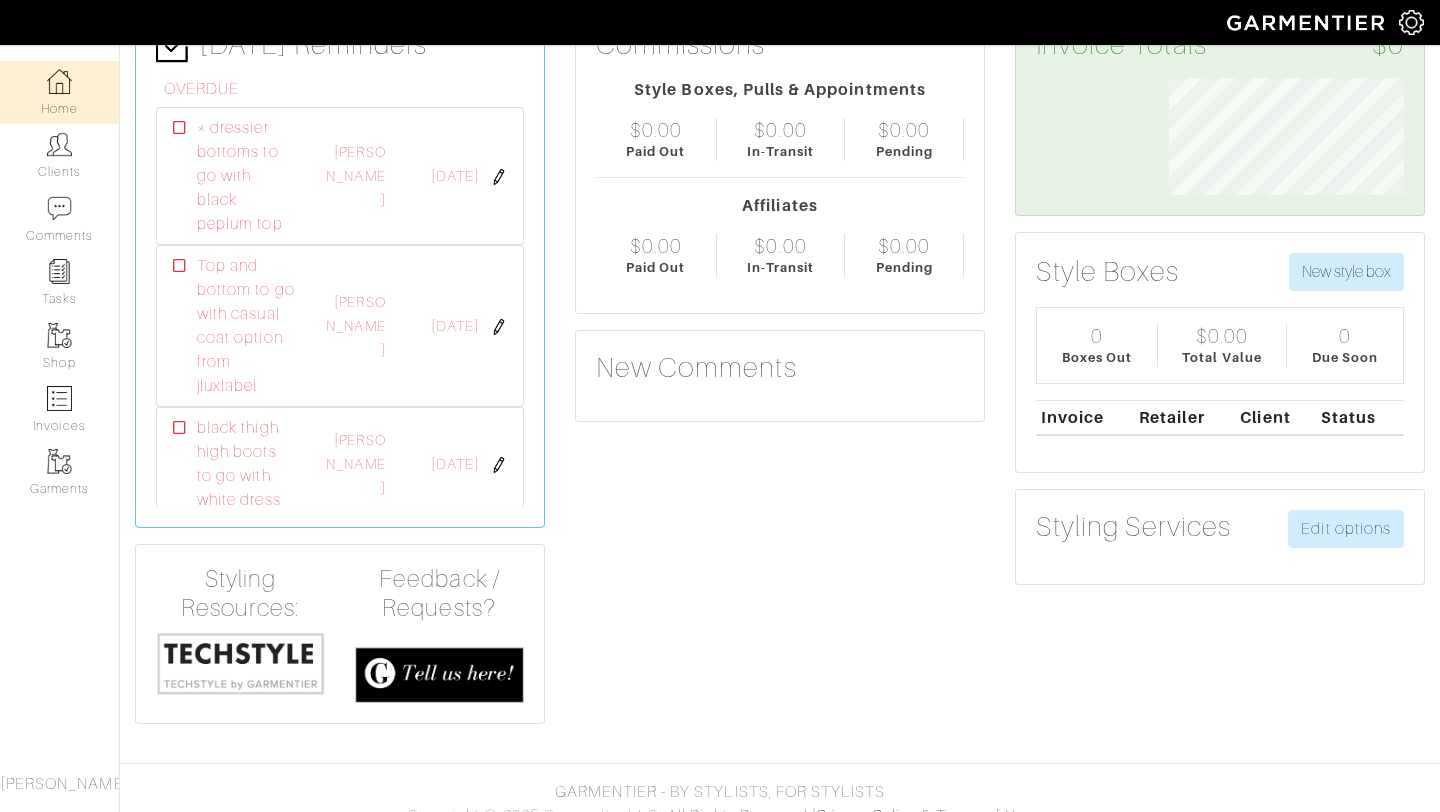 scroll, scrollTop: 0, scrollLeft: 0, axis: both 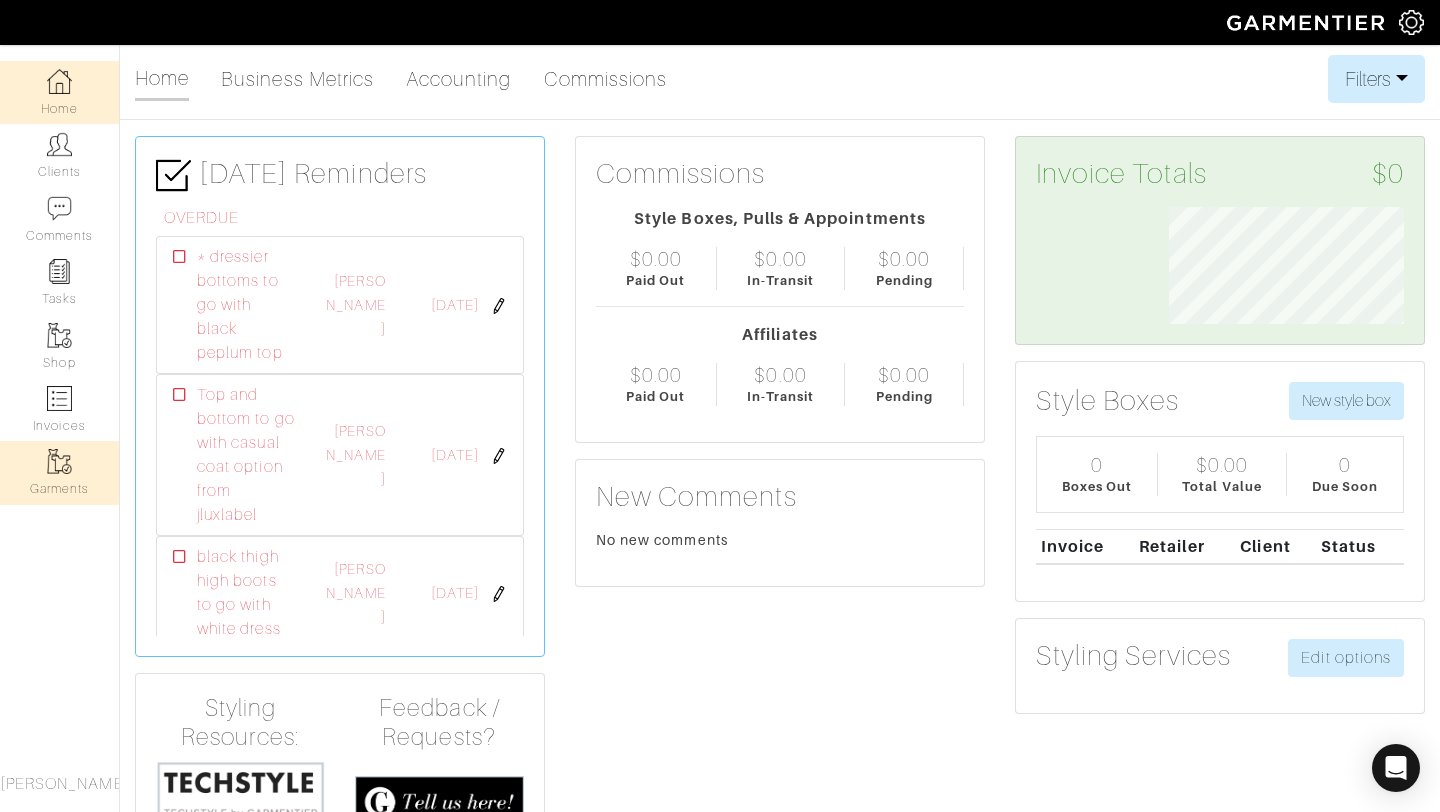 click on "Garments" at bounding box center (59, 472) 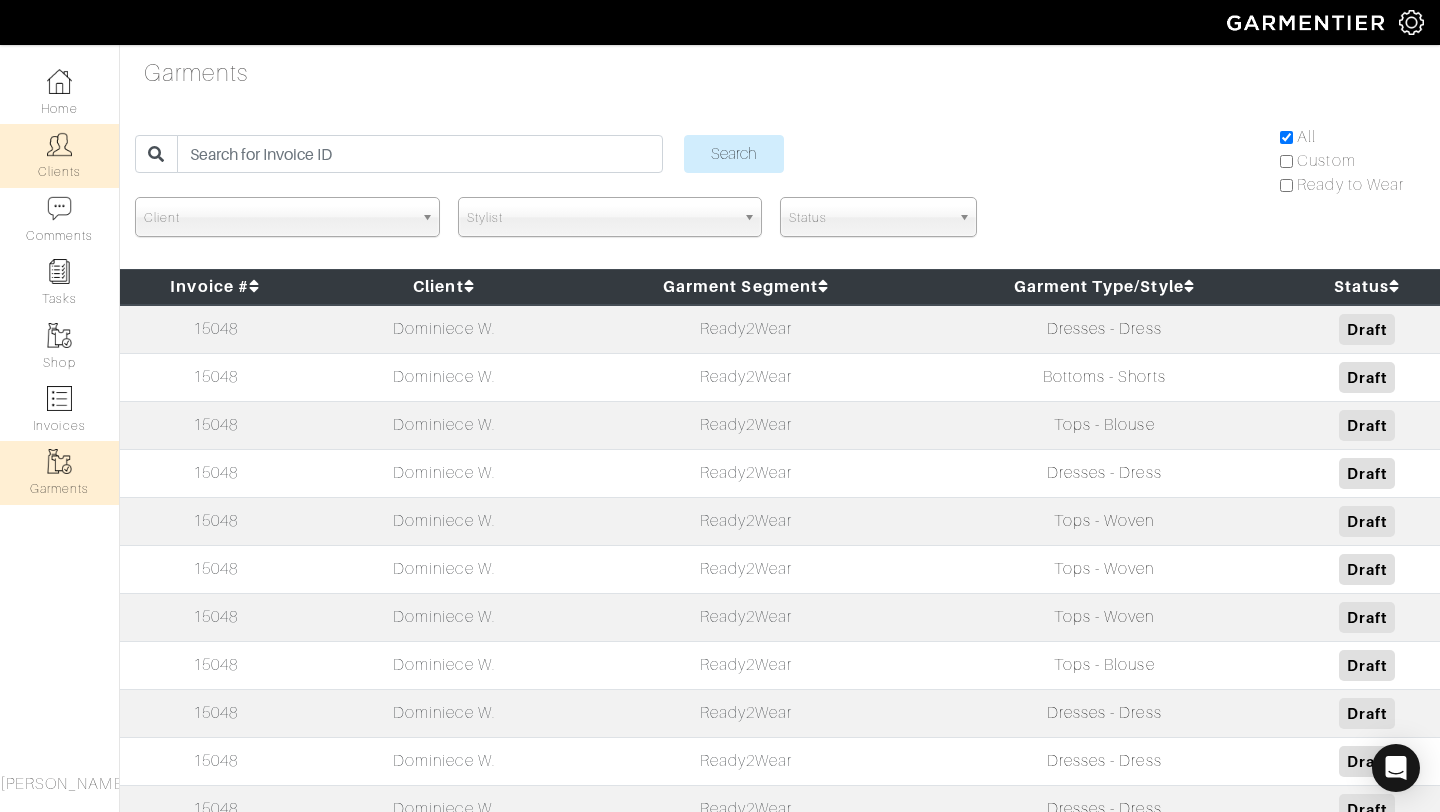 click at bounding box center [59, 144] 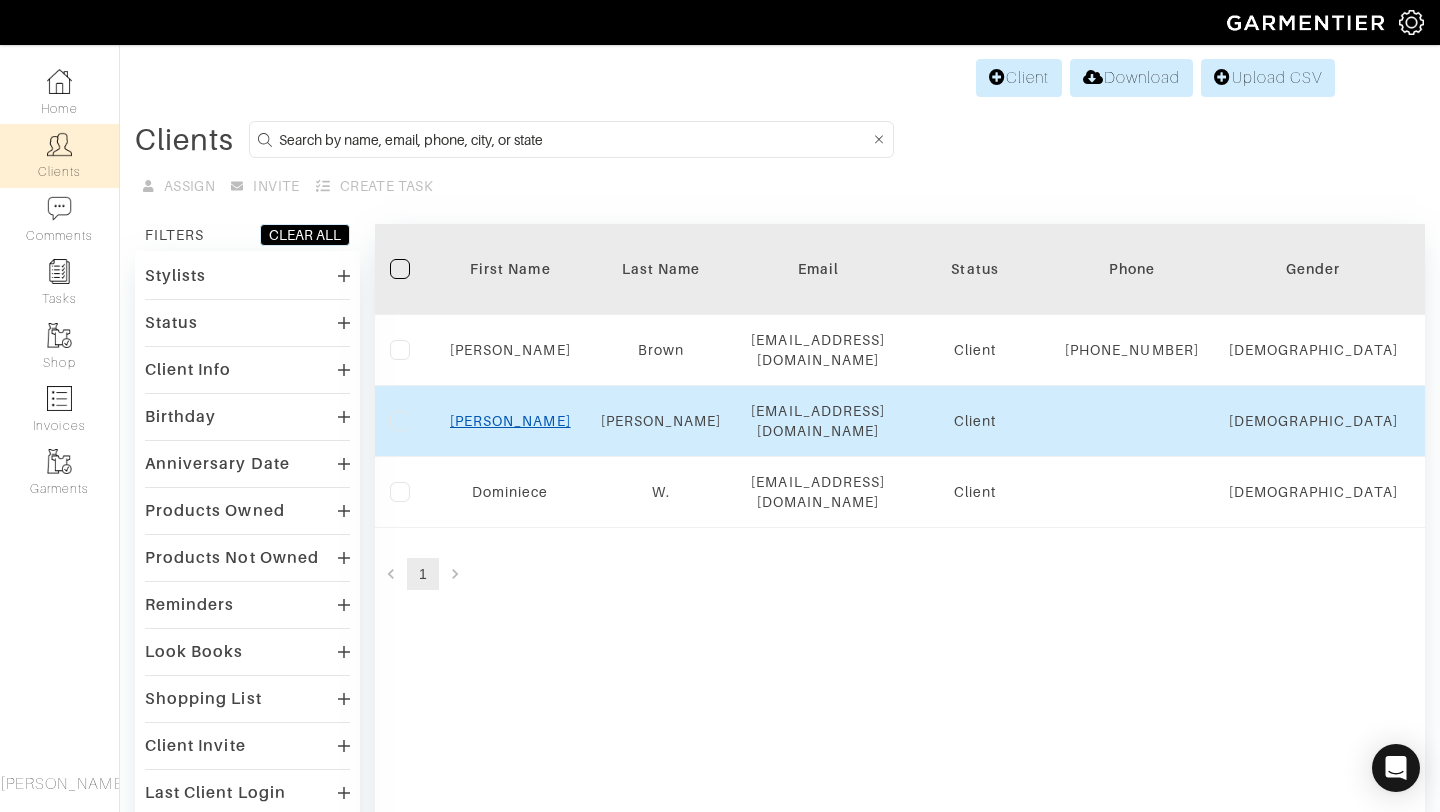 click on "Ashley" at bounding box center [510, 421] 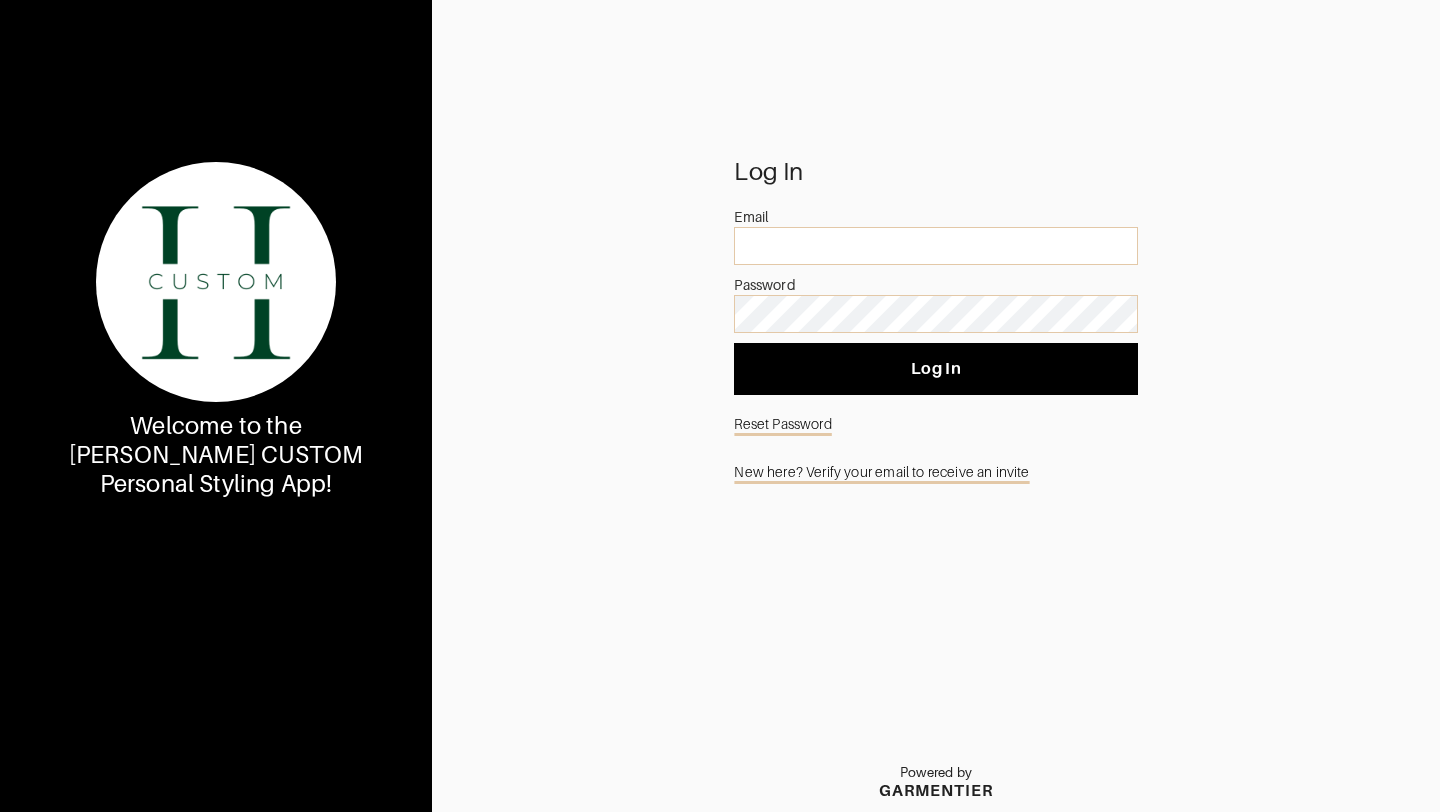 scroll, scrollTop: 0, scrollLeft: 0, axis: both 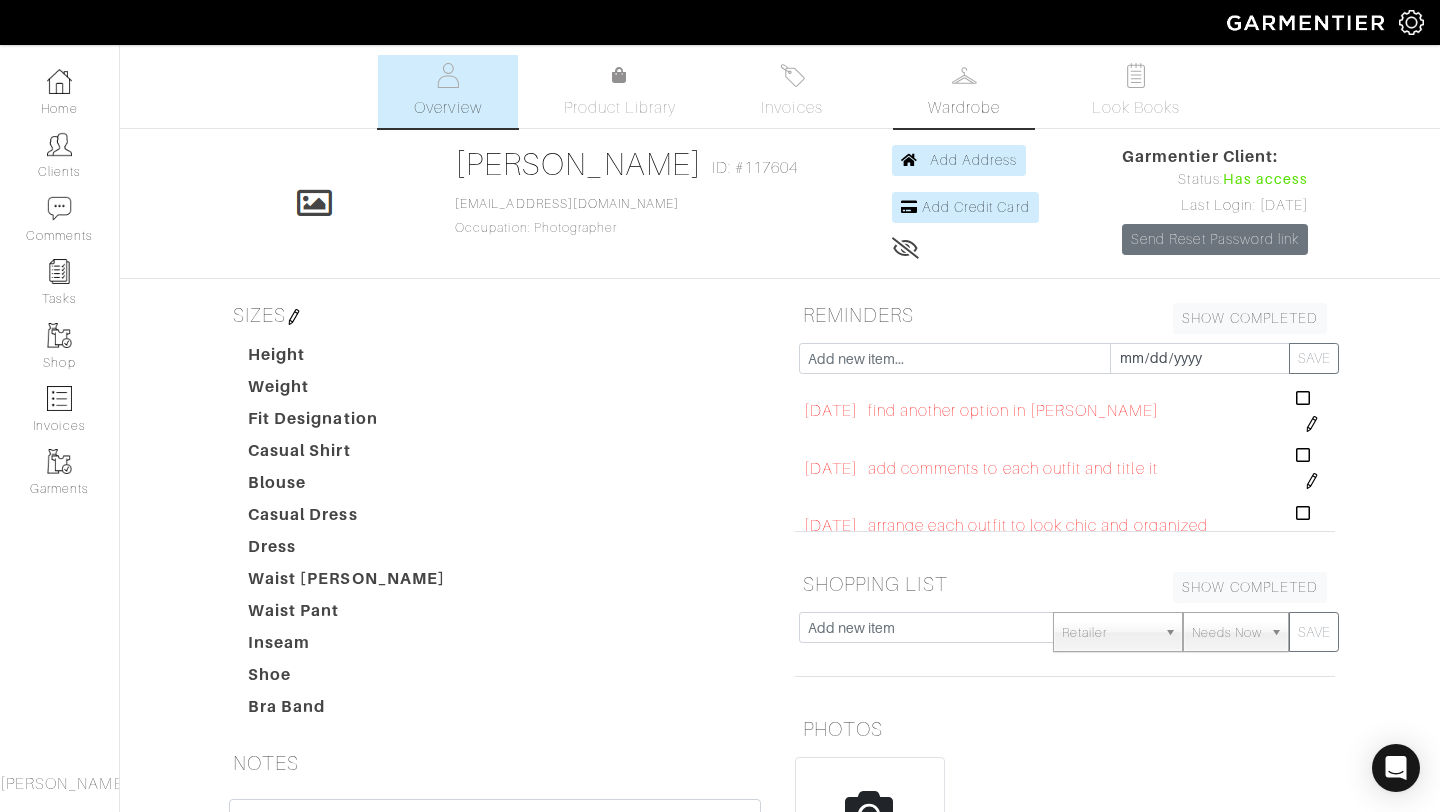 click at bounding box center (964, 75) 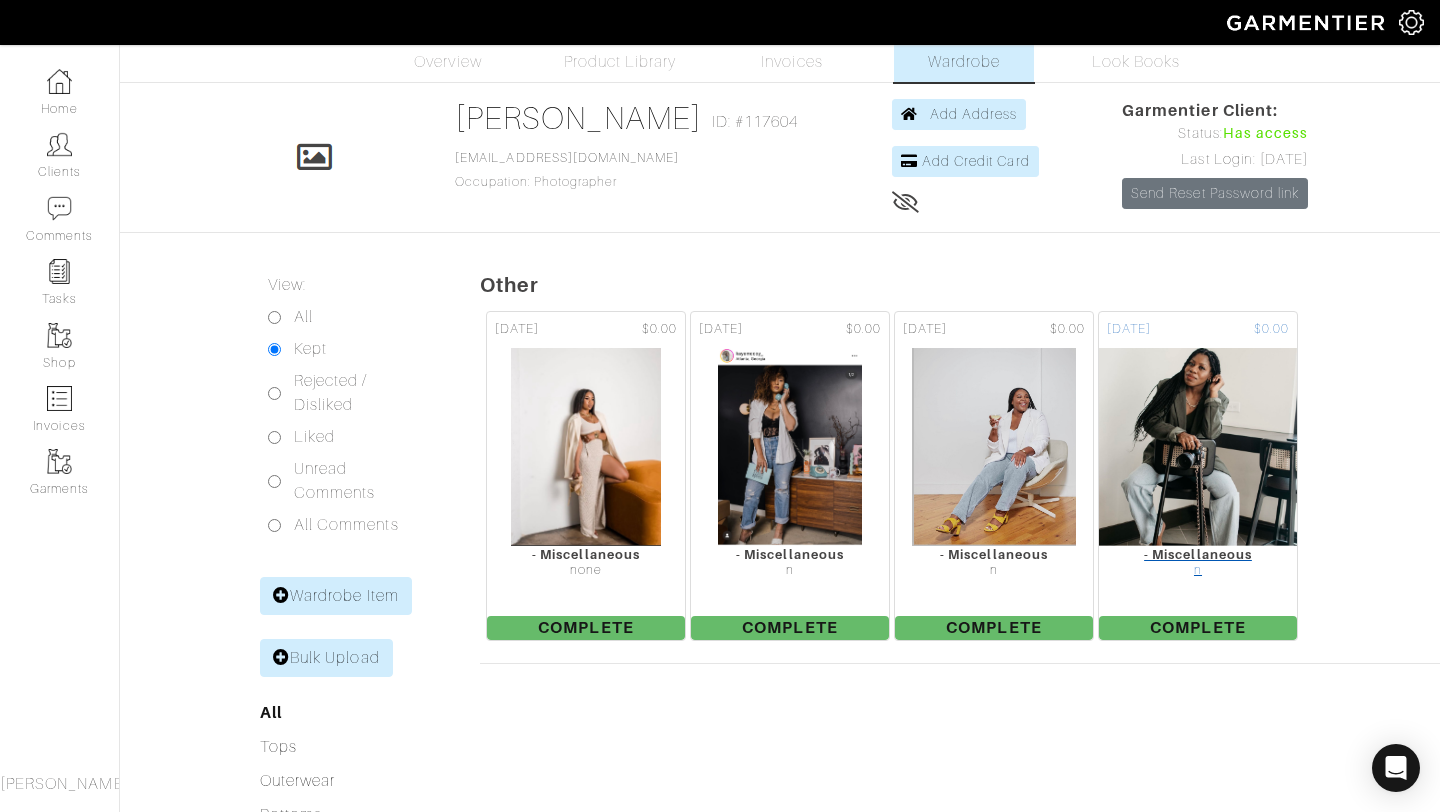 scroll, scrollTop: 0, scrollLeft: 0, axis: both 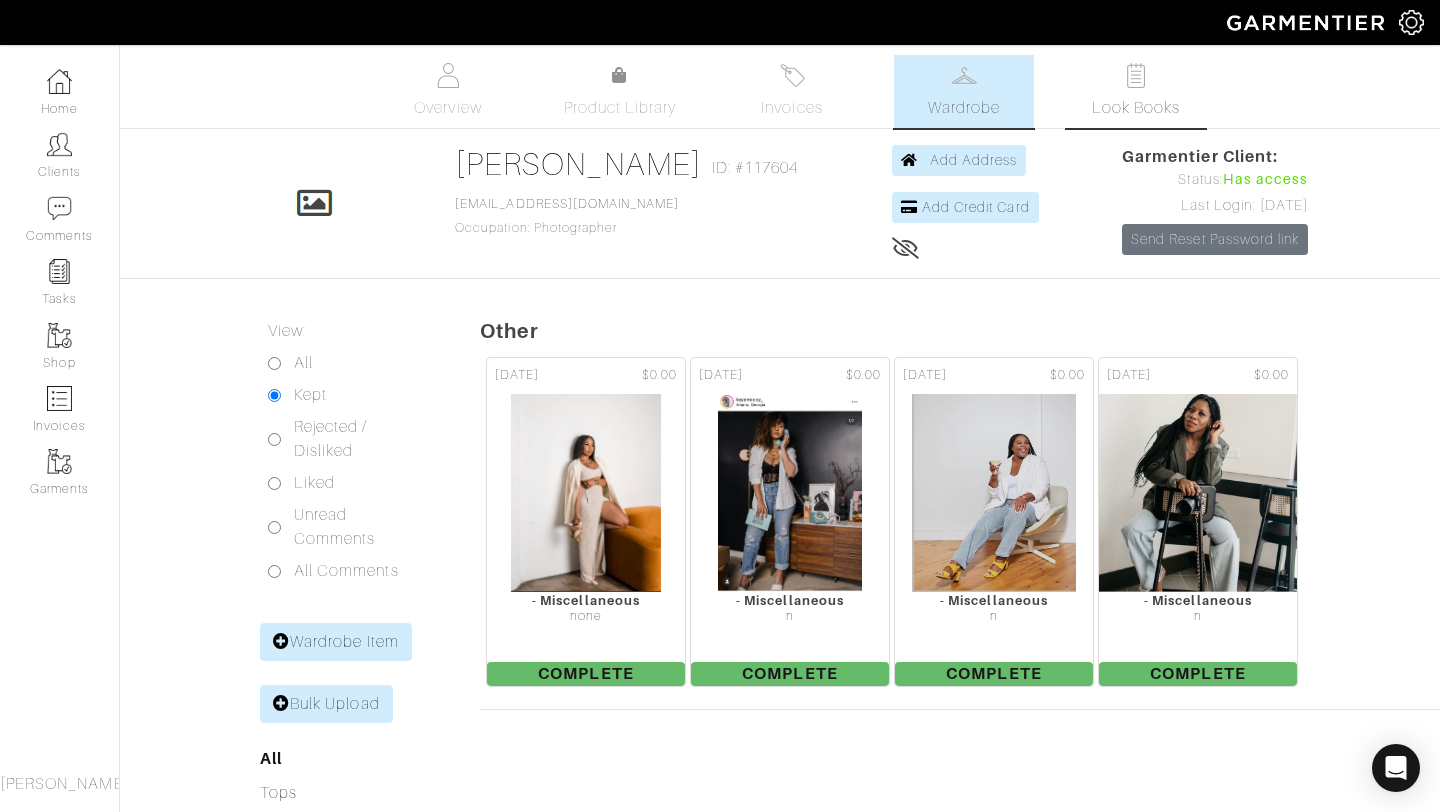 click on "Look Books" at bounding box center (1136, 108) 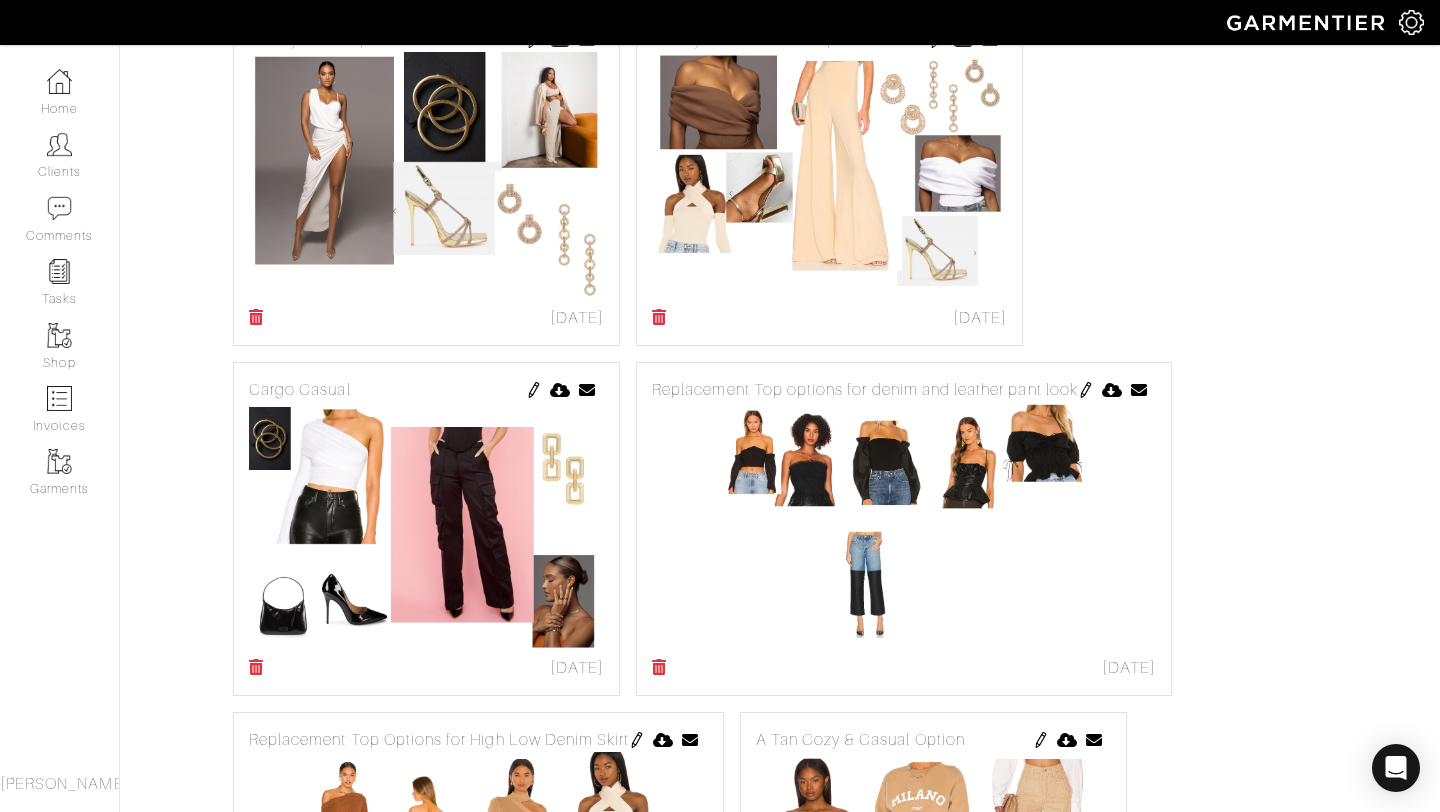 scroll, scrollTop: 1183, scrollLeft: 0, axis: vertical 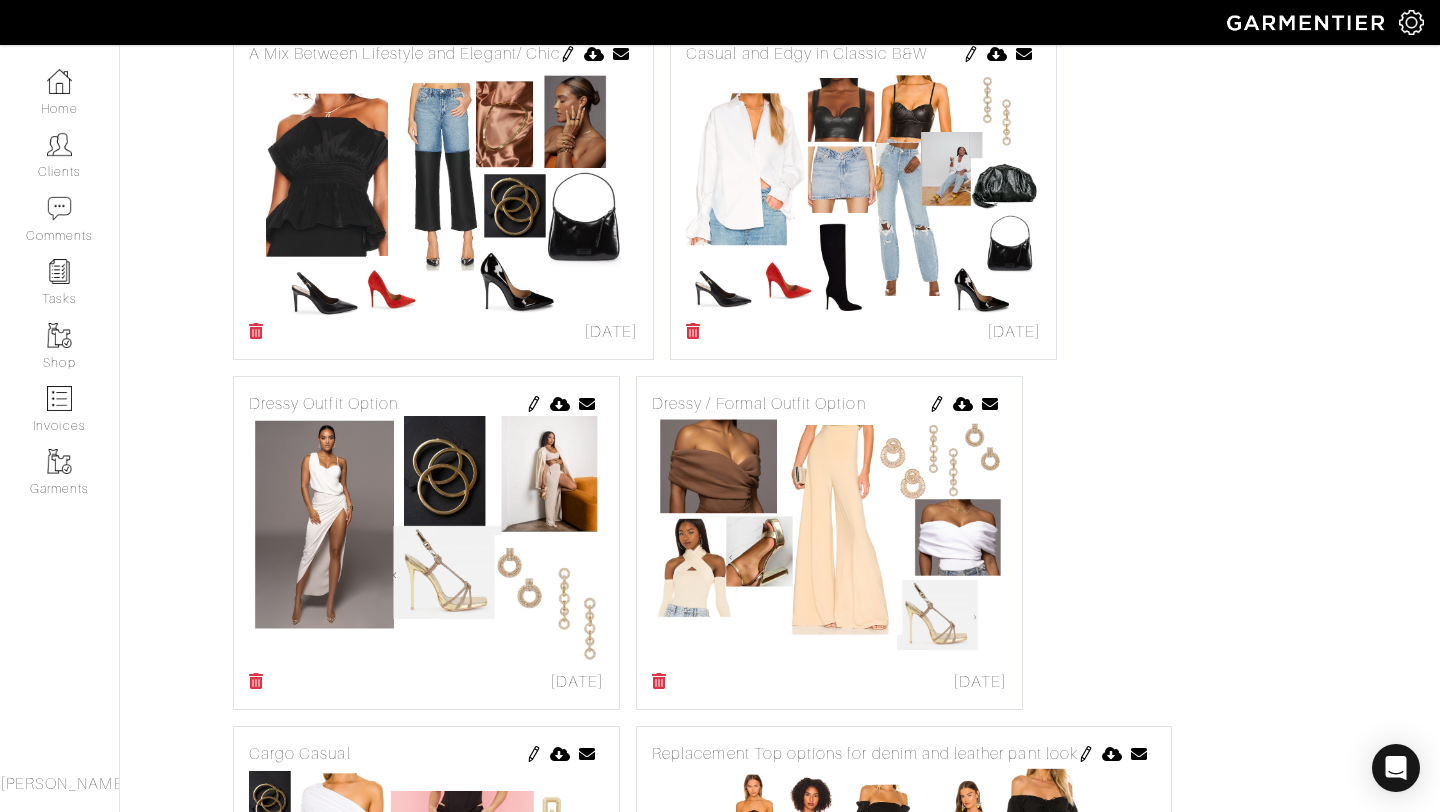 click at bounding box center (256, 331) 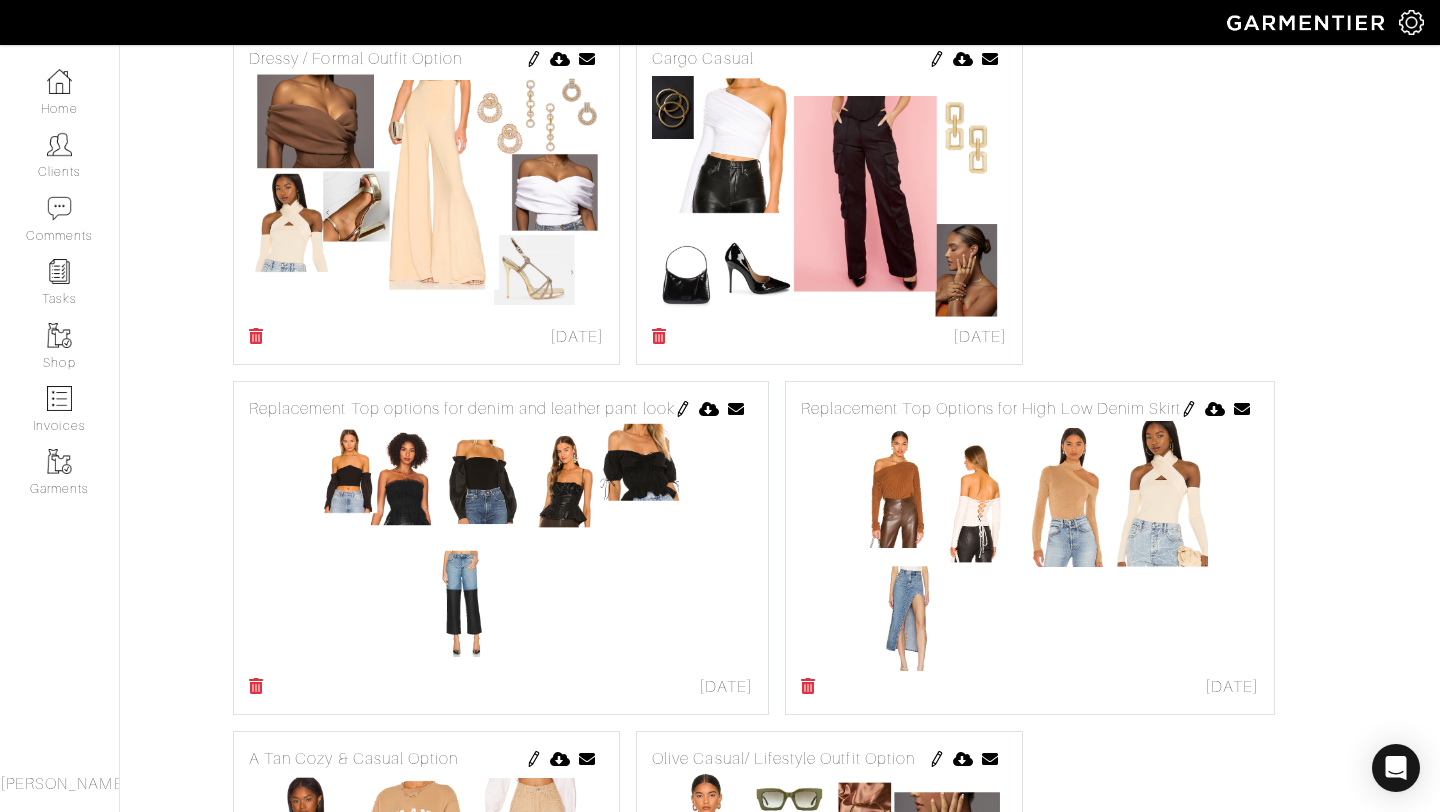 scroll, scrollTop: 1618, scrollLeft: 0, axis: vertical 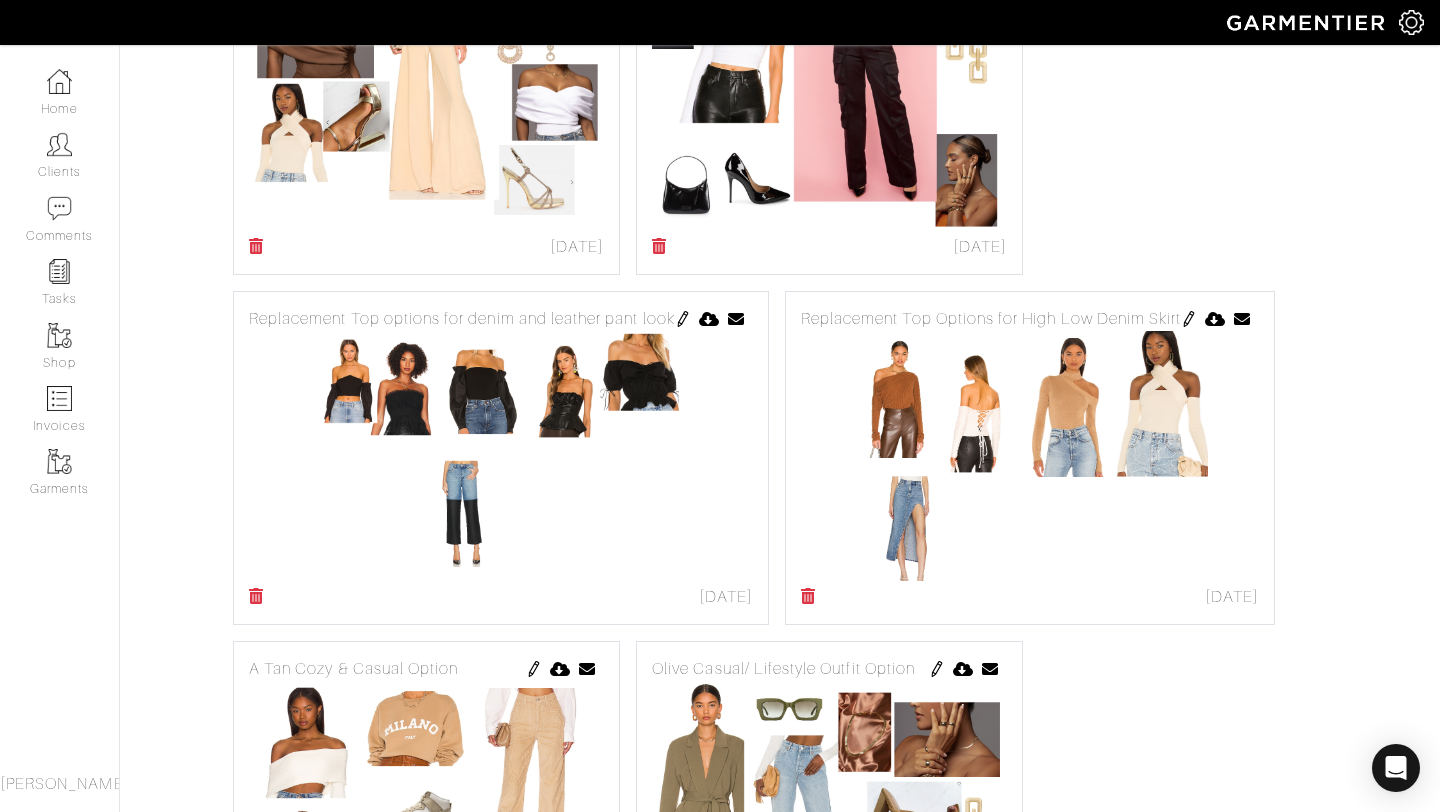 click on "Replacement Top options for denim and leather pant look
[DATE]
Send Outfit
× Close
Email
[EMAIL_ADDRESS][DOMAIN_NAME]
Cancel
Send" at bounding box center [501, 458] 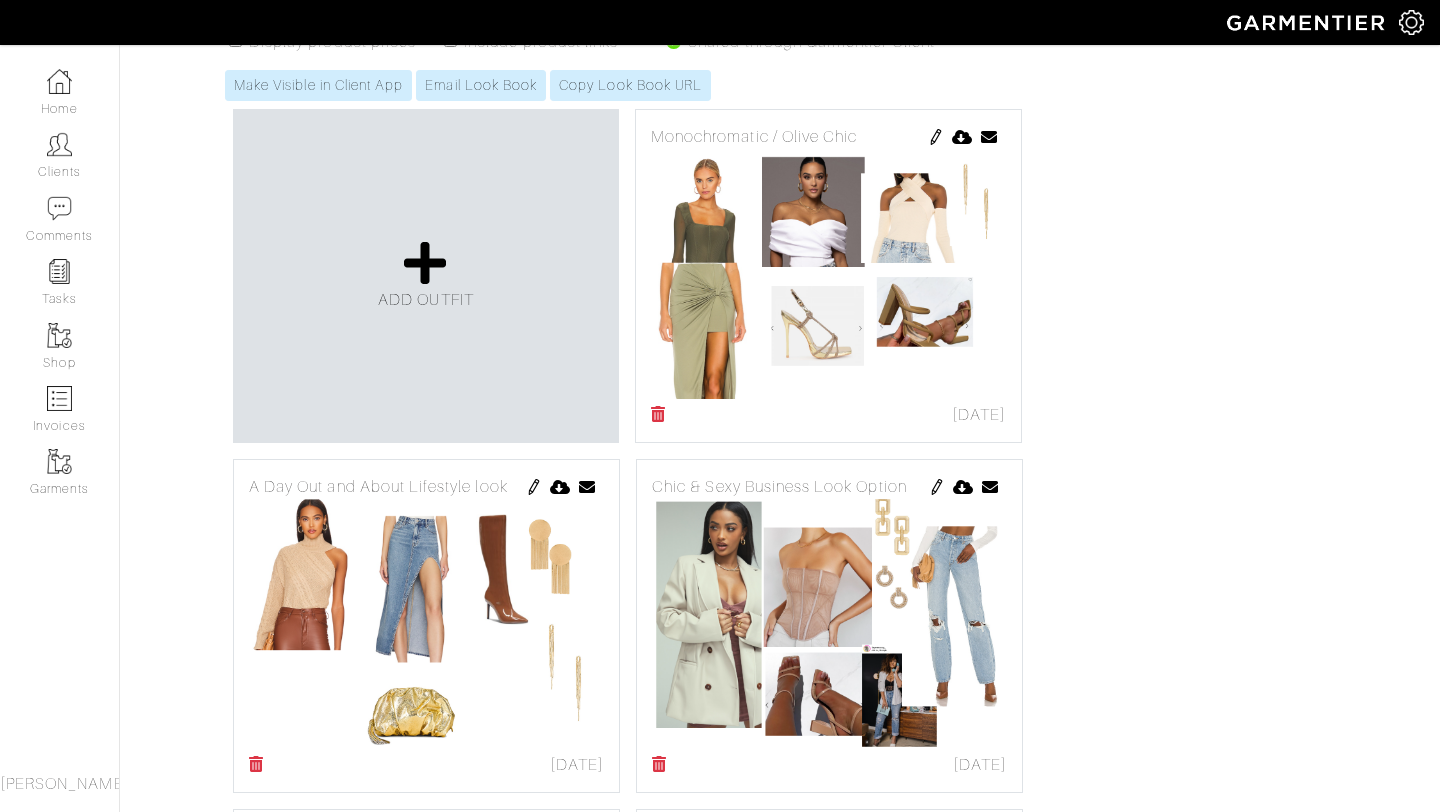 scroll, scrollTop: 404, scrollLeft: 0, axis: vertical 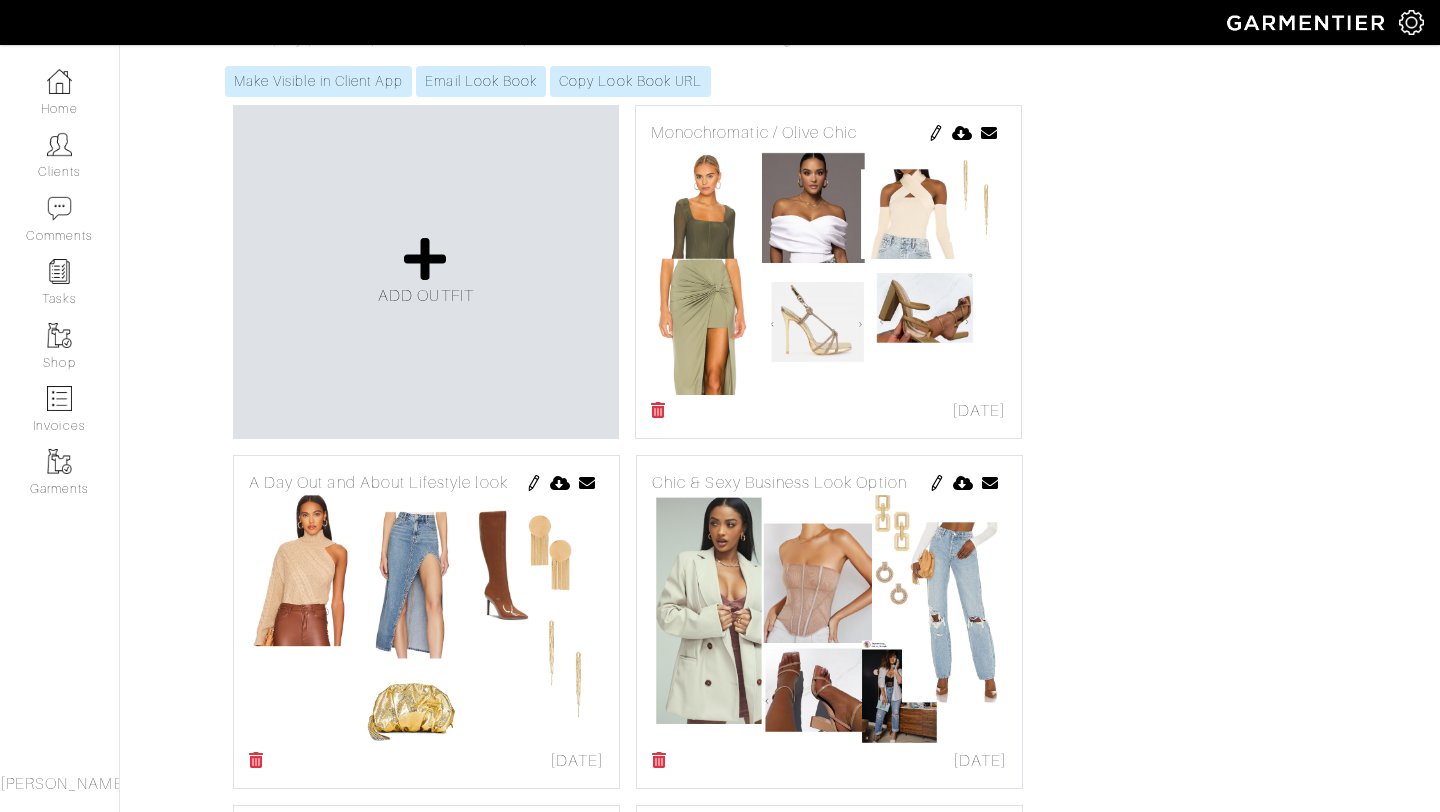 drag, startPoint x: 749, startPoint y: 363, endPoint x: 863, endPoint y: 211, distance: 190 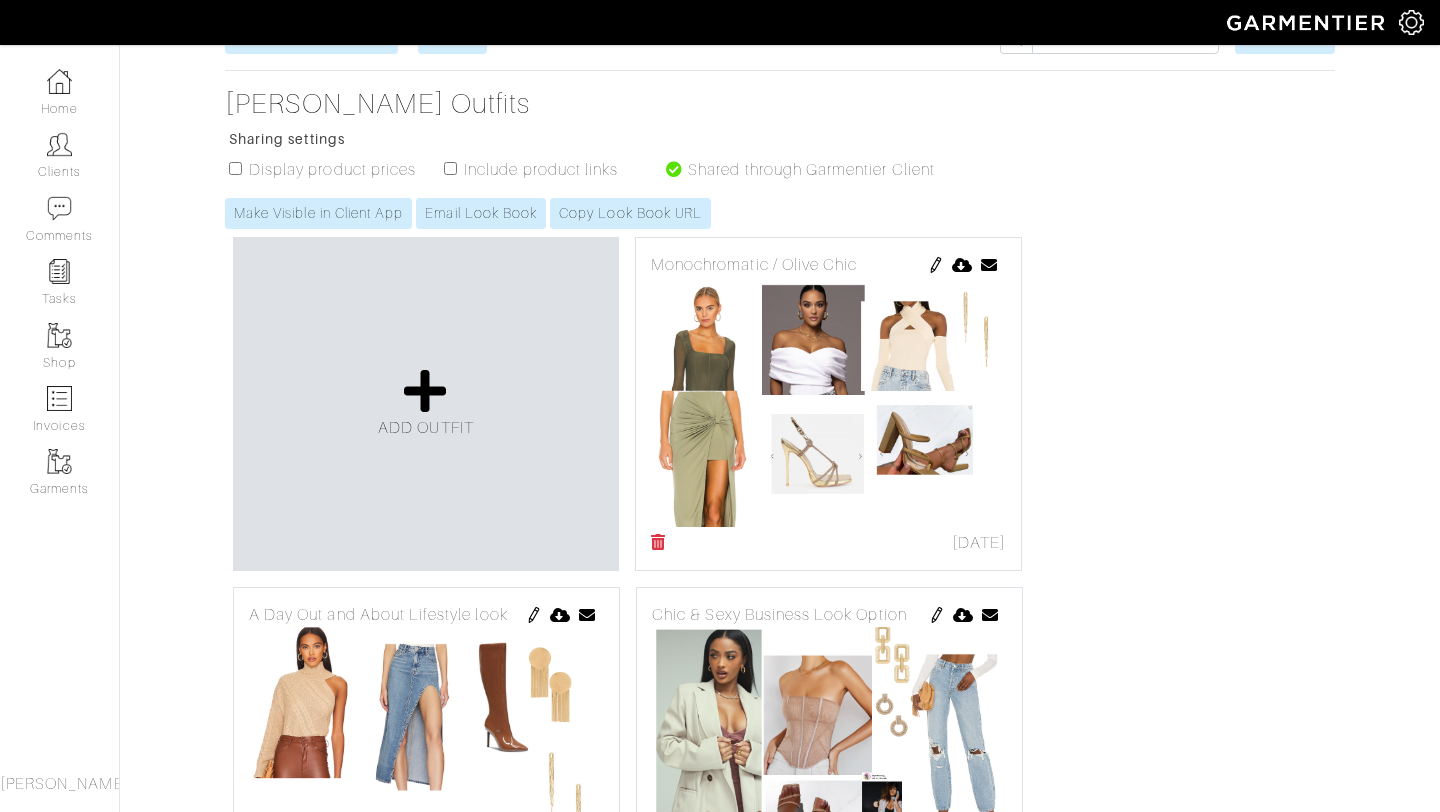 scroll, scrollTop: 0, scrollLeft: 0, axis: both 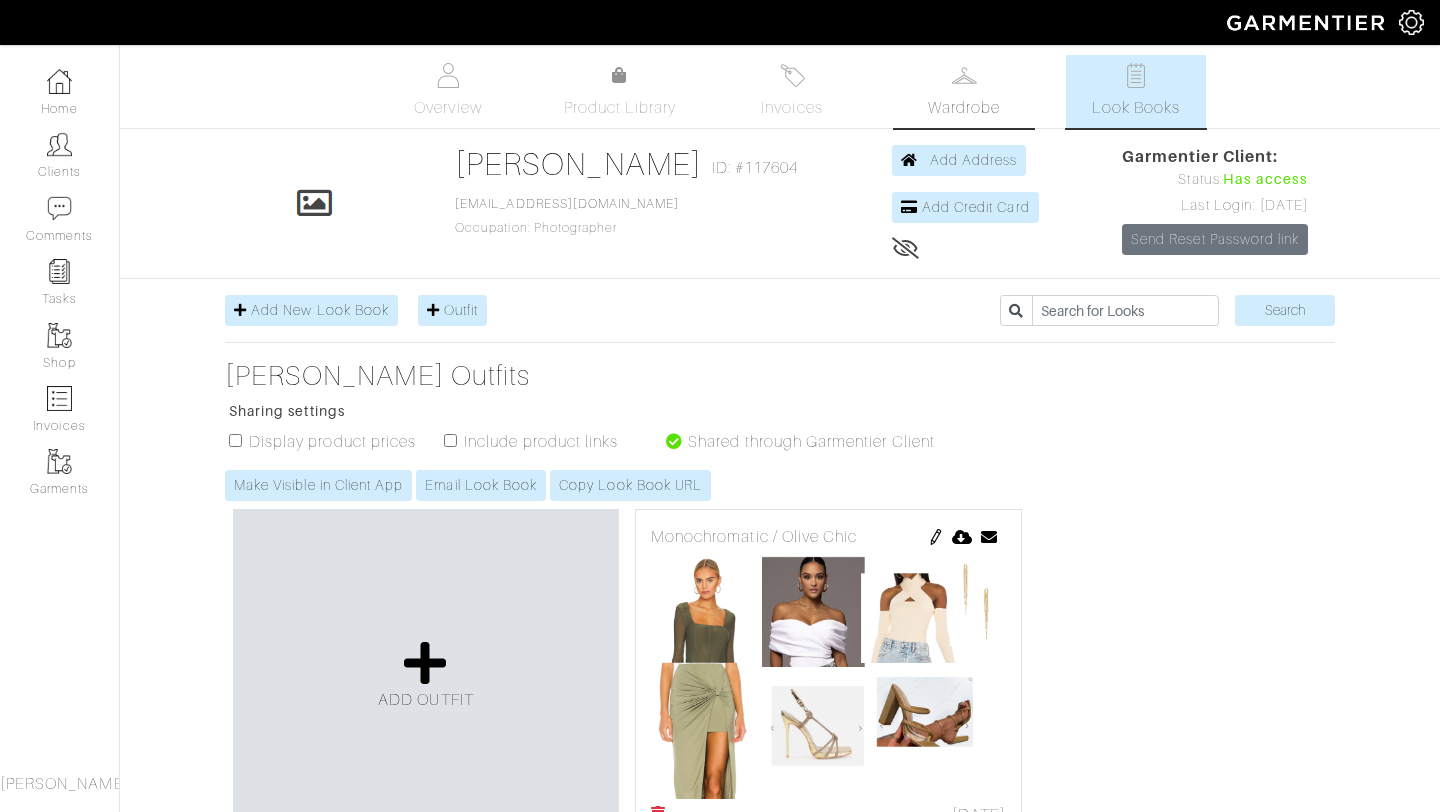 click on "Wardrobe" at bounding box center [964, 108] 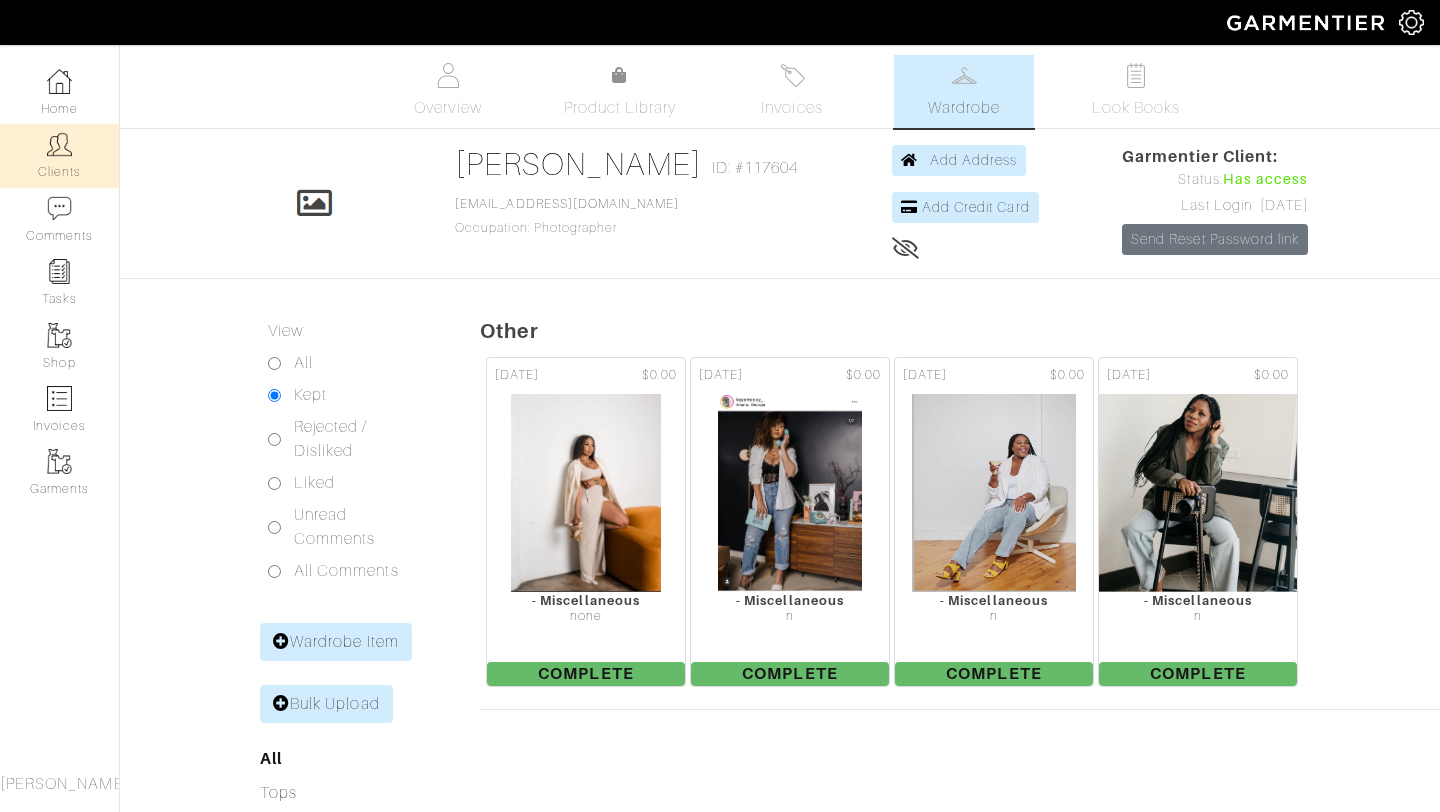 click at bounding box center [59, 144] 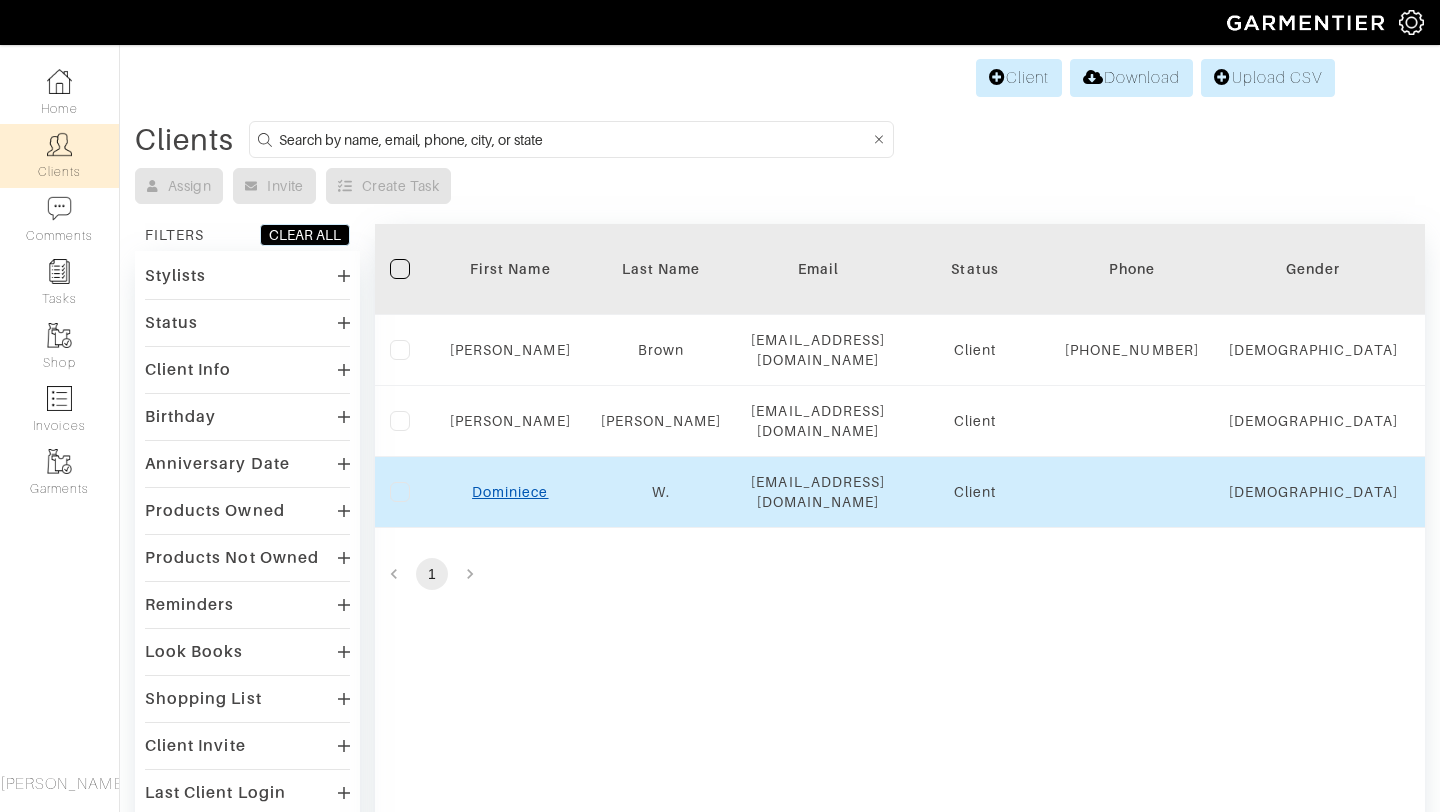 click on "Dominiece" at bounding box center (510, 492) 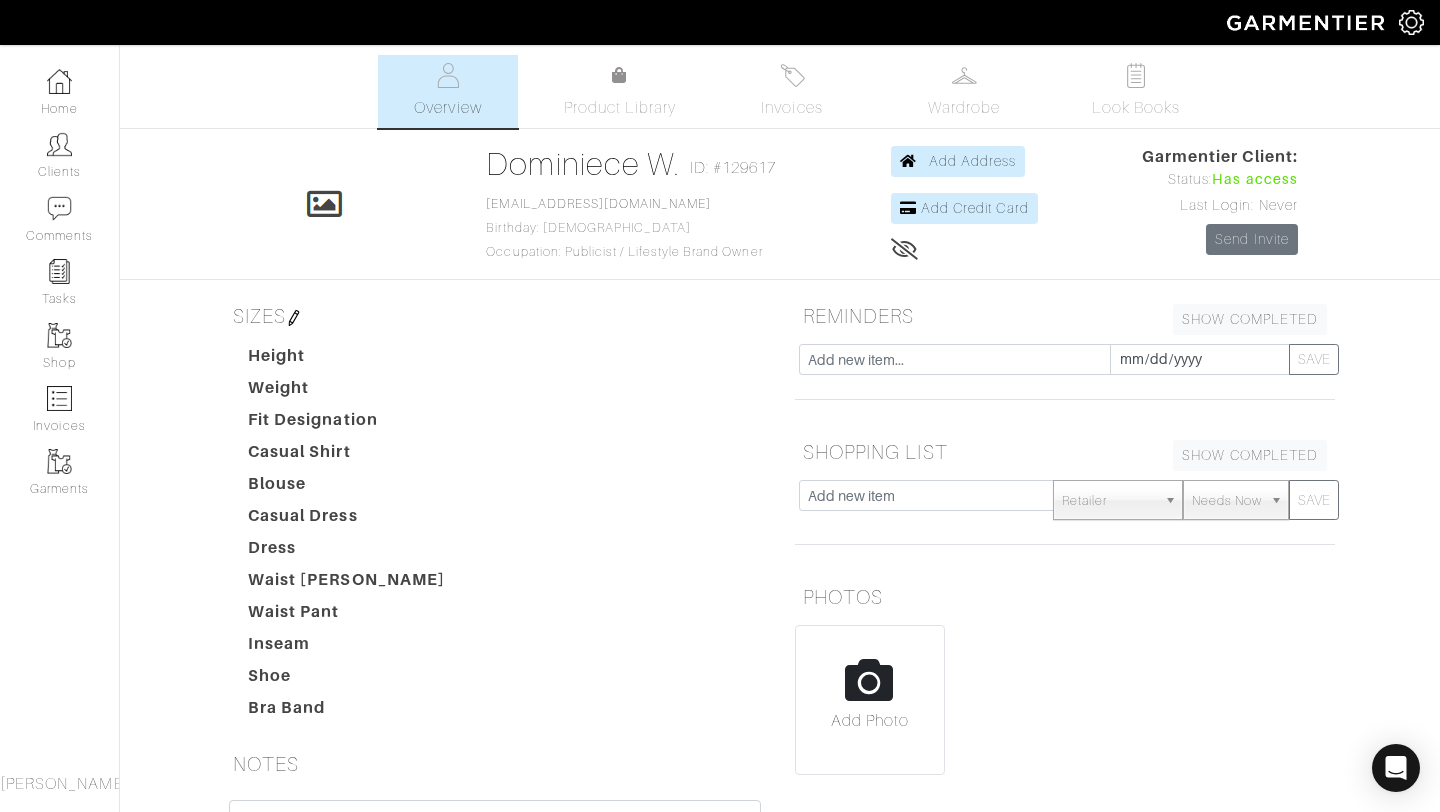 scroll, scrollTop: 0, scrollLeft: 0, axis: both 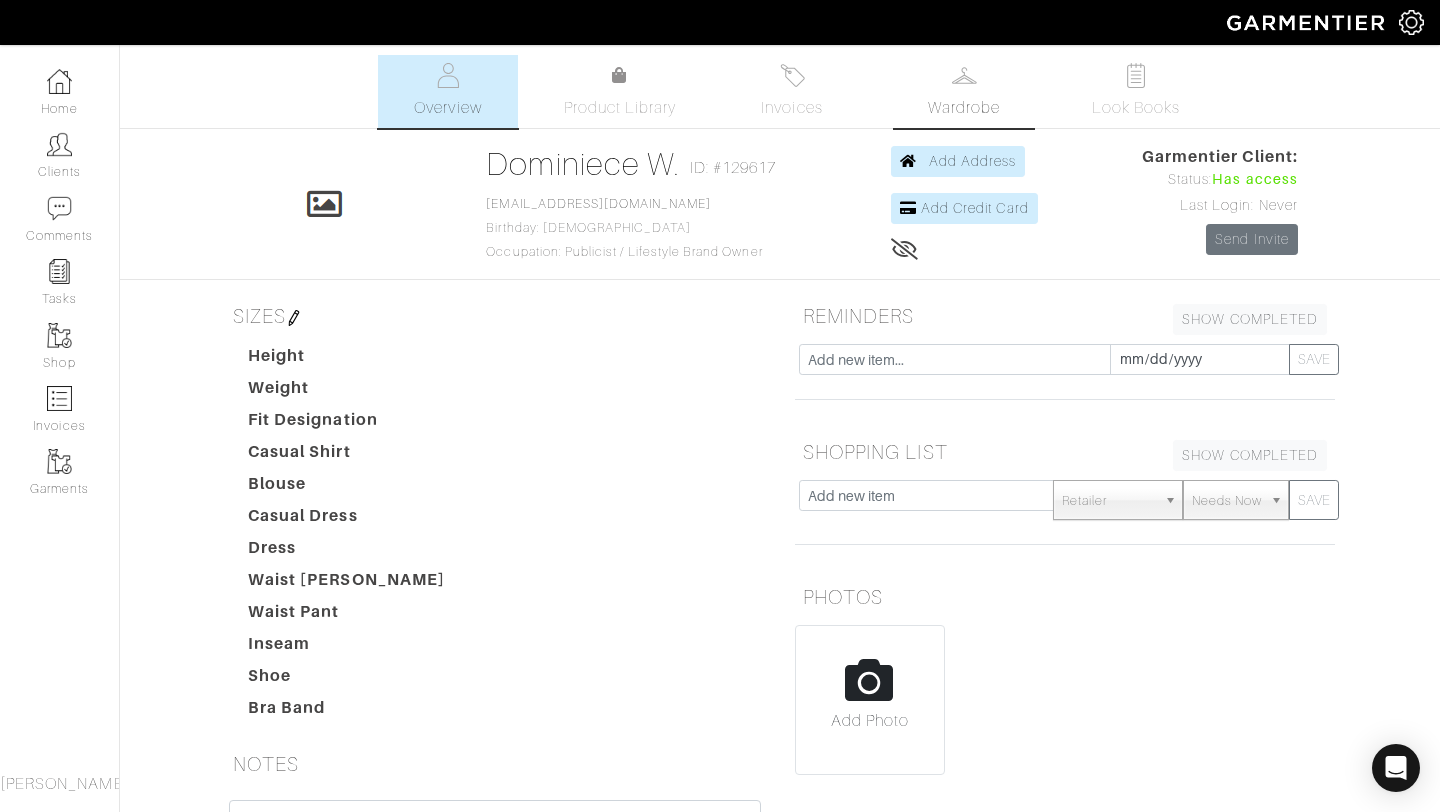click on "Wardrobe" at bounding box center (964, 108) 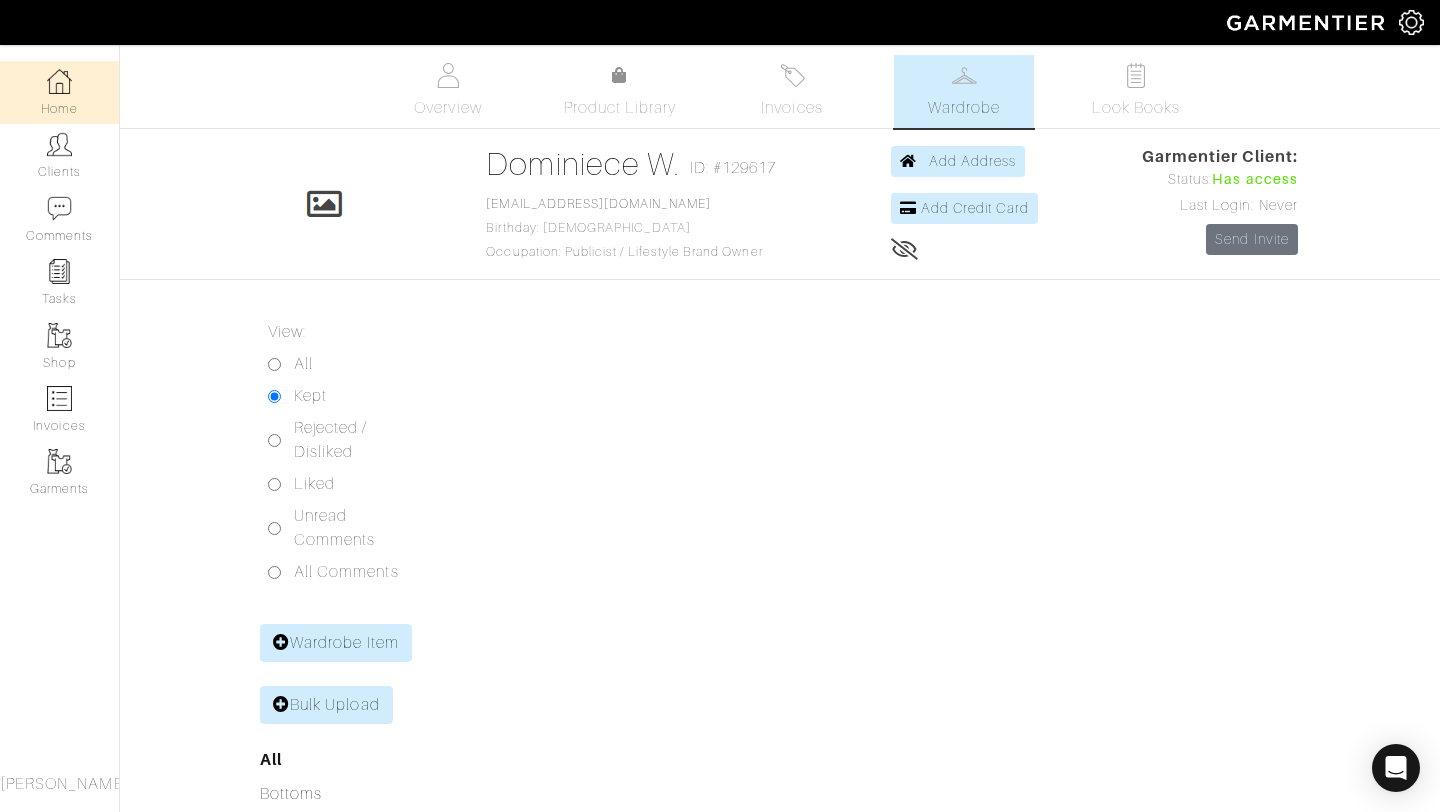 click on "Home" at bounding box center (59, 92) 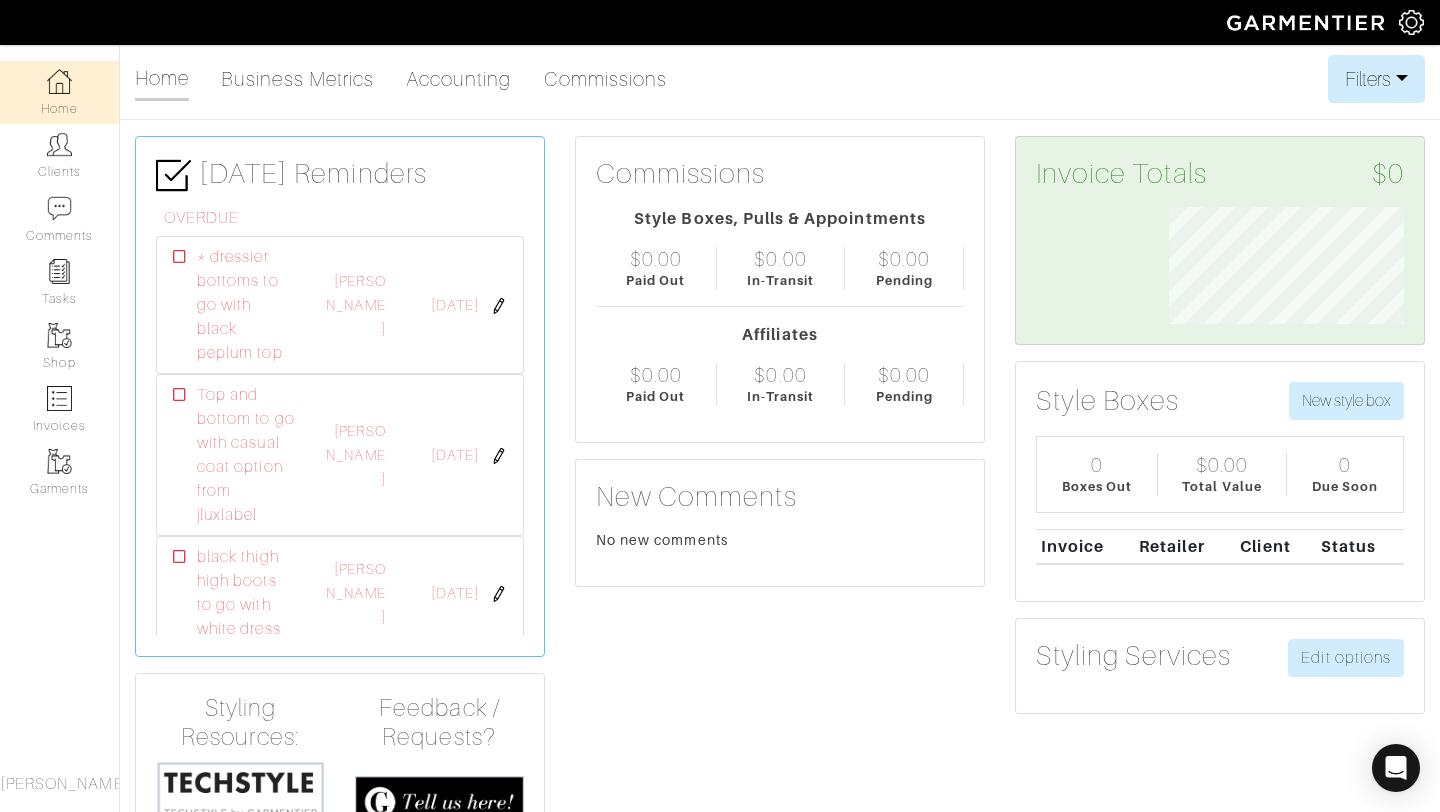 scroll, scrollTop: 999883, scrollLeft: 999734, axis: both 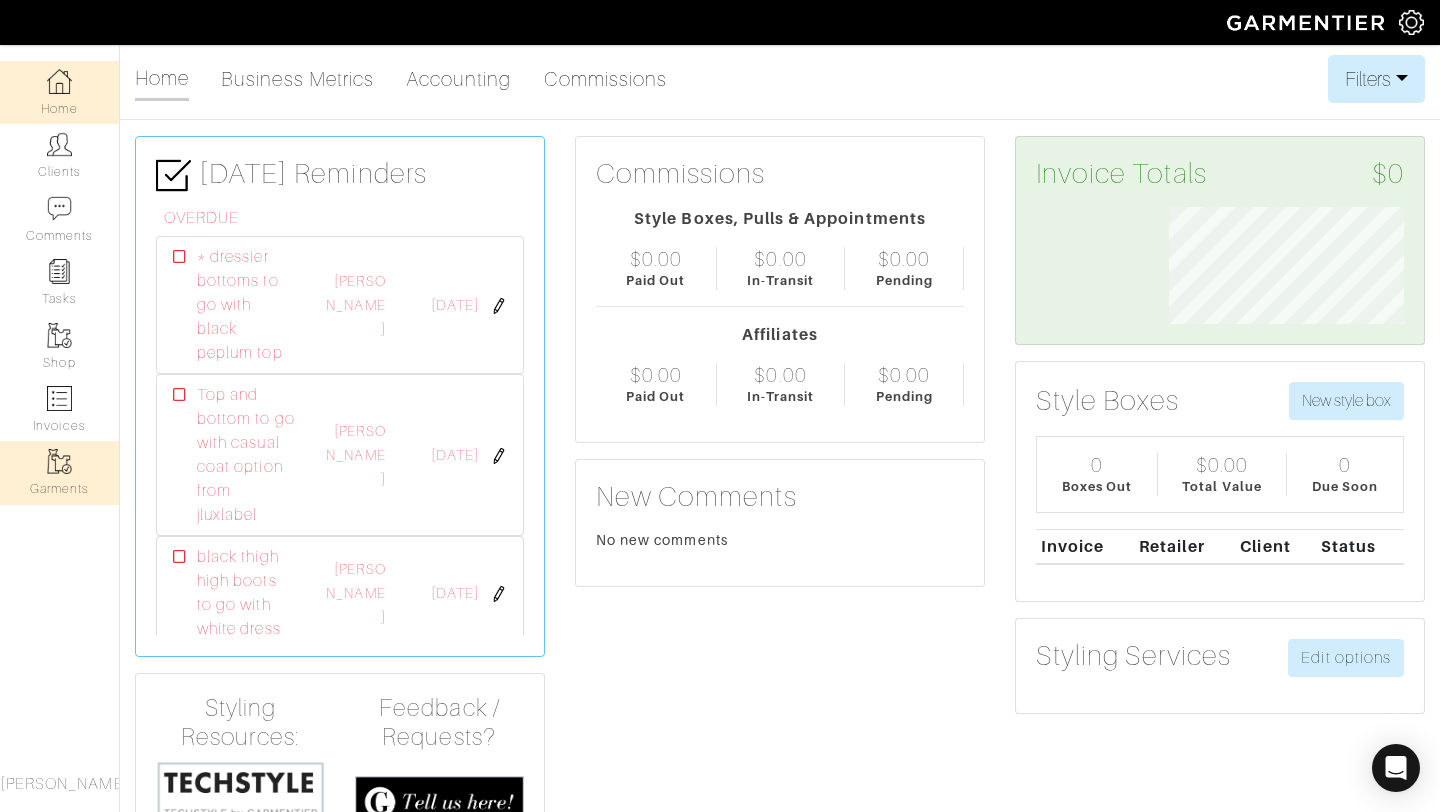 click at bounding box center [59, 461] 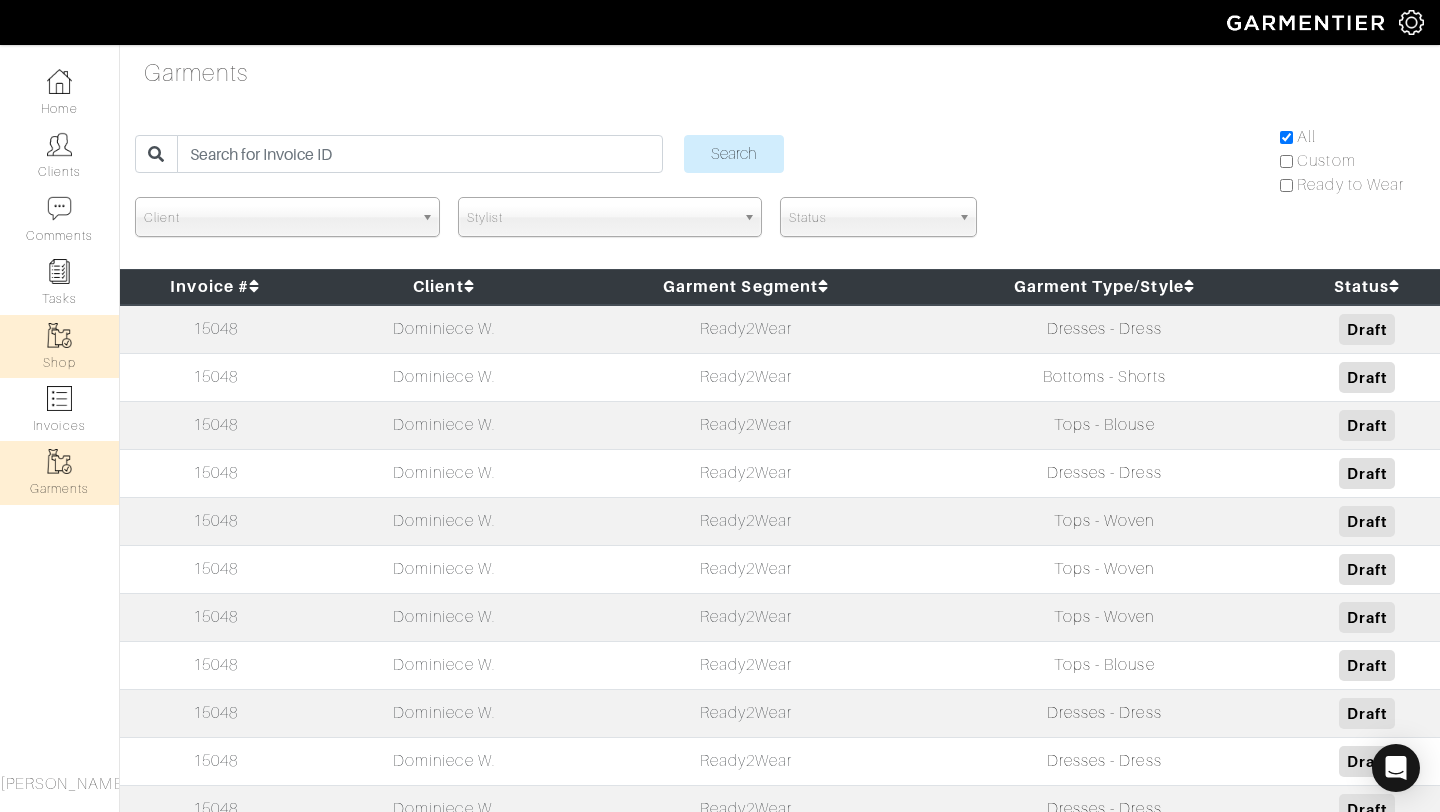 click at bounding box center [59, 335] 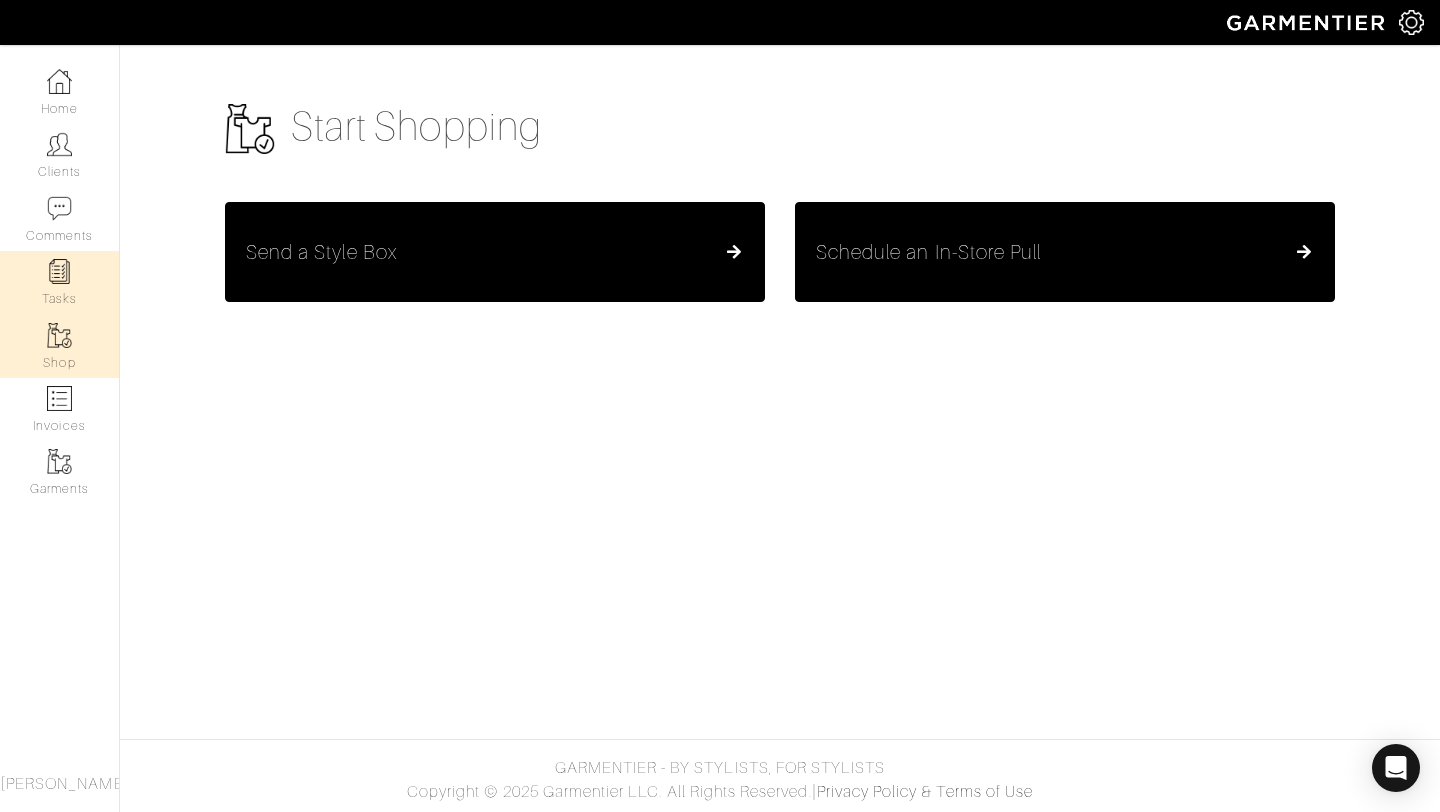 click at bounding box center (59, 271) 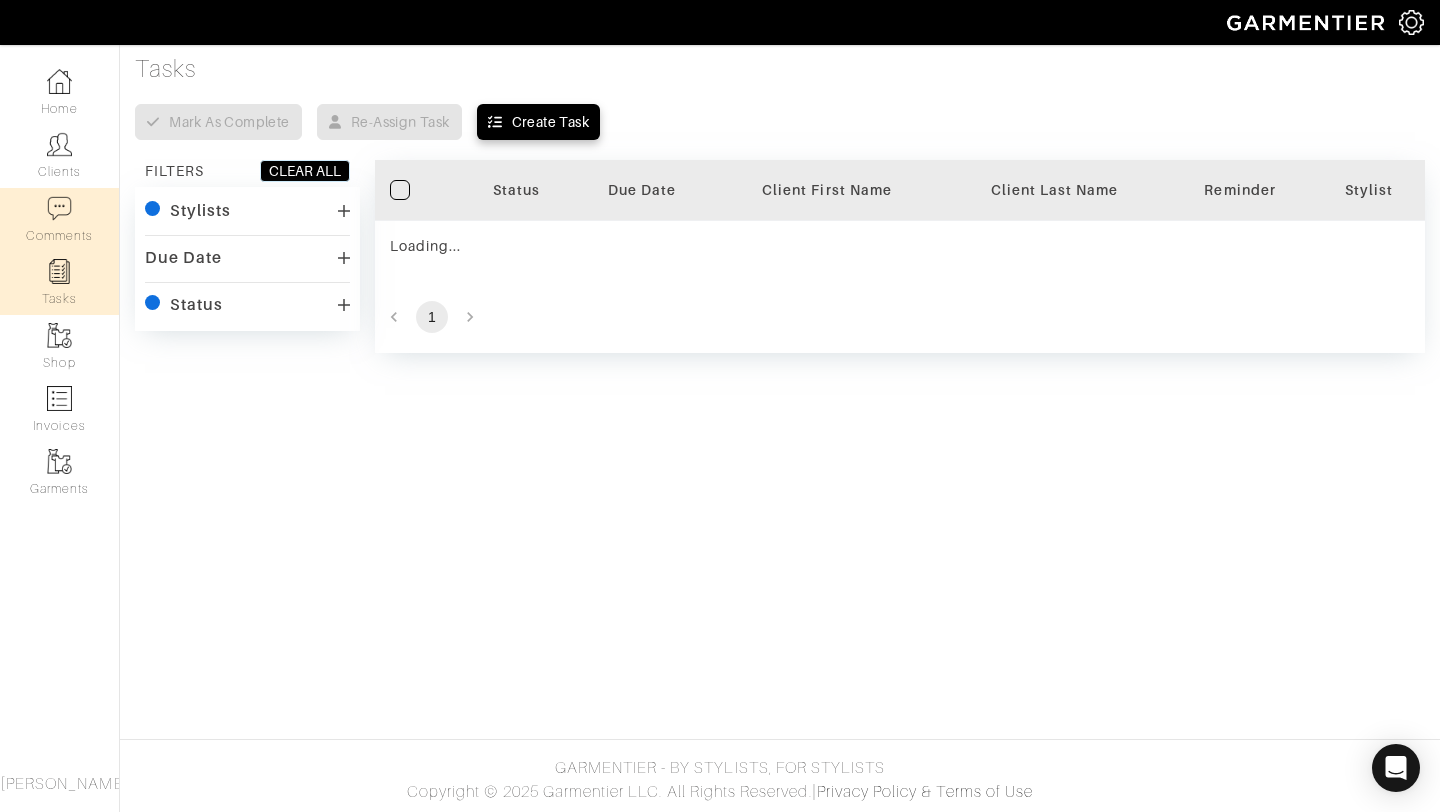 click on "Comments" at bounding box center (59, 219) 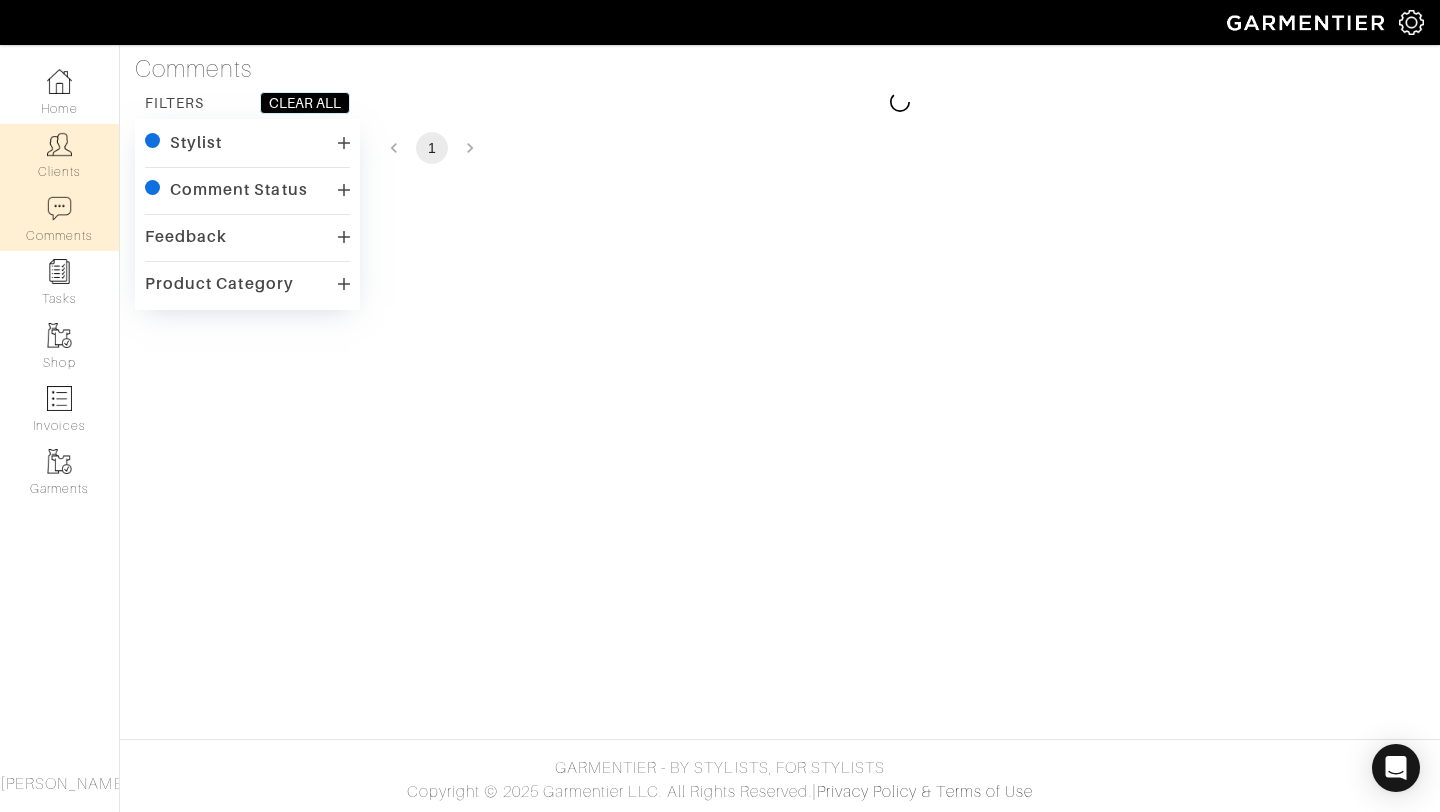 click at bounding box center [59, 144] 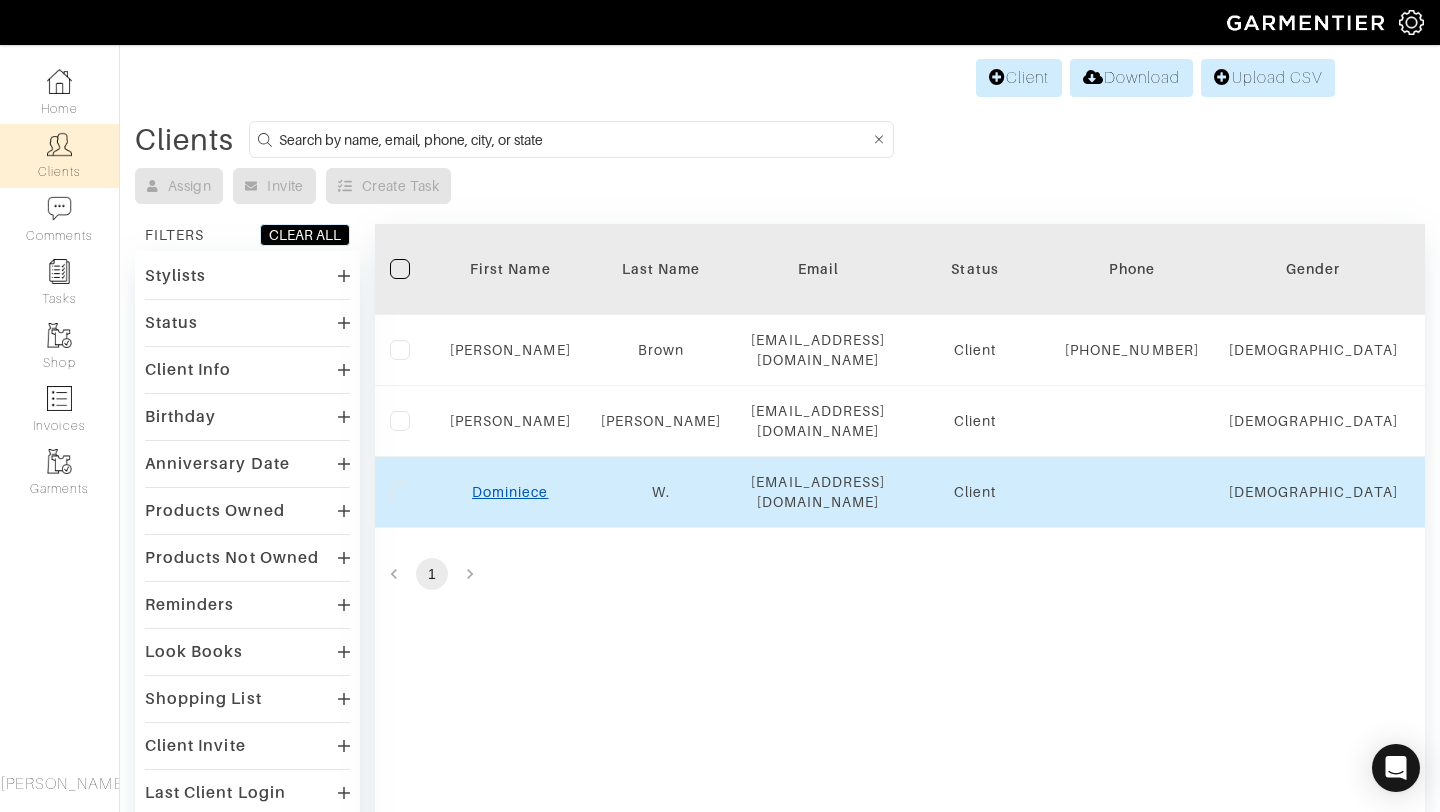 click on "Dominiece" at bounding box center [510, 492] 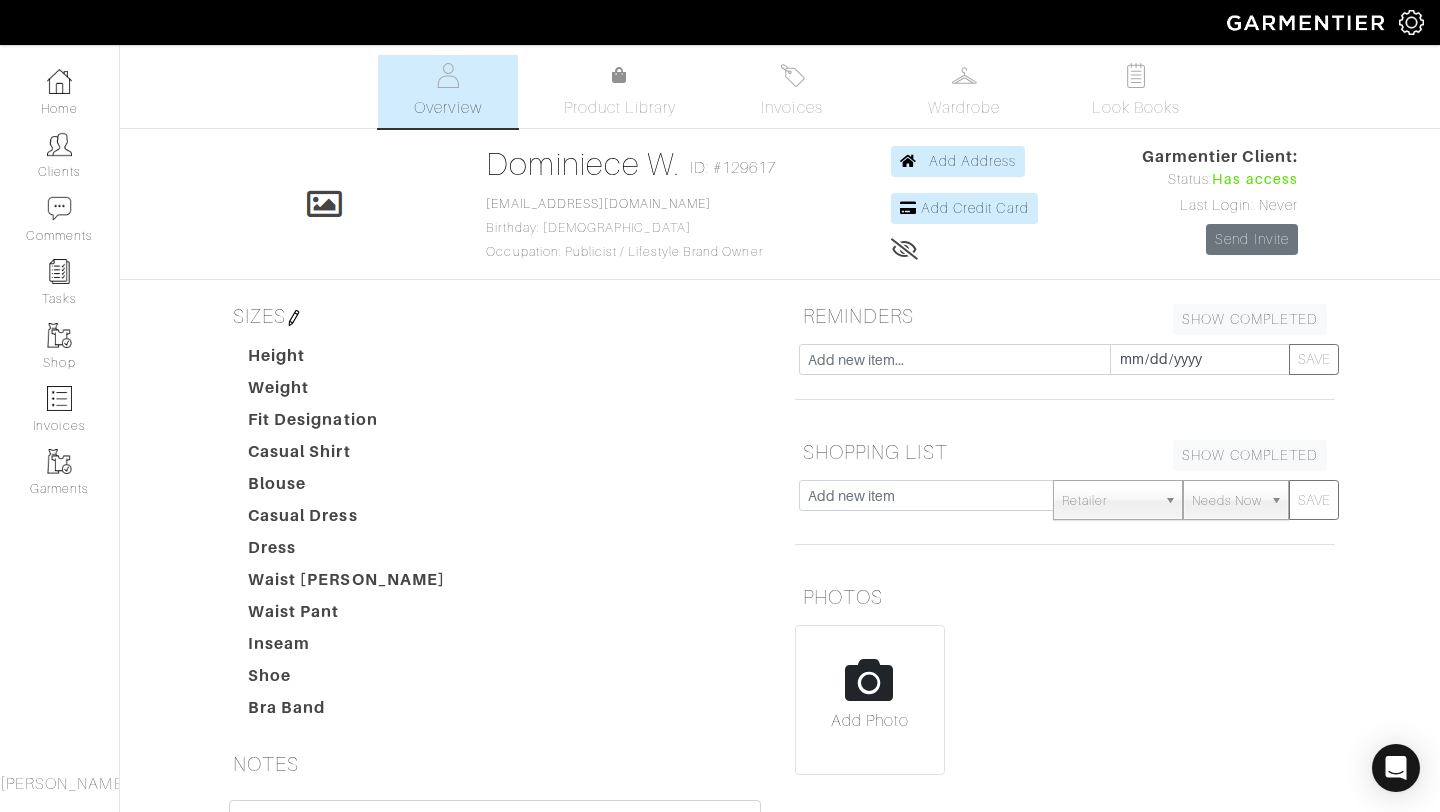 scroll, scrollTop: 0, scrollLeft: 0, axis: both 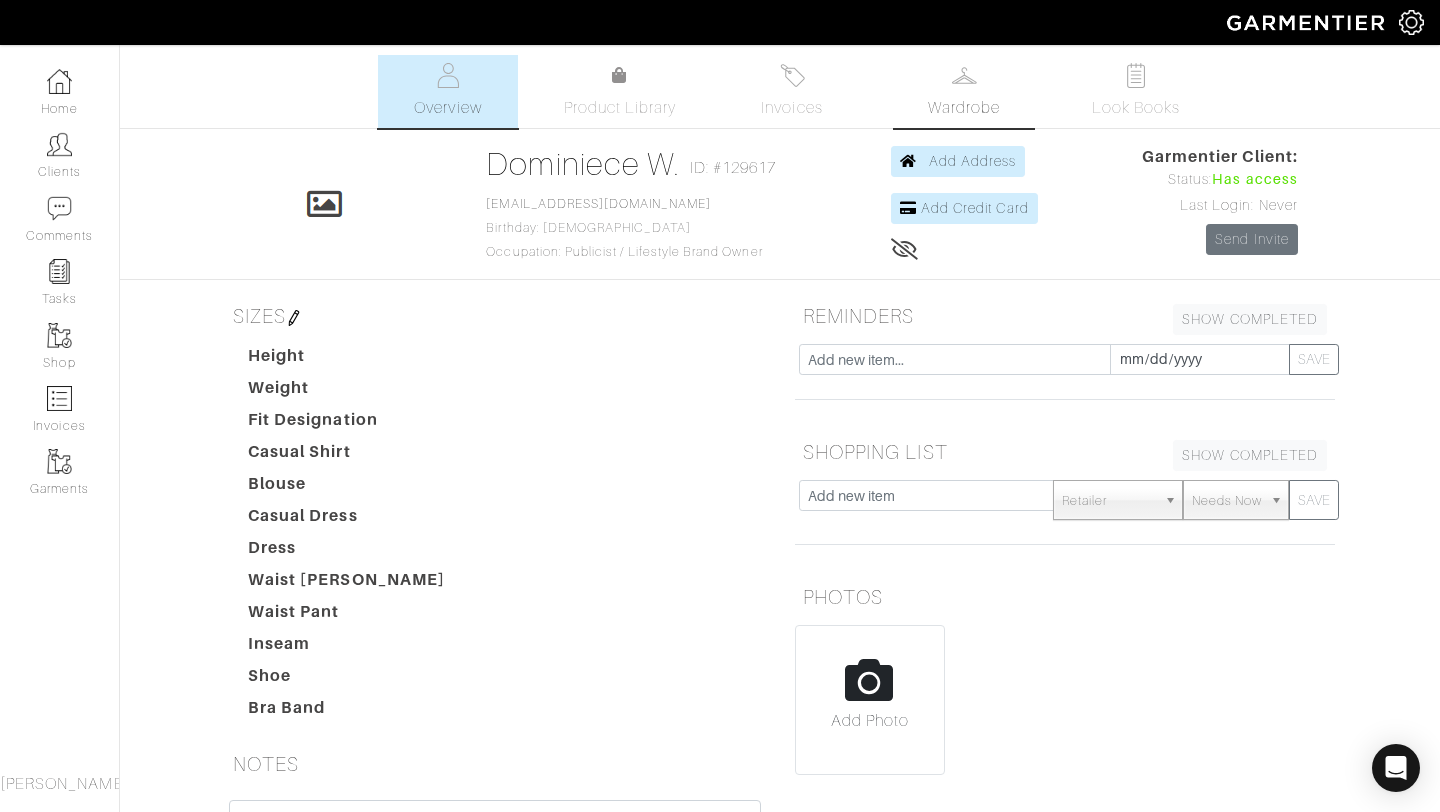 click on "Wardrobe" at bounding box center [964, 91] 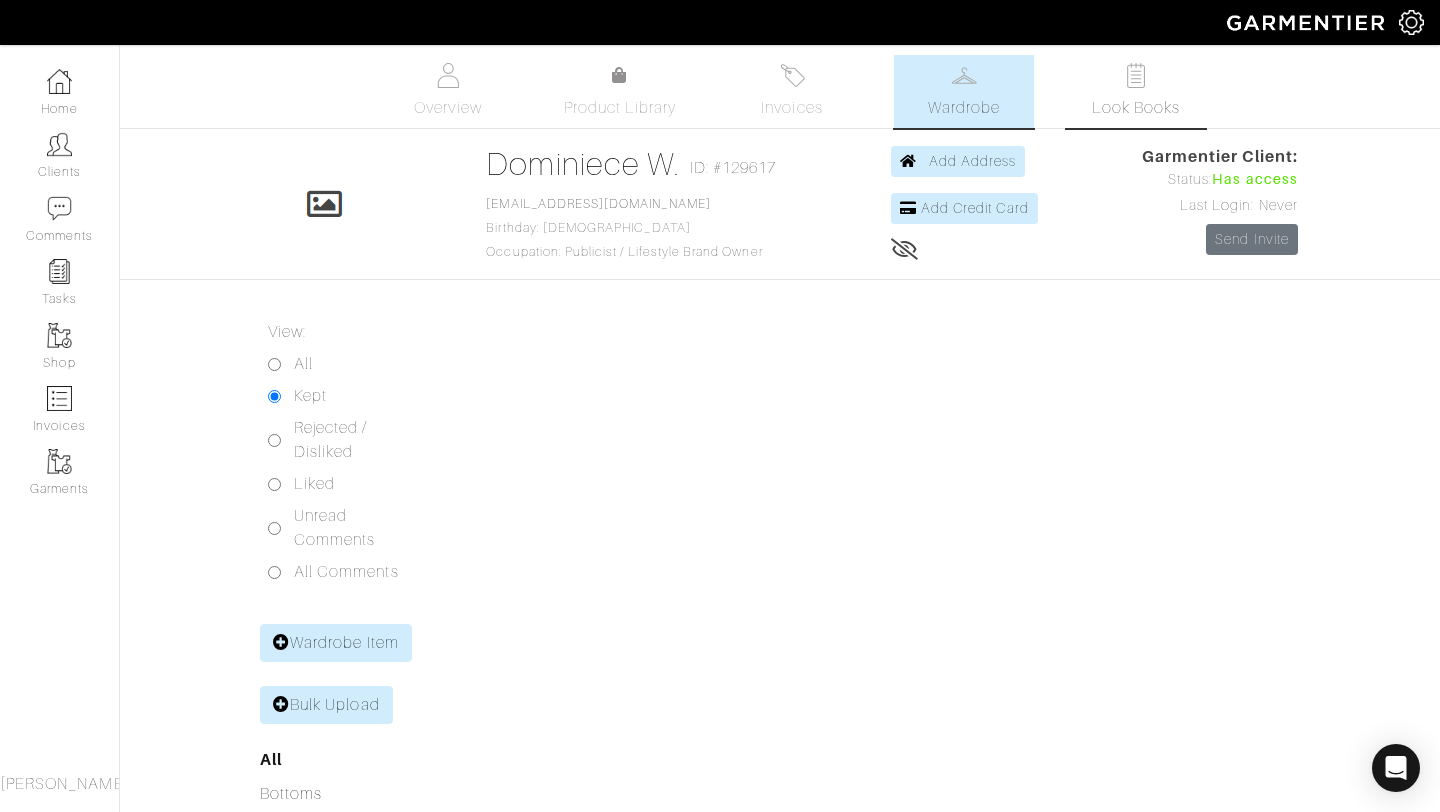 click on "Look Books" at bounding box center [1136, 108] 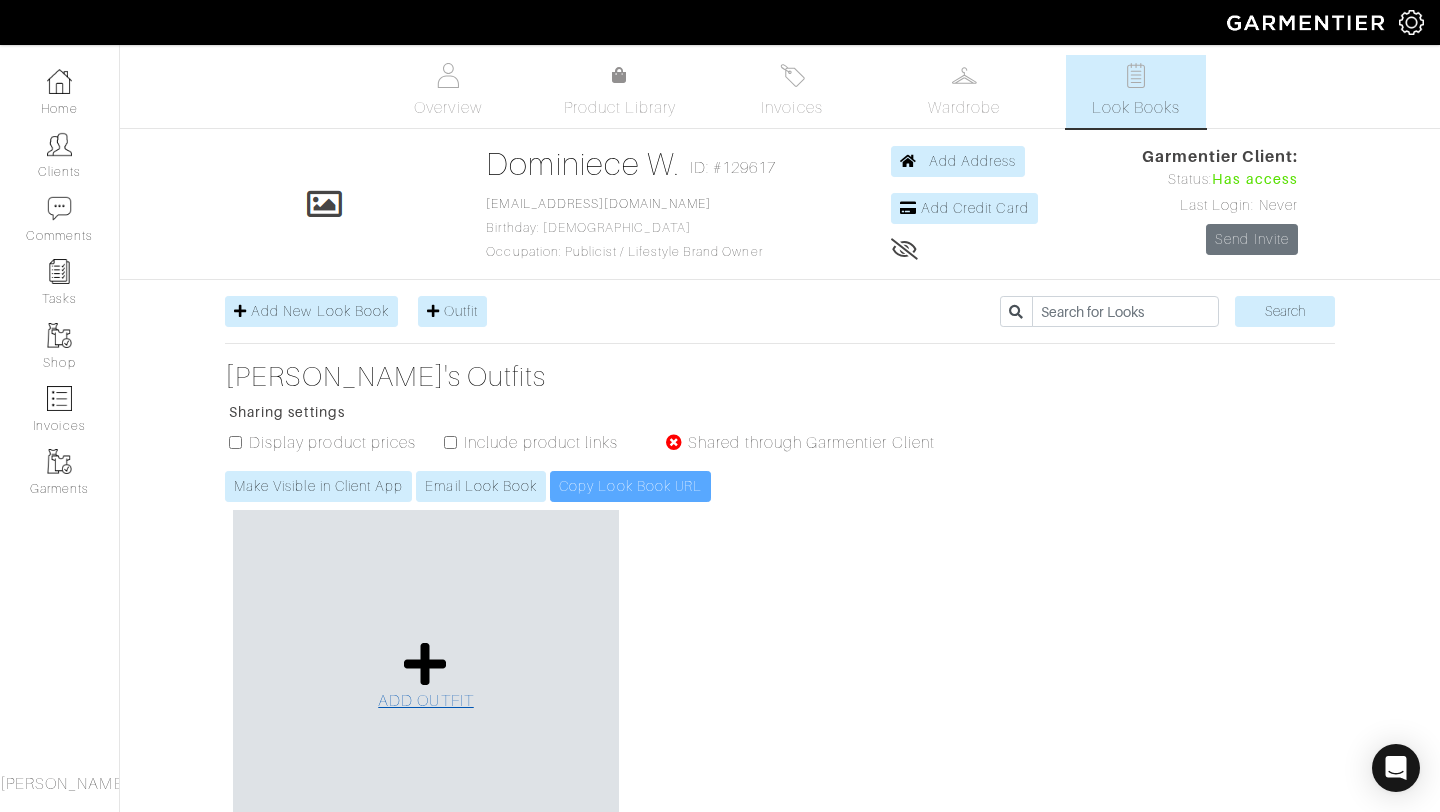 click at bounding box center [425, 664] 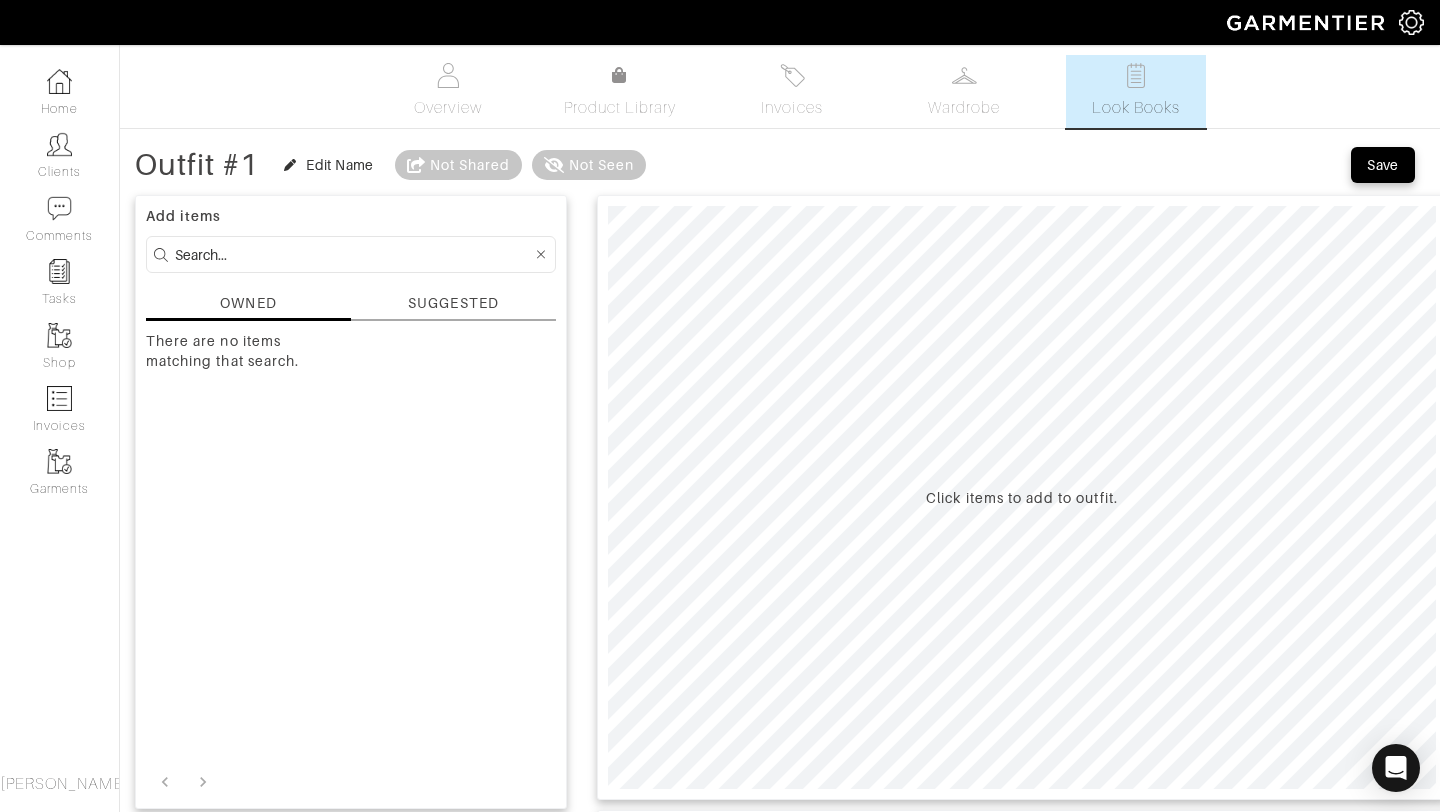 click on "SUGGESTED" at bounding box center (453, 303) 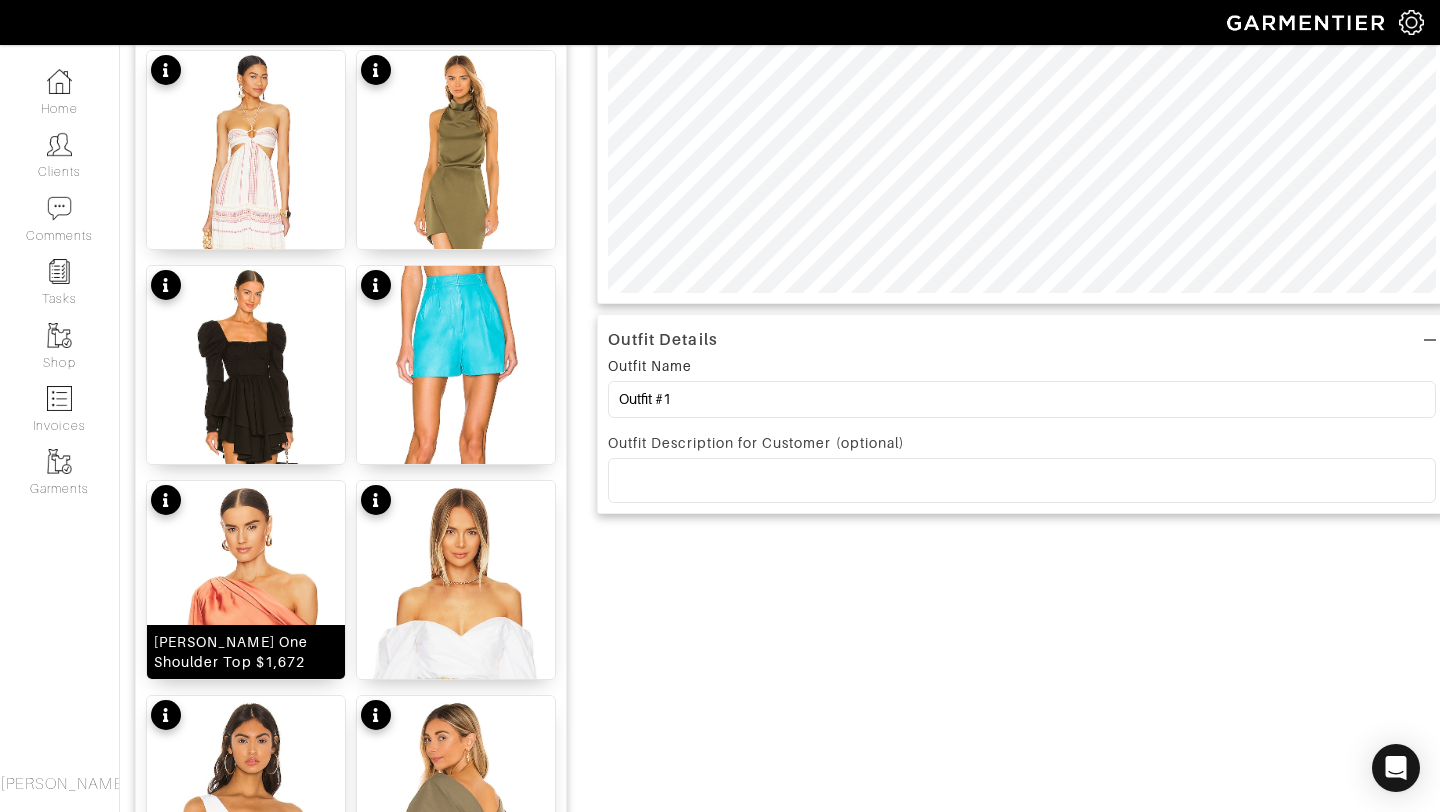 scroll, scrollTop: 494, scrollLeft: 0, axis: vertical 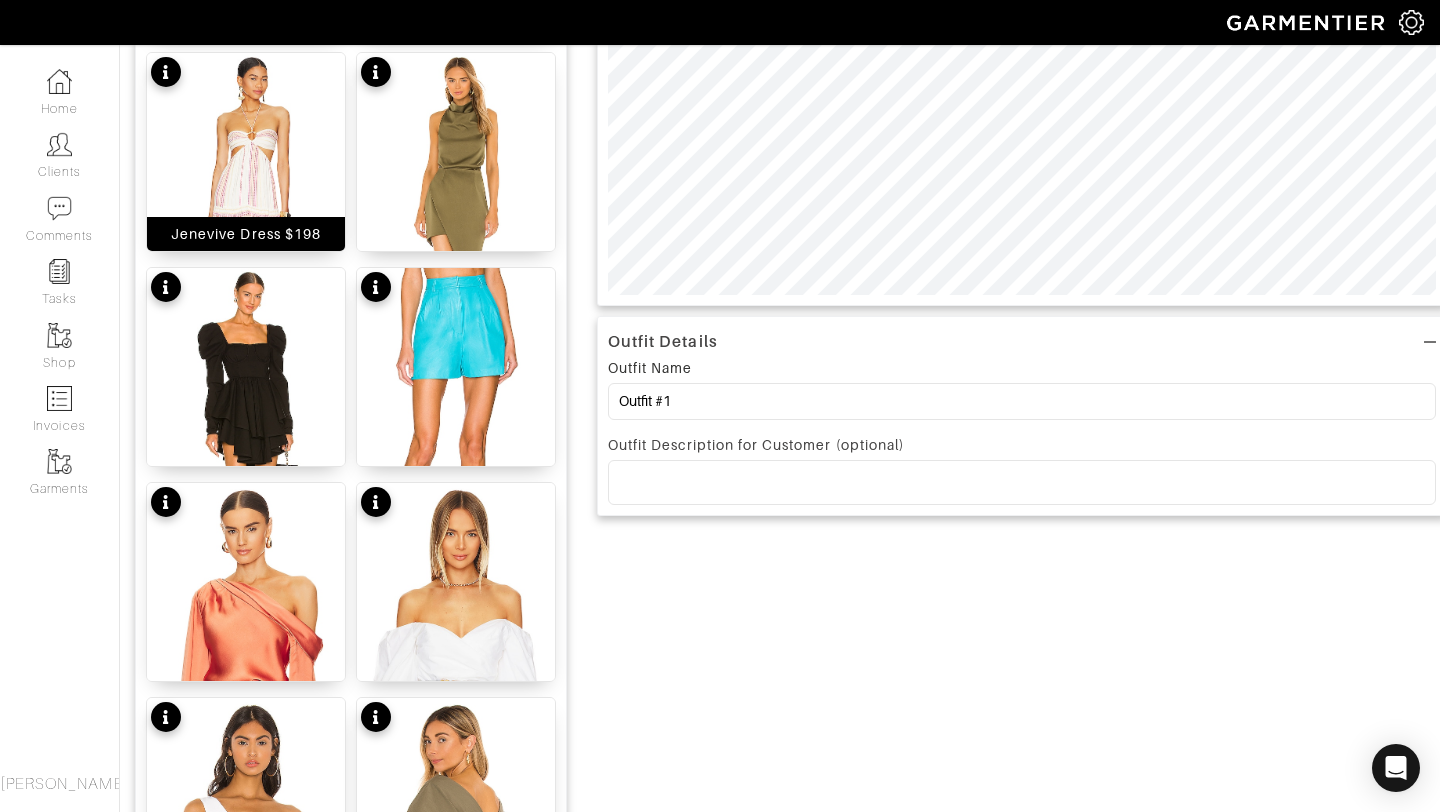 click at bounding box center (246, 222) 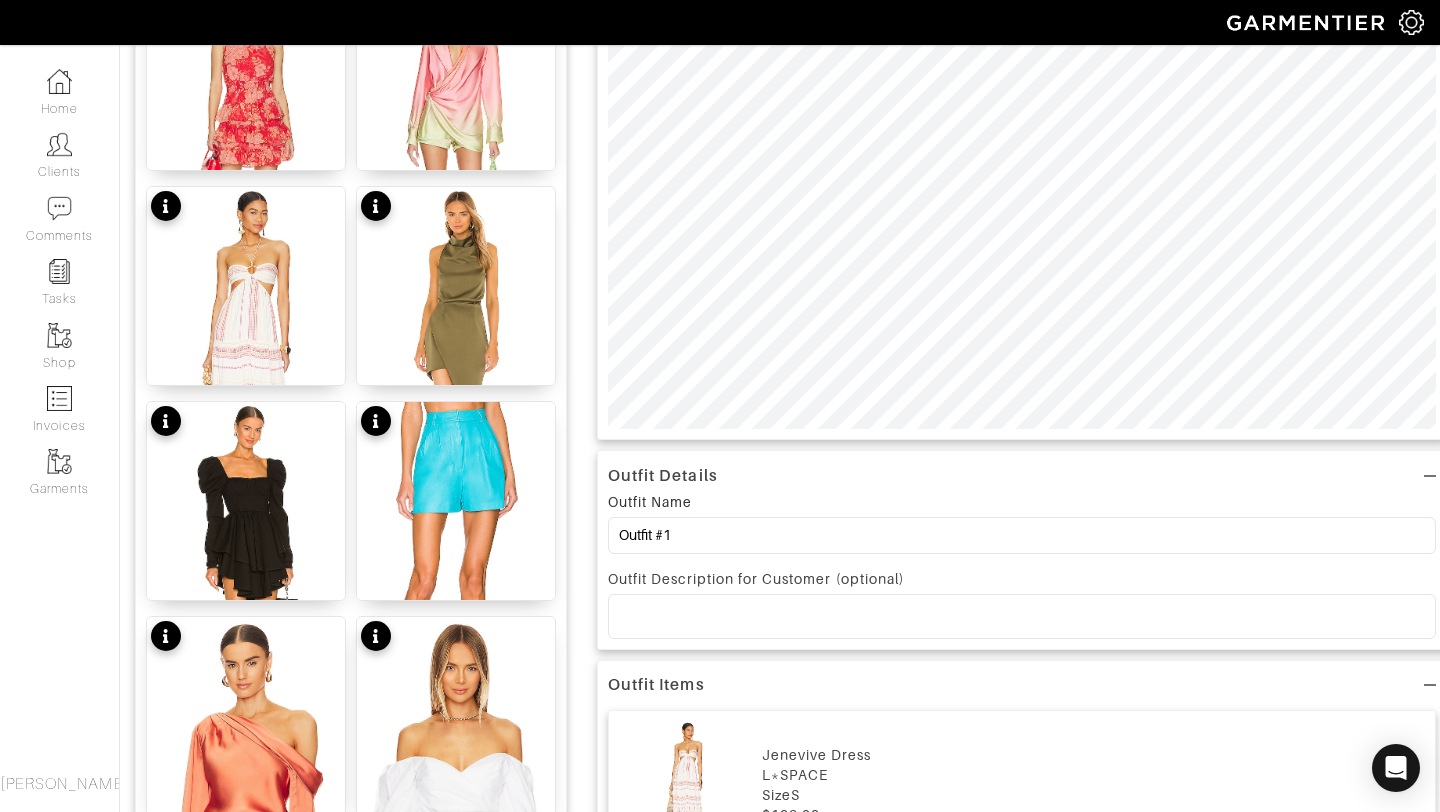 scroll, scrollTop: 0, scrollLeft: 0, axis: both 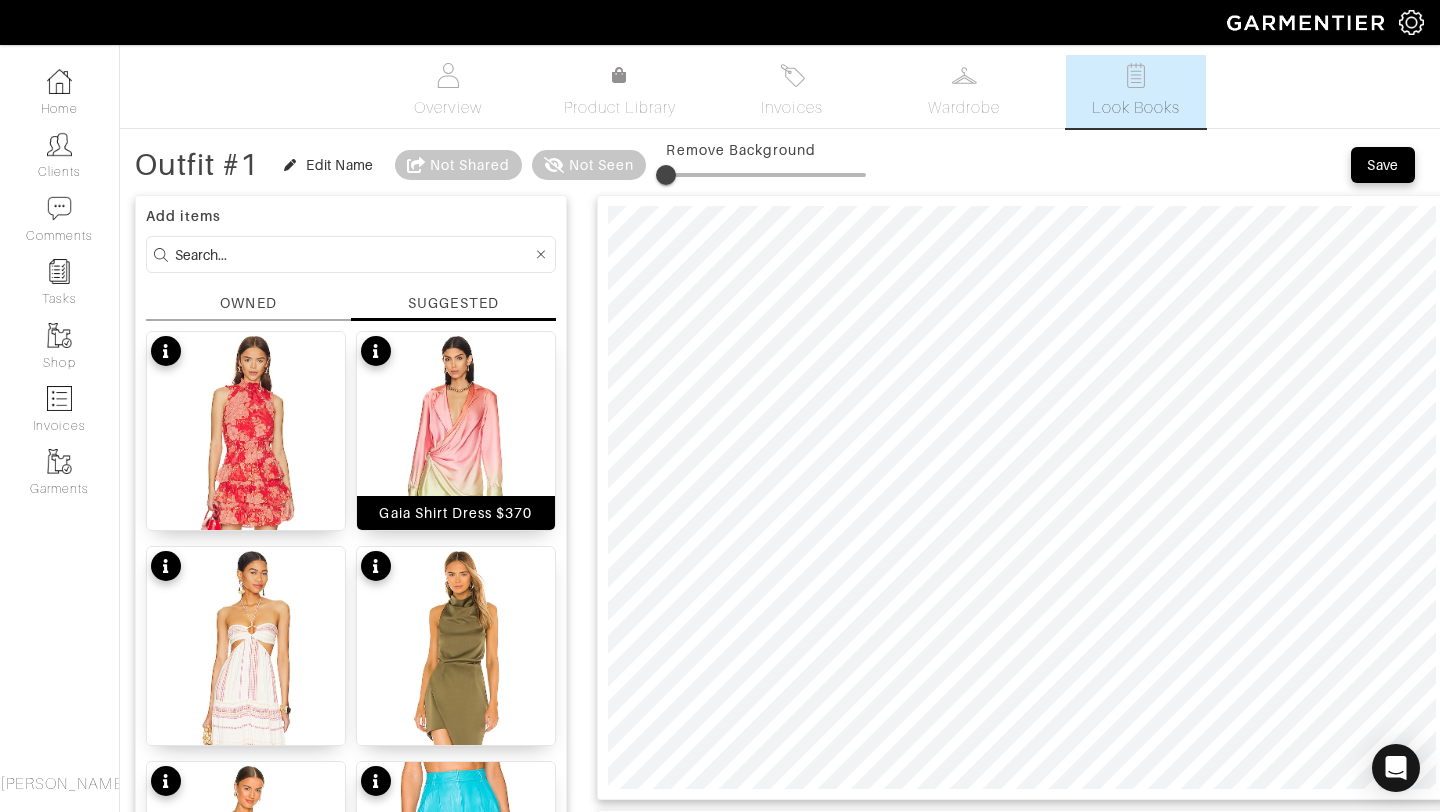 click at bounding box center (456, 501) 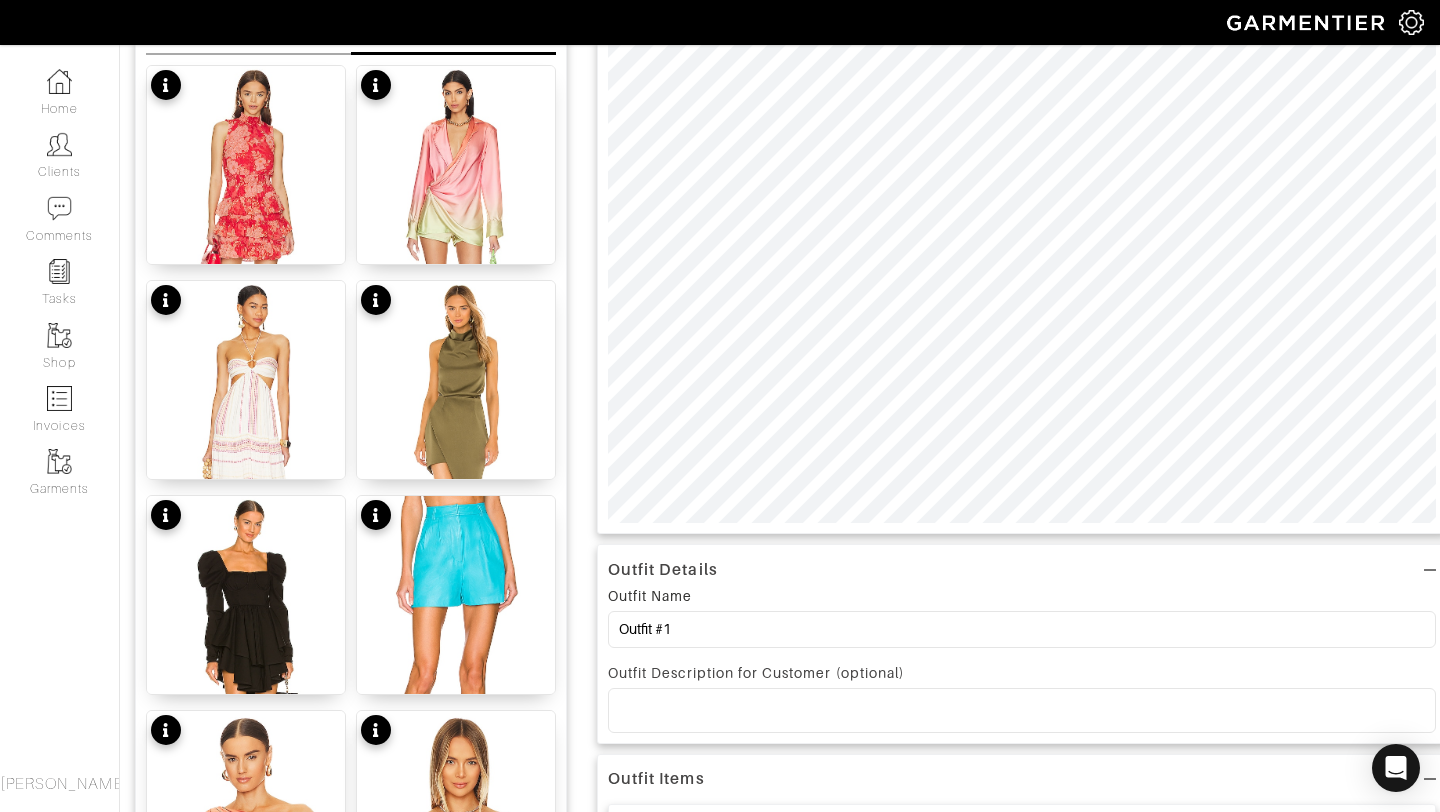 scroll, scrollTop: 342, scrollLeft: 0, axis: vertical 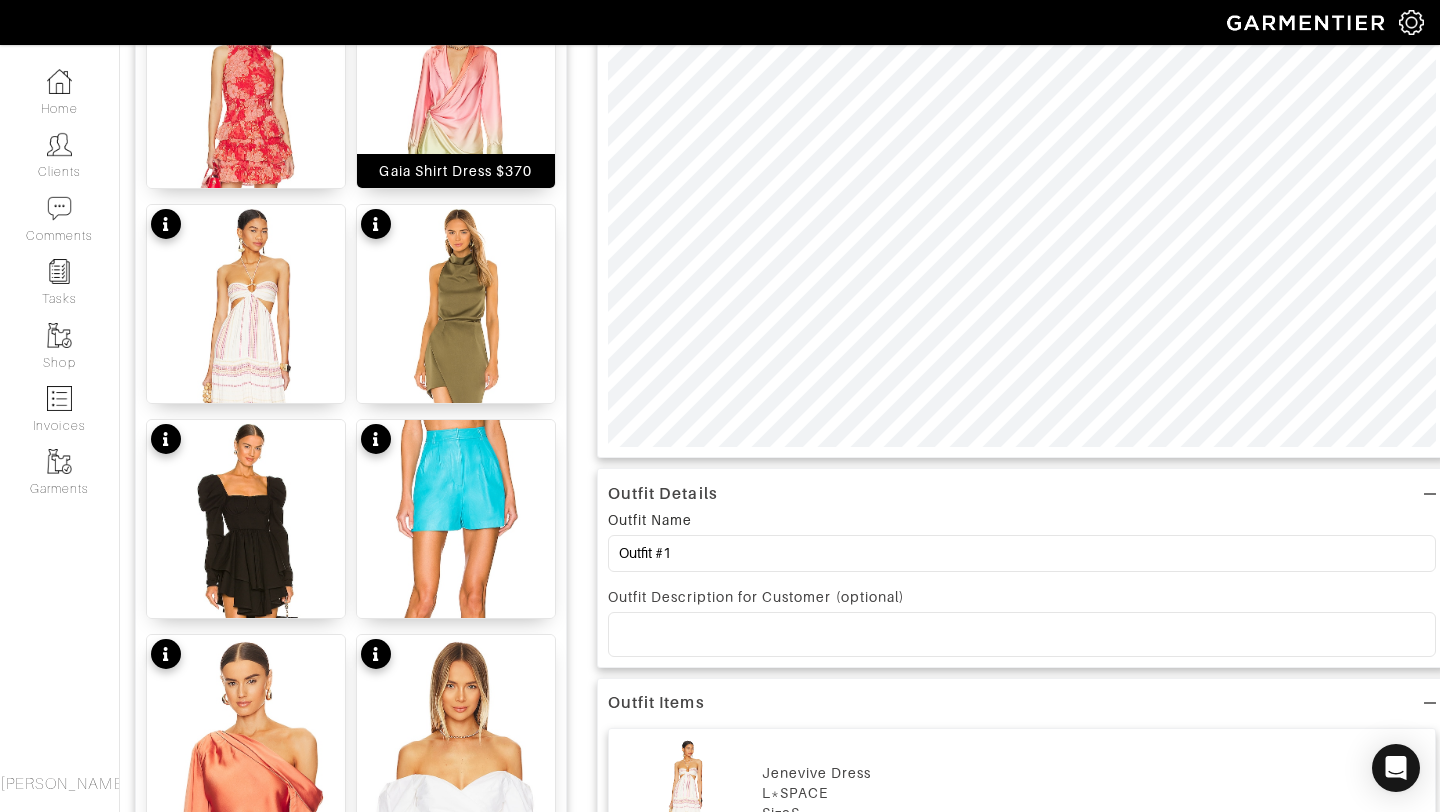 click at bounding box center [456, 159] 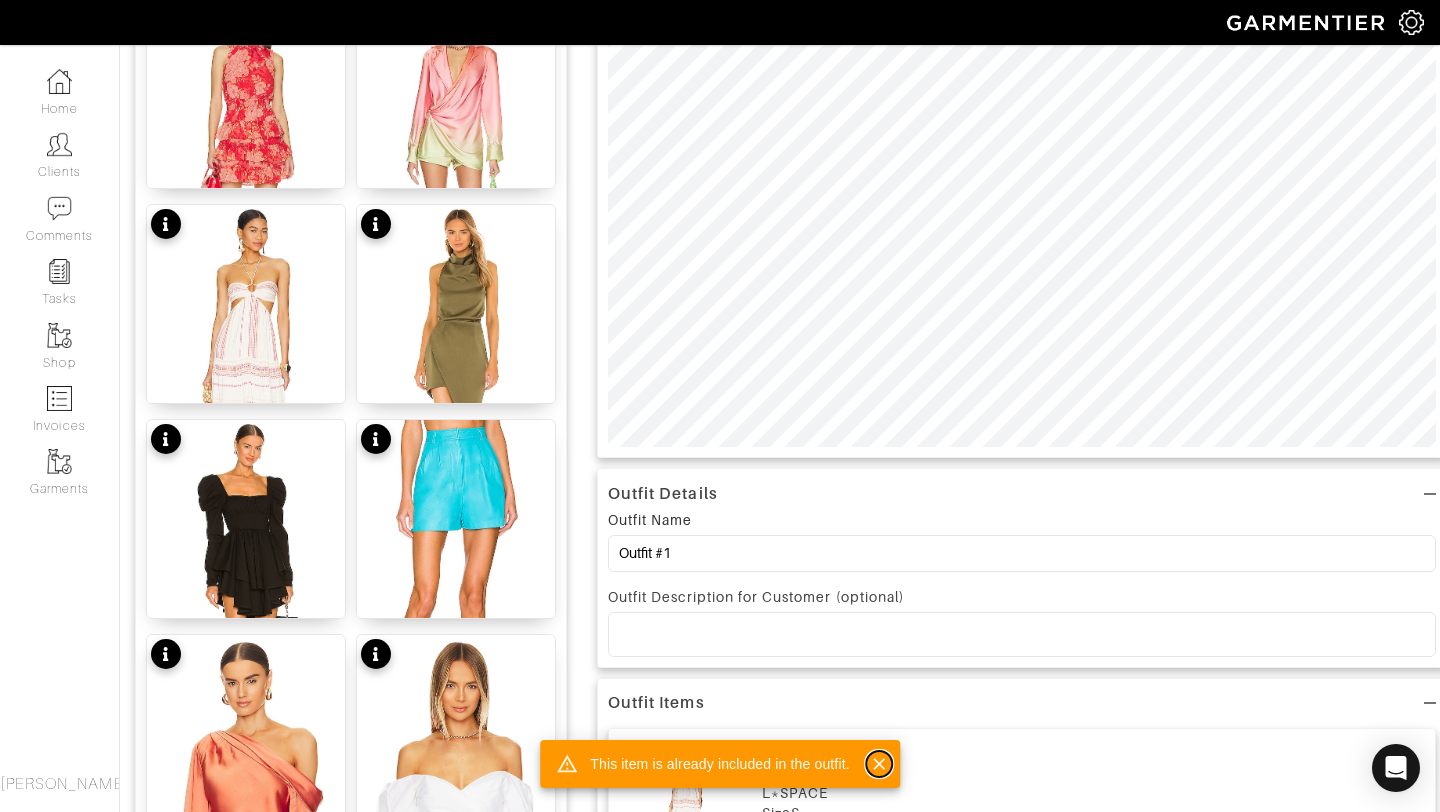 click 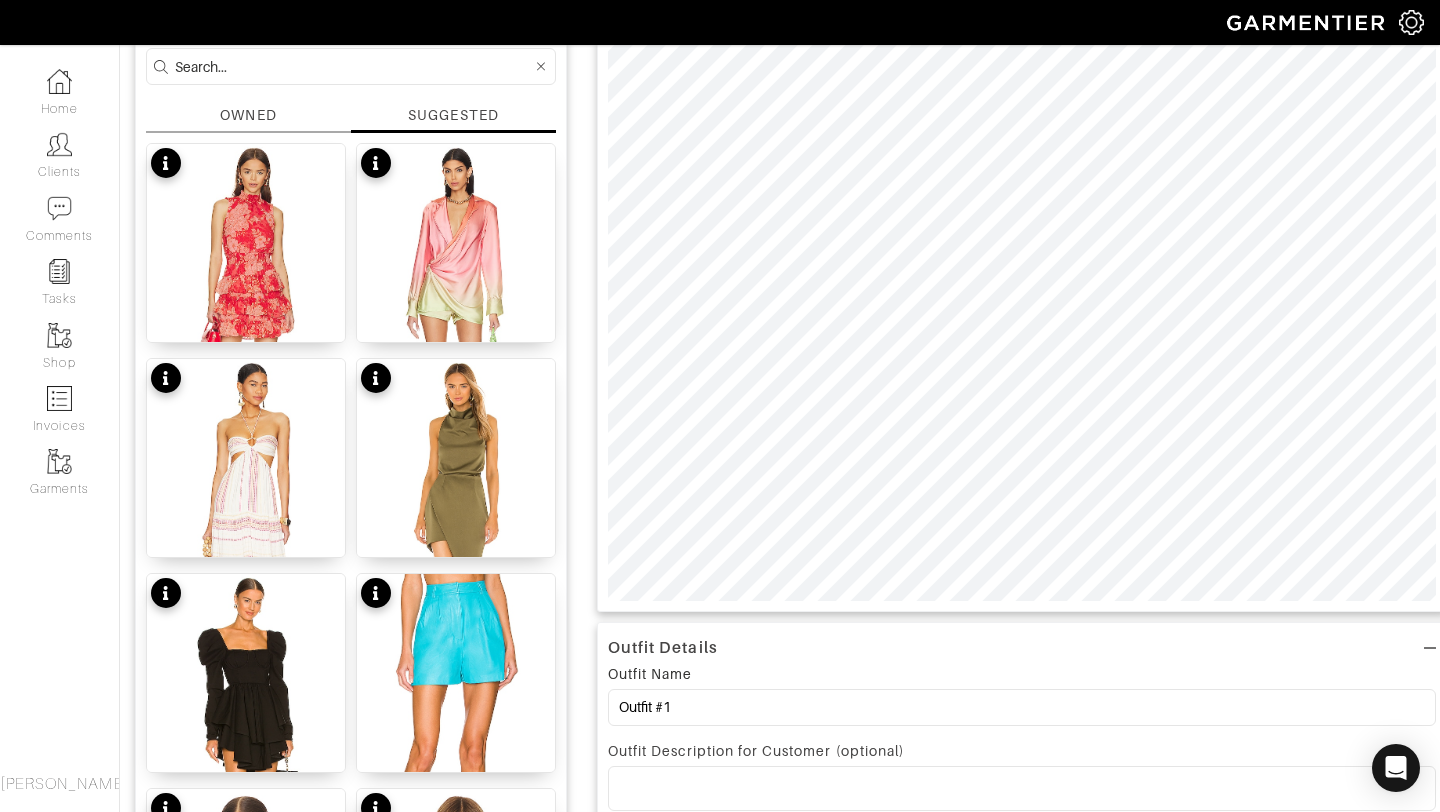 scroll, scrollTop: 0, scrollLeft: 0, axis: both 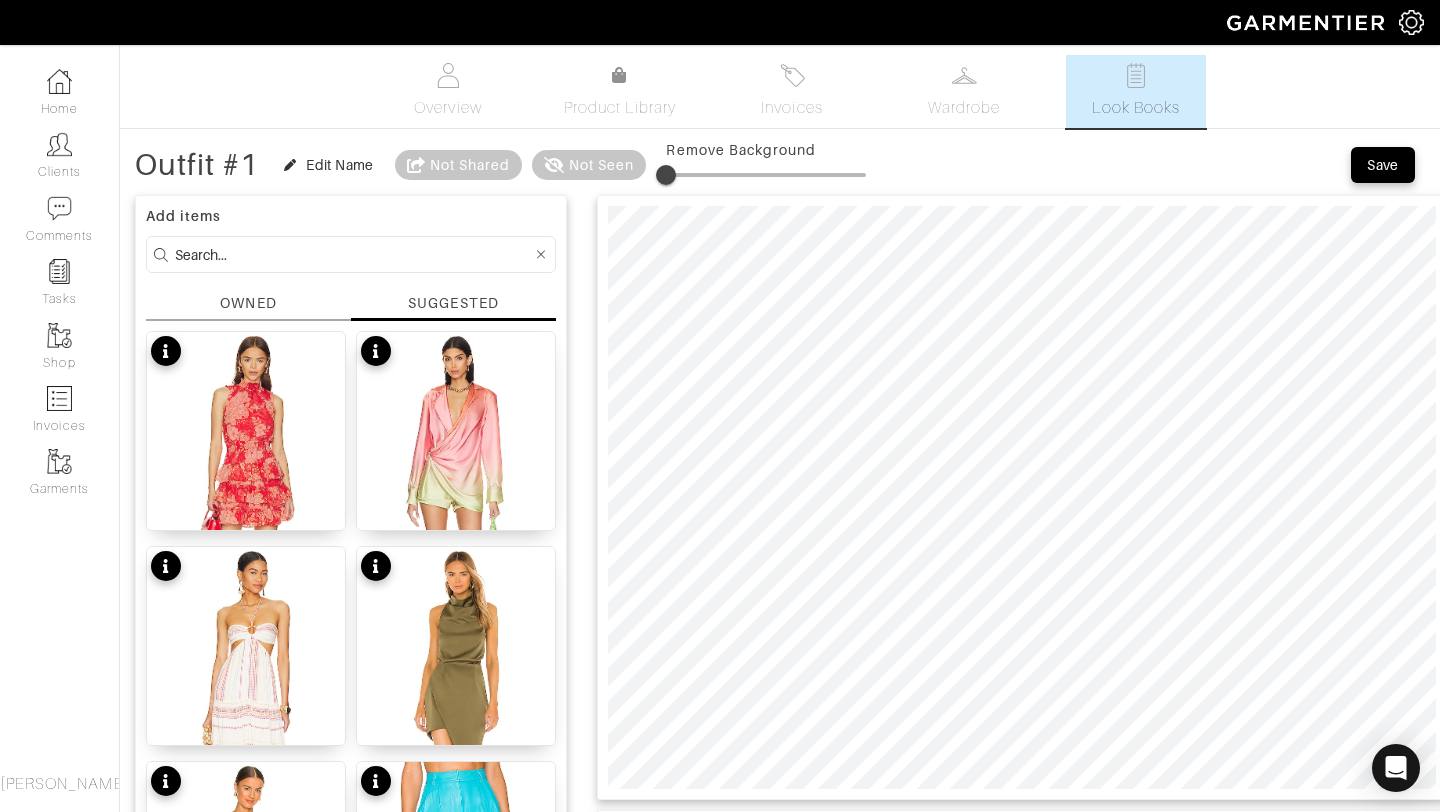 click on "Outfit Details Outfit Name Outfit #1 Outfit Description for Customer (optional) Outfit Items Jenevive Dress L*SPACE Size  S $198.00 Gaia Shirt Dress Baobab Size  S $369.92" at bounding box center (1022, 1034) 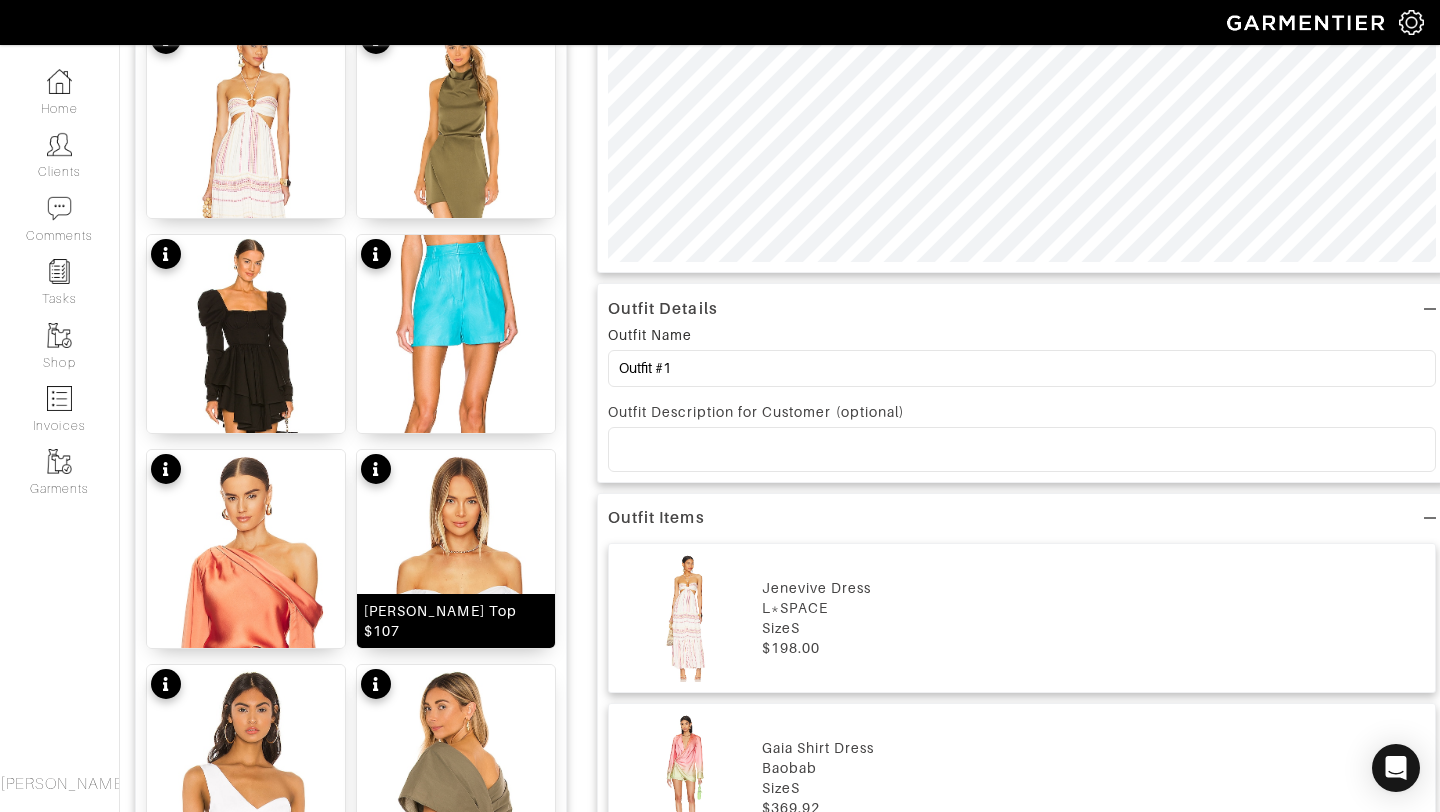 scroll, scrollTop: 528, scrollLeft: 0, axis: vertical 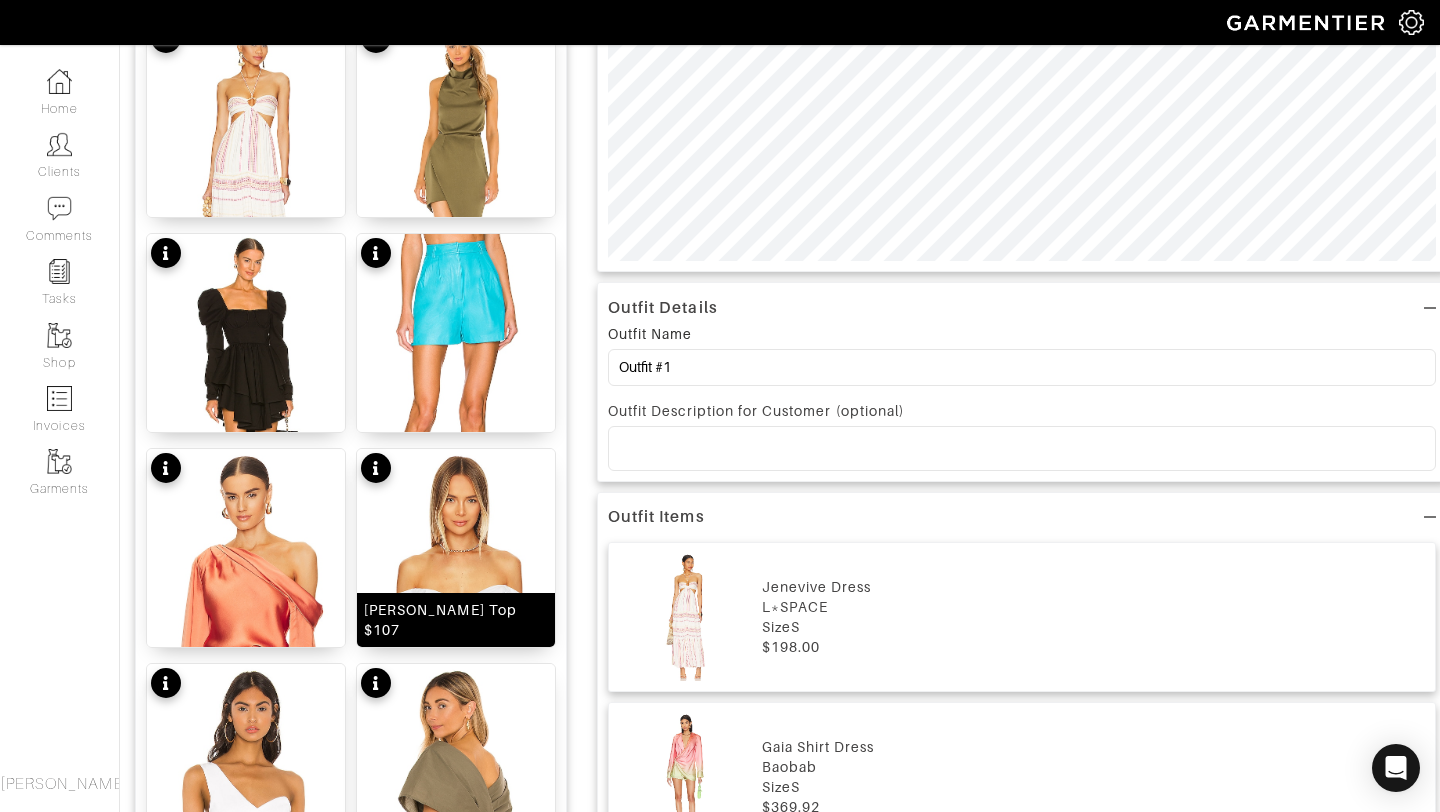 click at bounding box center (456, 618) 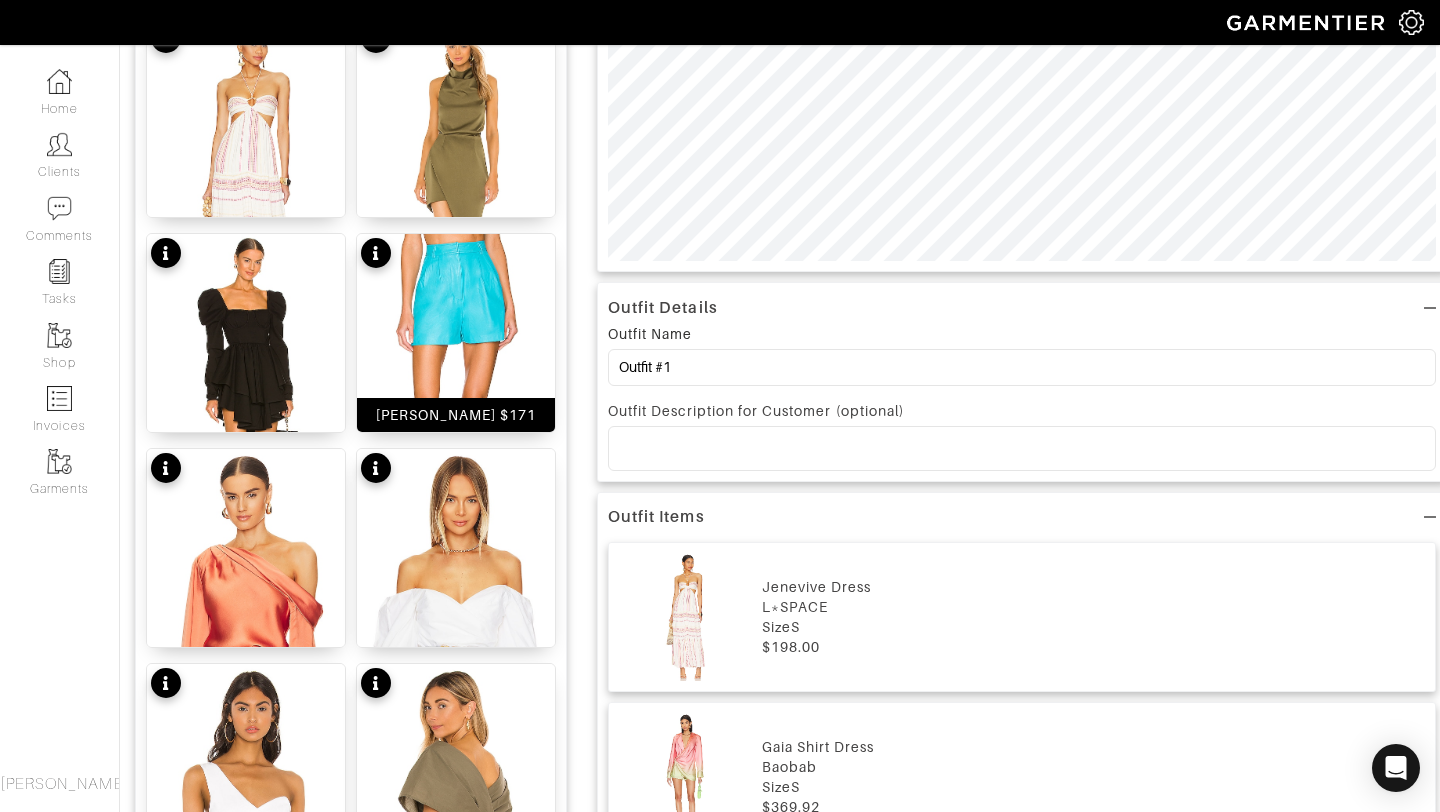 click at bounding box center [456, 403] 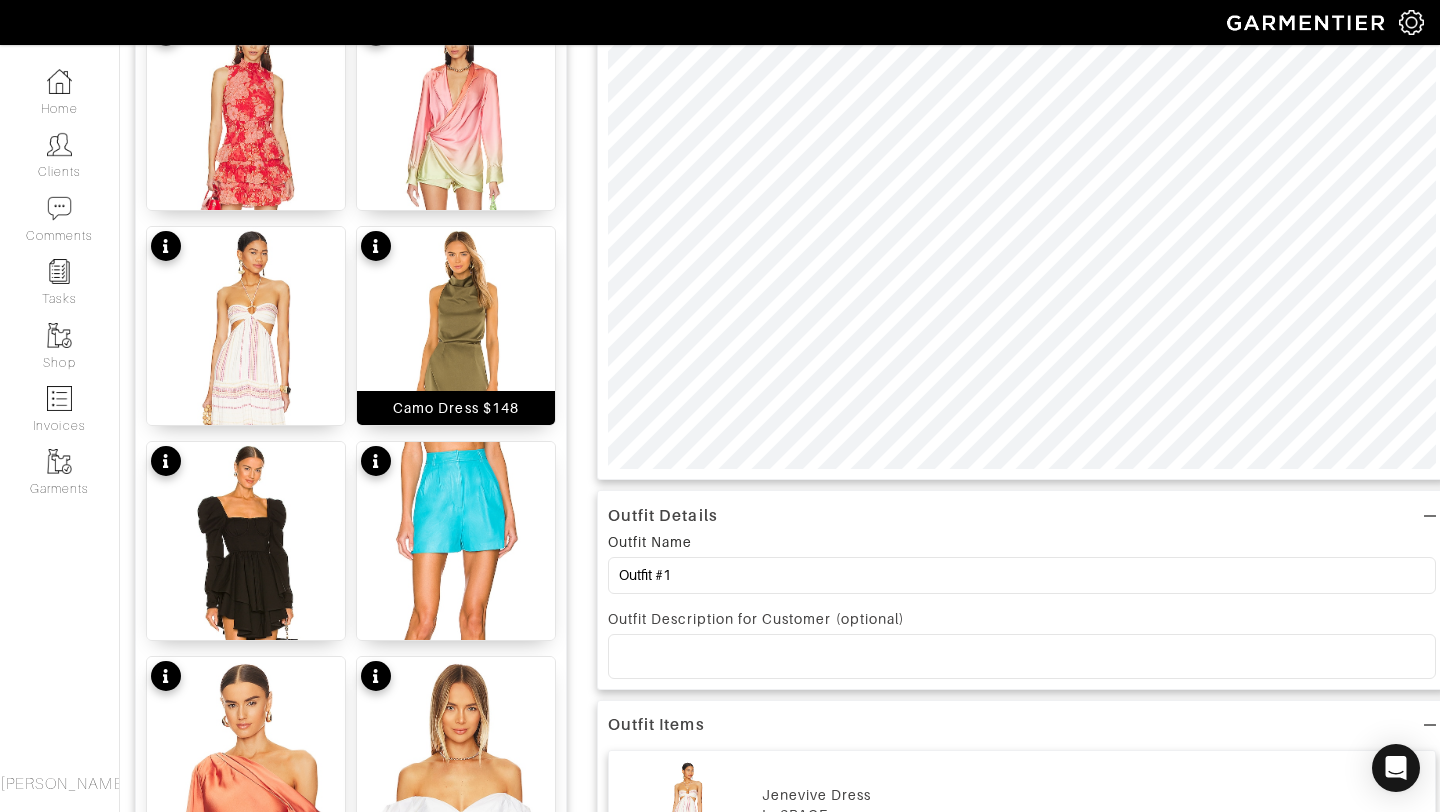 scroll, scrollTop: 322, scrollLeft: 0, axis: vertical 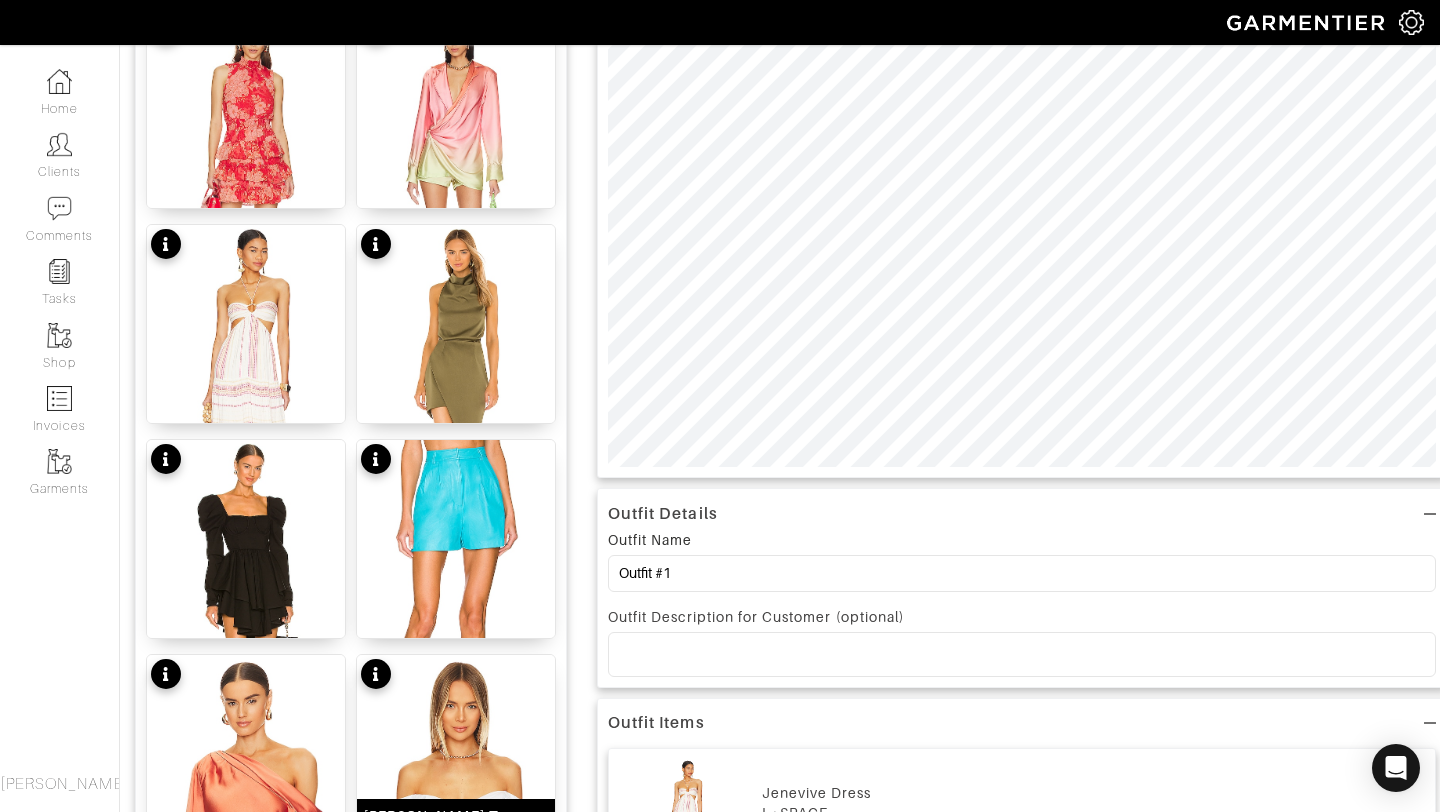 click at bounding box center (456, 824) 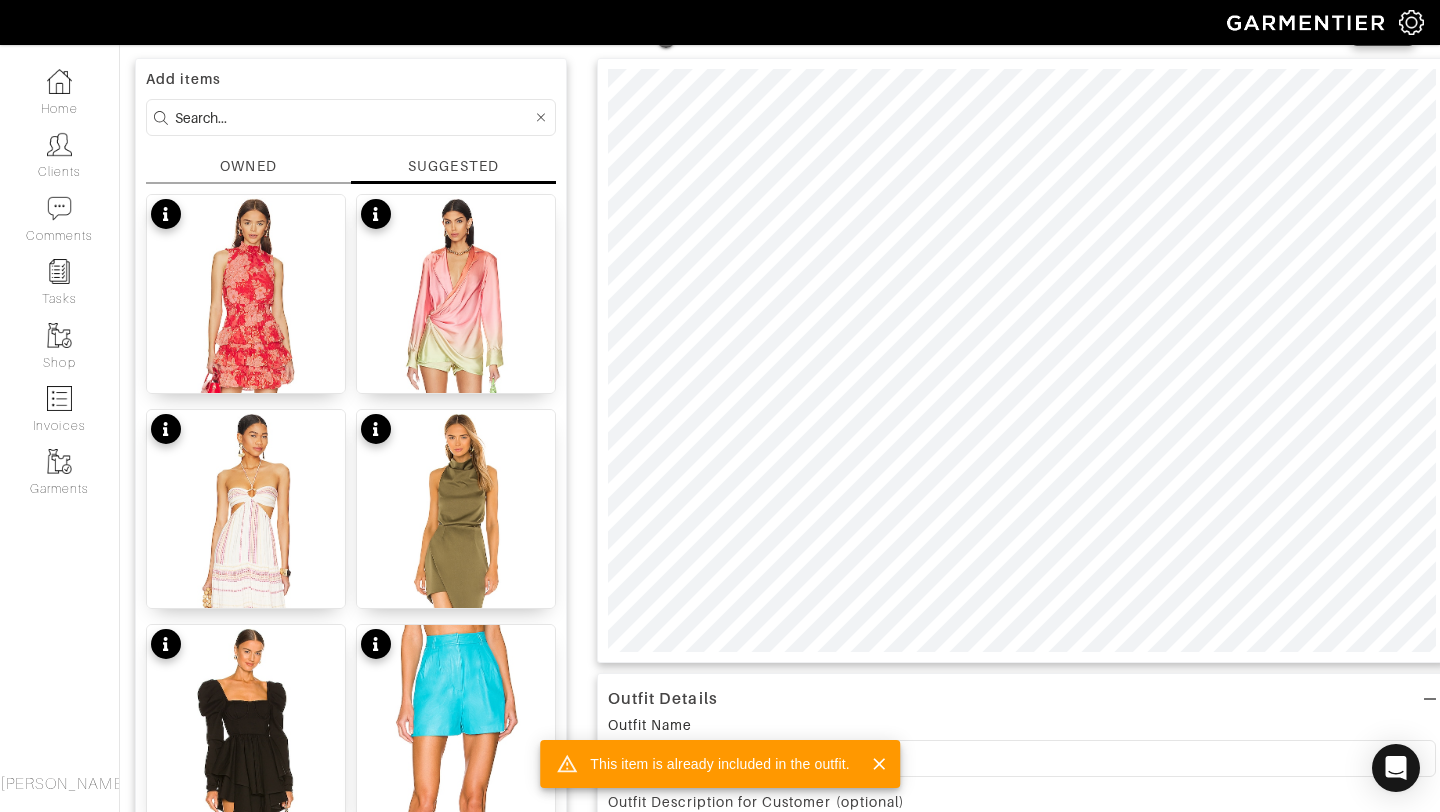 scroll, scrollTop: 21, scrollLeft: 0, axis: vertical 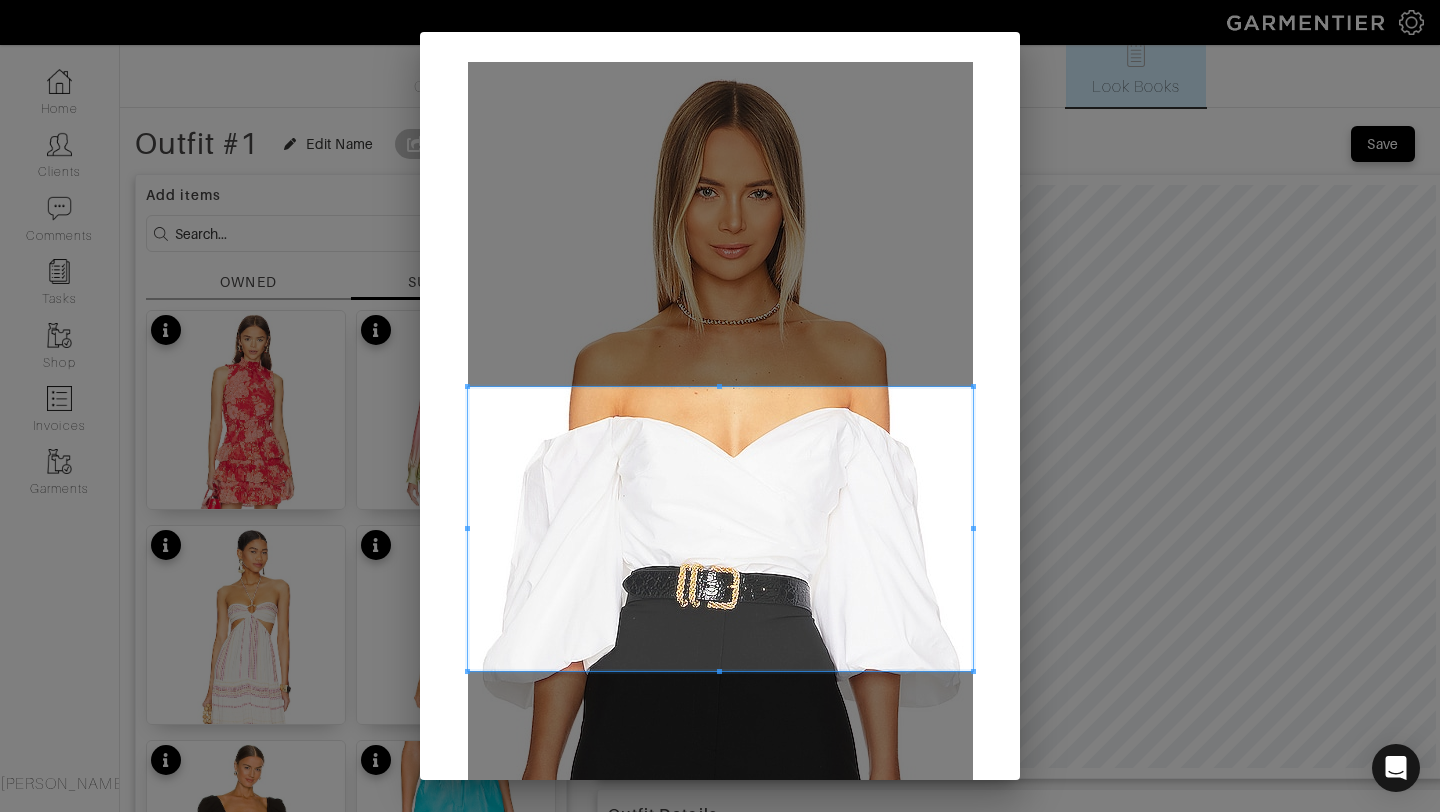 click at bounding box center (720, 529) 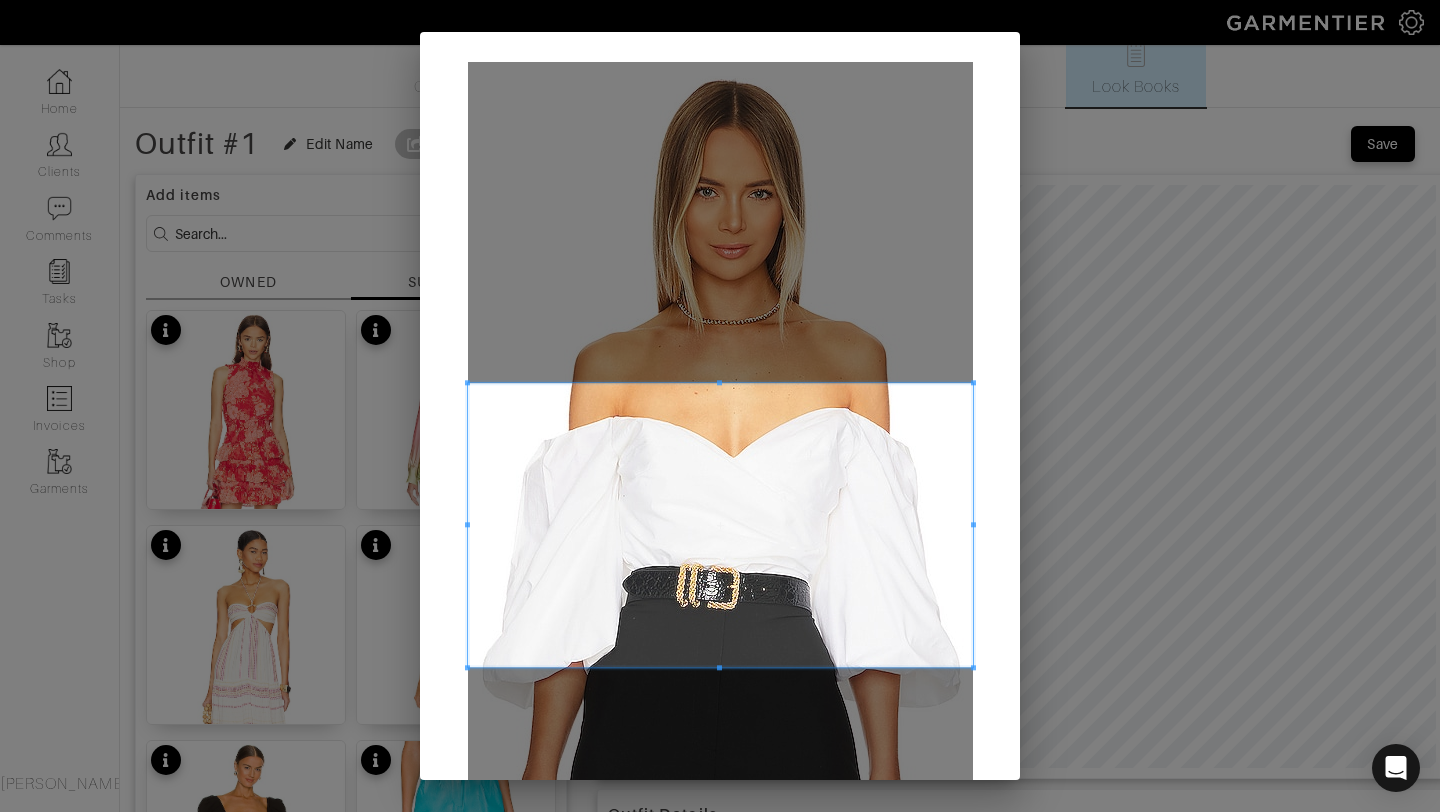 scroll, scrollTop: 232, scrollLeft: 0, axis: vertical 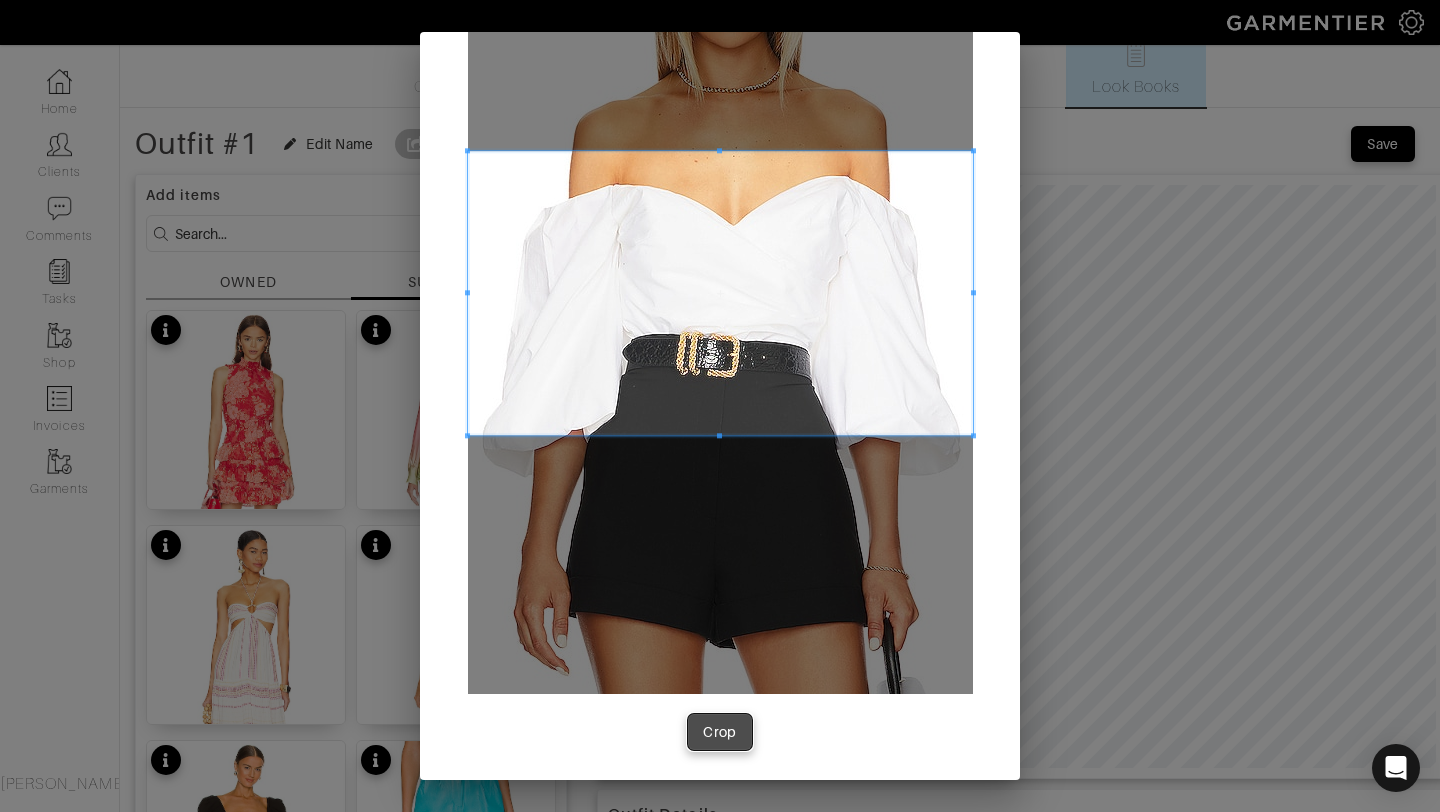 click on "Crop" at bounding box center (720, 732) 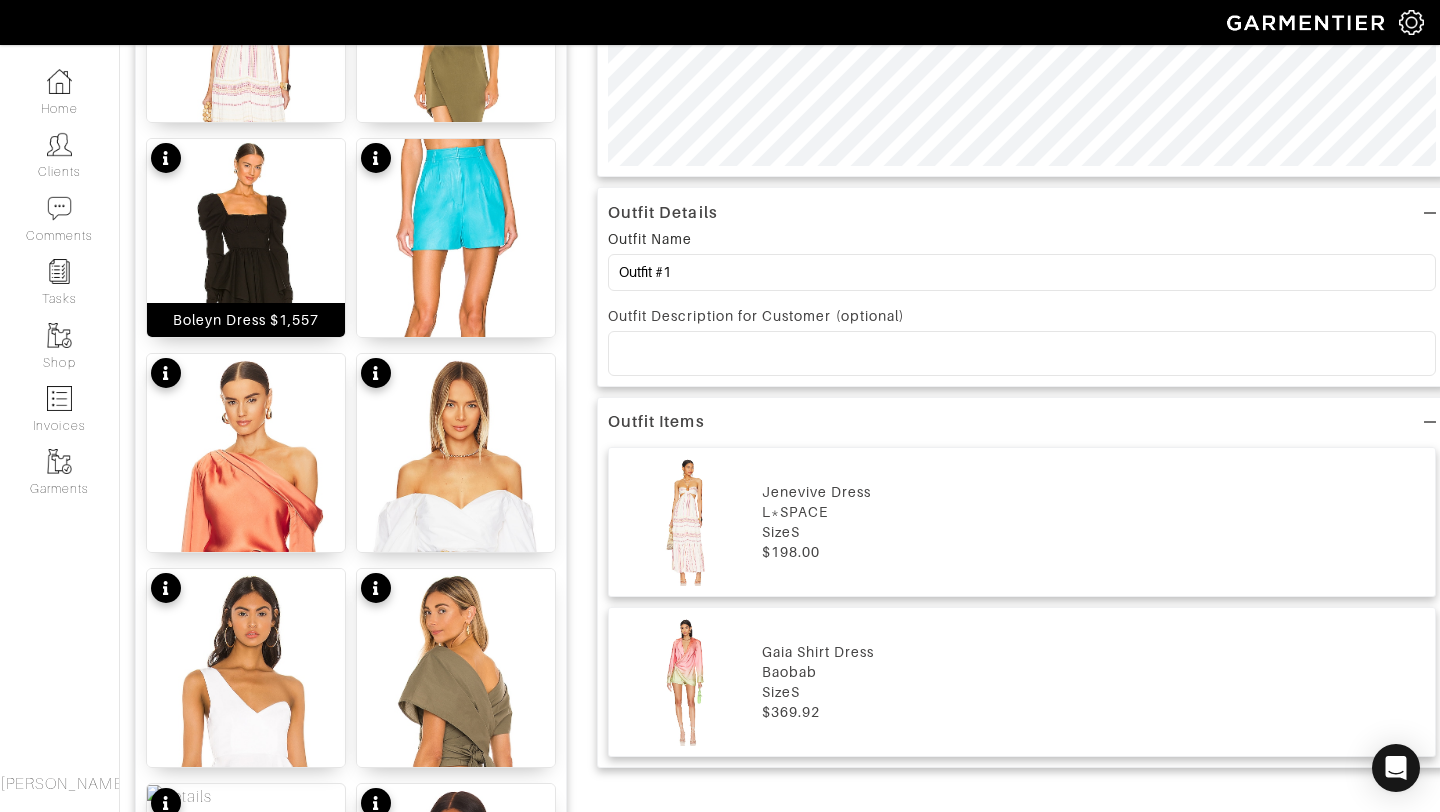 scroll, scrollTop: 628, scrollLeft: 0, axis: vertical 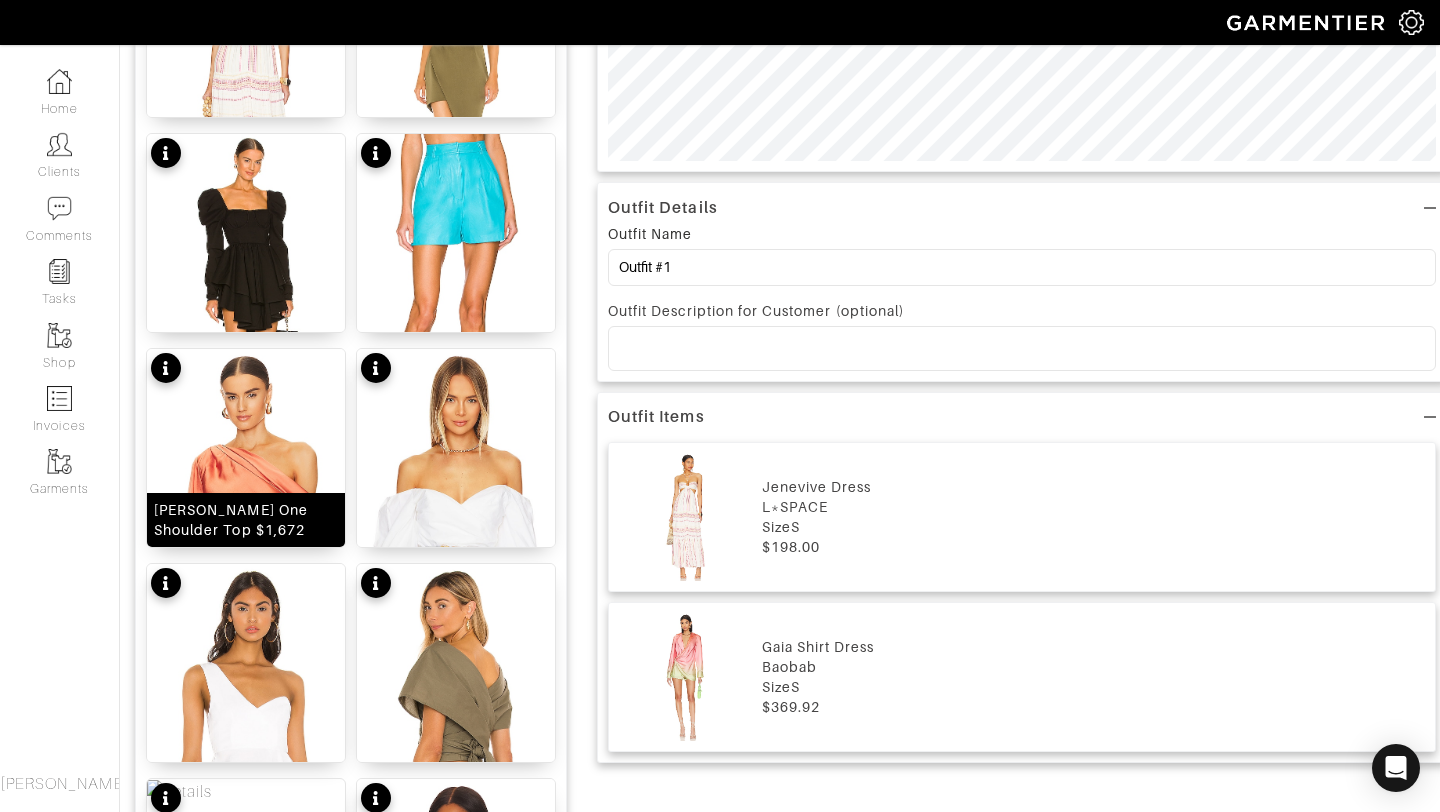 click at bounding box center (246, 518) 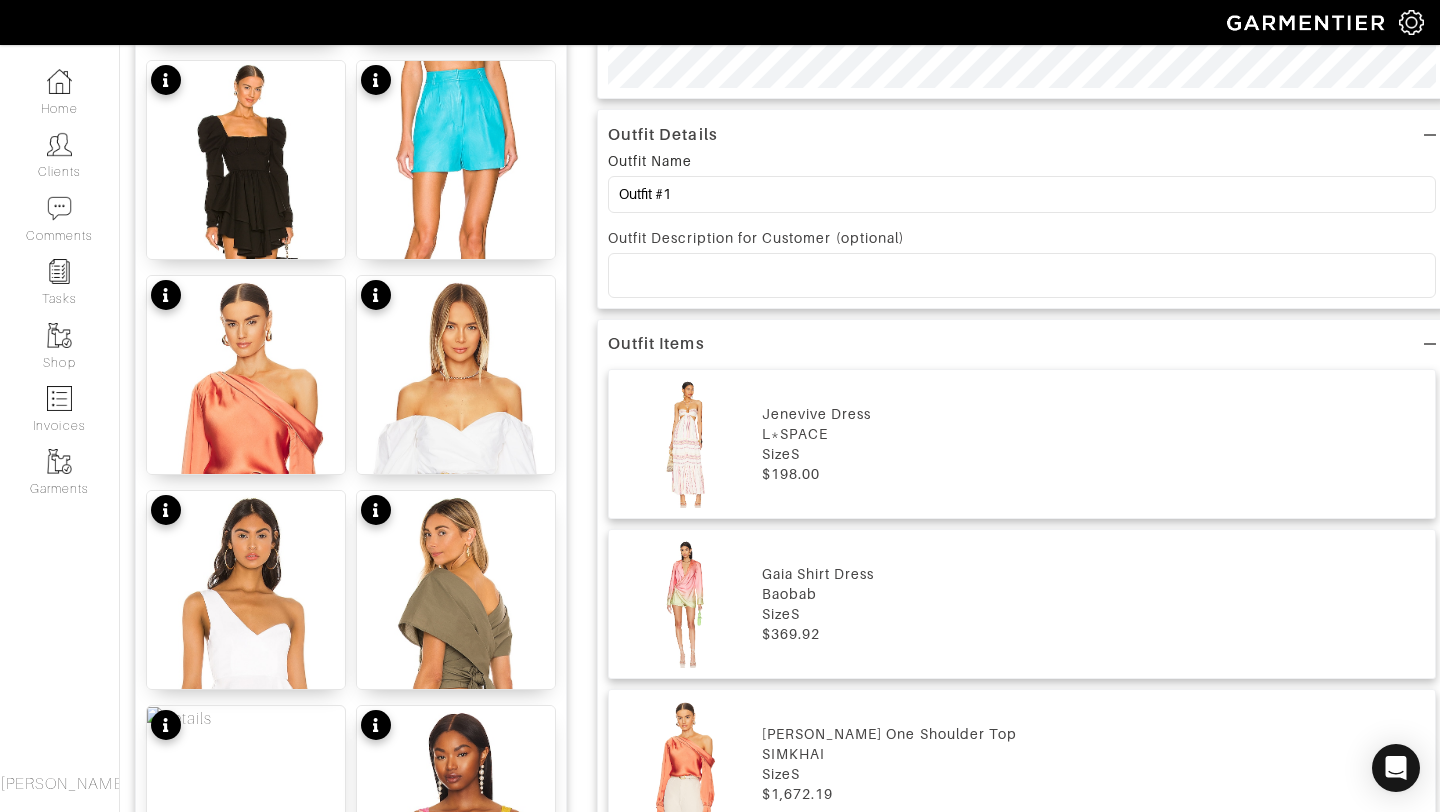 scroll, scrollTop: 1056, scrollLeft: 0, axis: vertical 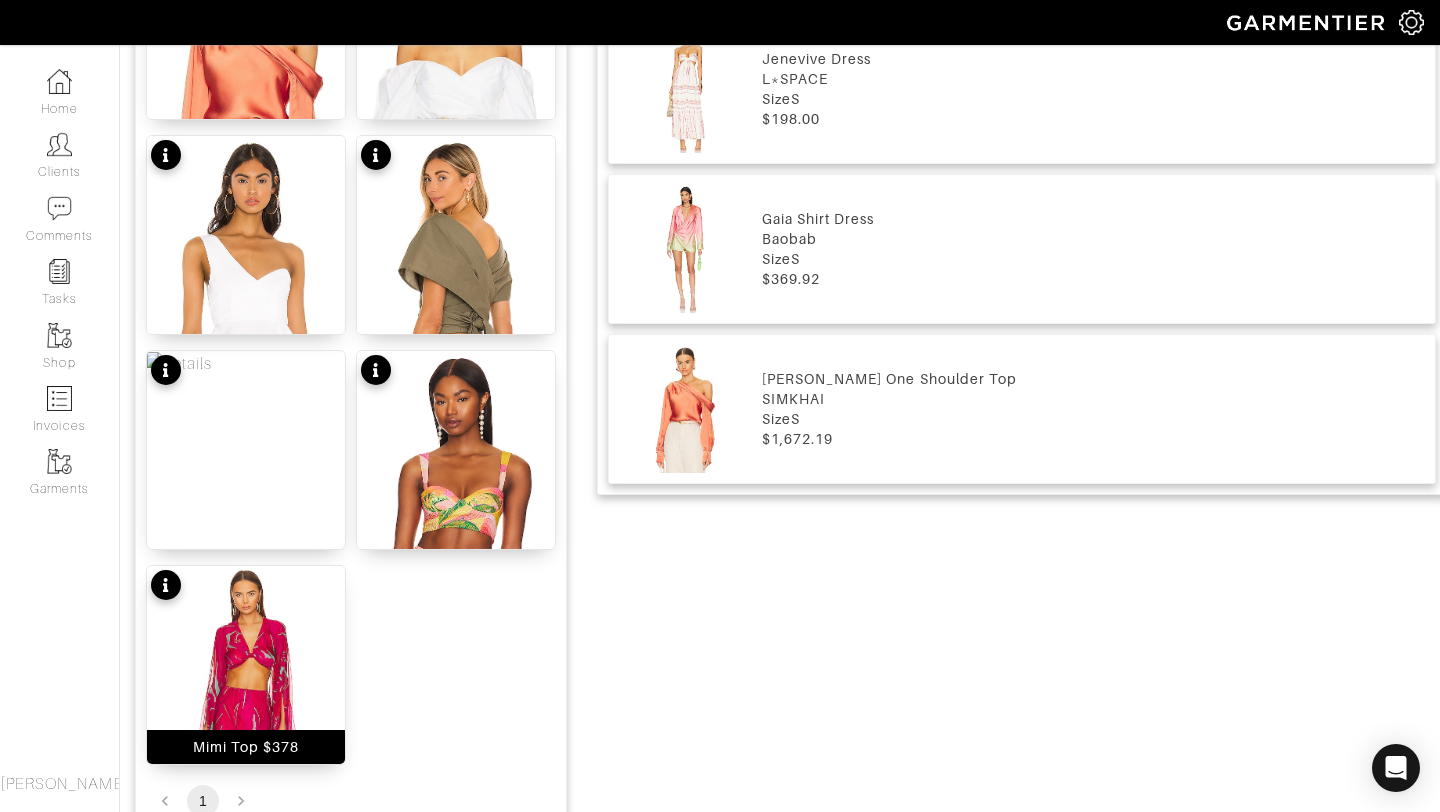 click at bounding box center (246, 735) 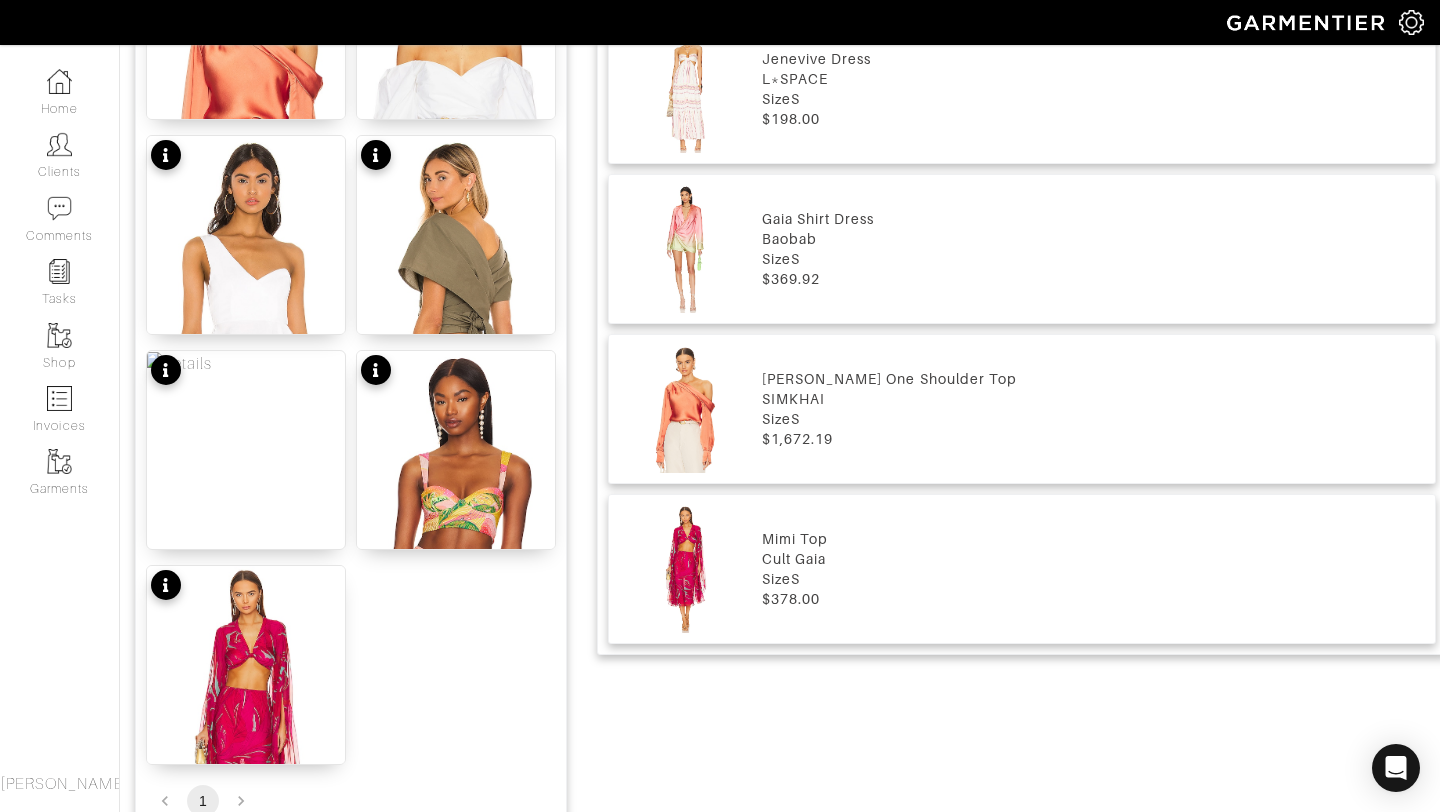 scroll, scrollTop: 0, scrollLeft: 0, axis: both 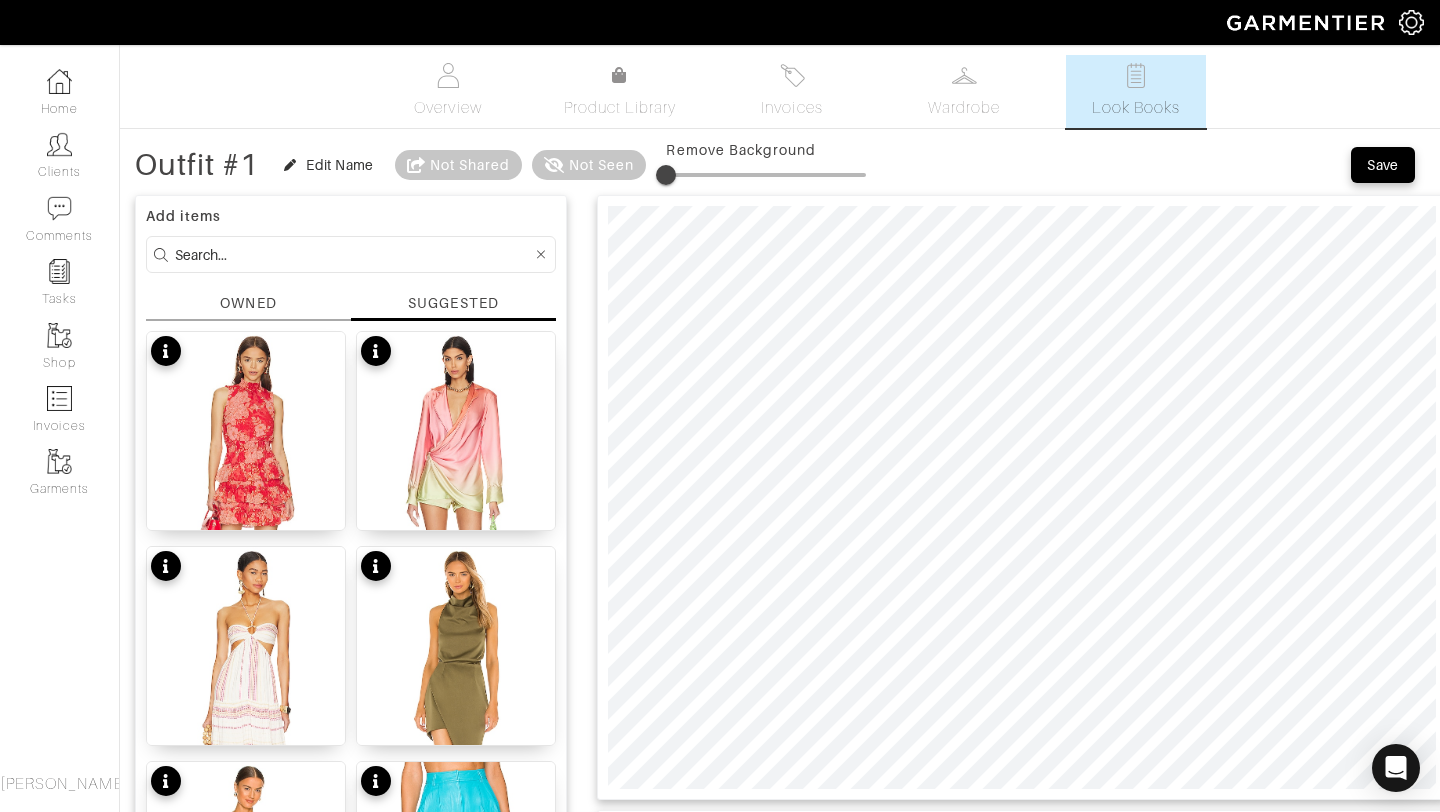 click on "Outfit Details Outfit Name Outfit #1 Outfit Description for Customer (optional) Outfit Items Jenevive Dress L*SPACE Size  S $198.00 Gaia Shirt Dress Baobab Size  S $369.92 Mimi Top Cult Gaia Size  S $378.00" at bounding box center (1022, 1034) 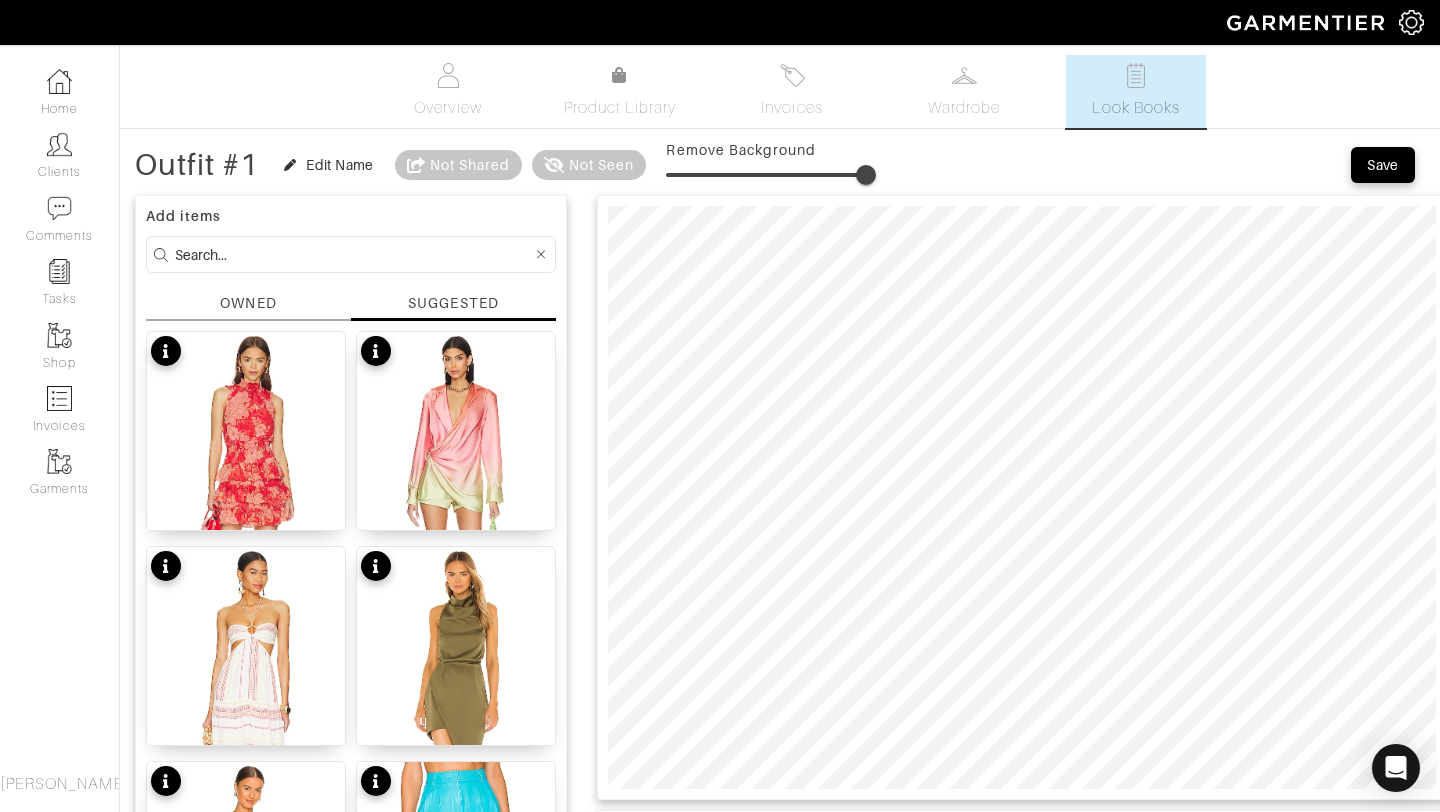drag, startPoint x: 983, startPoint y: 163, endPoint x: 978, endPoint y: 154, distance: 10.29563 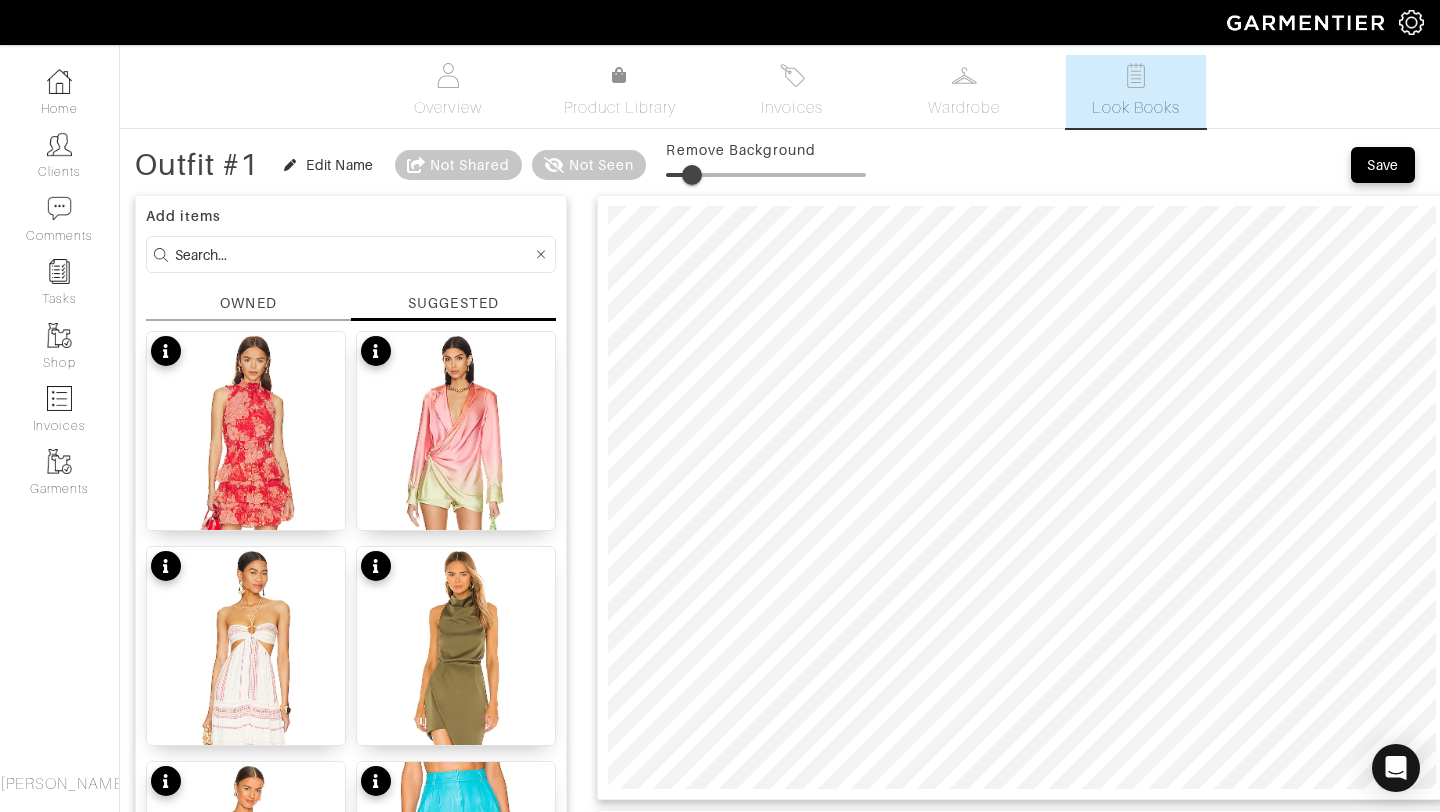 type on "8" 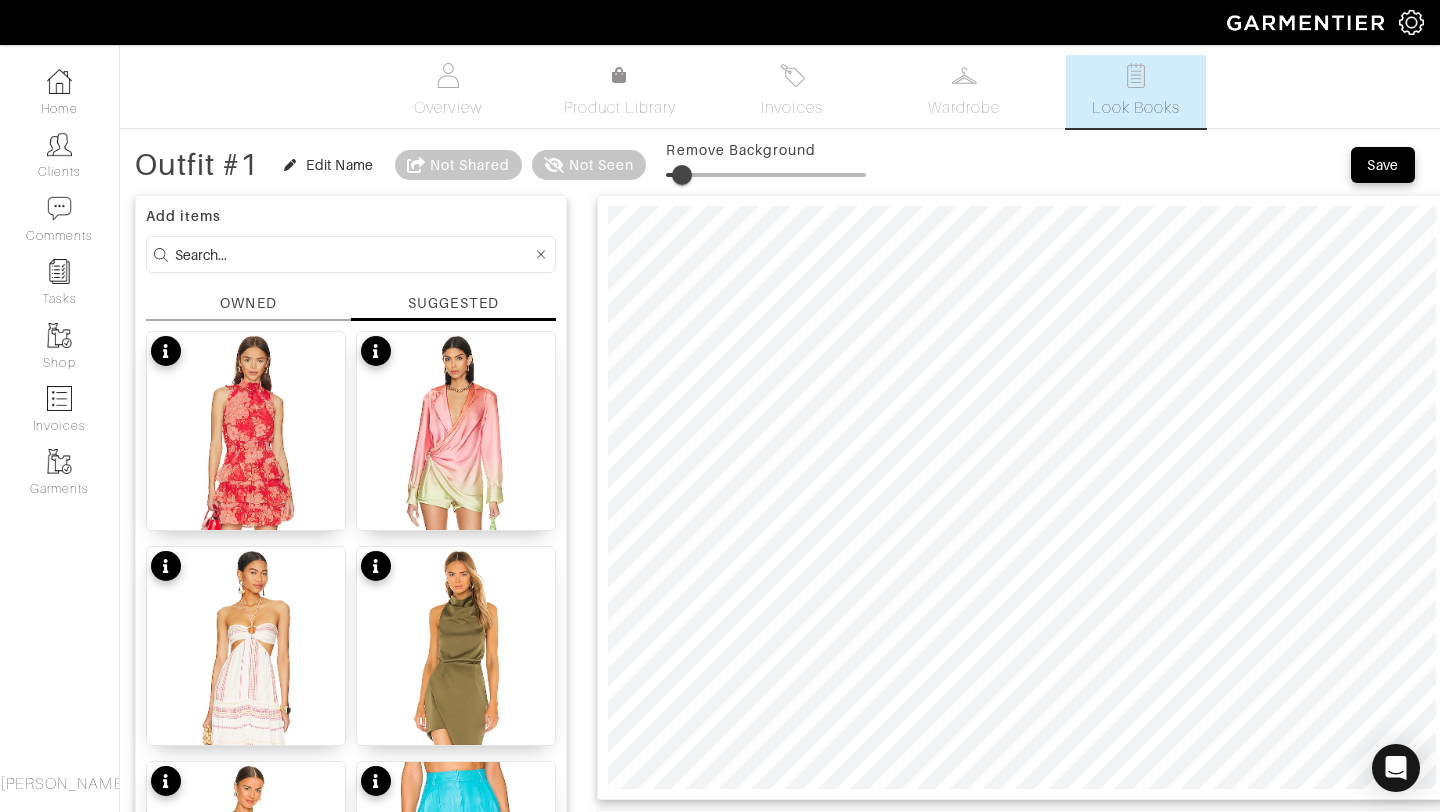 drag, startPoint x: 863, startPoint y: 177, endPoint x: 686, endPoint y: 167, distance: 177.28226 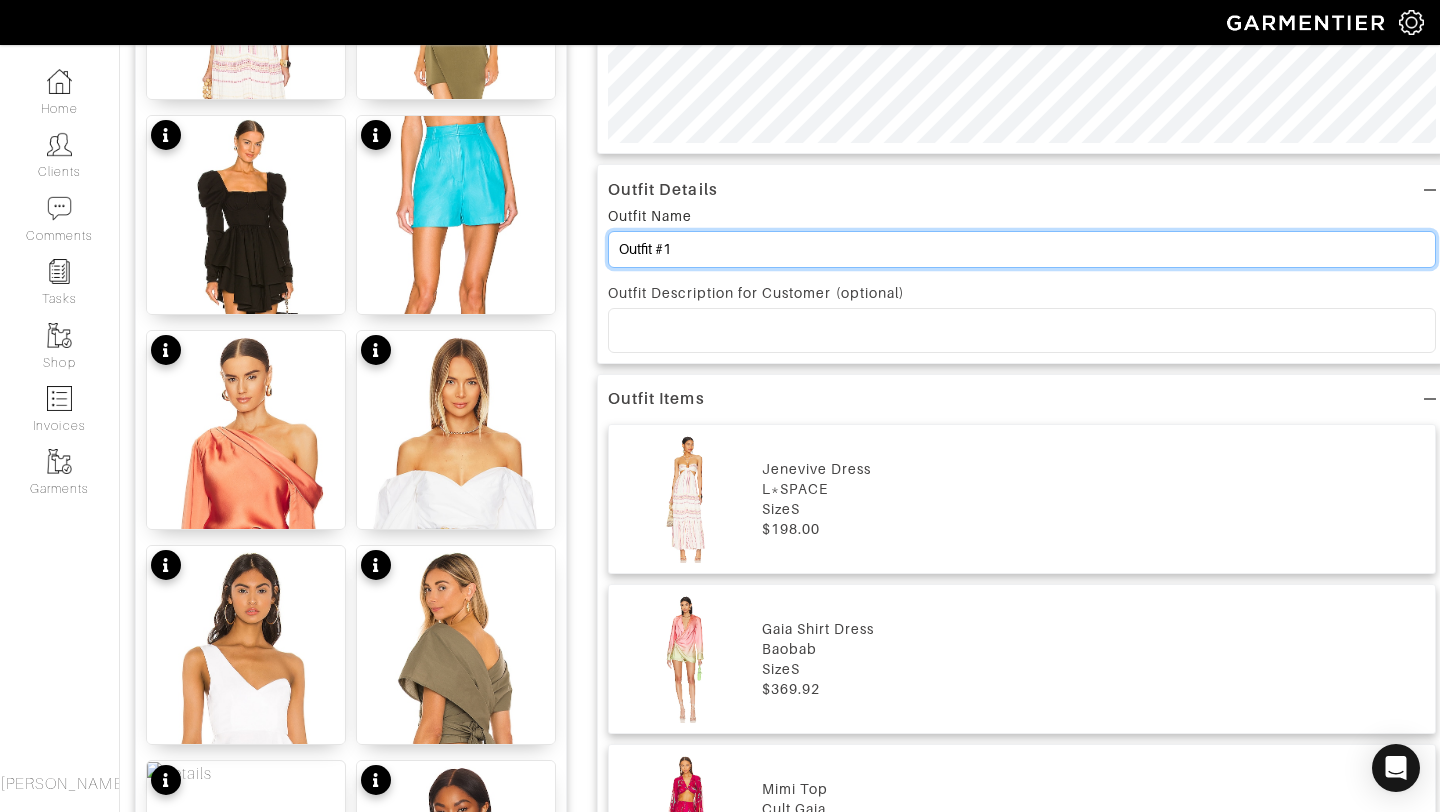 click on "Outfit #1" at bounding box center (1022, 249) 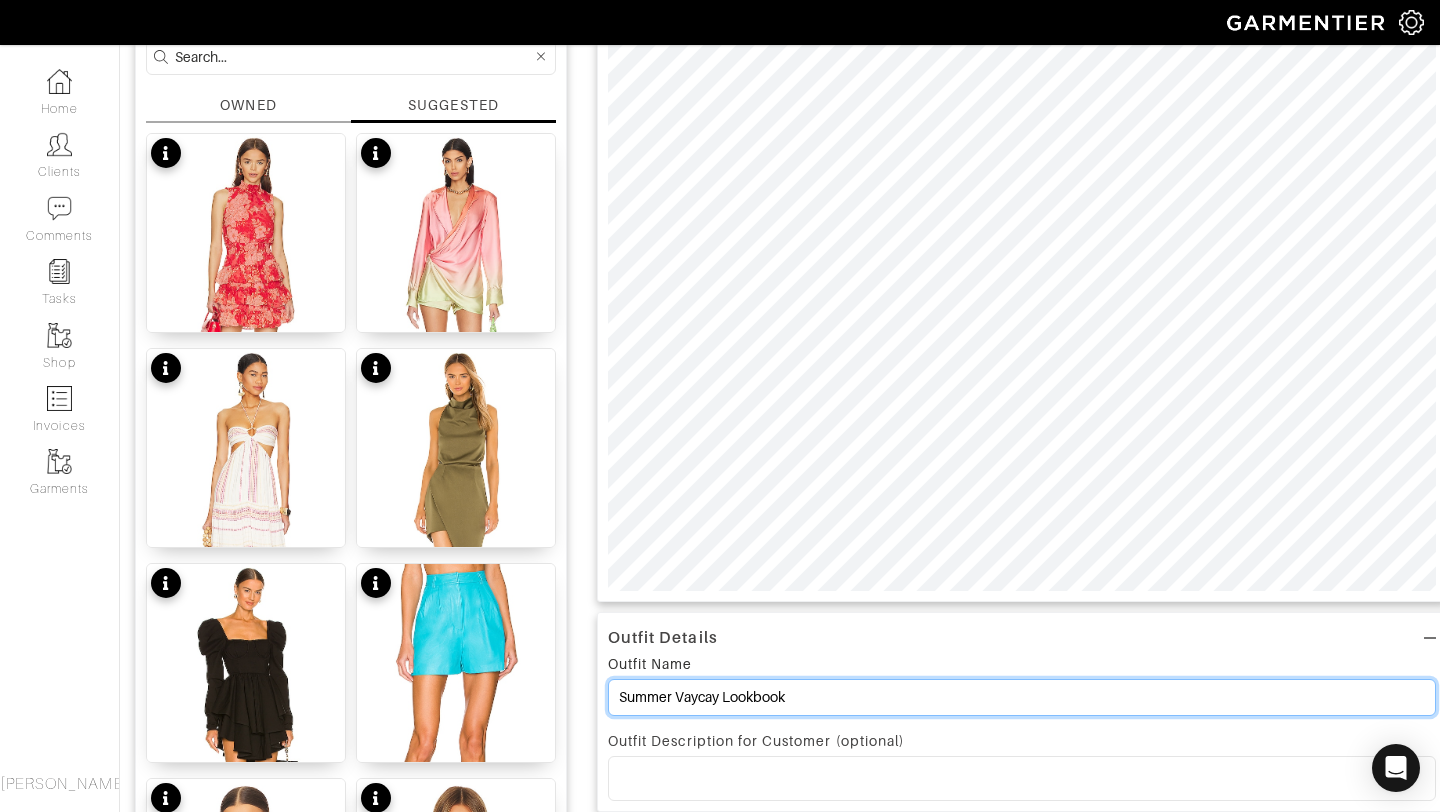 scroll, scrollTop: 0, scrollLeft: 0, axis: both 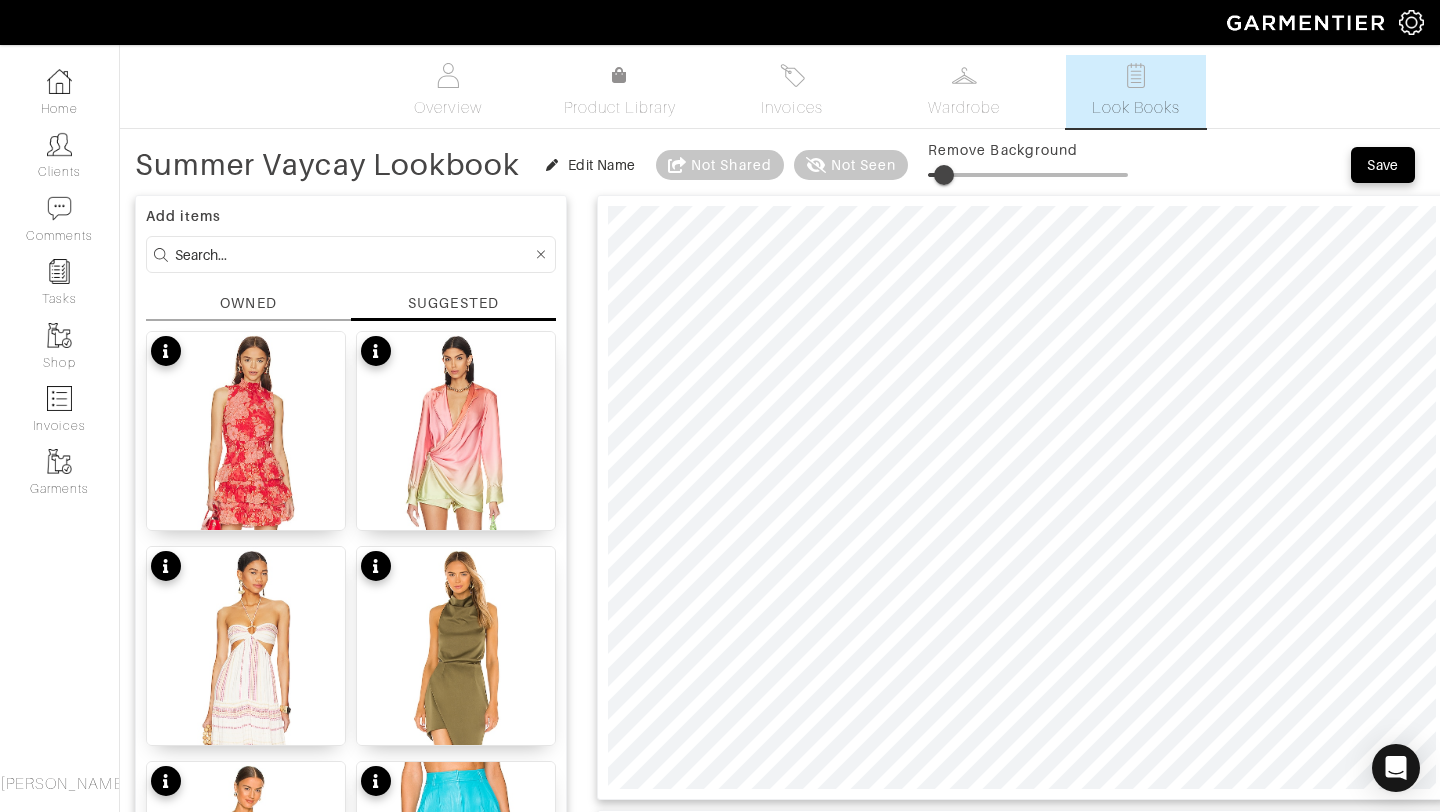 type on "Summer Vaycay Lookbook" 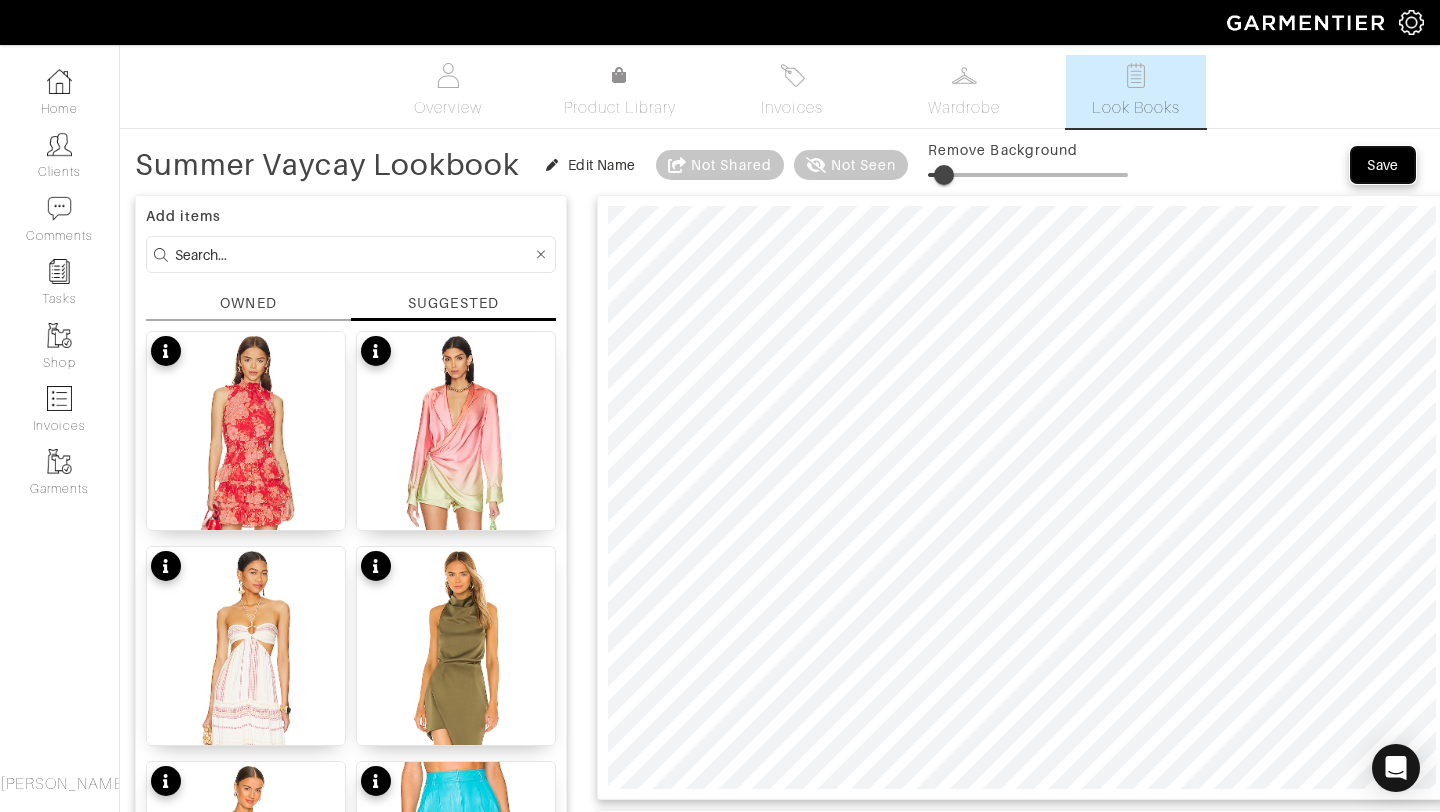 click on "Save" at bounding box center [1383, 165] 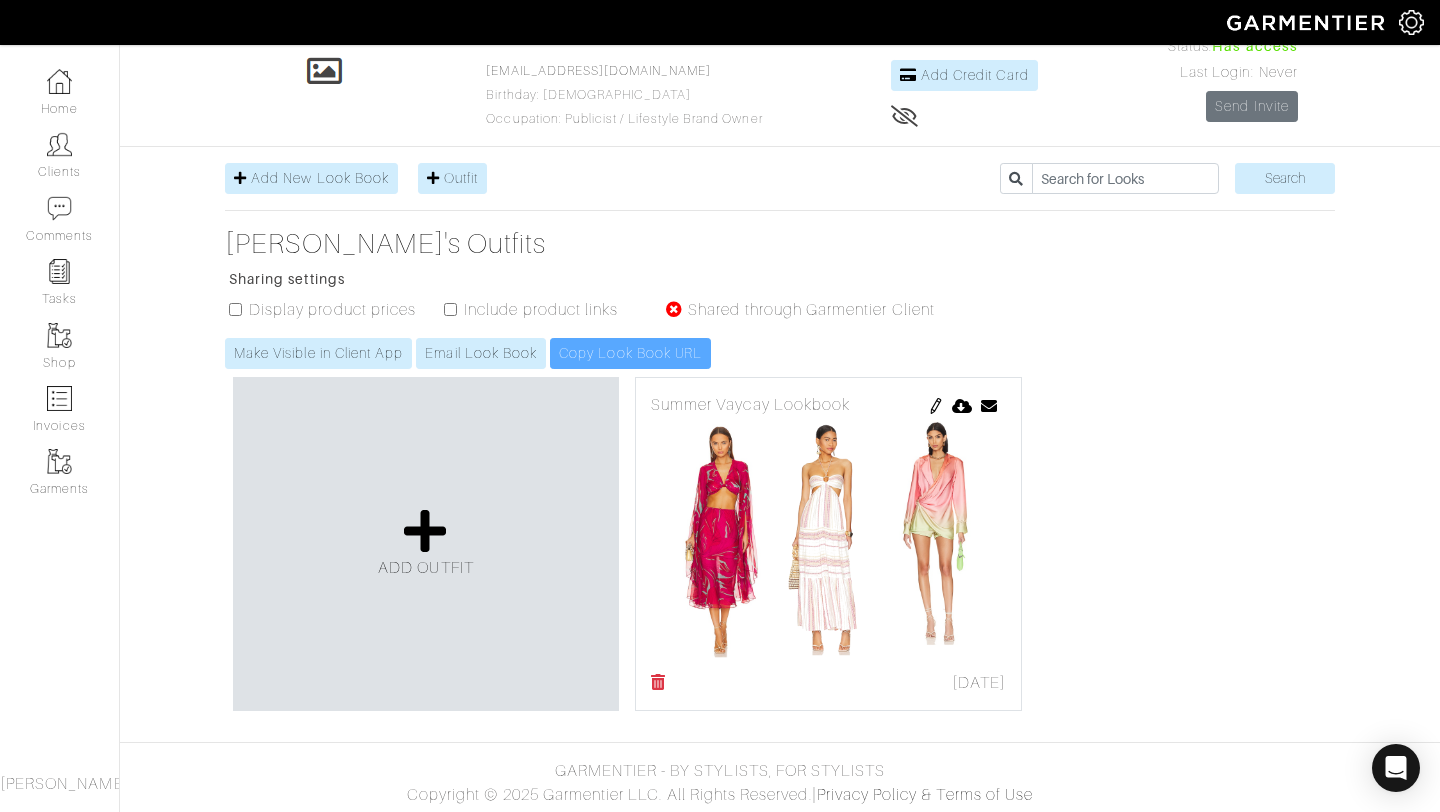 scroll, scrollTop: 136, scrollLeft: 0, axis: vertical 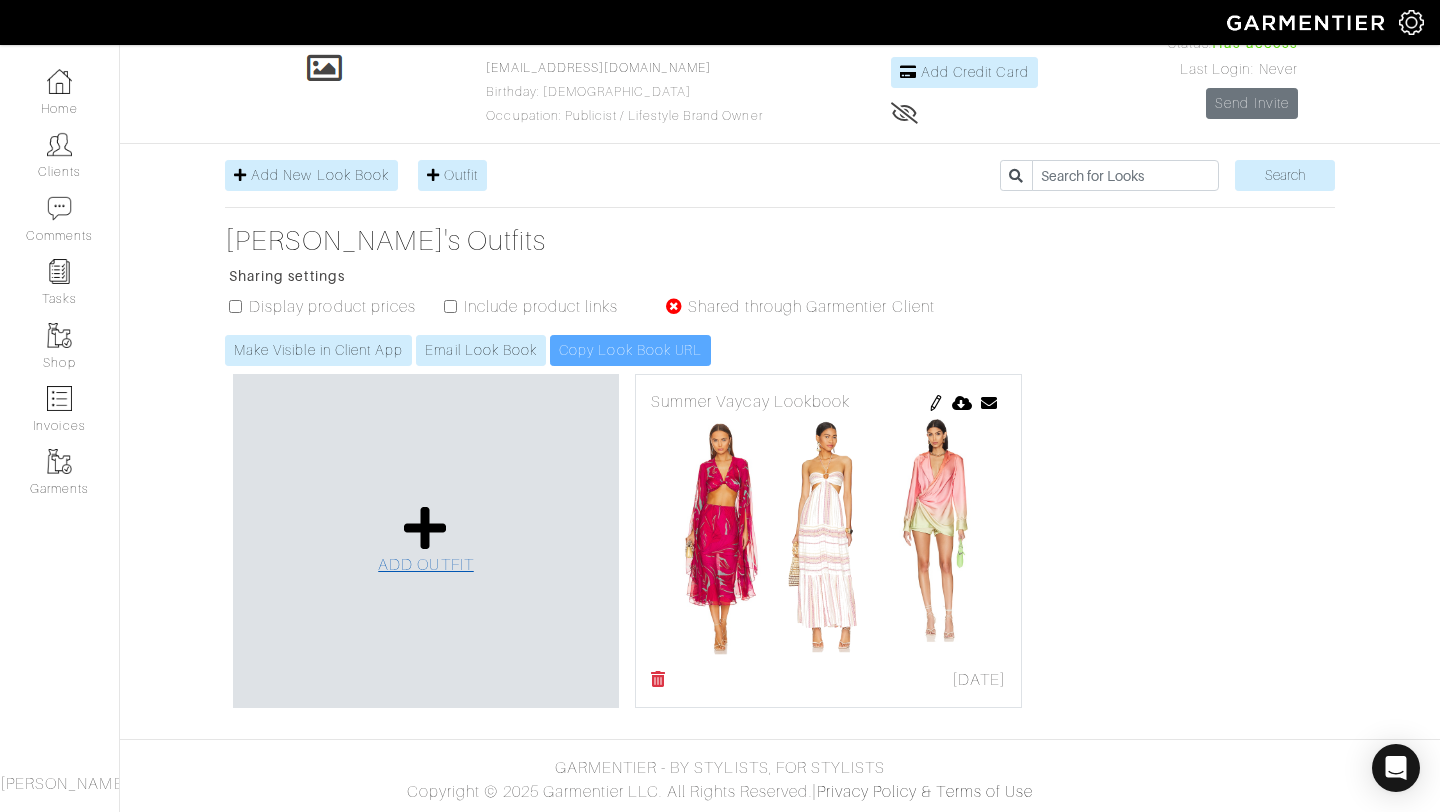 click at bounding box center (425, 528) 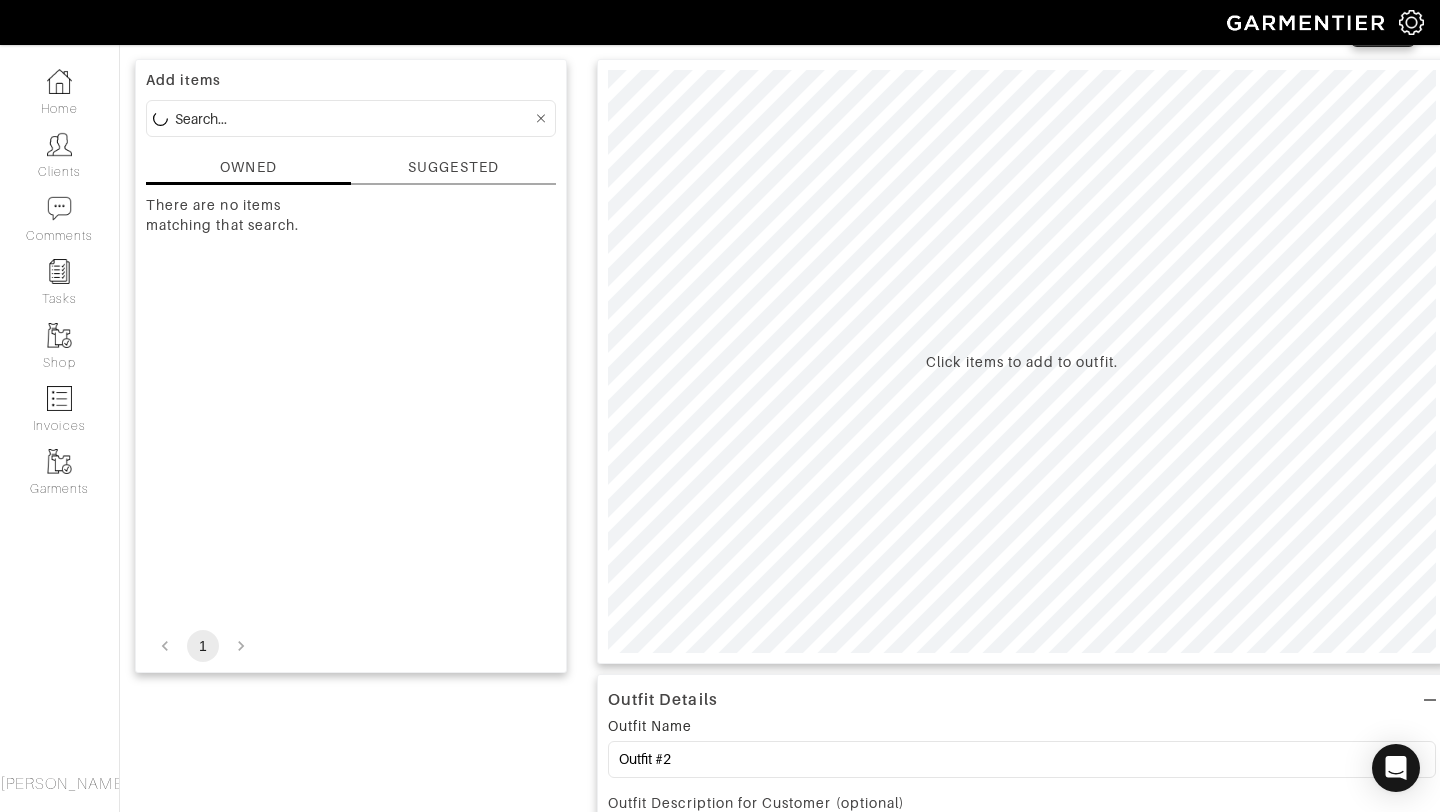scroll, scrollTop: 0, scrollLeft: 0, axis: both 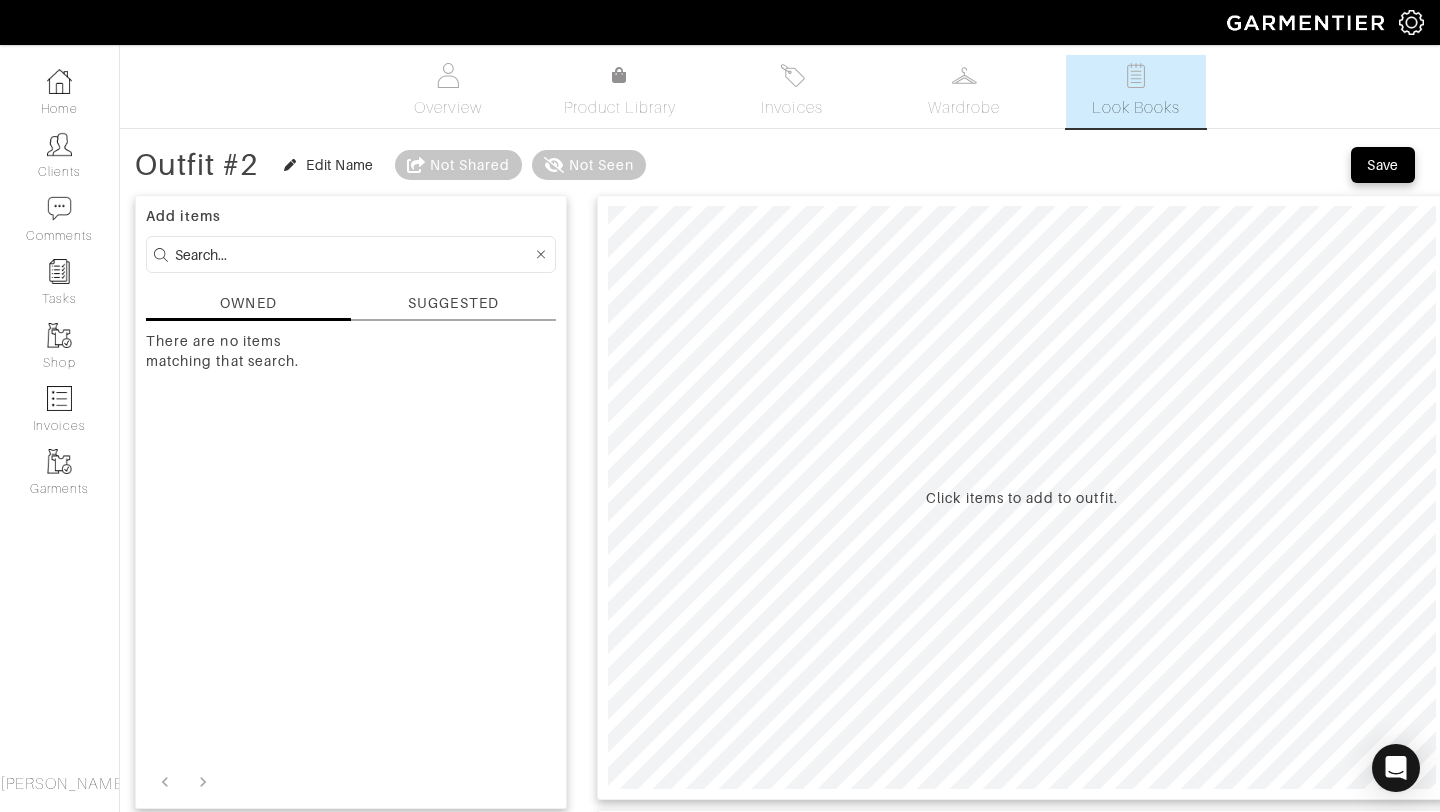 click on "SUGGESTED" at bounding box center (453, 307) 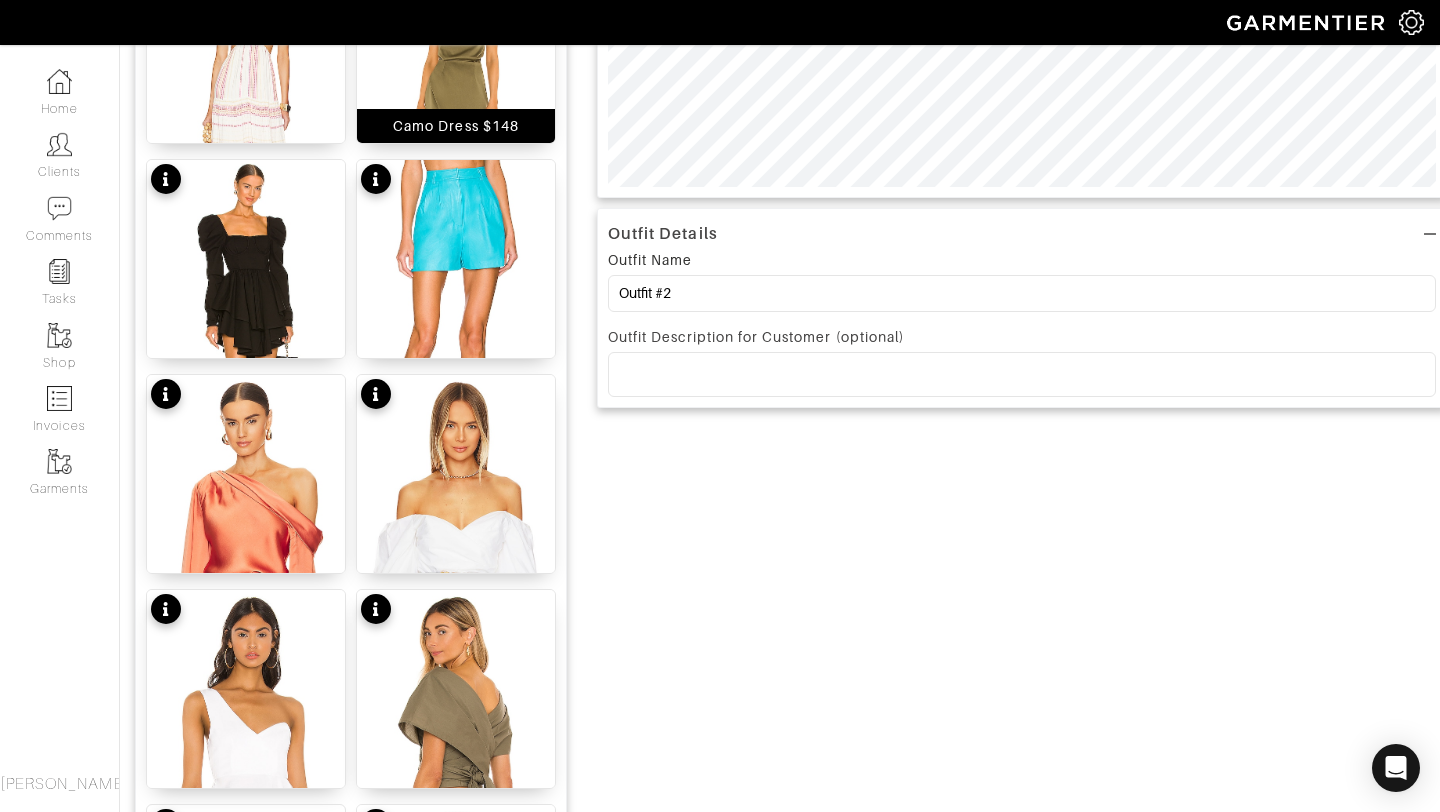scroll, scrollTop: 869, scrollLeft: 0, axis: vertical 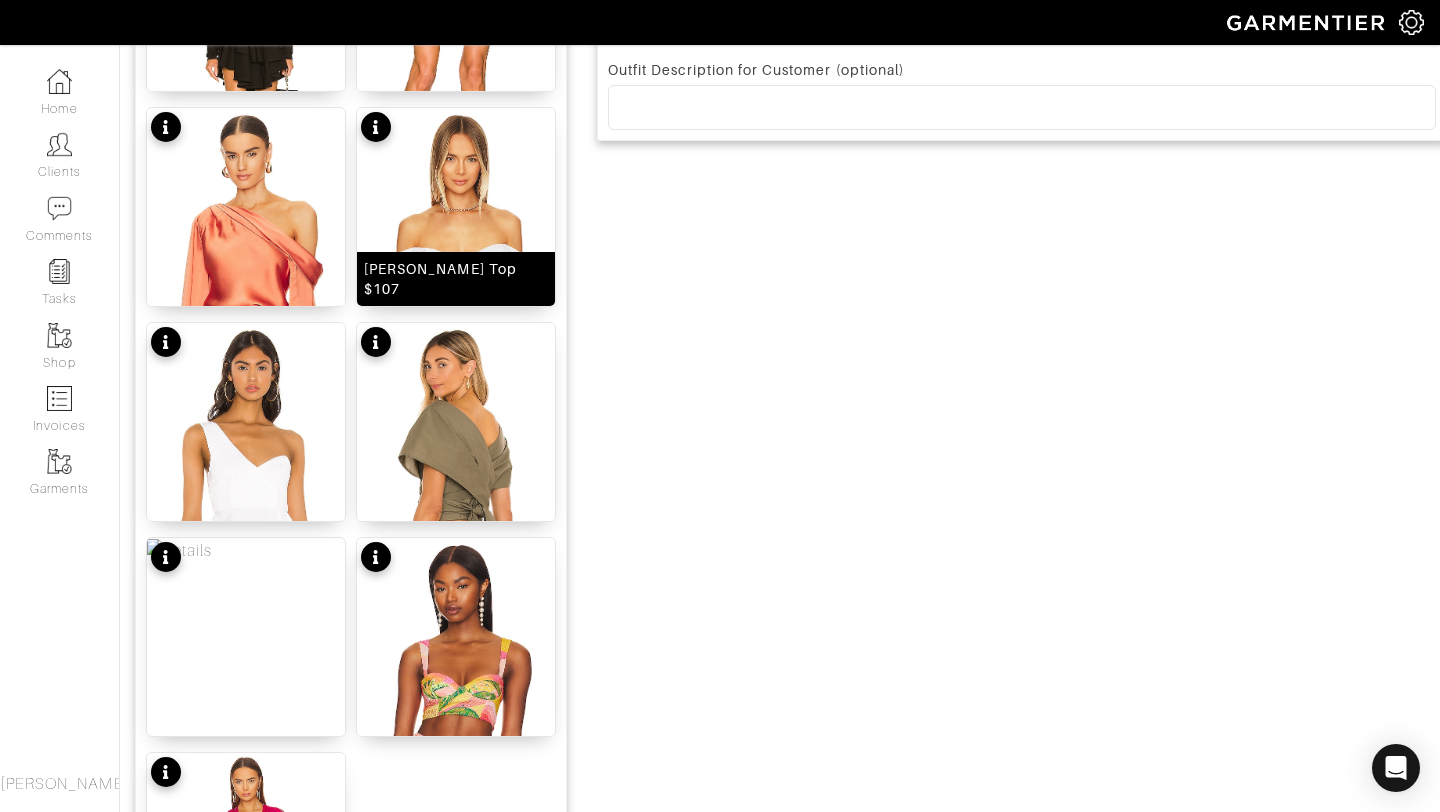 click at bounding box center (456, 277) 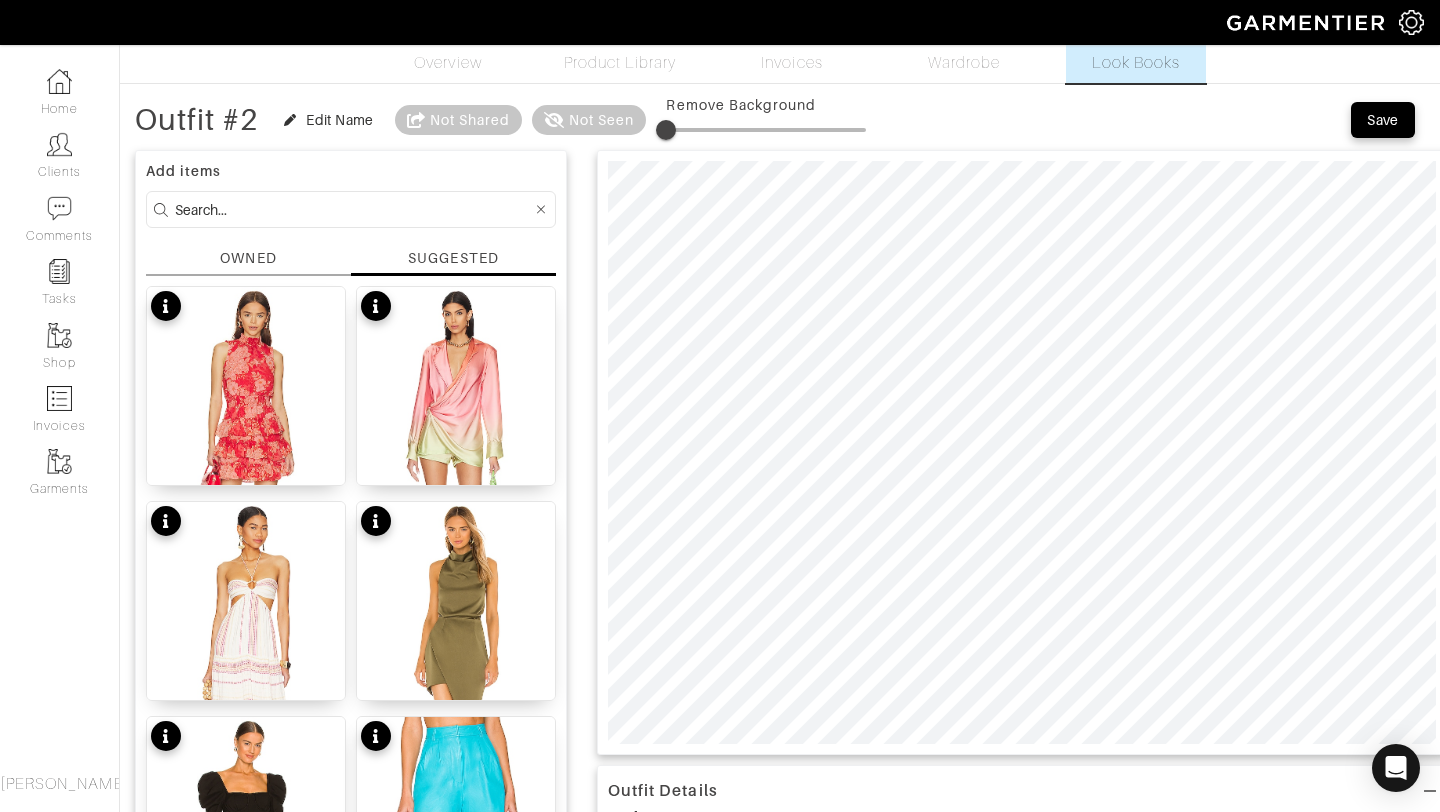 scroll, scrollTop: 0, scrollLeft: 0, axis: both 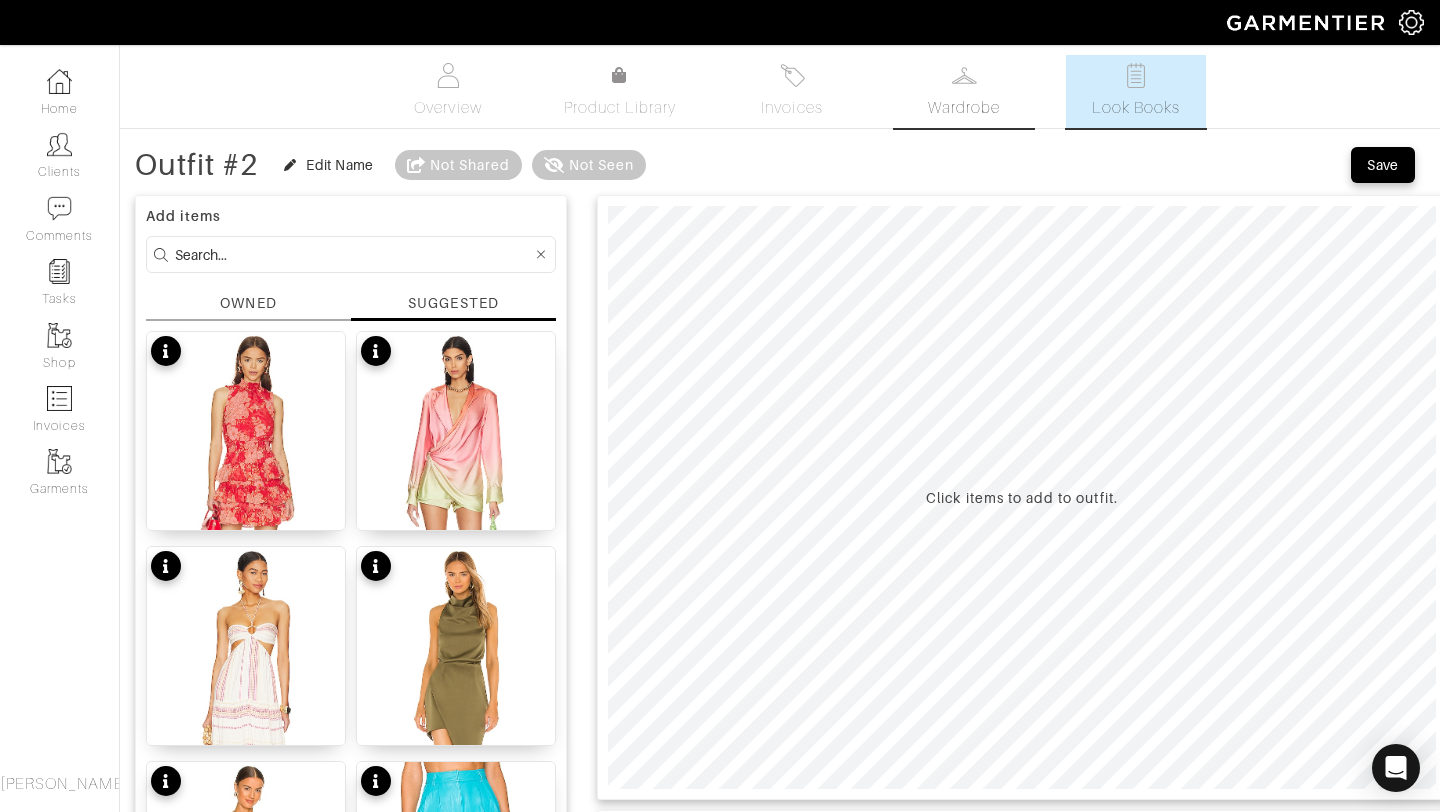 click on "Wardrobe" at bounding box center (964, 108) 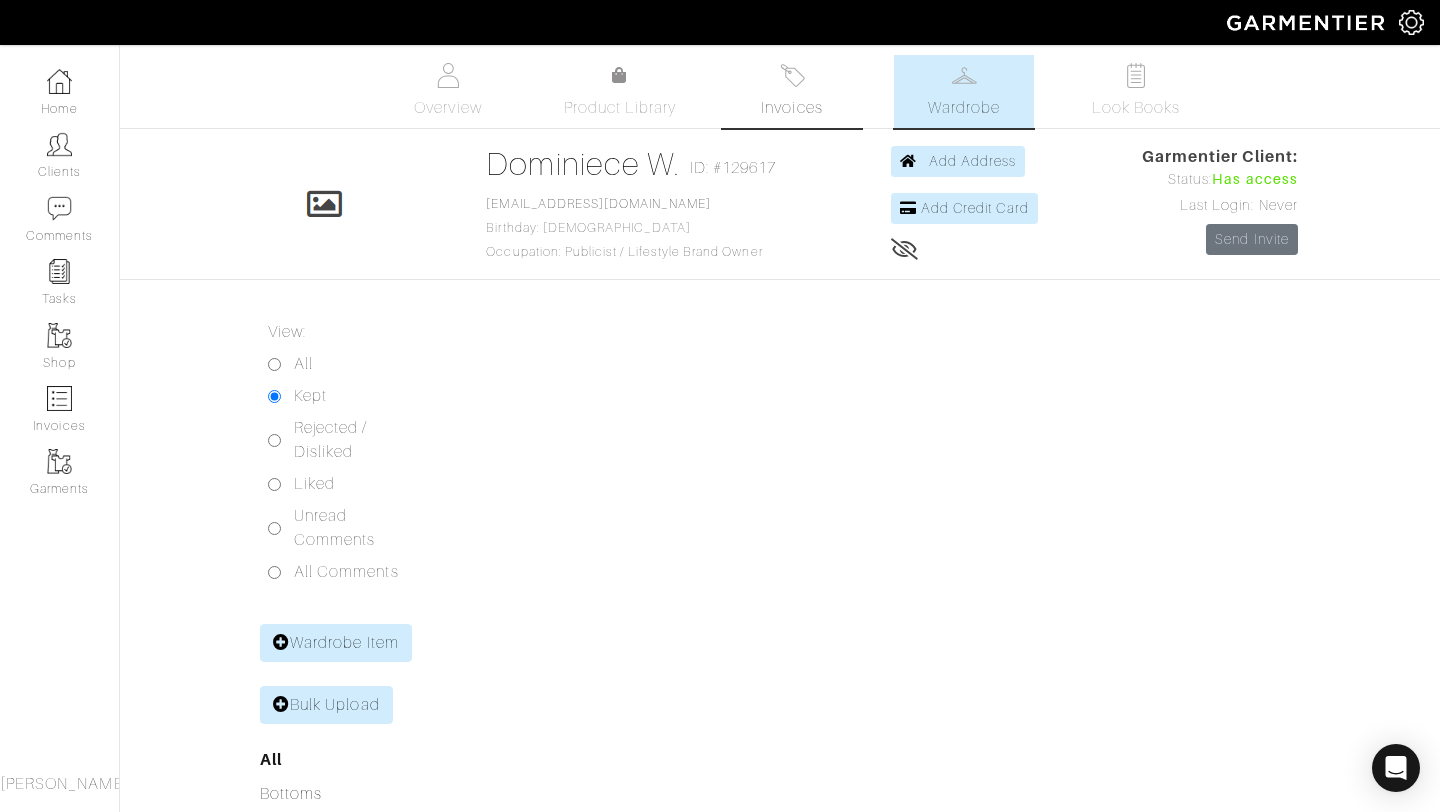 click at bounding box center (792, 75) 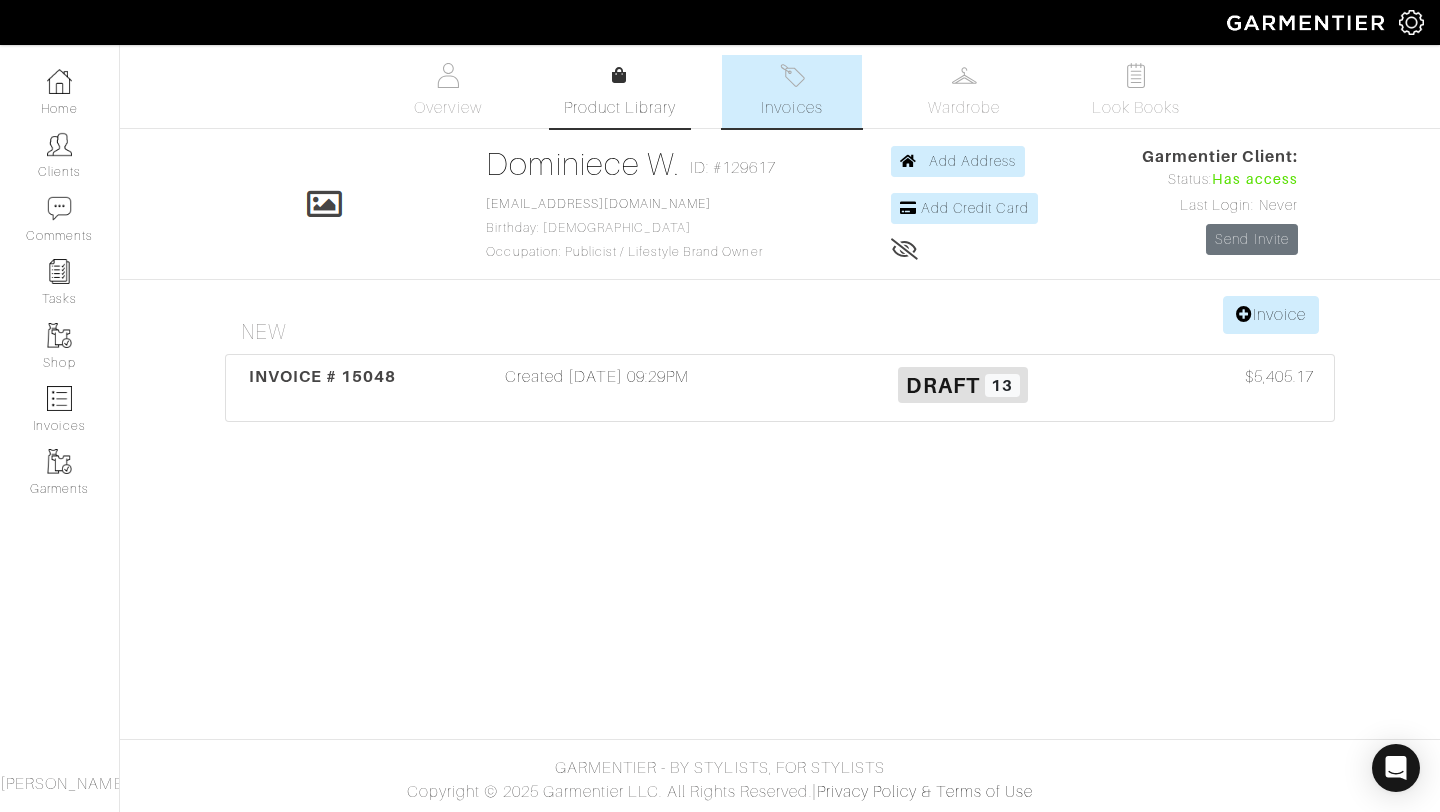 click on "Product Library" at bounding box center [620, 92] 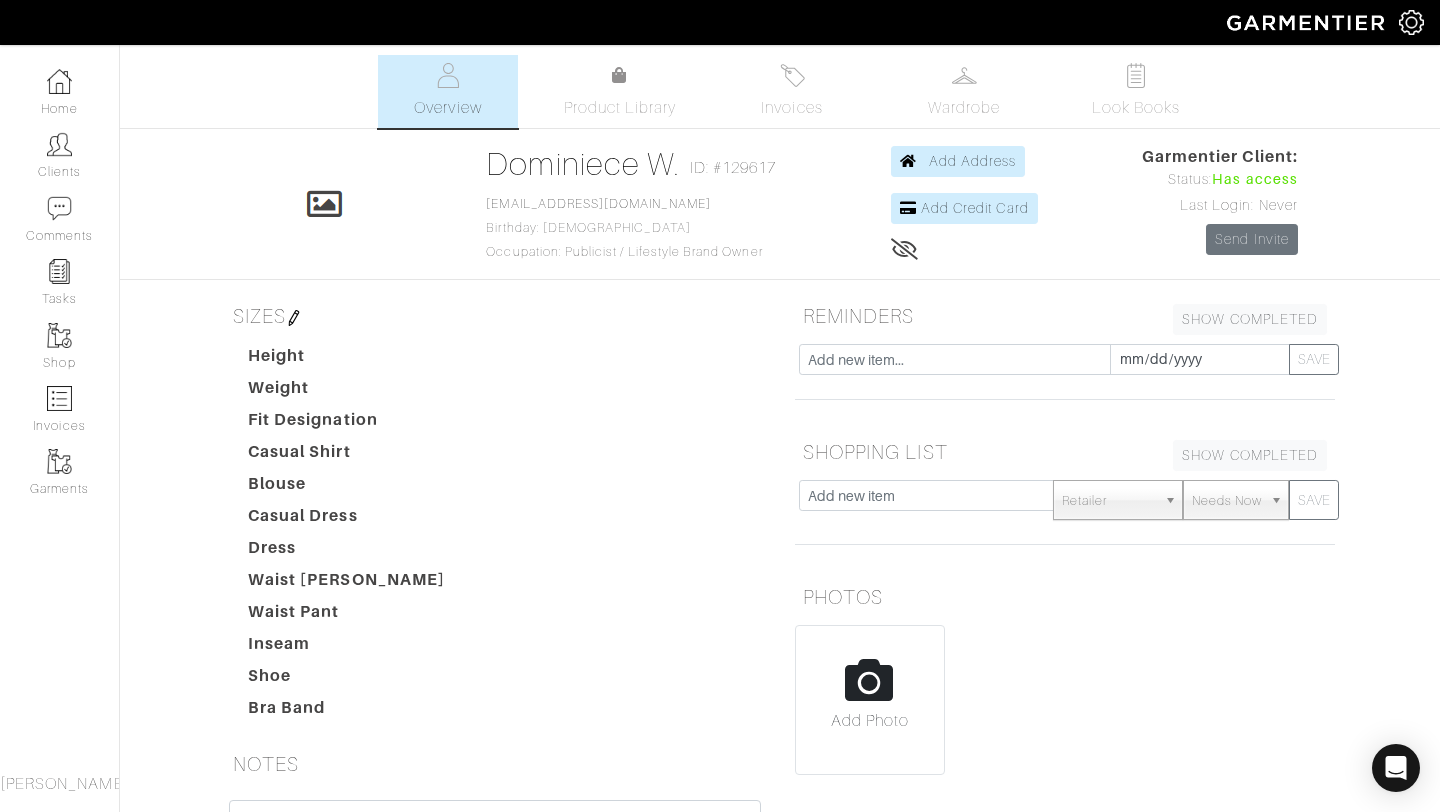 scroll, scrollTop: 0, scrollLeft: 0, axis: both 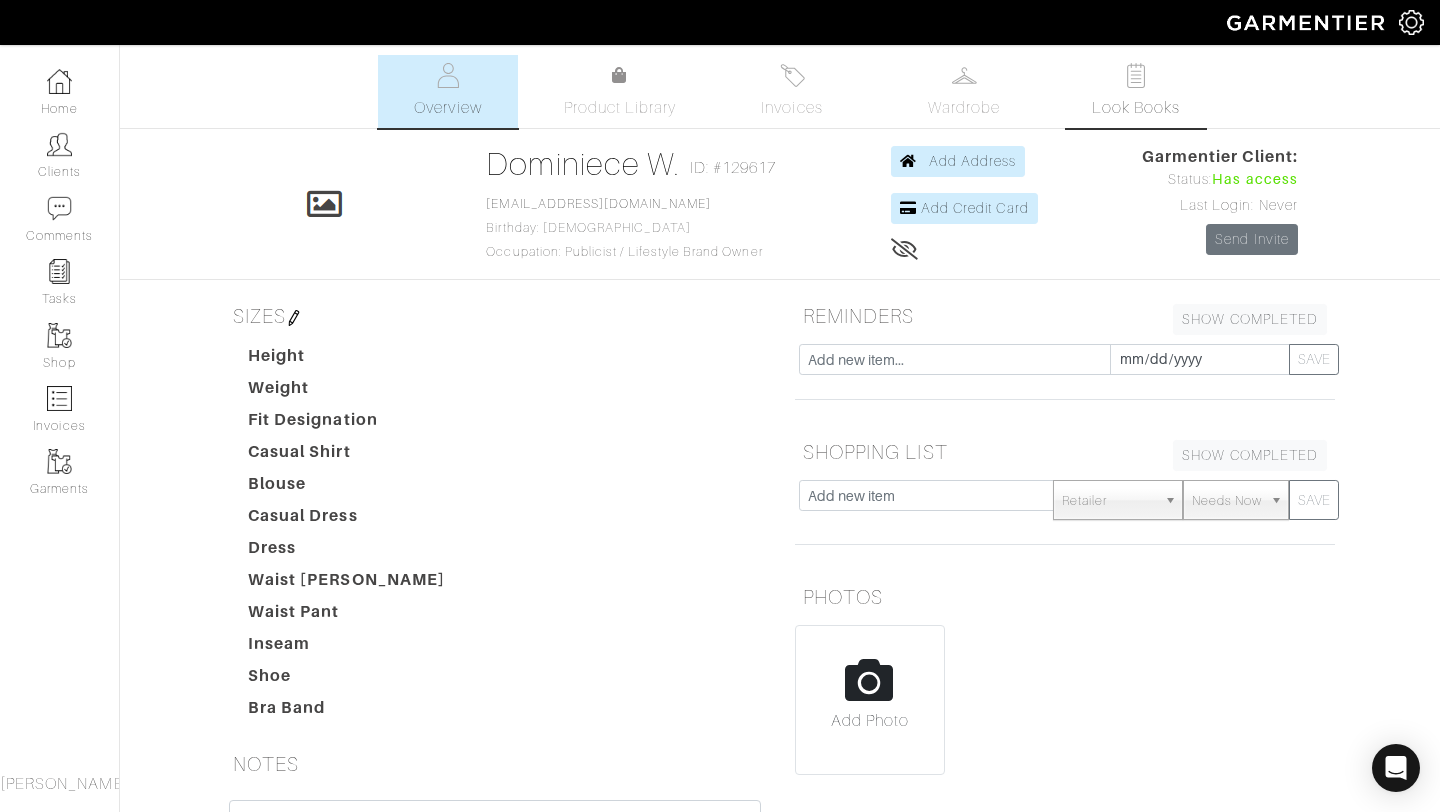 click on "Look Books" at bounding box center [1136, 108] 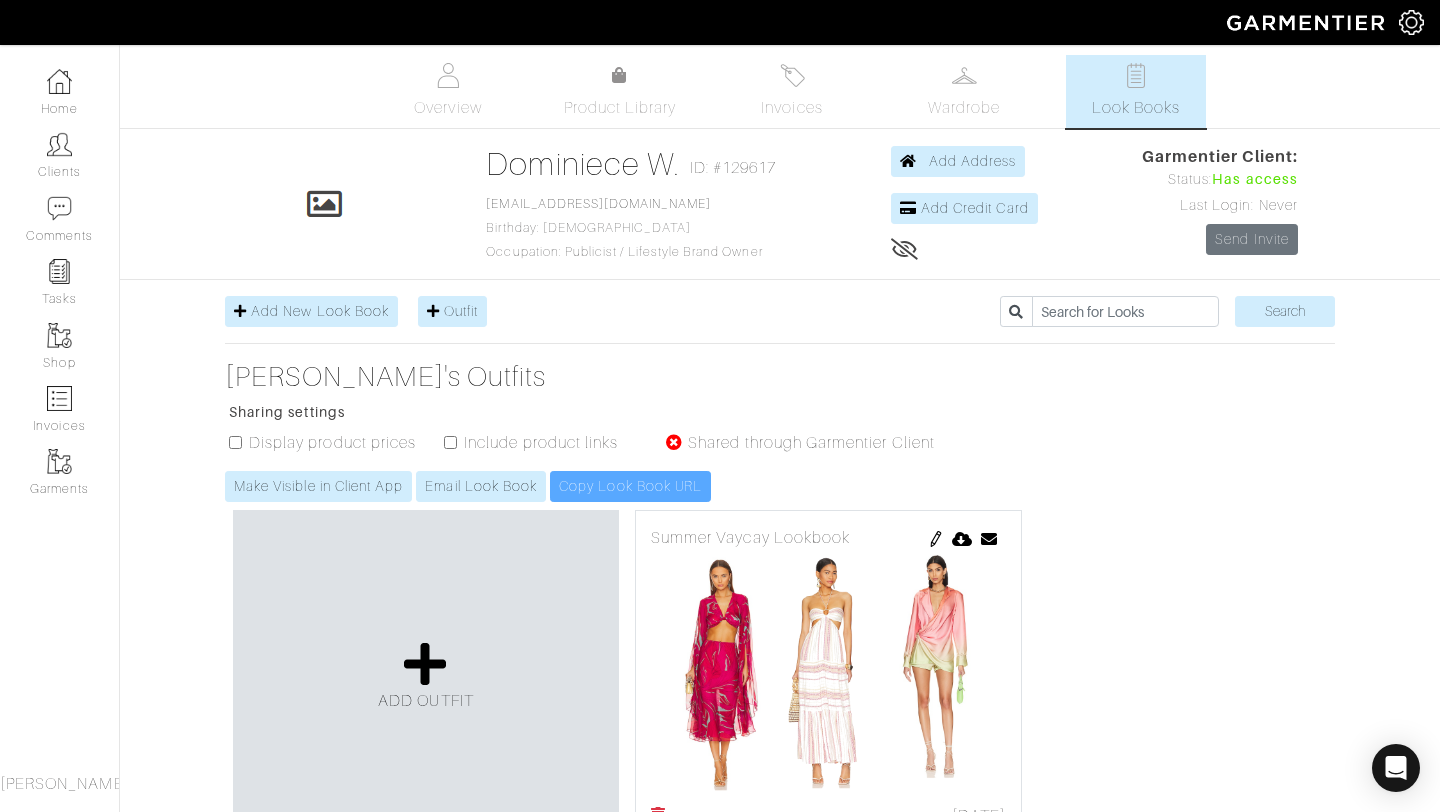 click at bounding box center [828, 675] 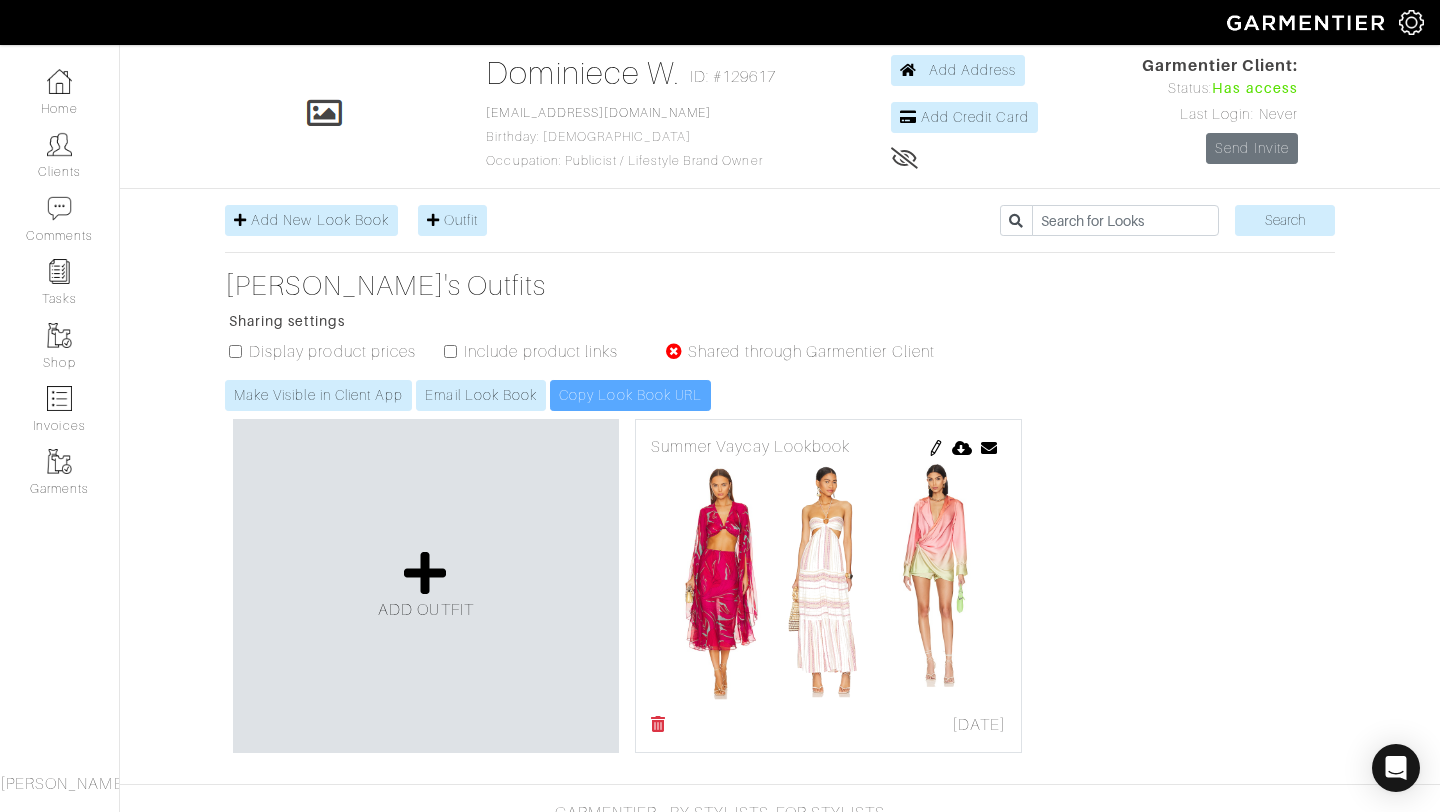 scroll, scrollTop: 136, scrollLeft: 0, axis: vertical 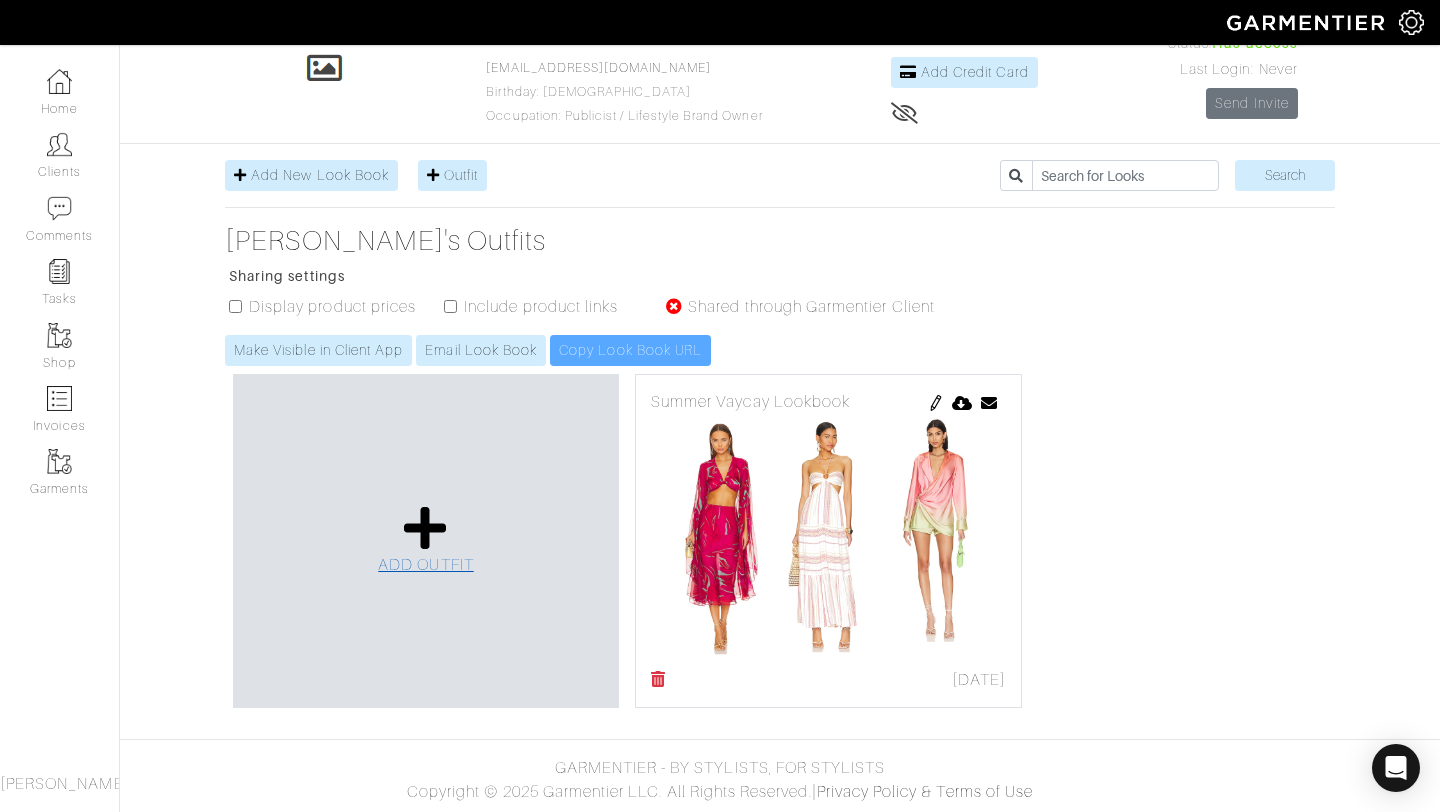 click at bounding box center [425, 528] 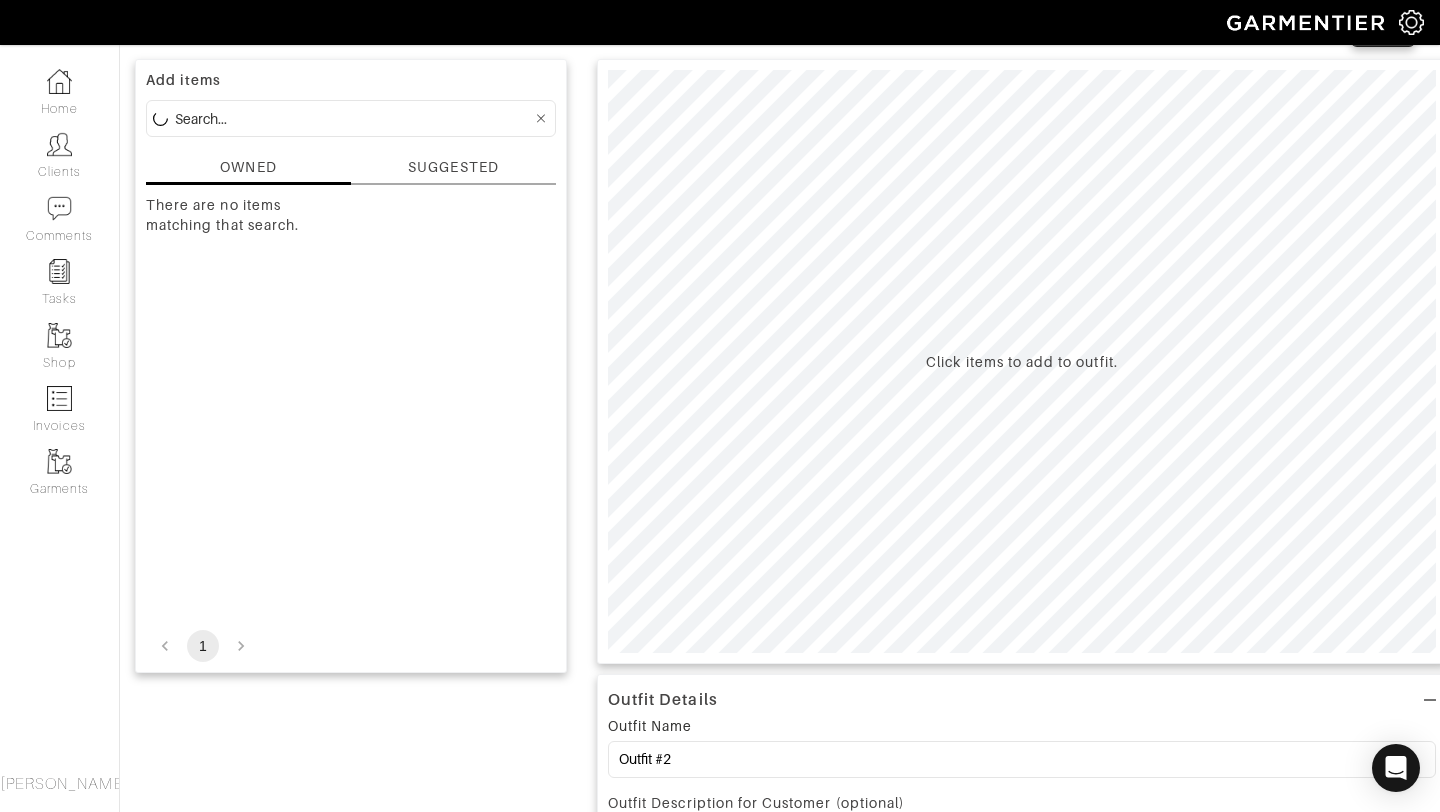 scroll, scrollTop: 0, scrollLeft: 0, axis: both 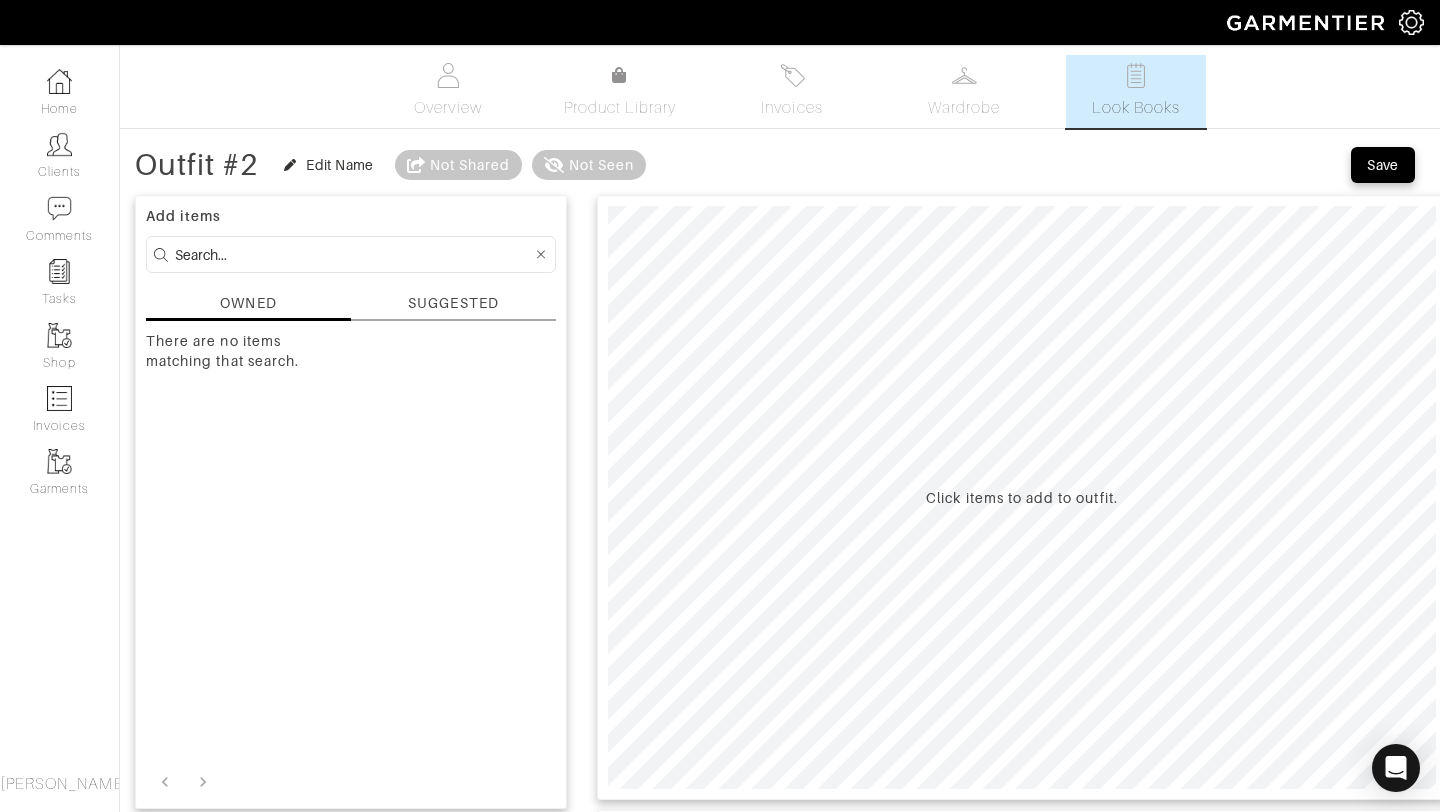 click on "Add items OWNED SUGGESTED There are no items matching that search." at bounding box center (351, 502) 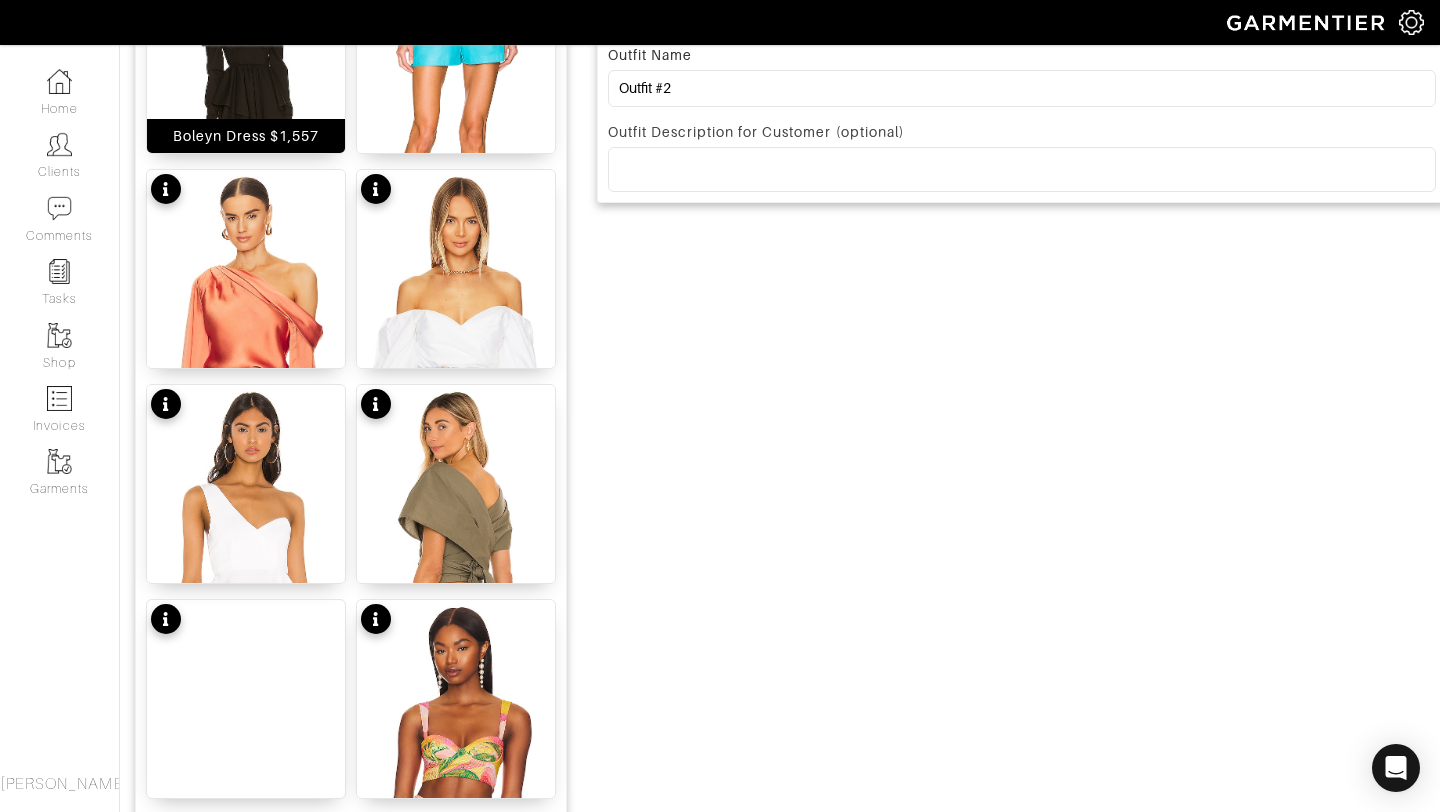 scroll, scrollTop: 0, scrollLeft: 0, axis: both 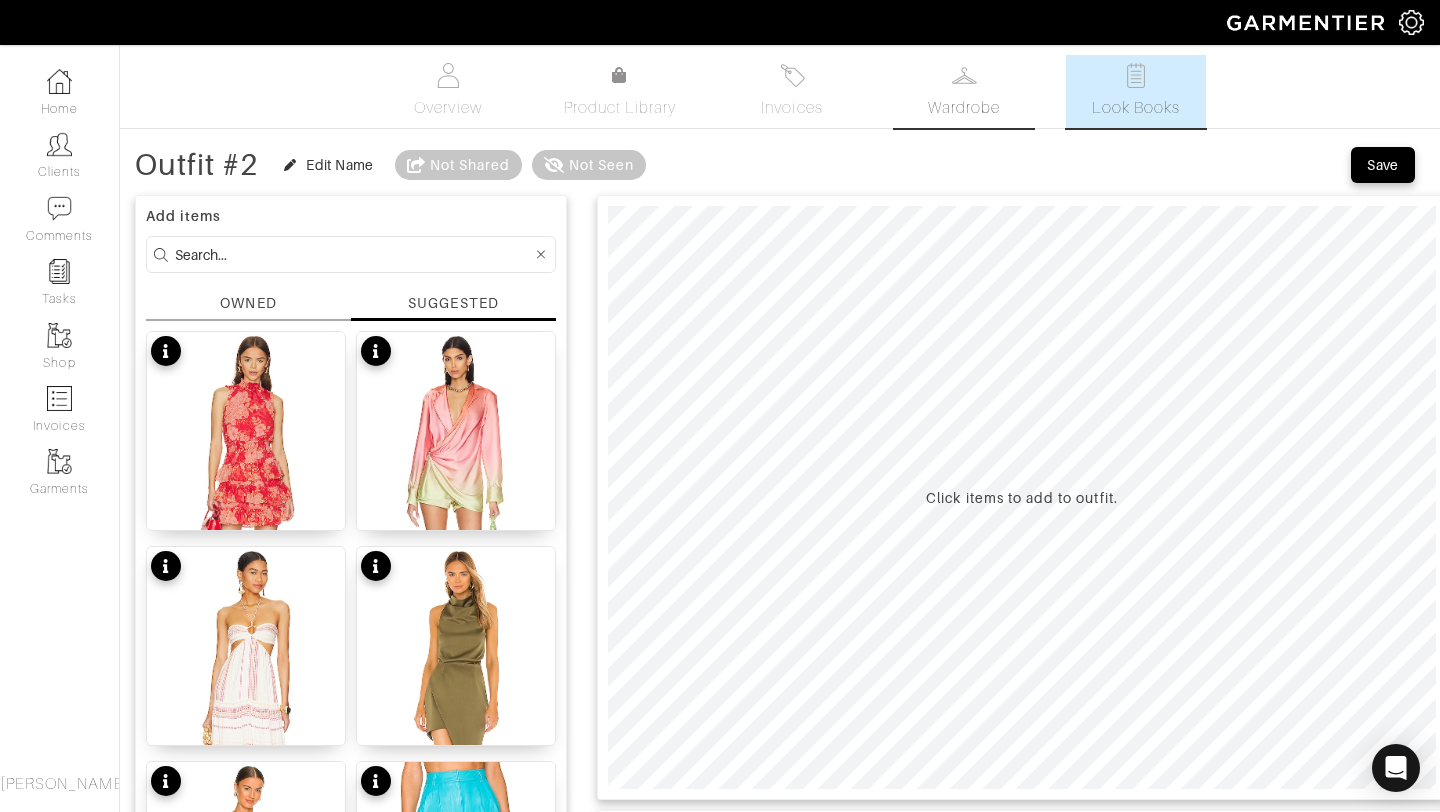 click at bounding box center [964, 75] 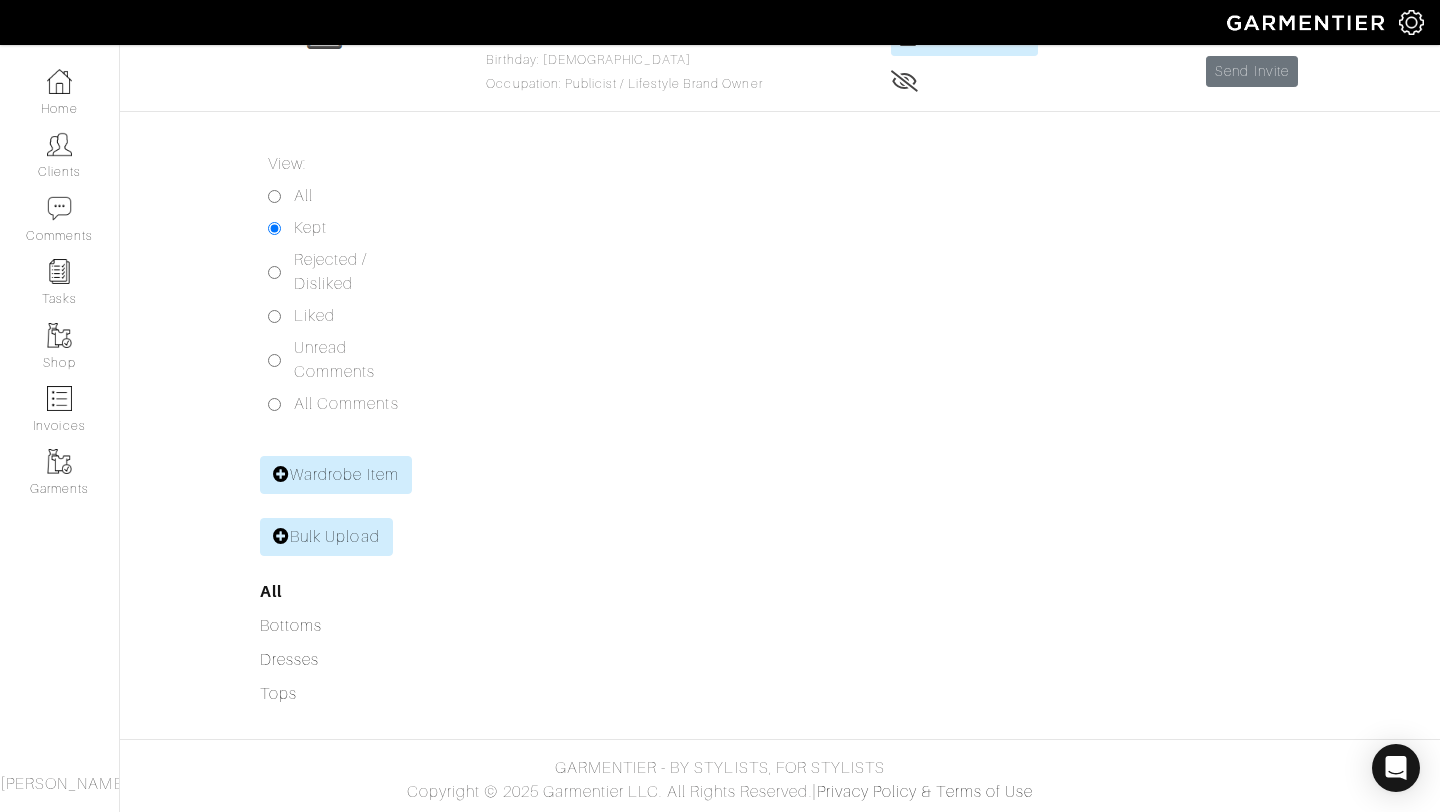 scroll, scrollTop: 0, scrollLeft: 0, axis: both 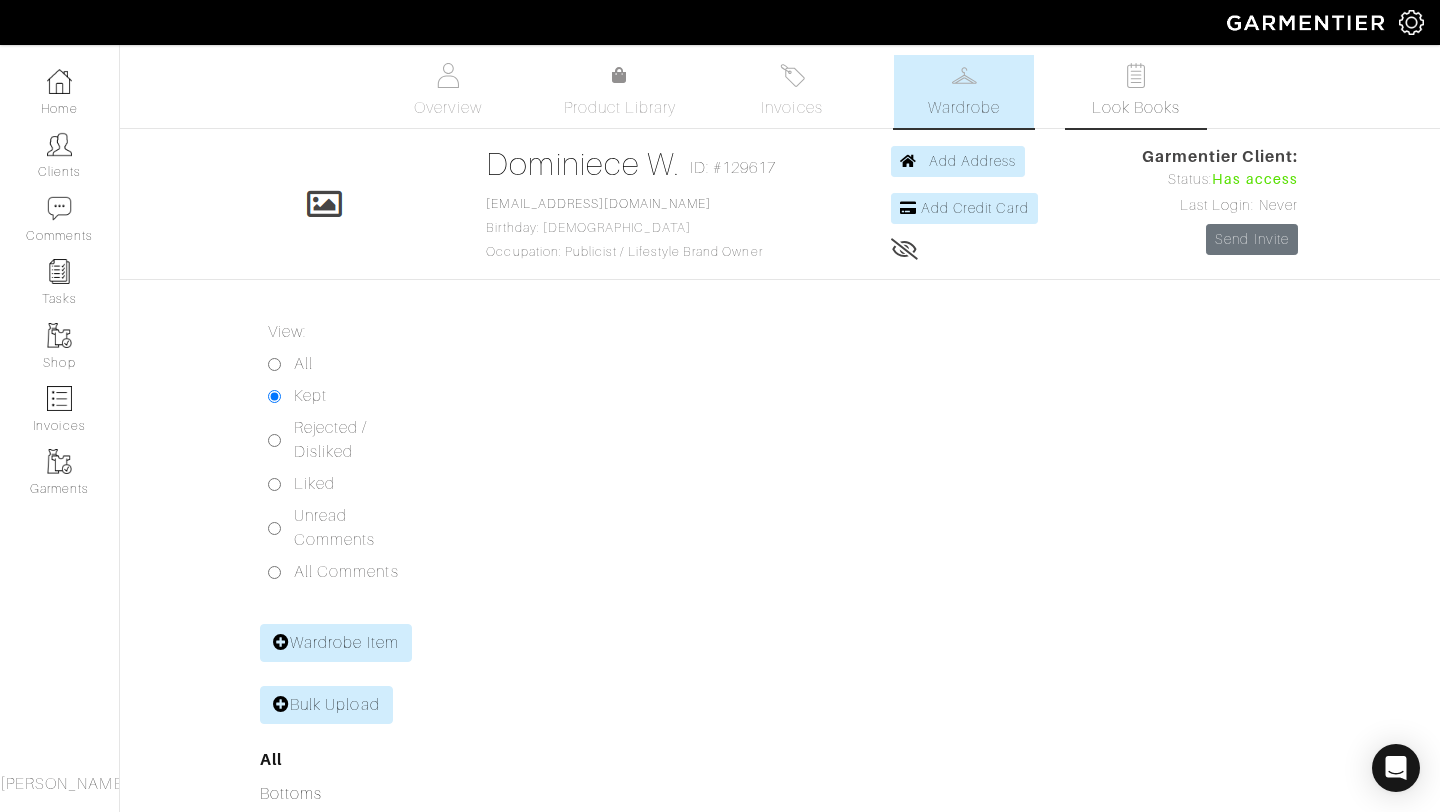 click on "Look Books" at bounding box center (1136, 91) 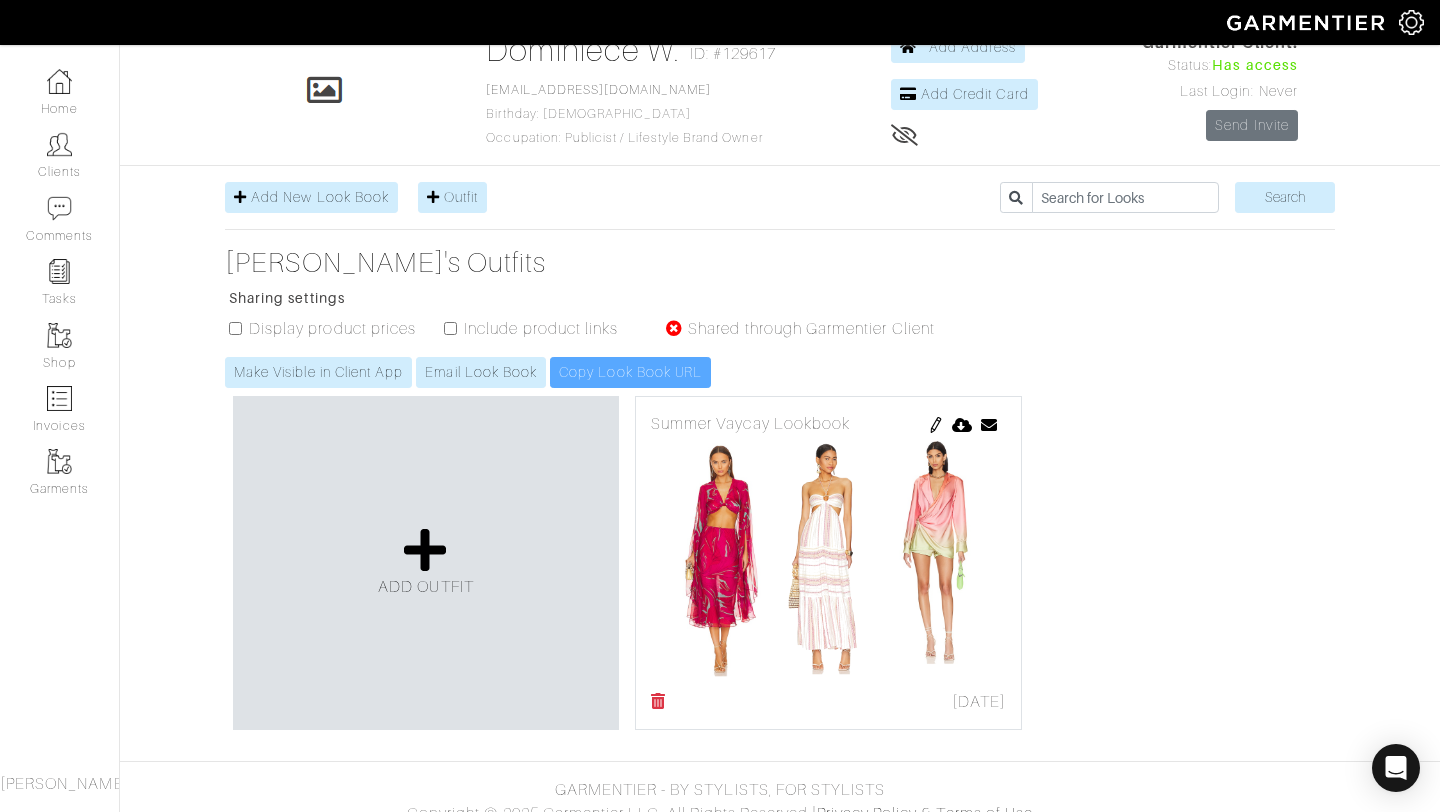 scroll, scrollTop: 136, scrollLeft: 0, axis: vertical 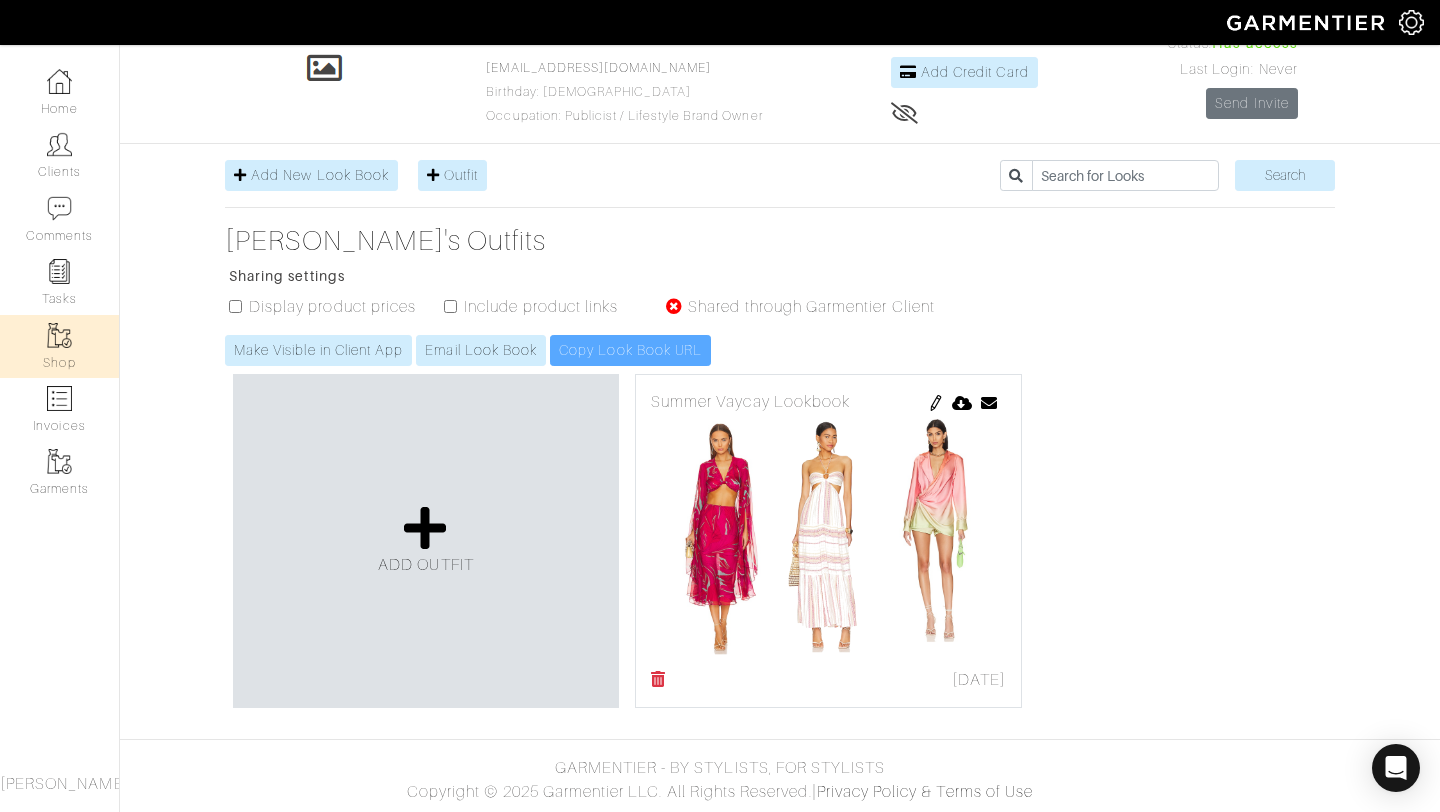 click on "Shop" at bounding box center (59, 346) 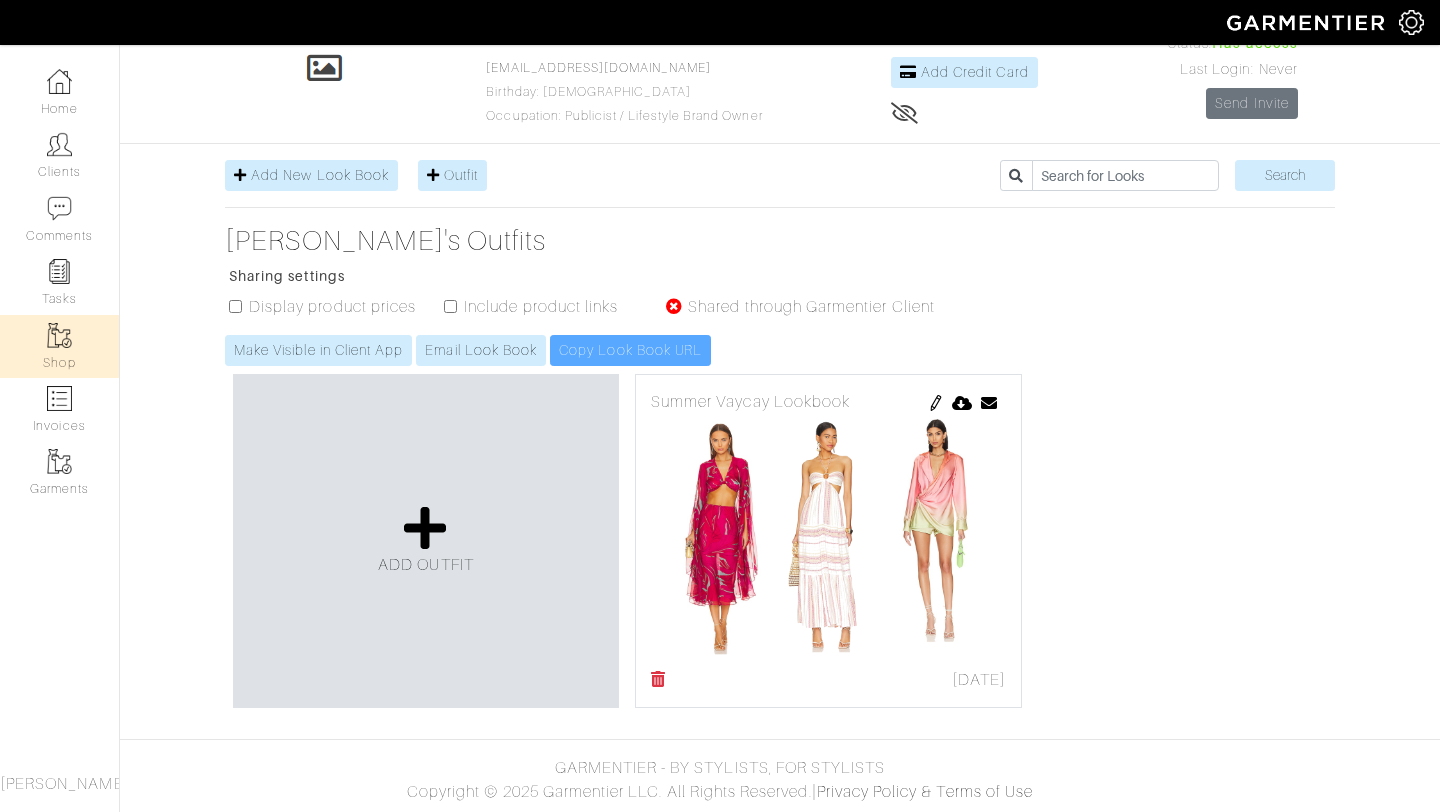 scroll, scrollTop: 0, scrollLeft: 0, axis: both 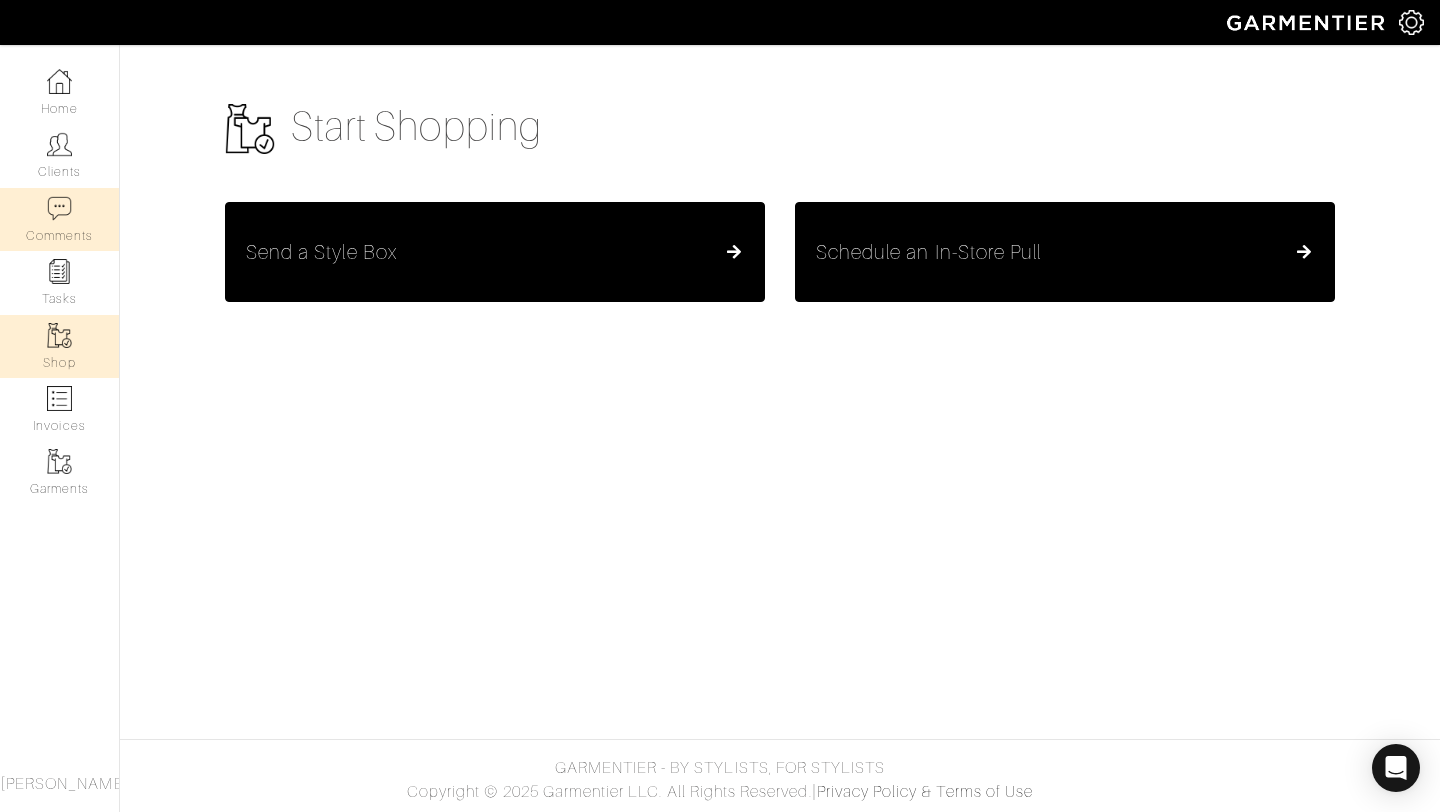 click on "Comments" at bounding box center [59, 219] 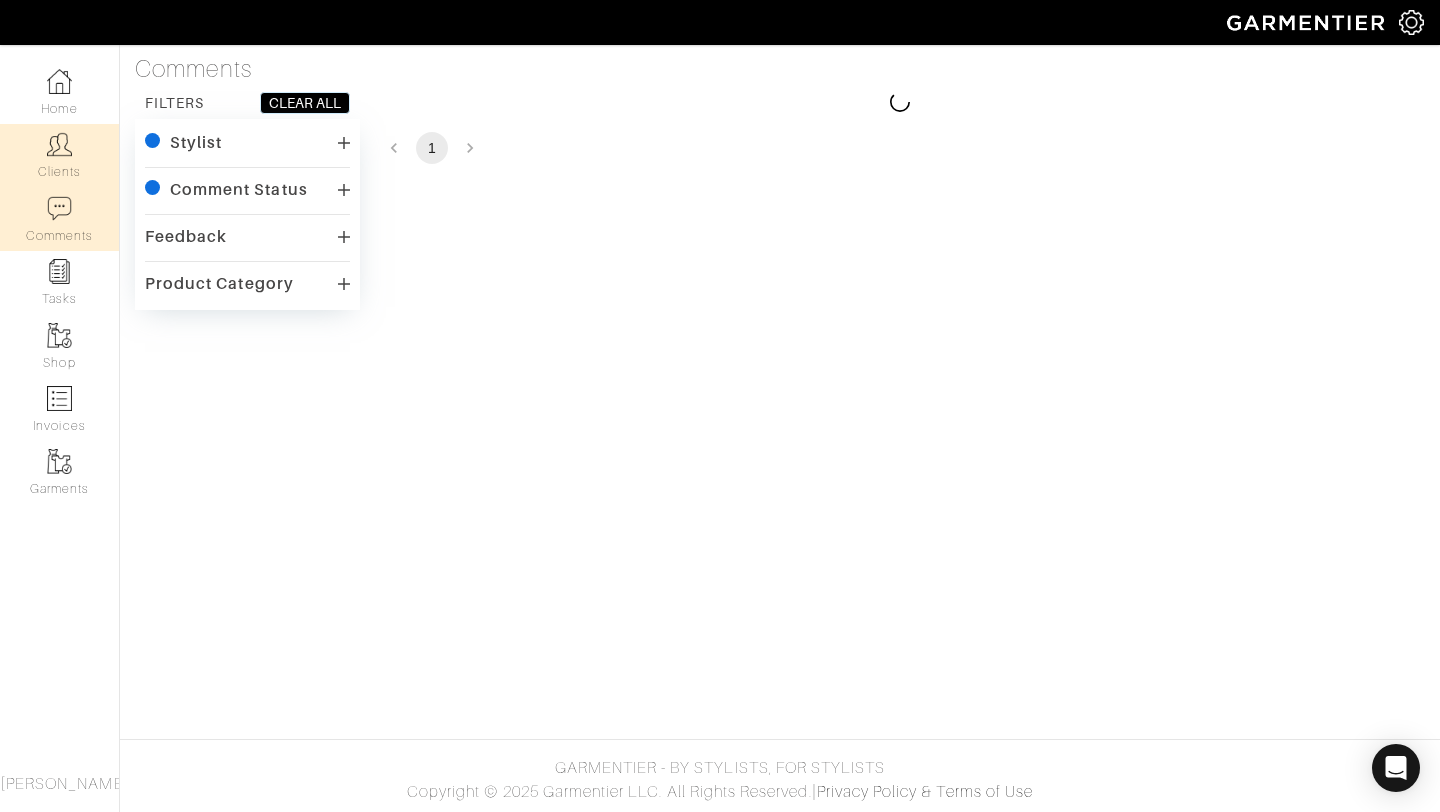 click at bounding box center (59, 144) 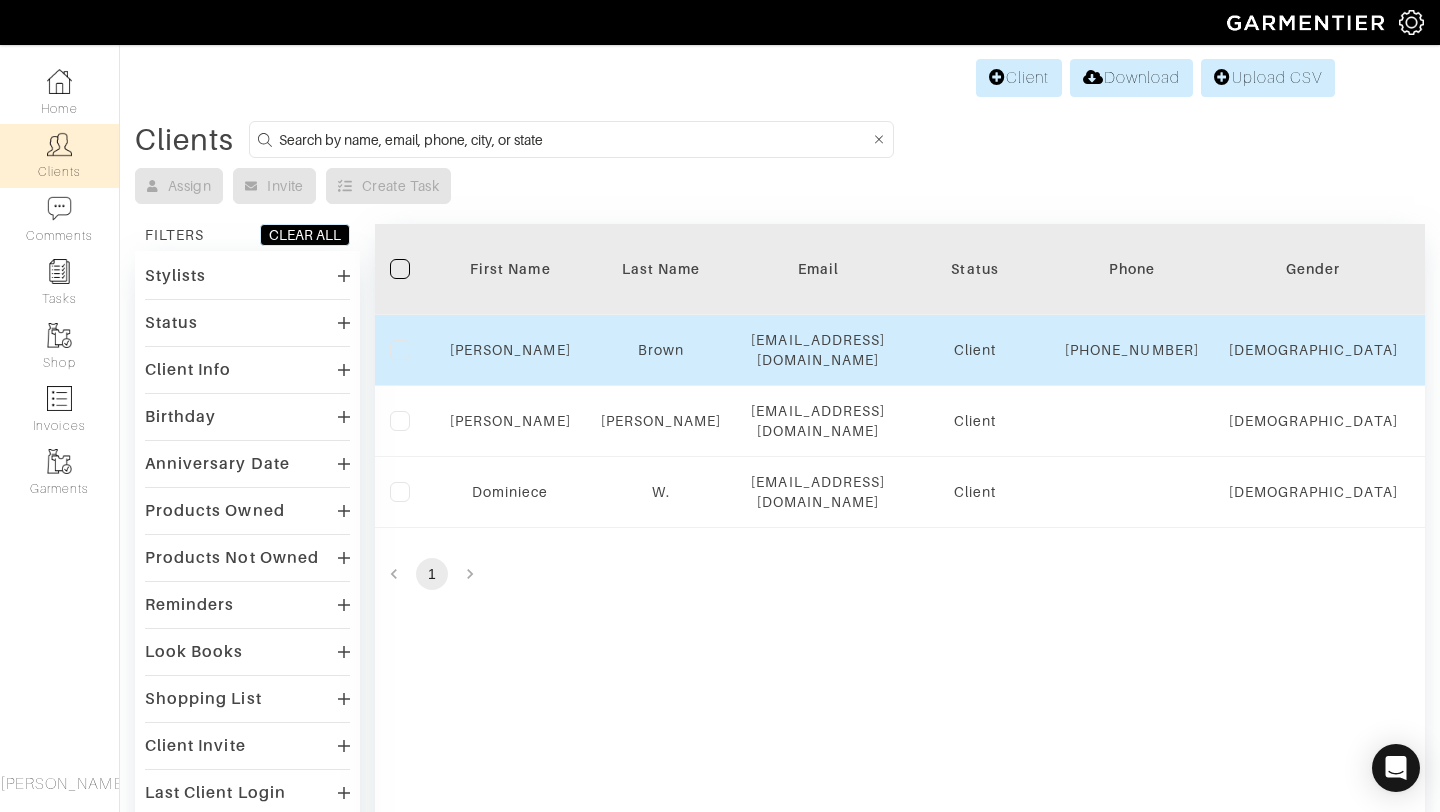 click on "Daniel" at bounding box center [510, 350] 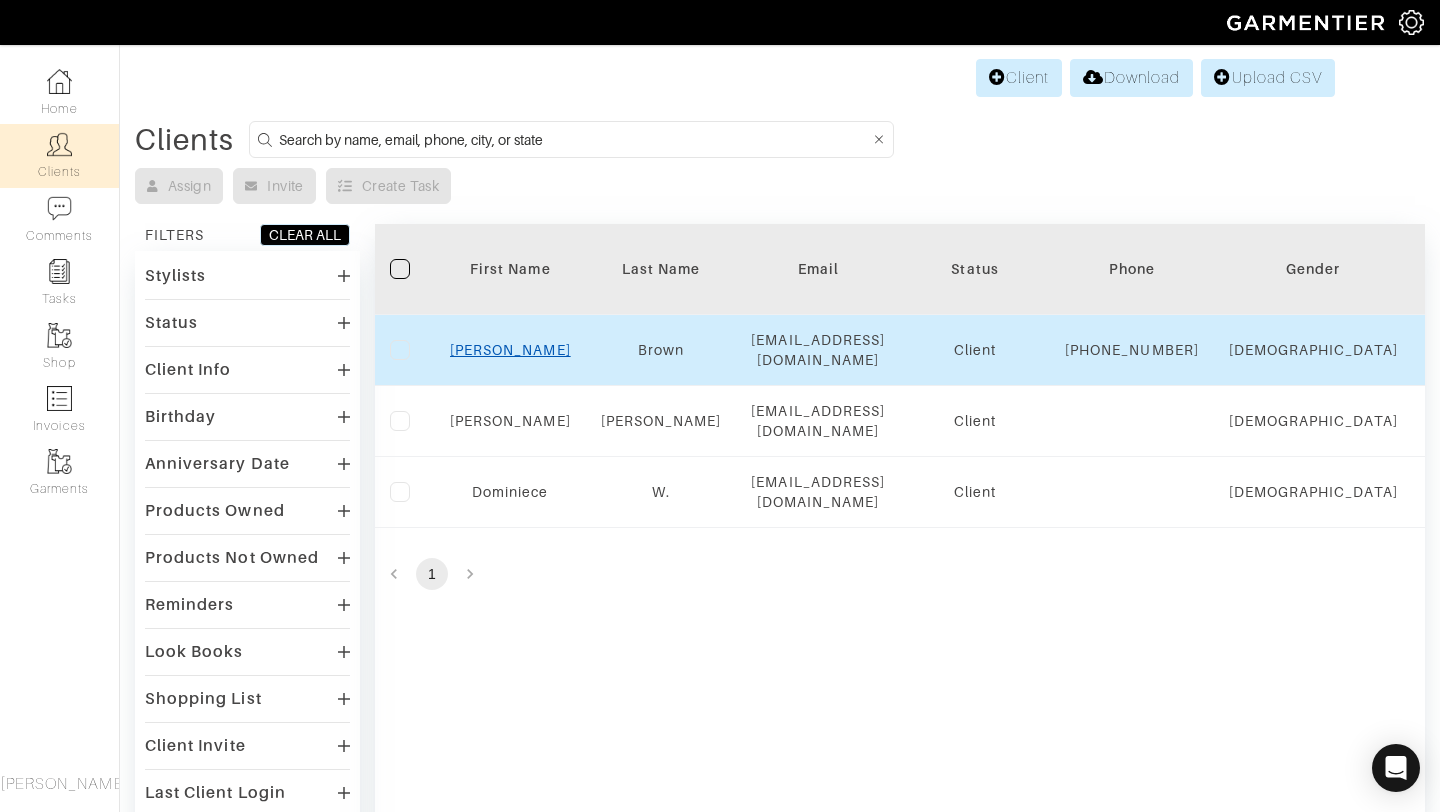 click on "Daniel" at bounding box center [510, 350] 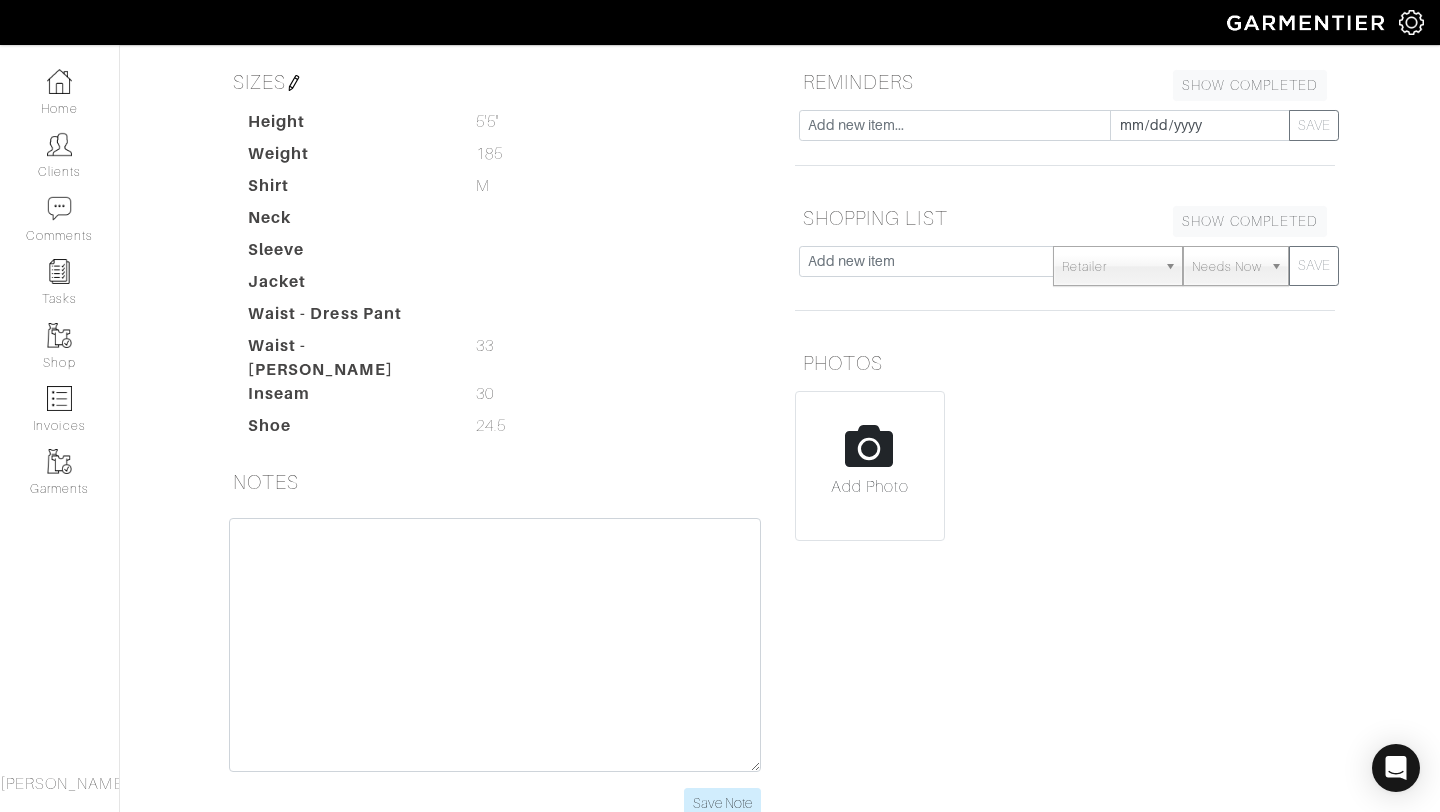 scroll, scrollTop: 0, scrollLeft: 0, axis: both 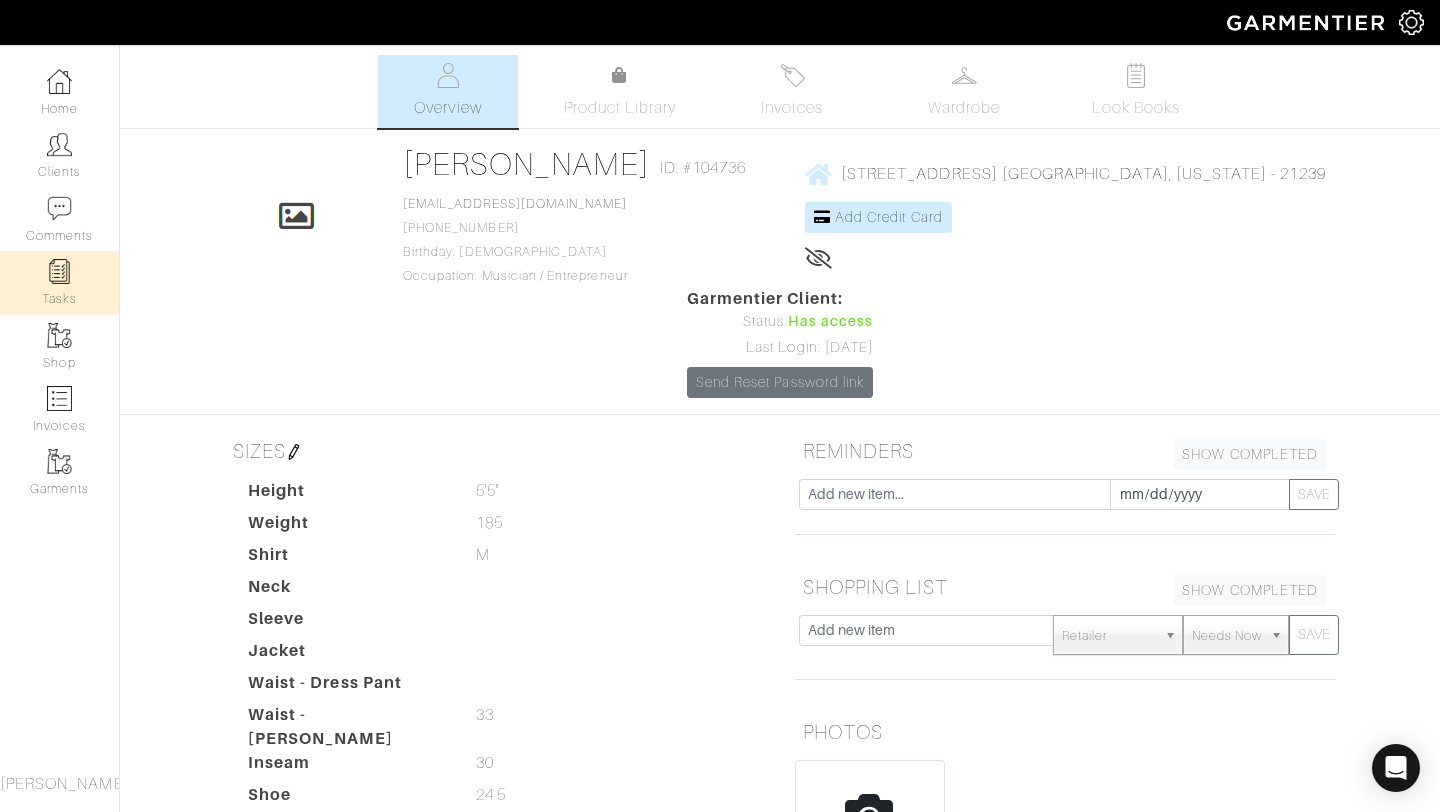 click on "Tasks" at bounding box center [59, 282] 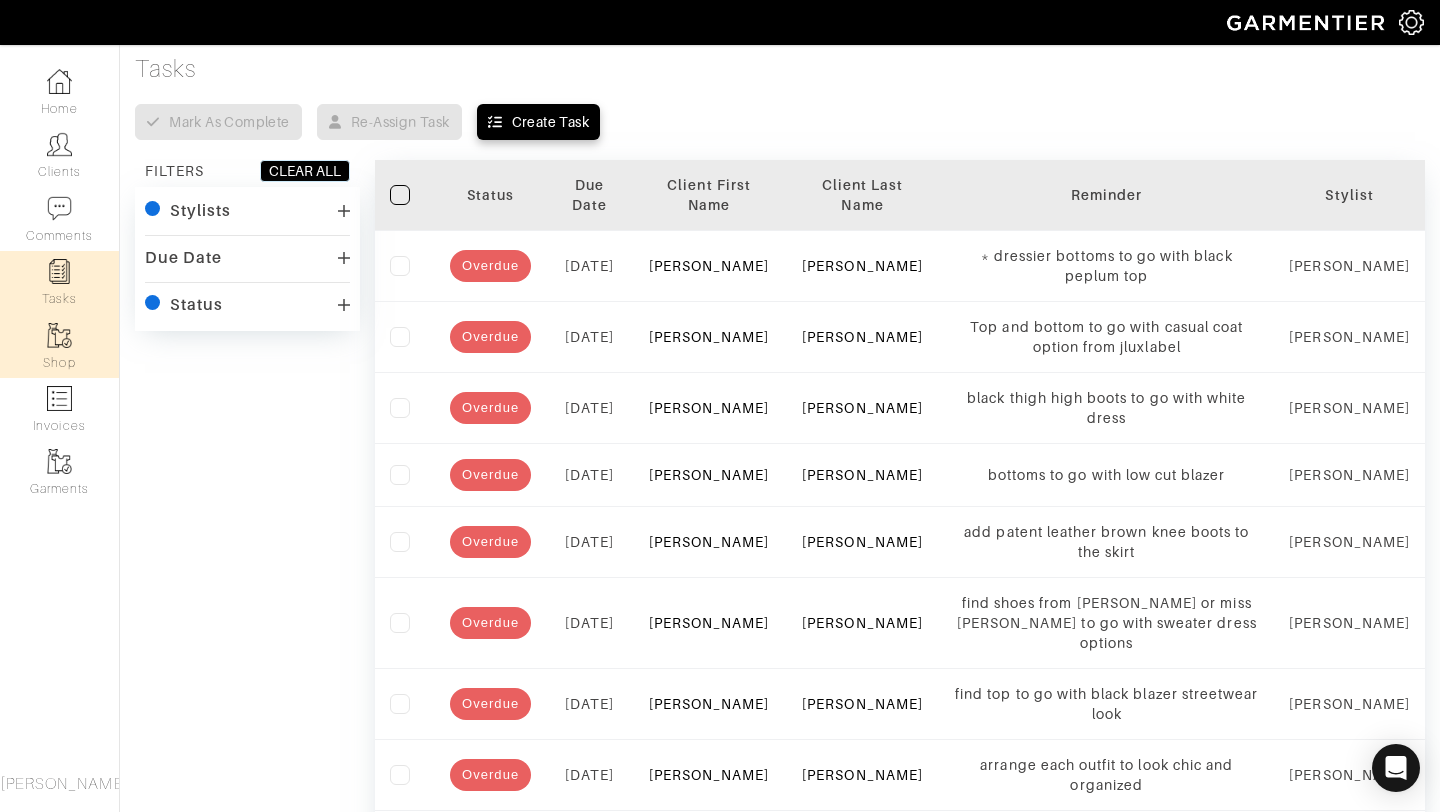 click at bounding box center (59, 335) 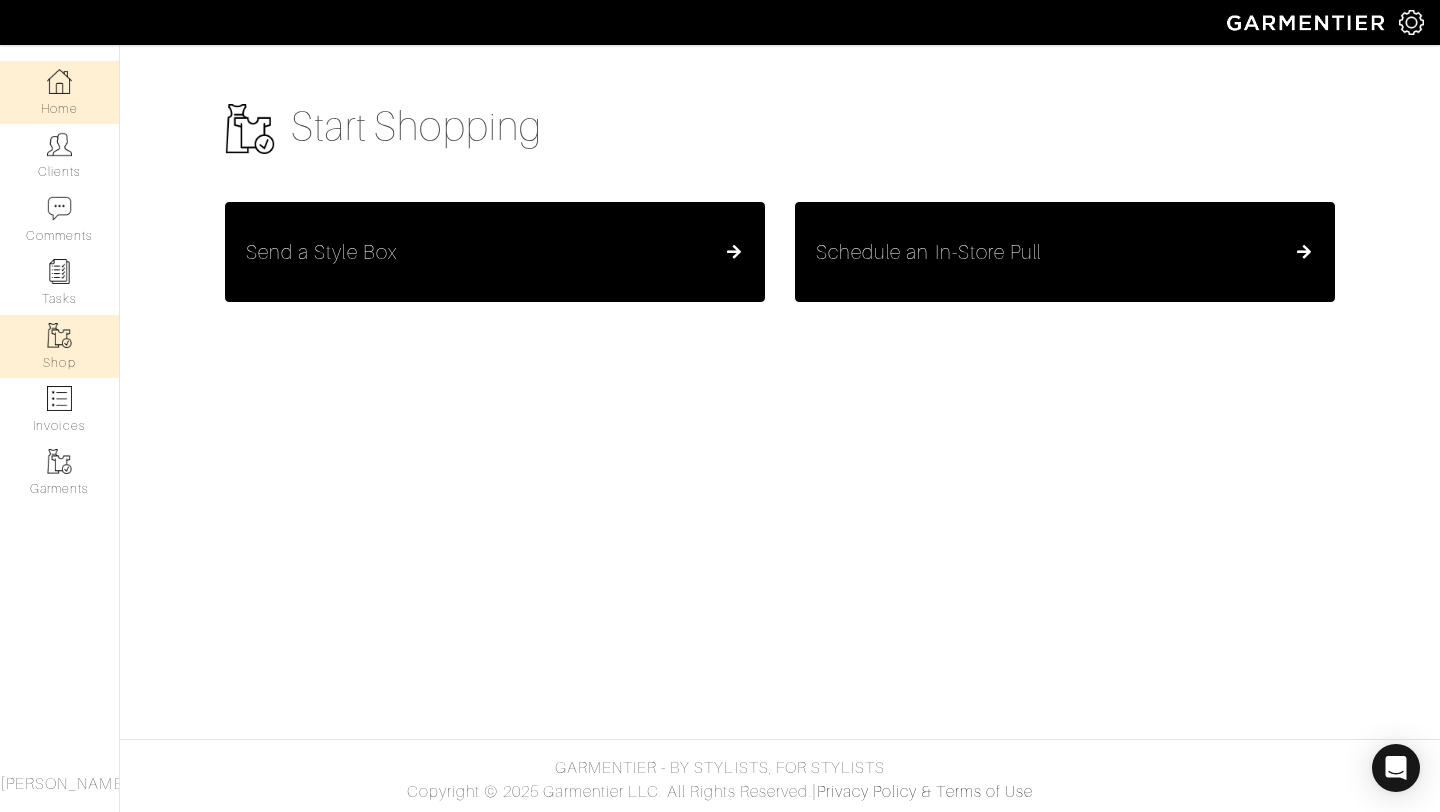 click on "Home" at bounding box center [59, 92] 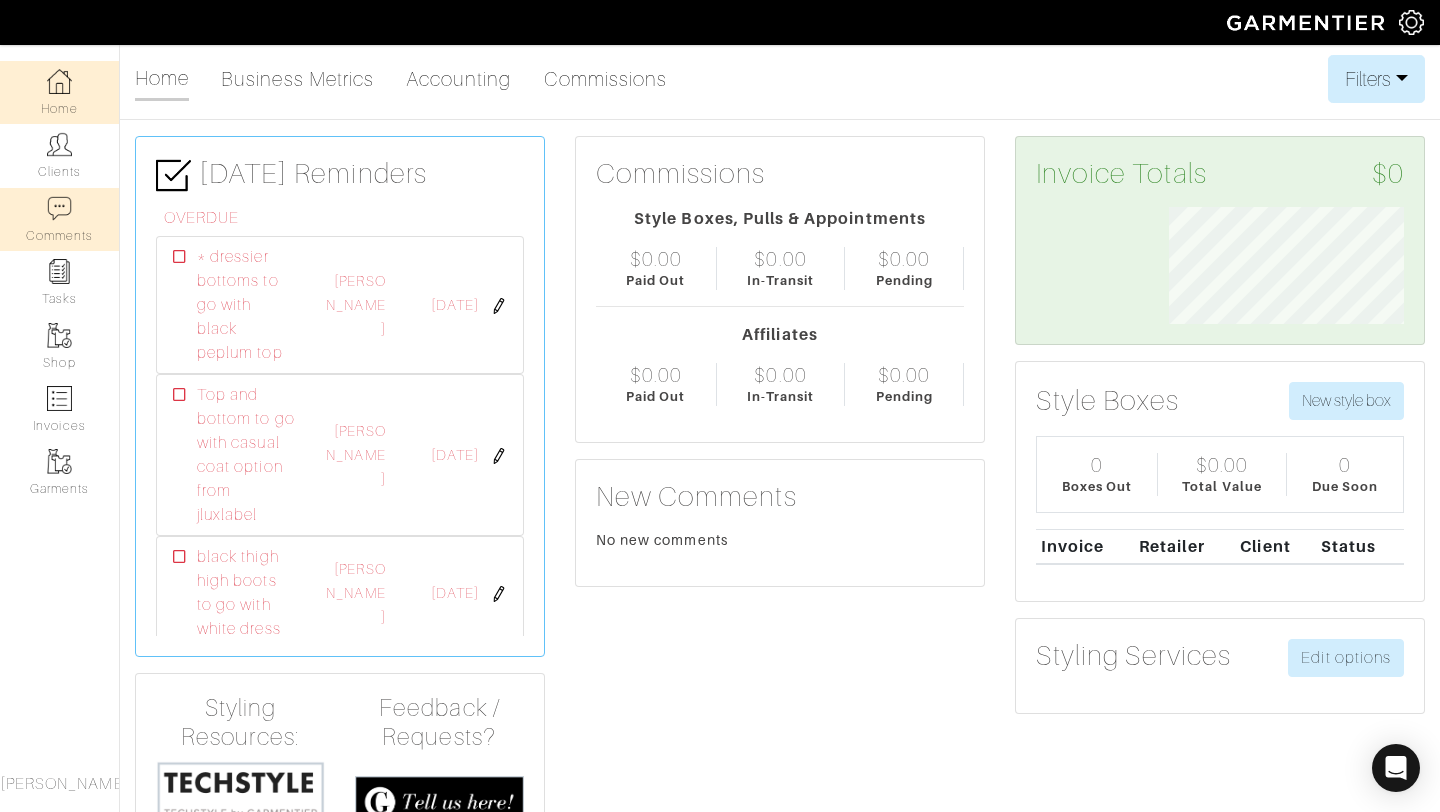scroll, scrollTop: 999883, scrollLeft: 999734, axis: both 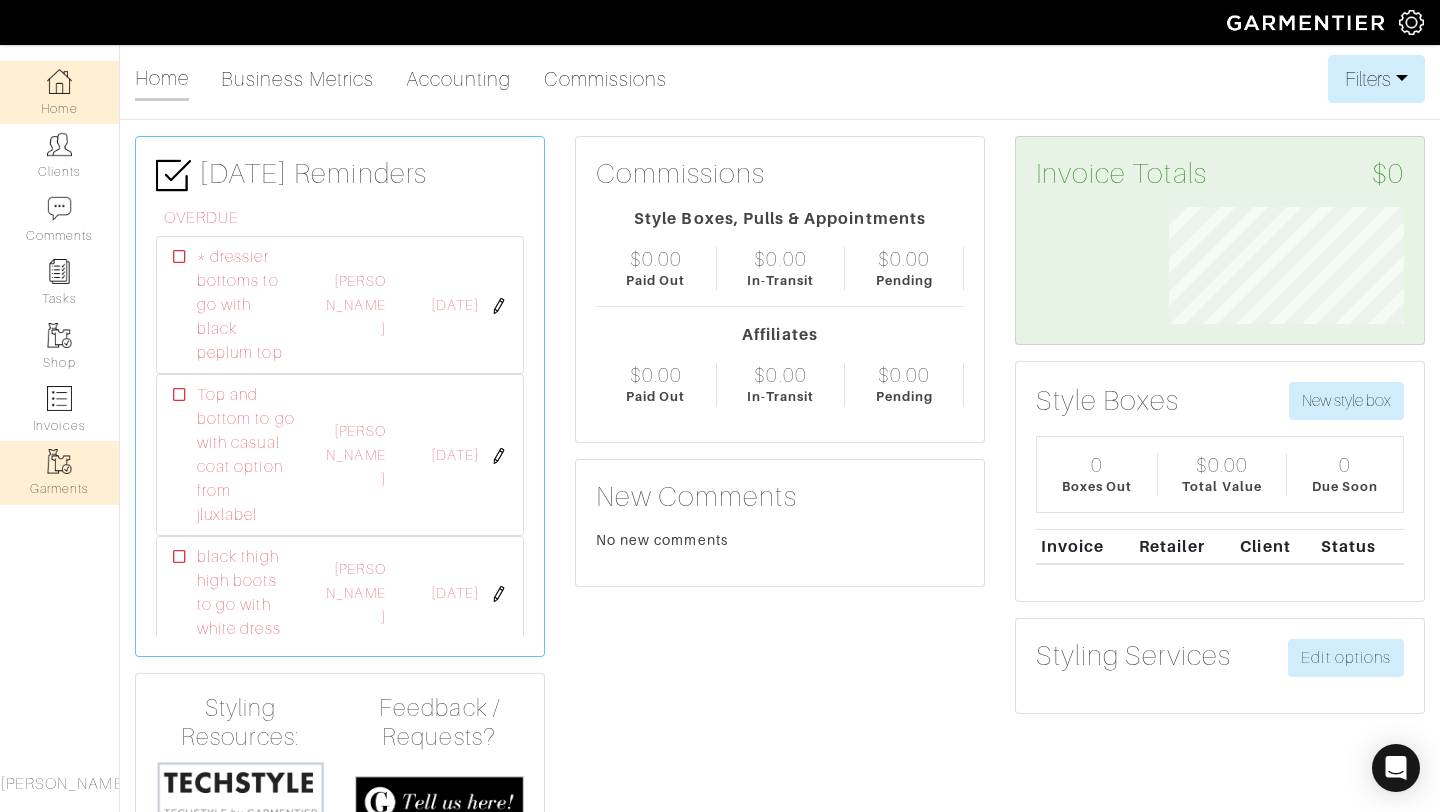 click on "Garments" at bounding box center (59, 472) 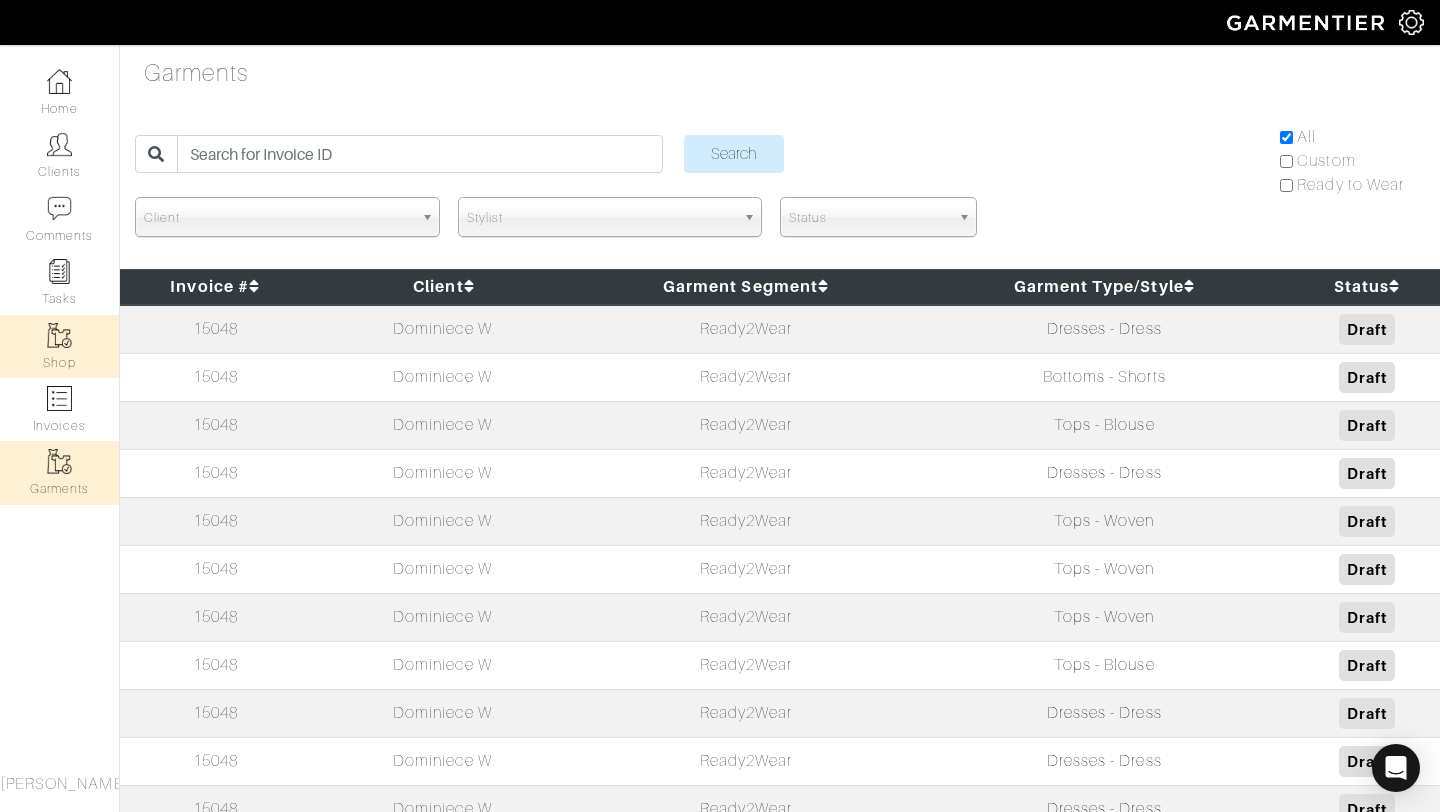 click at bounding box center (59, 335) 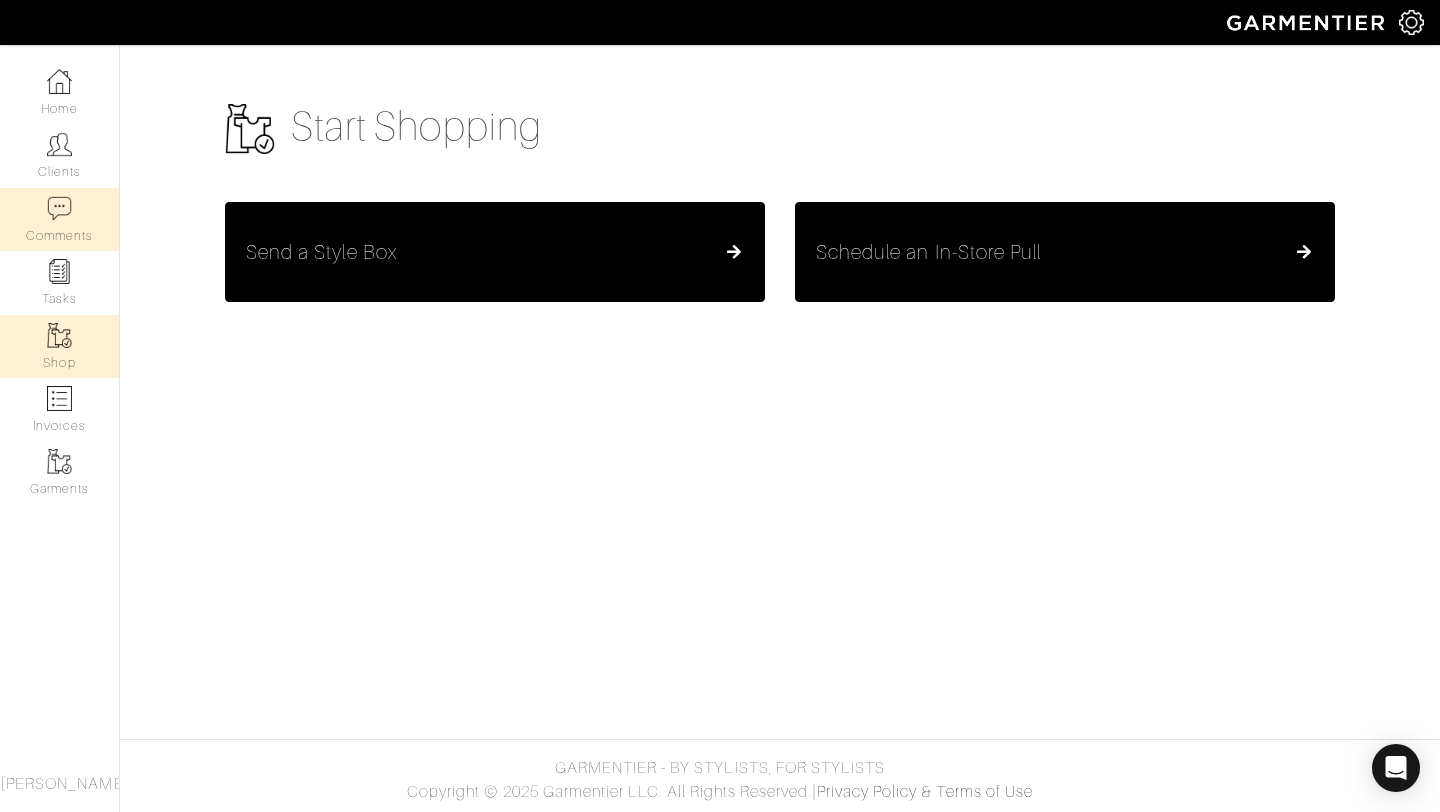 click on "Comments" at bounding box center (59, 219) 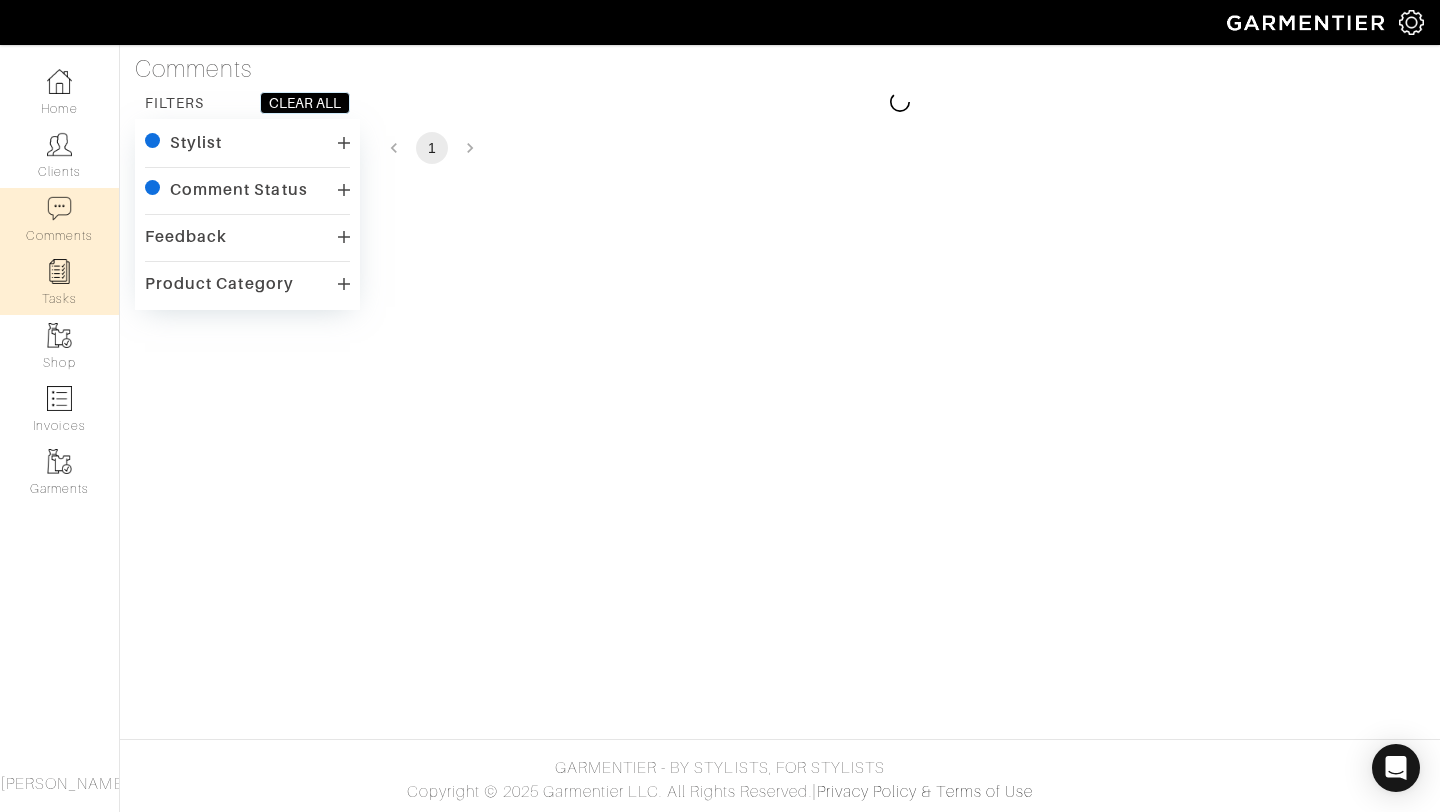 click on "Tasks" at bounding box center [59, 282] 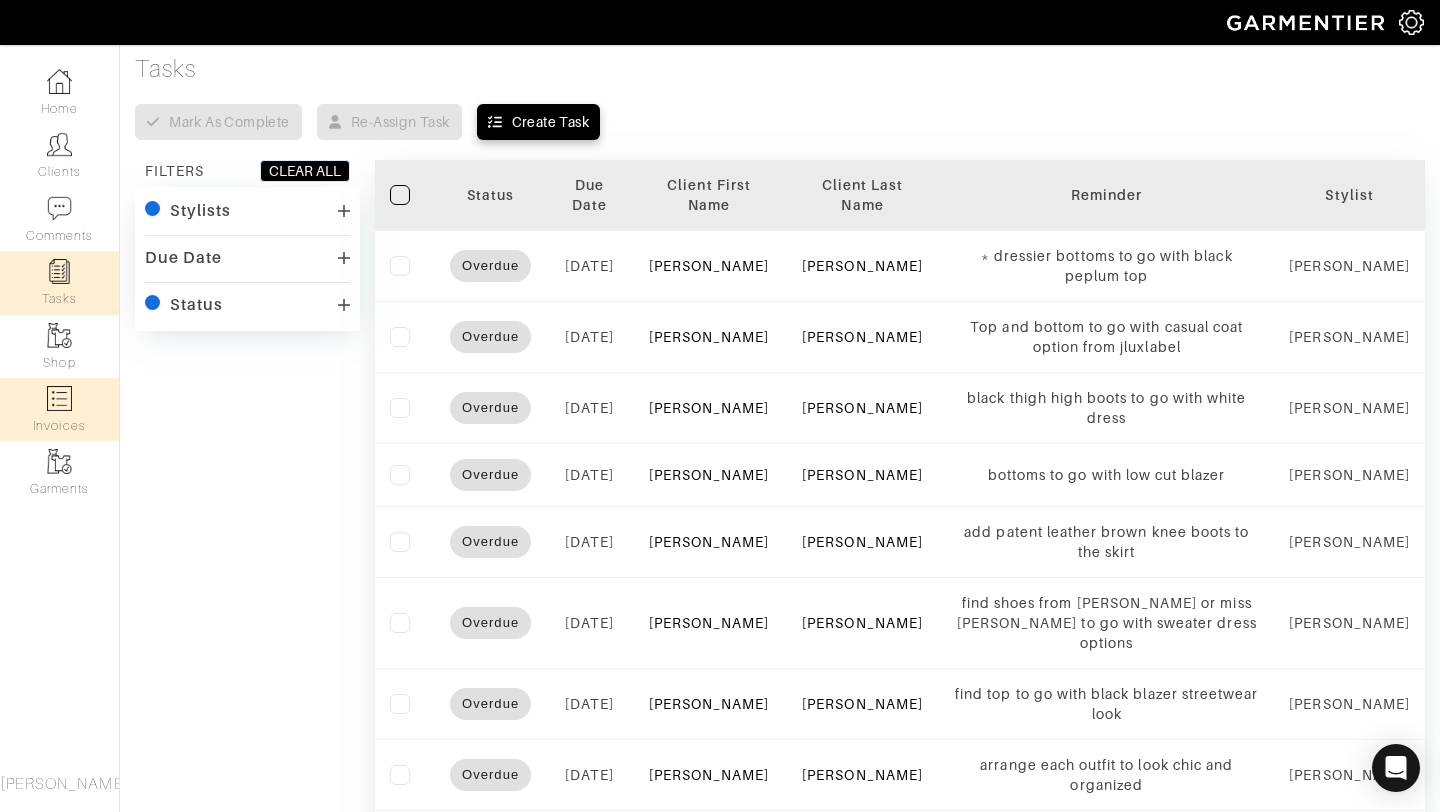click at bounding box center (59, 398) 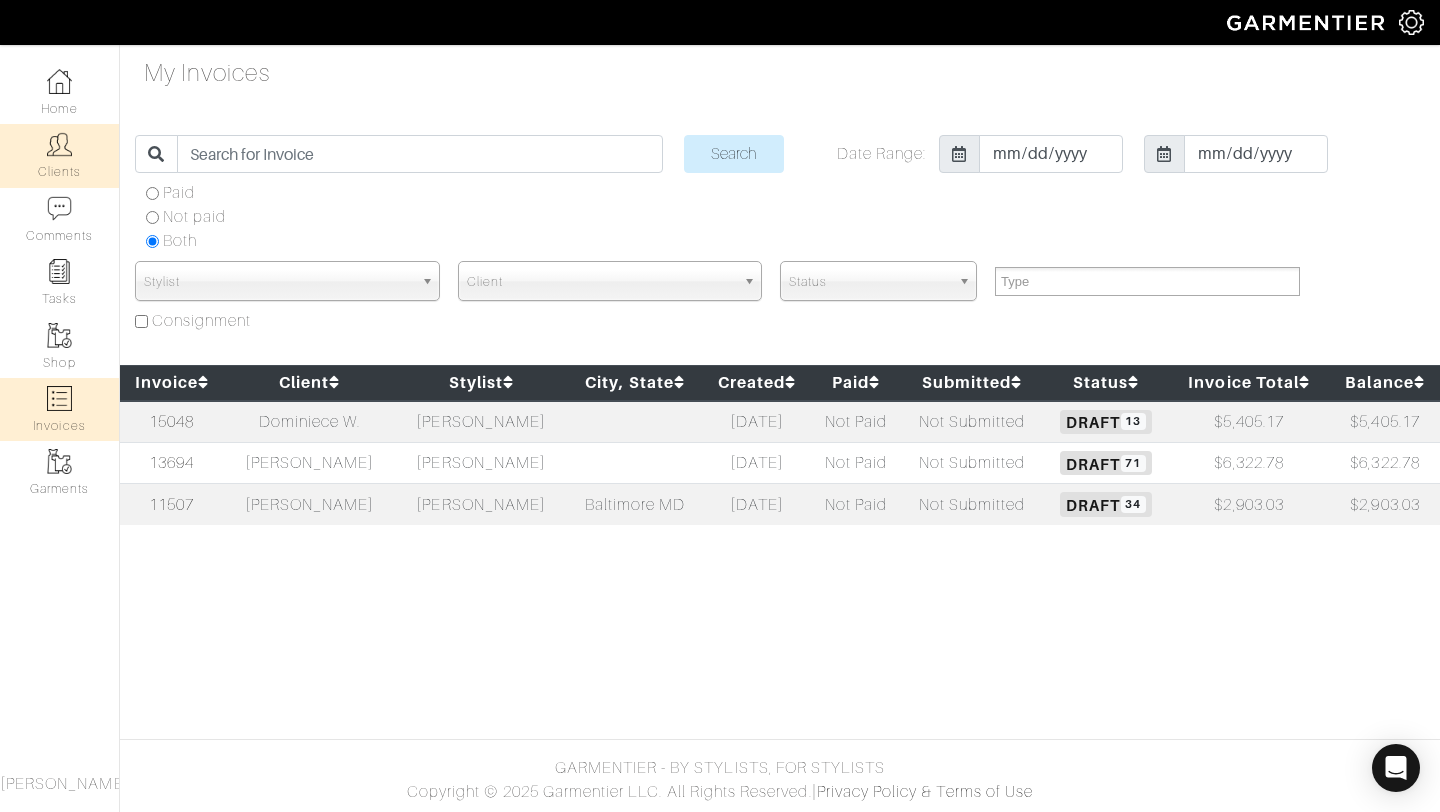 click at bounding box center (59, 144) 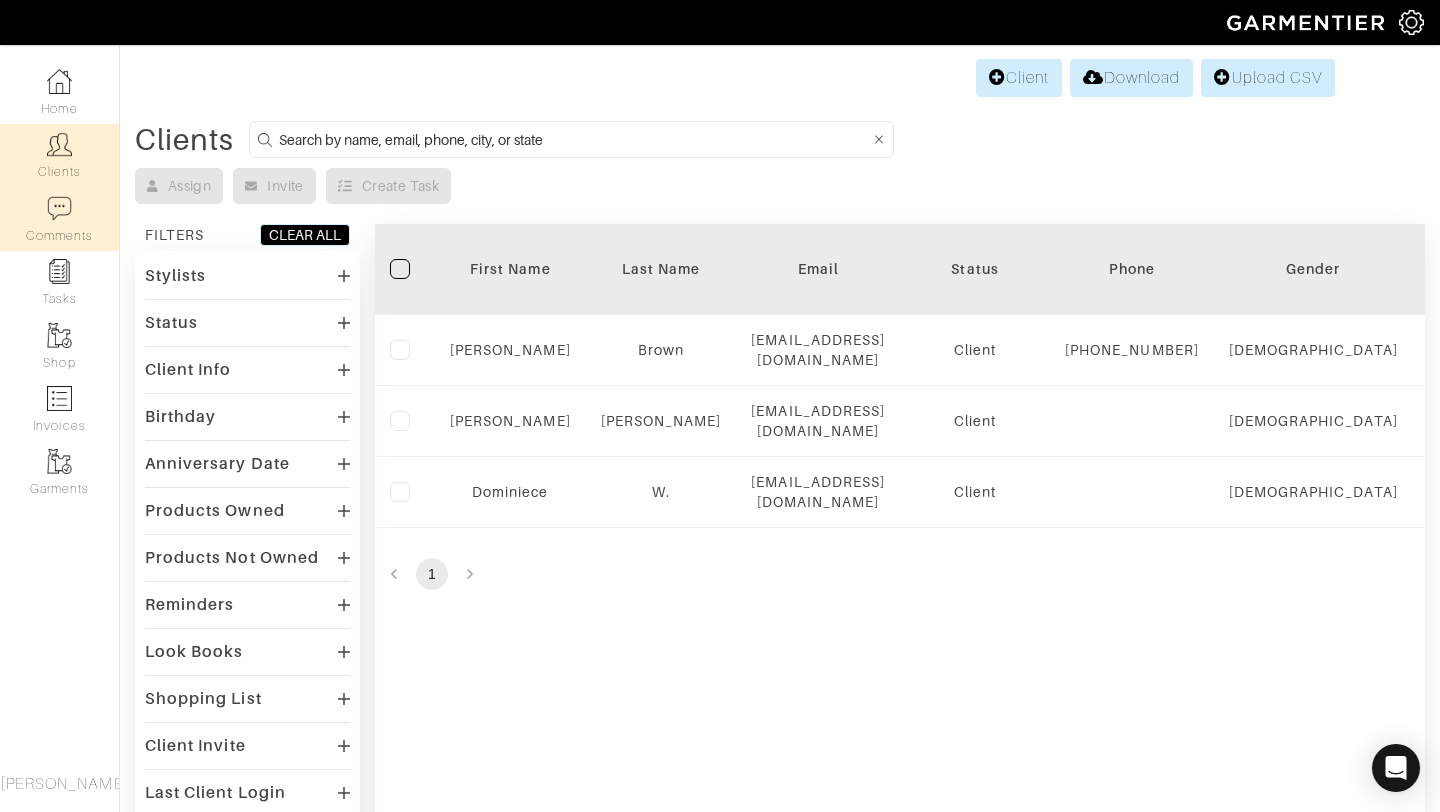 click on "Comments" at bounding box center [59, 219] 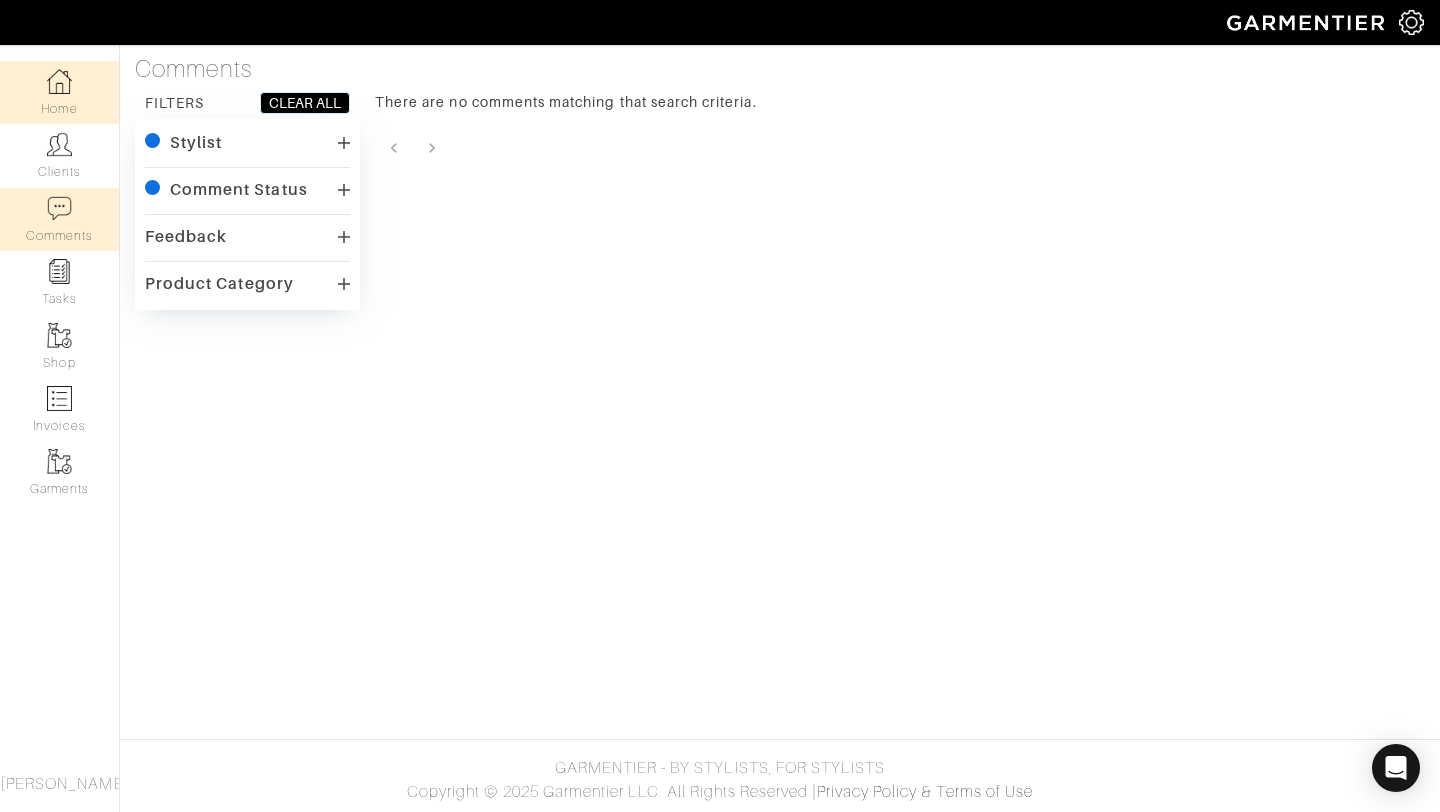 click on "Home" at bounding box center (59, 92) 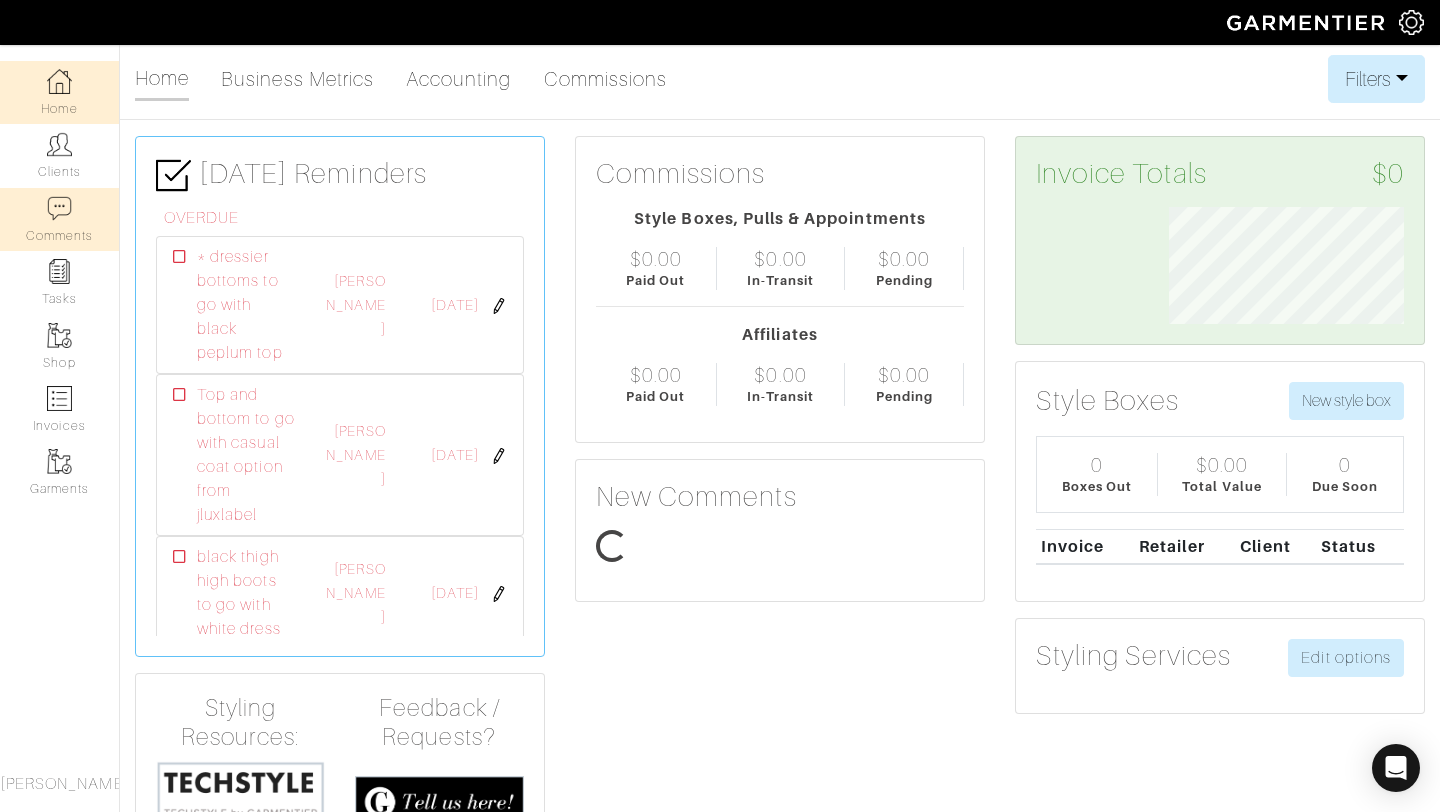 scroll, scrollTop: 999883, scrollLeft: 999734, axis: both 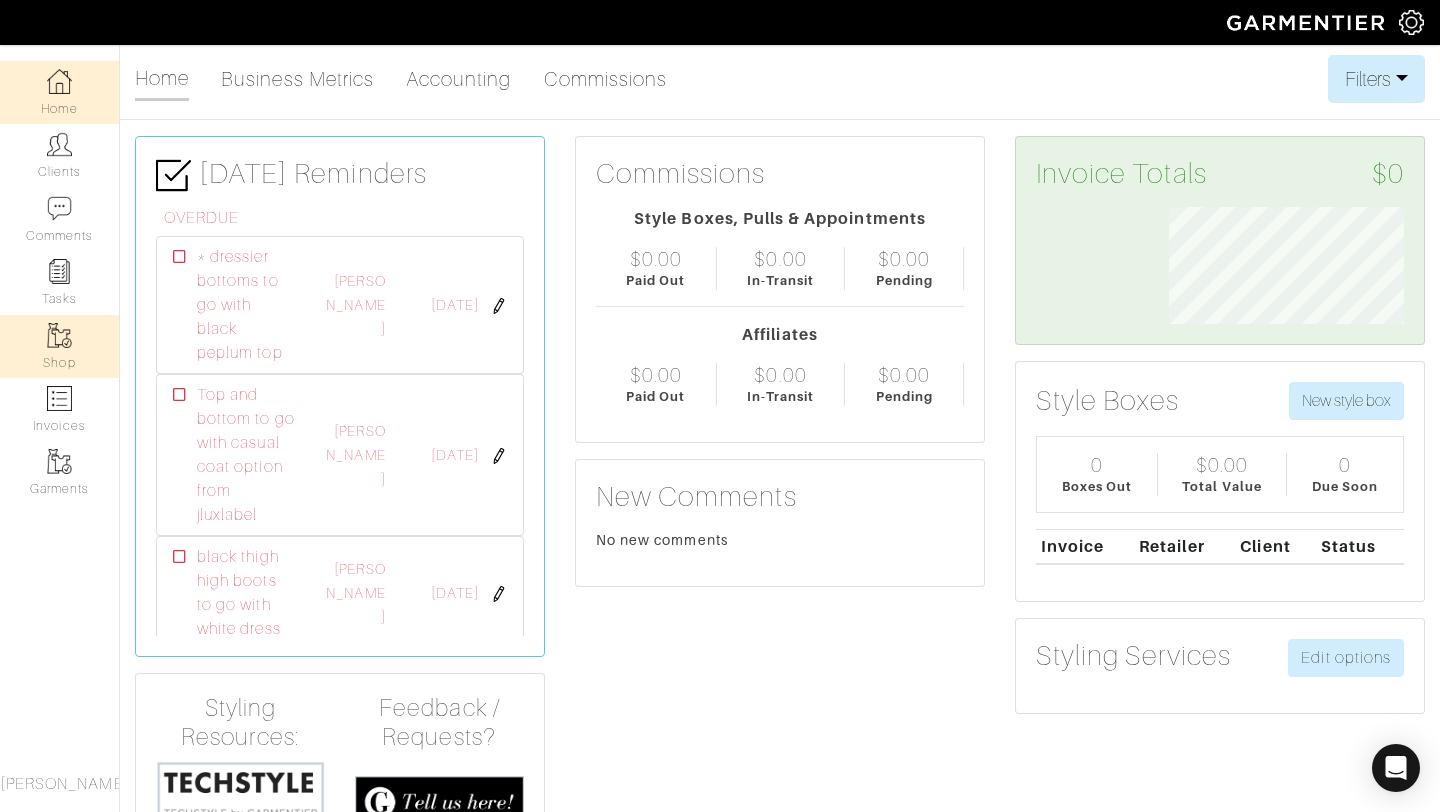 click at bounding box center (59, 335) 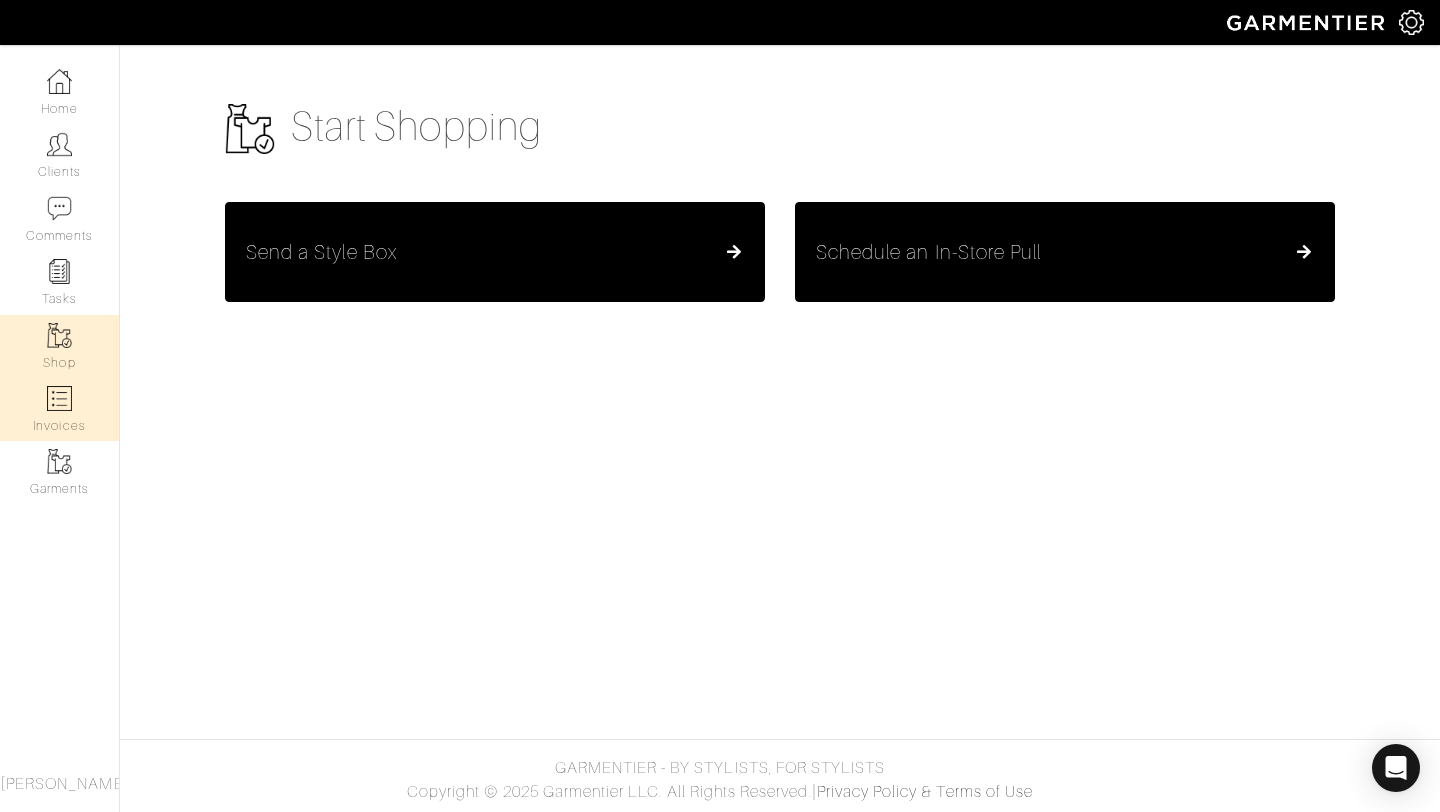 click on "Invoices" at bounding box center (59, 409) 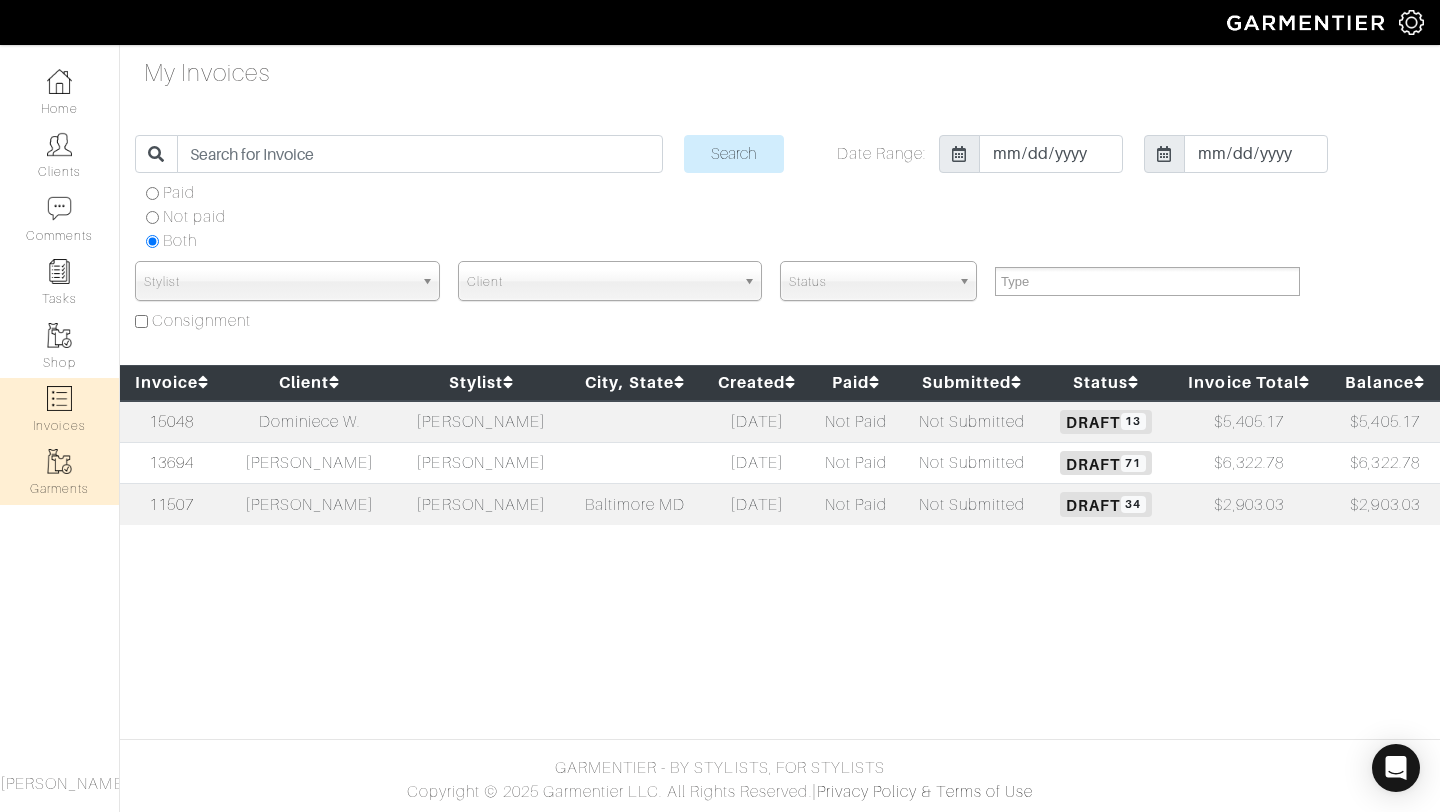 click on "Garments" at bounding box center (59, 472) 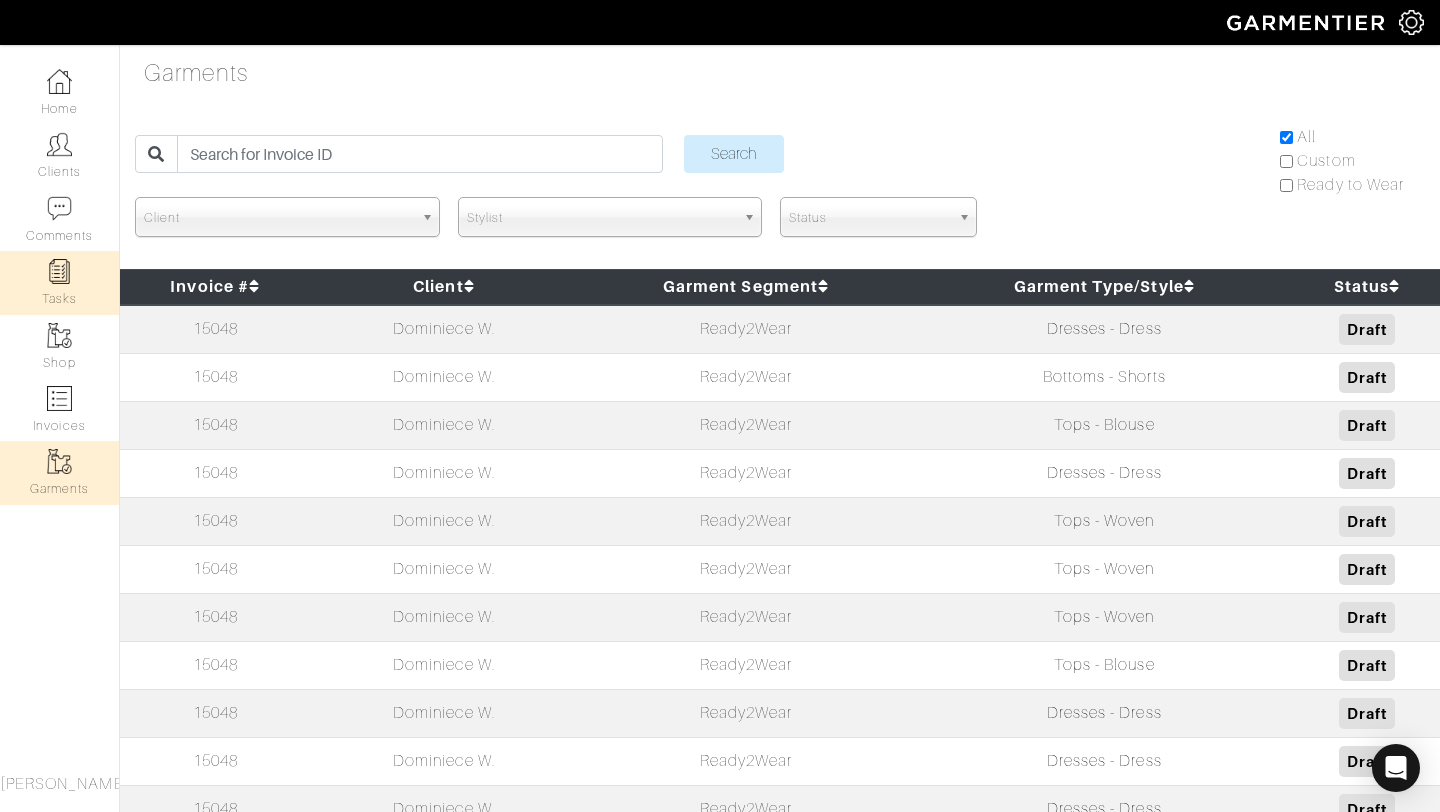 click on "Tasks" at bounding box center (59, 282) 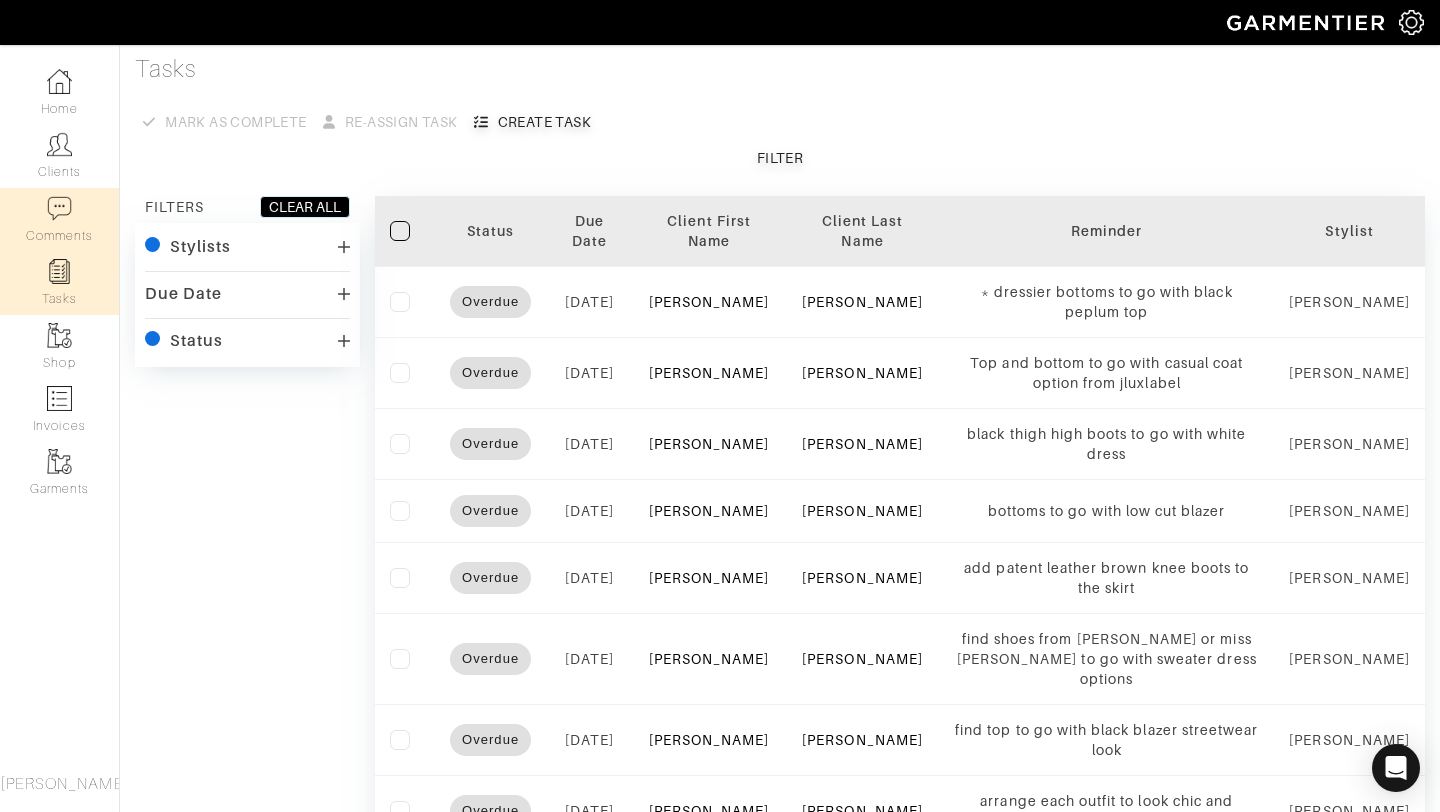 click on "Comments" at bounding box center (59, 219) 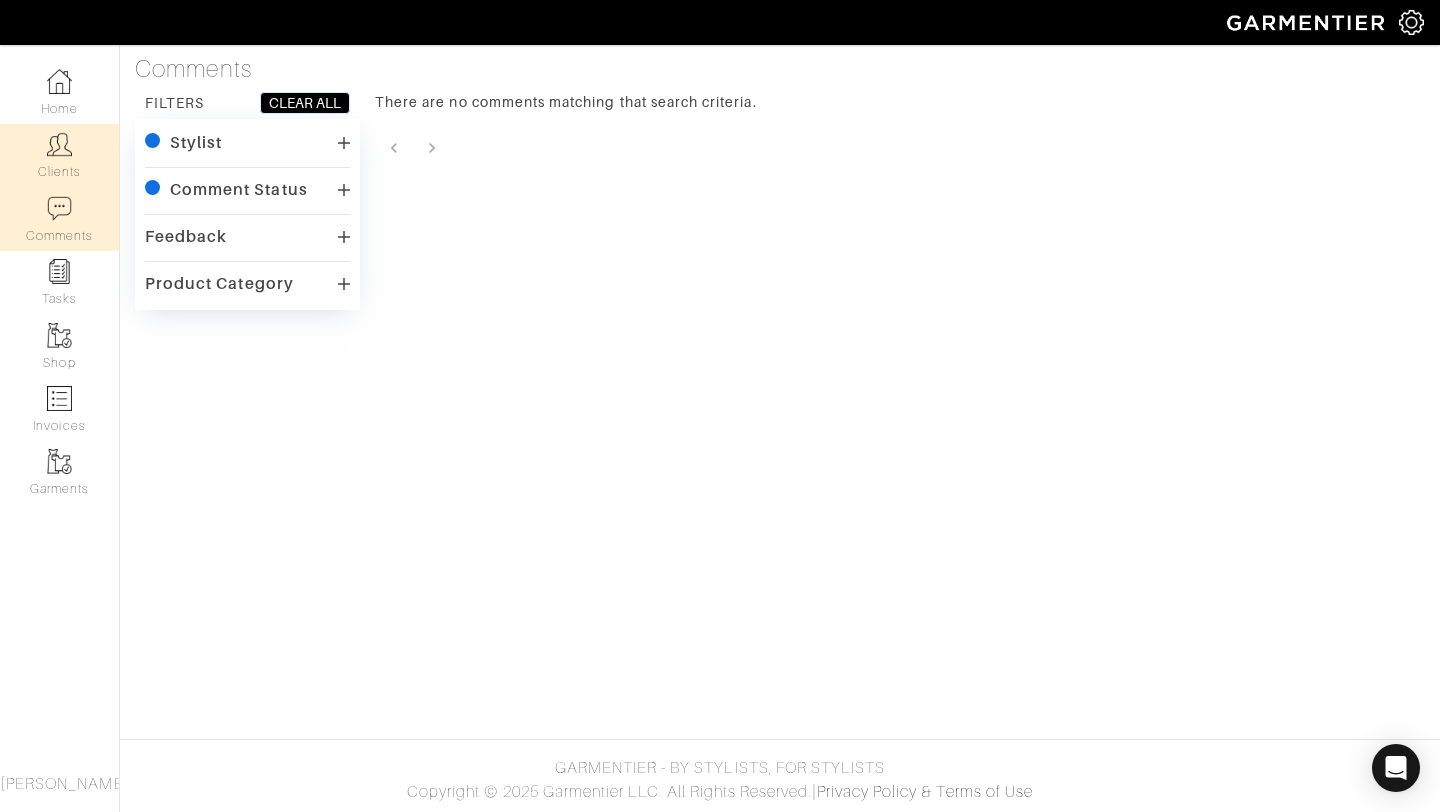 click on "Clients" at bounding box center (59, 155) 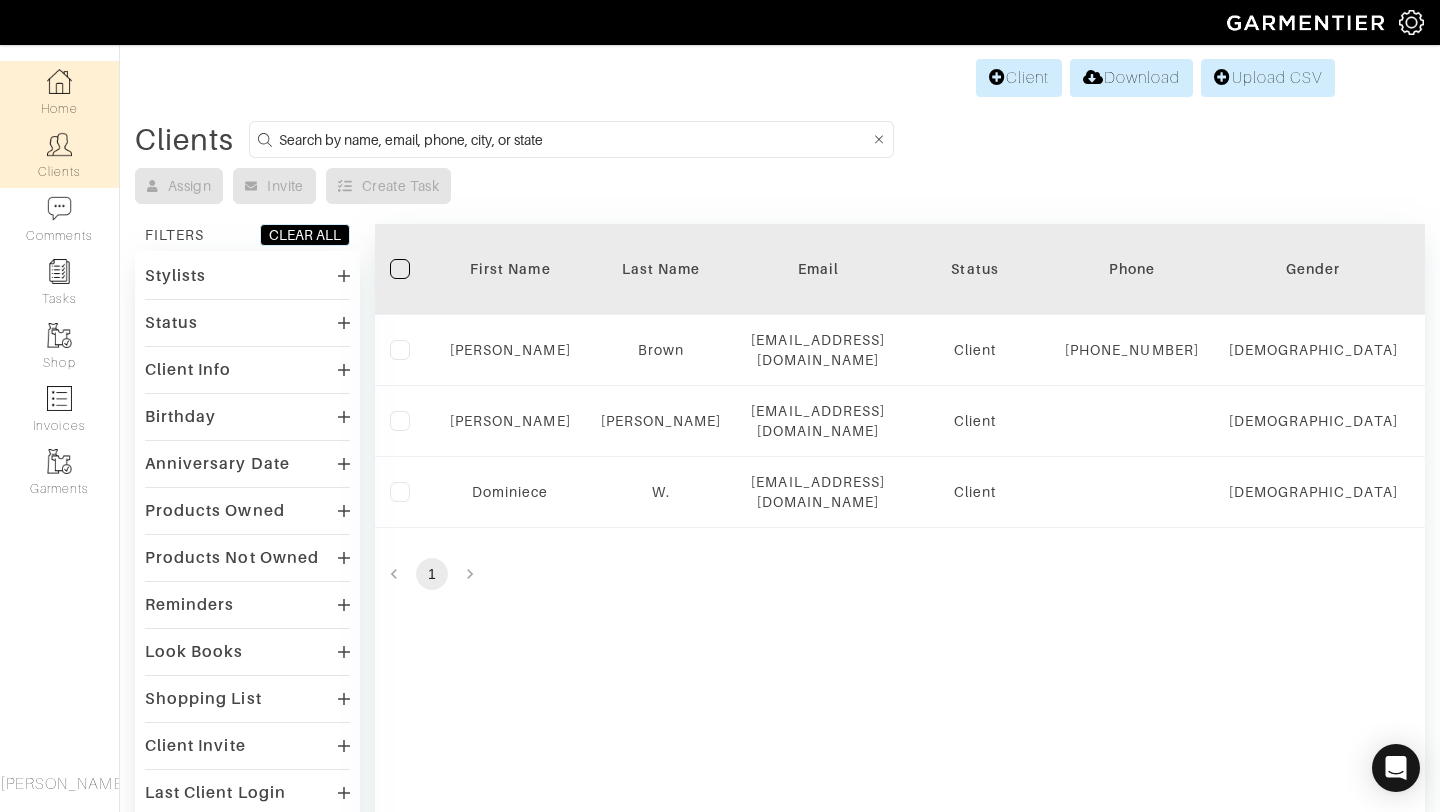 click on "Home" at bounding box center [59, 92] 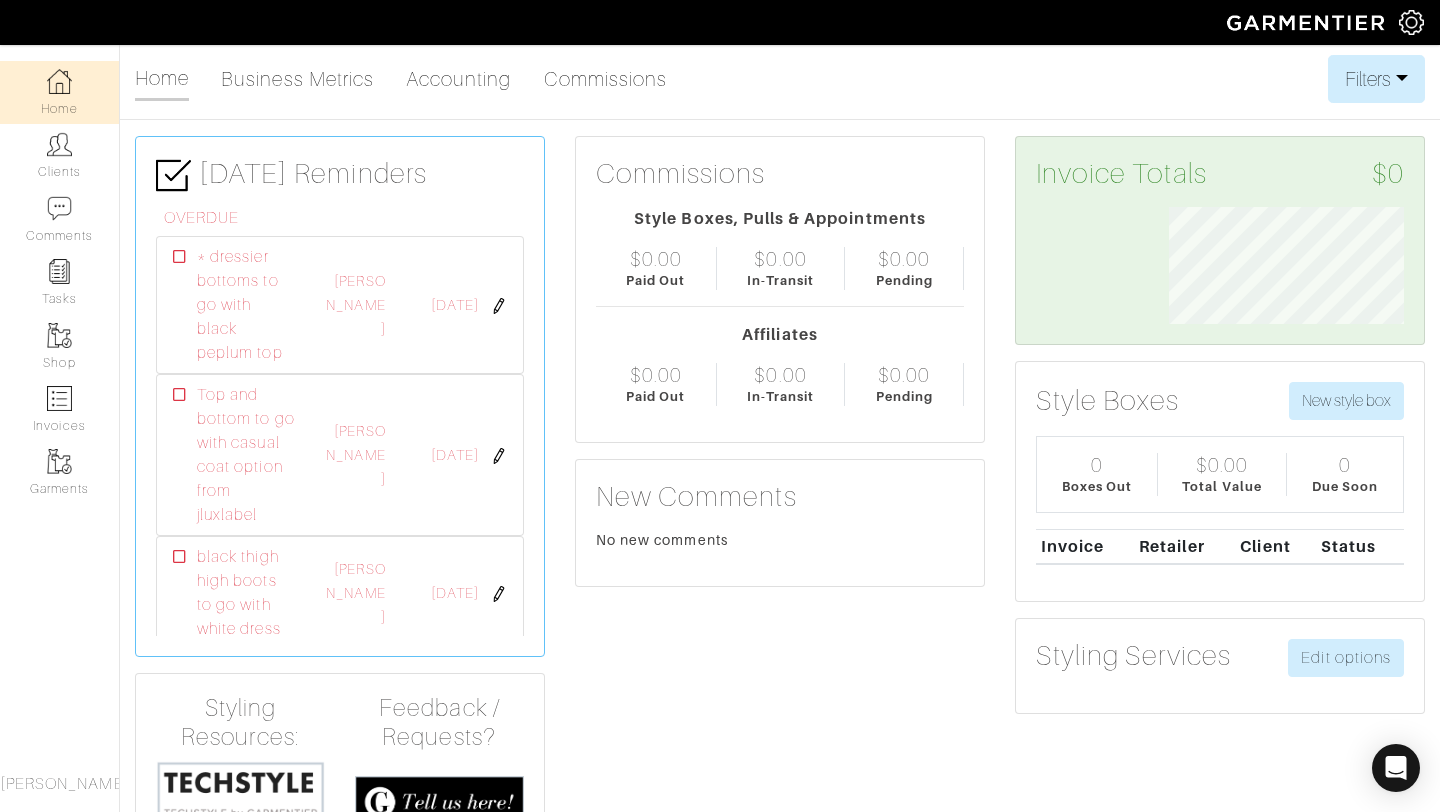 scroll, scrollTop: 999883, scrollLeft: 999734, axis: both 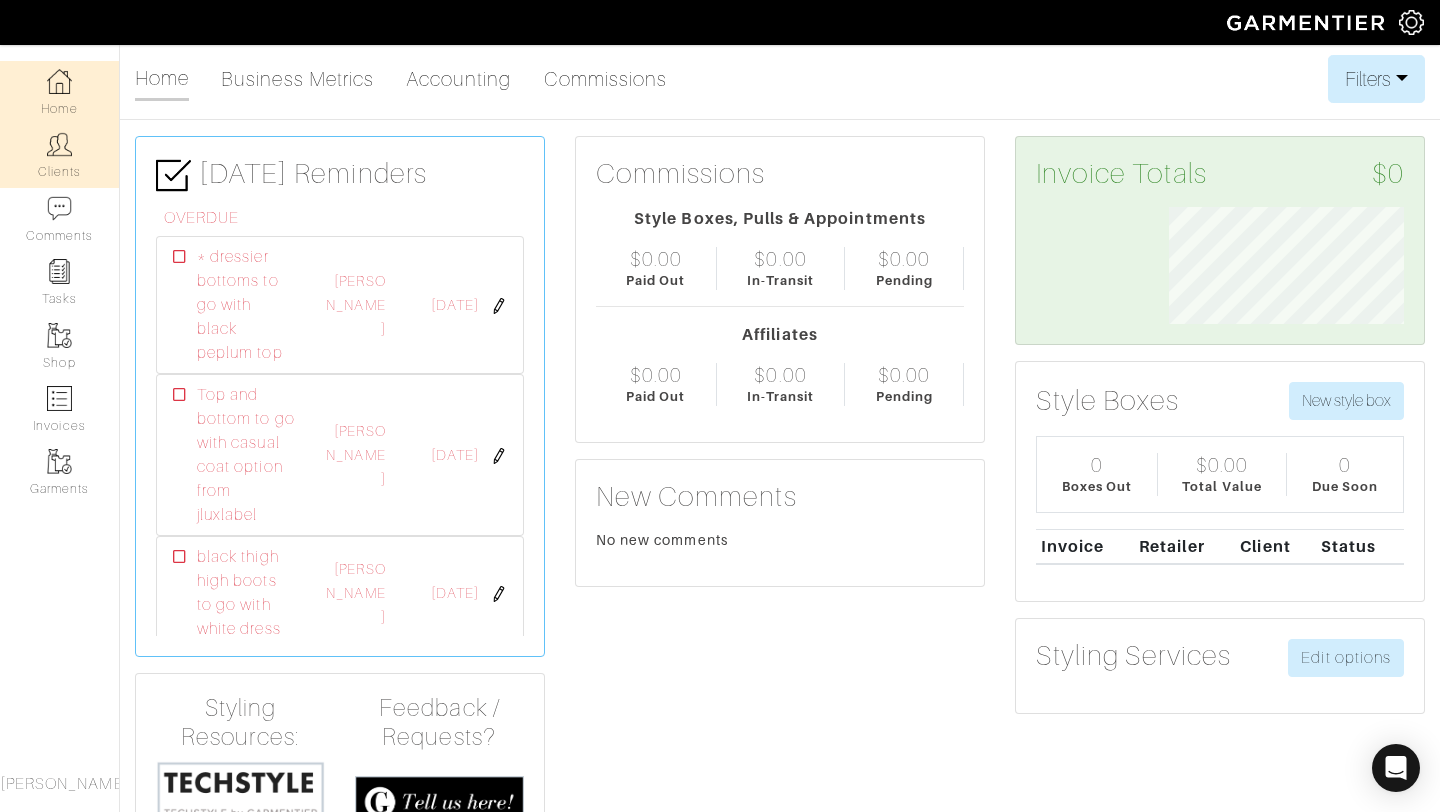 click at bounding box center [59, 144] 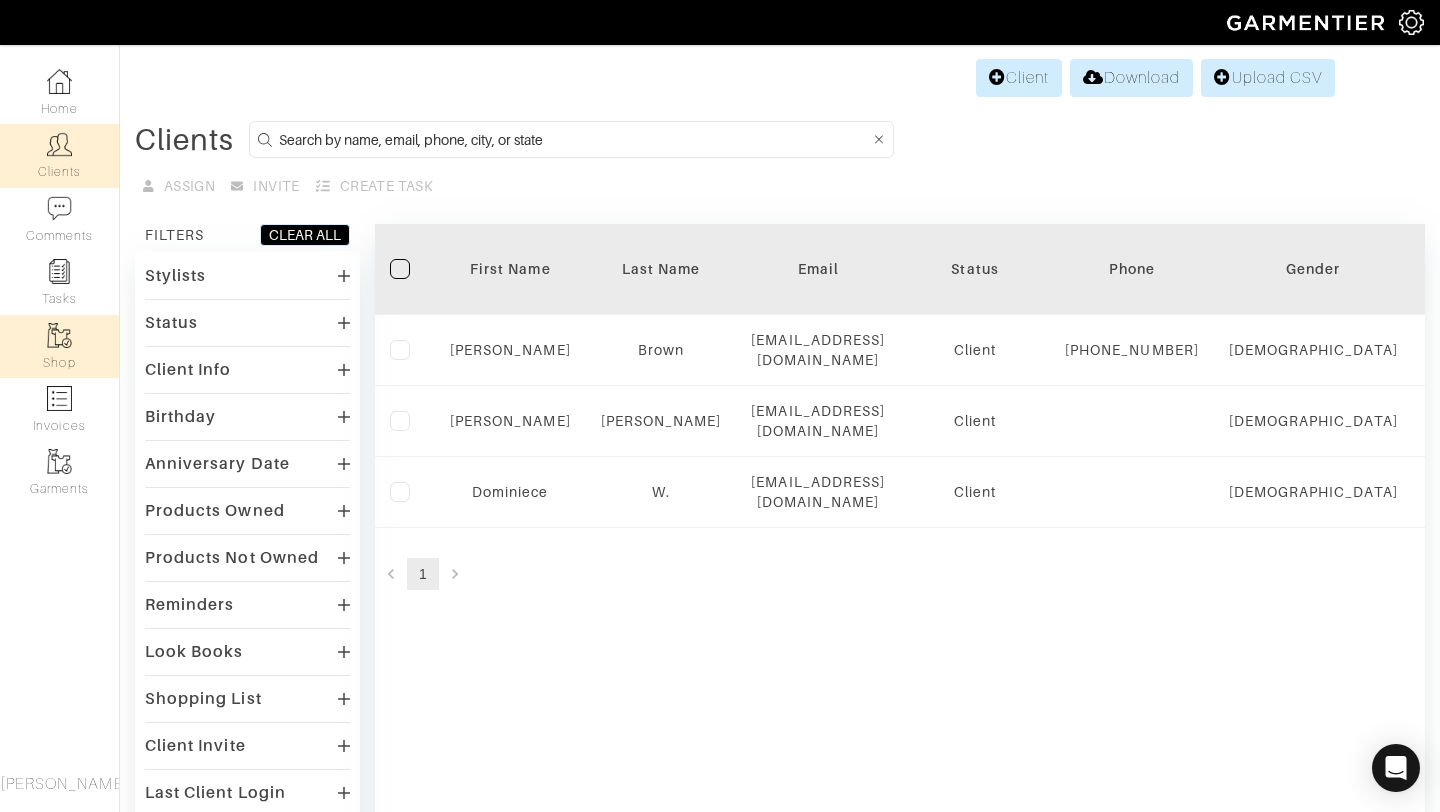 click at bounding box center [59, 335] 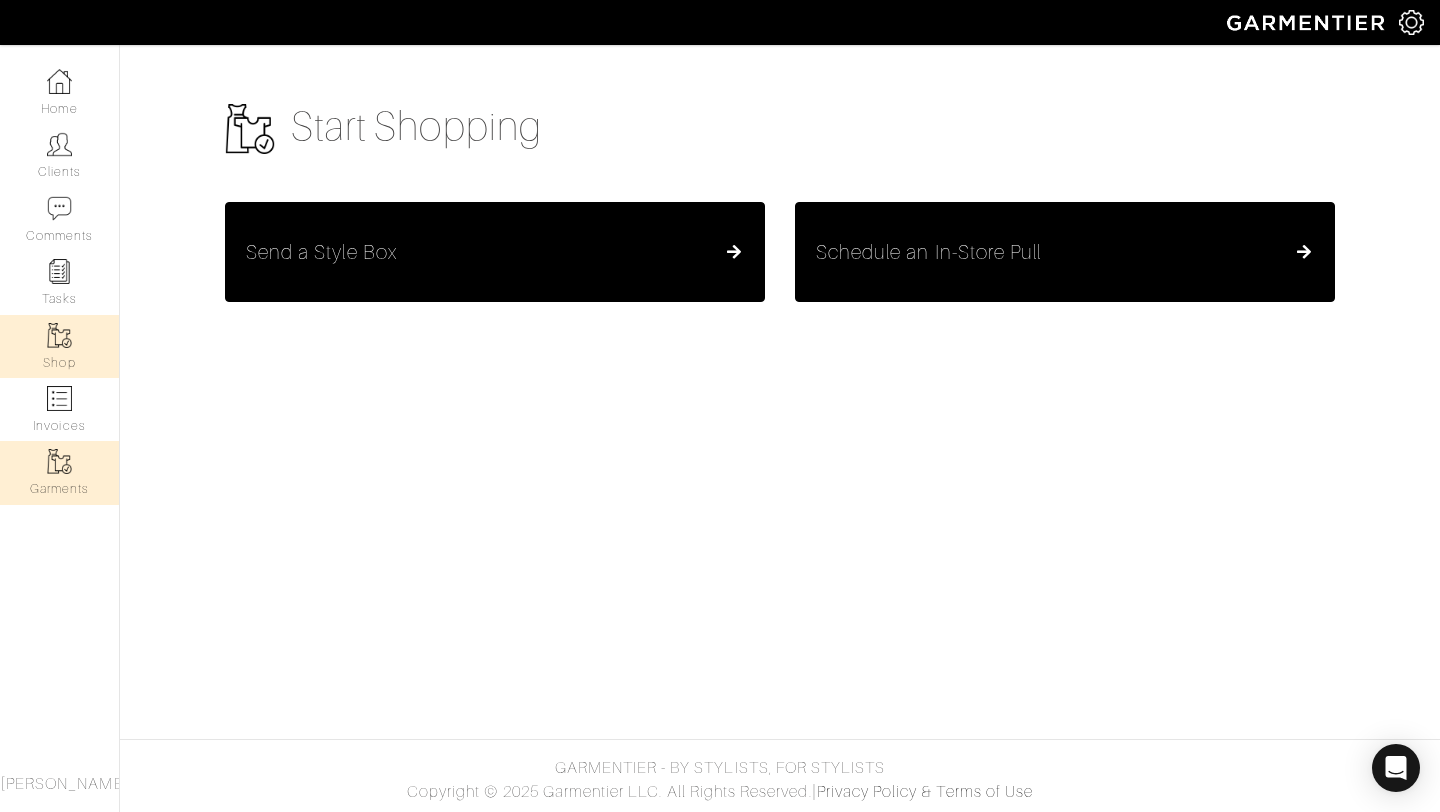 click on "Garments" at bounding box center (59, 472) 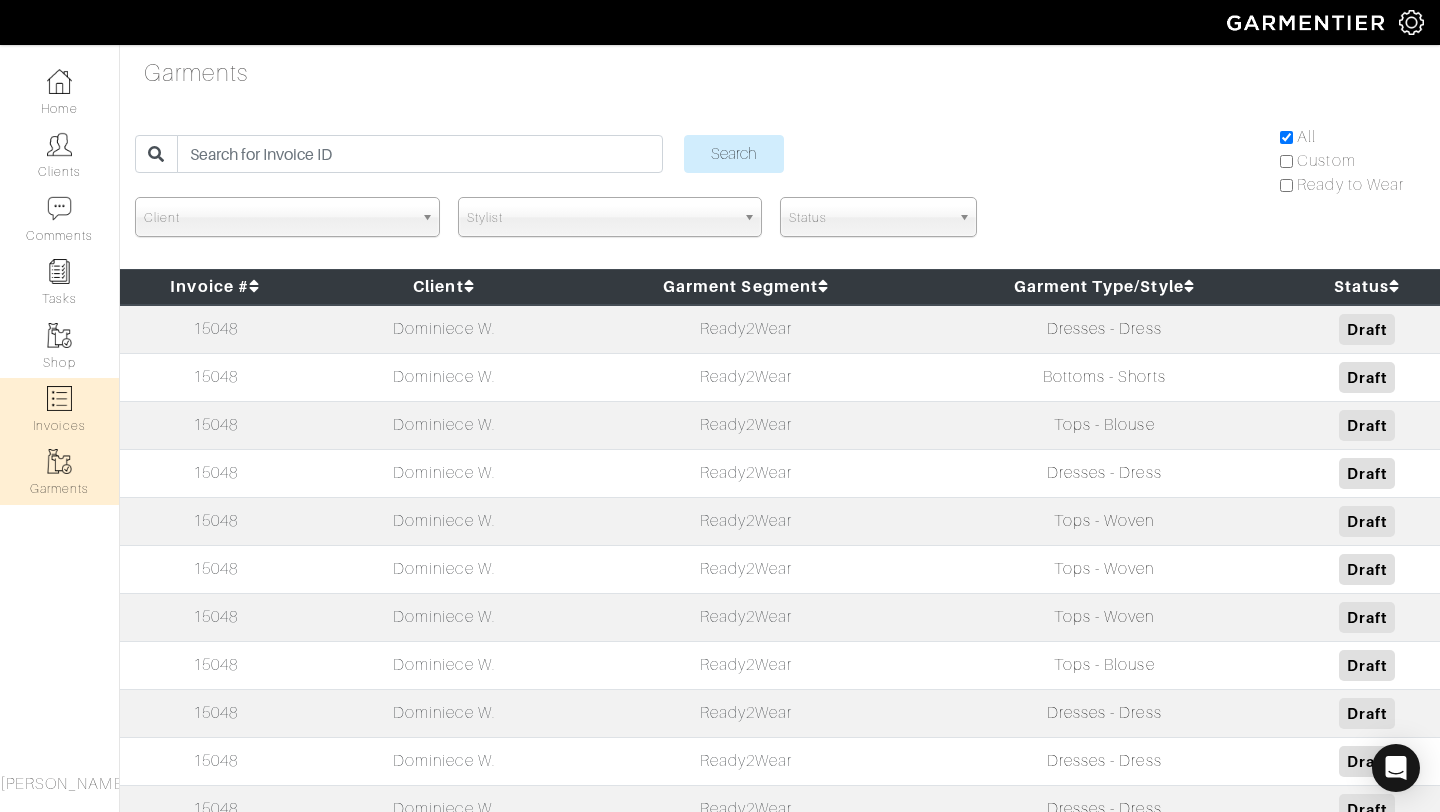 click on "Invoices" at bounding box center [59, 409] 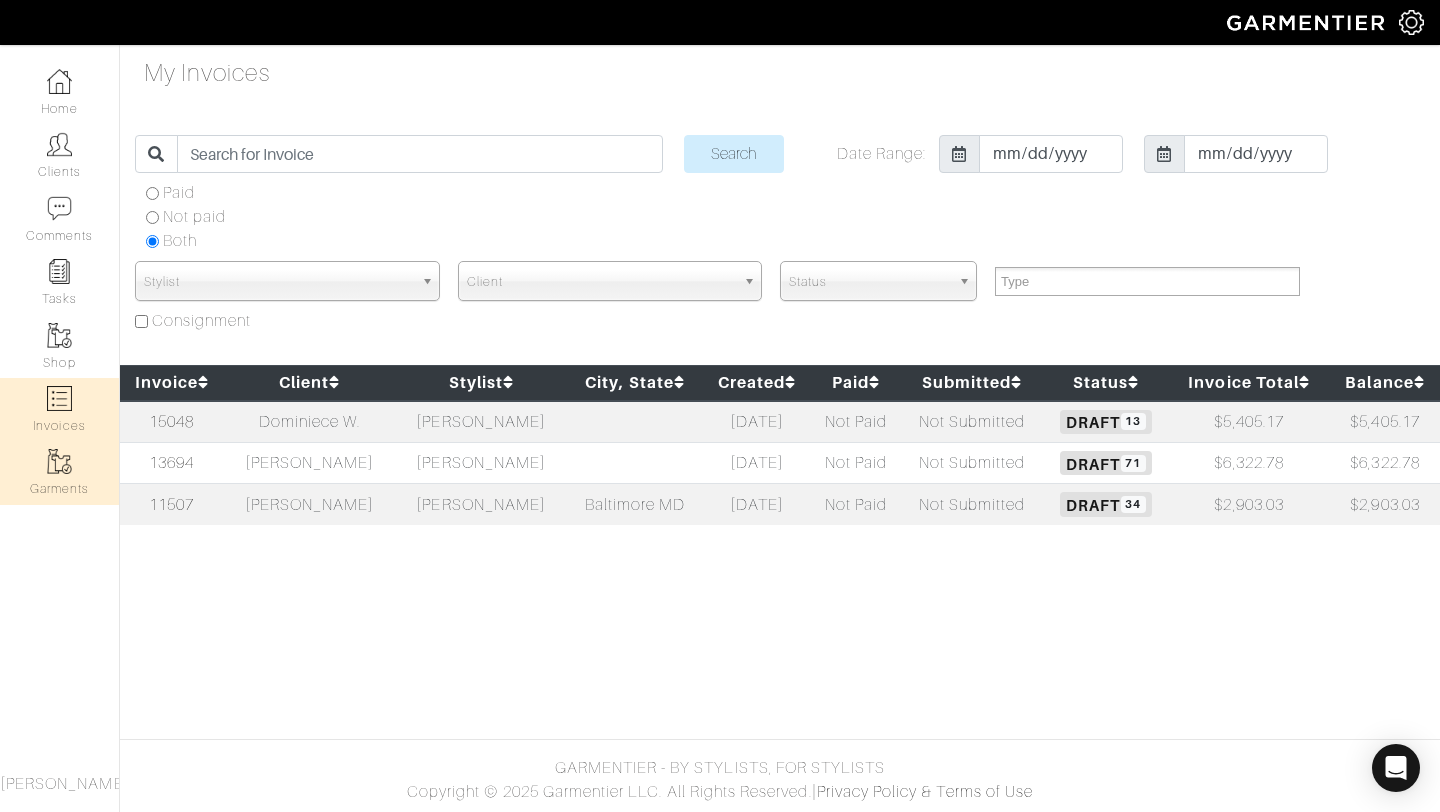 click at bounding box center [59, 461] 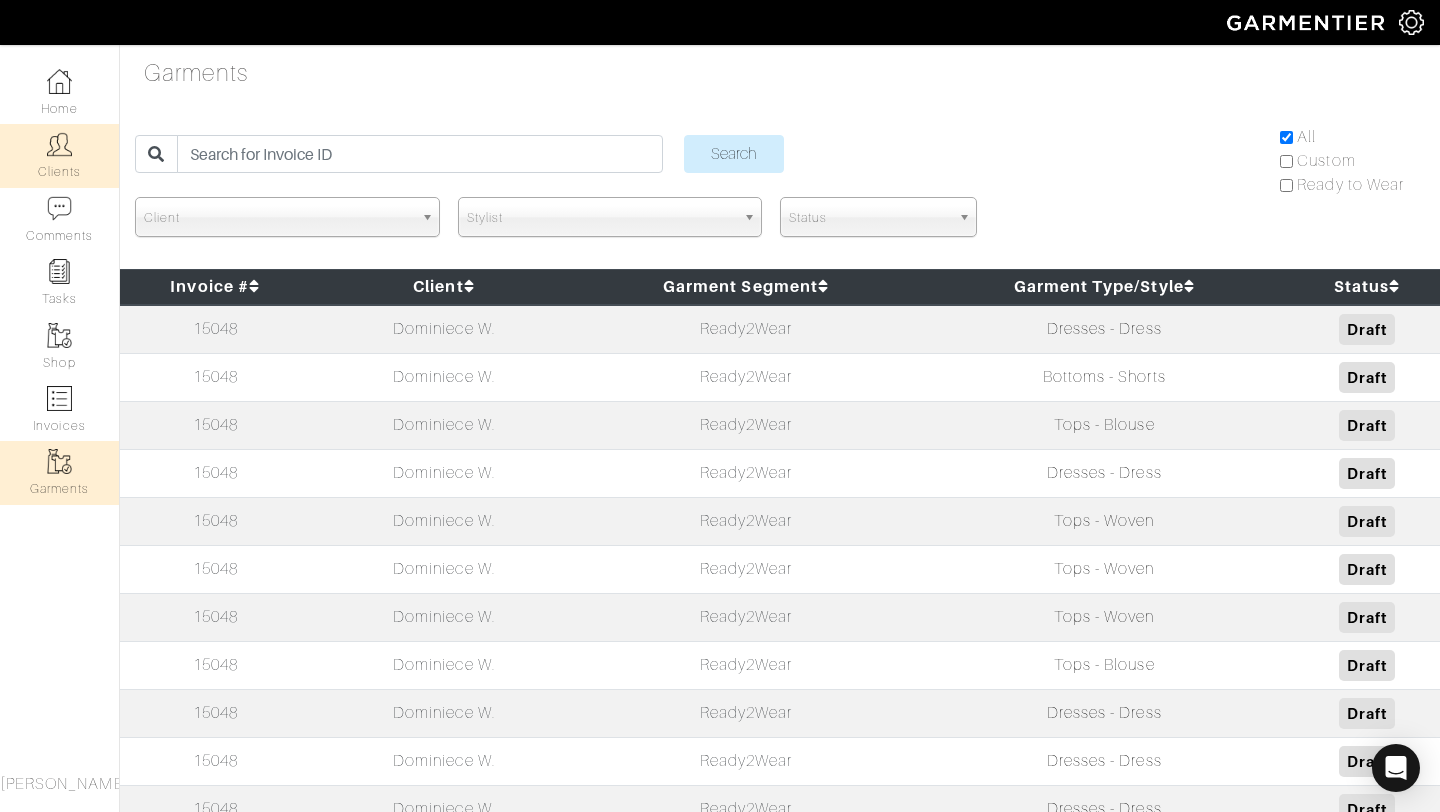 click on "Clients" at bounding box center (59, 155) 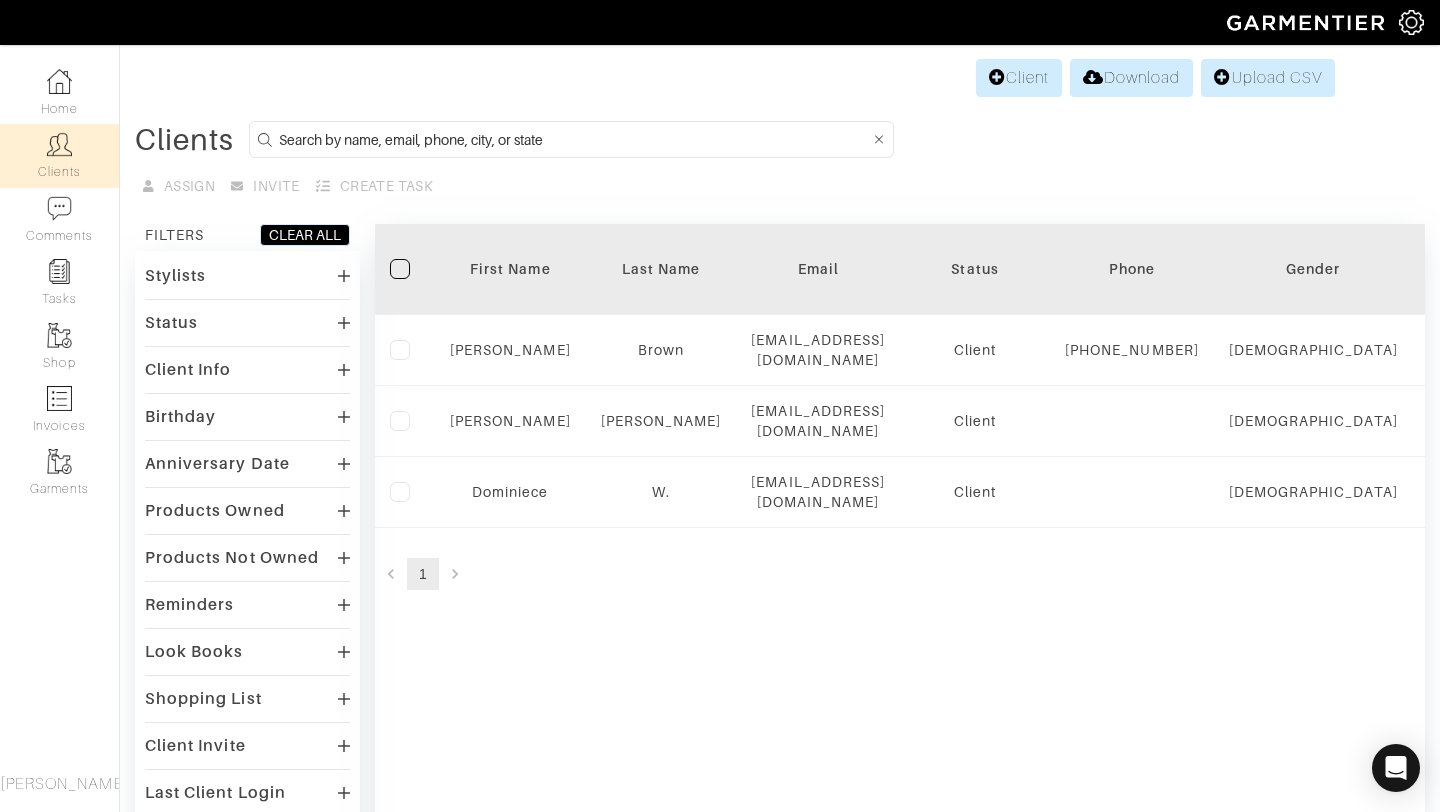click on "Clients" at bounding box center [59, 155] 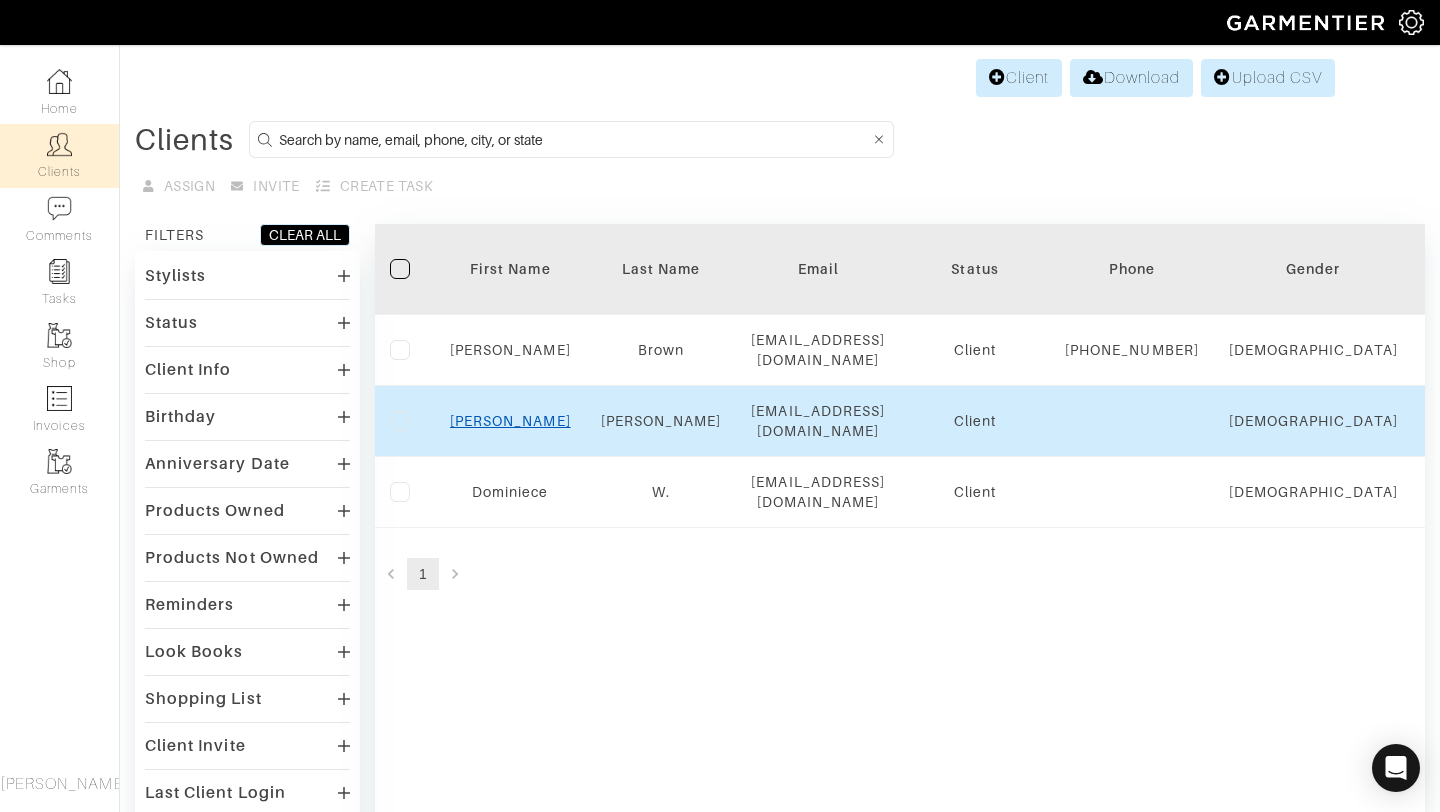 click on "Ashley" at bounding box center [510, 421] 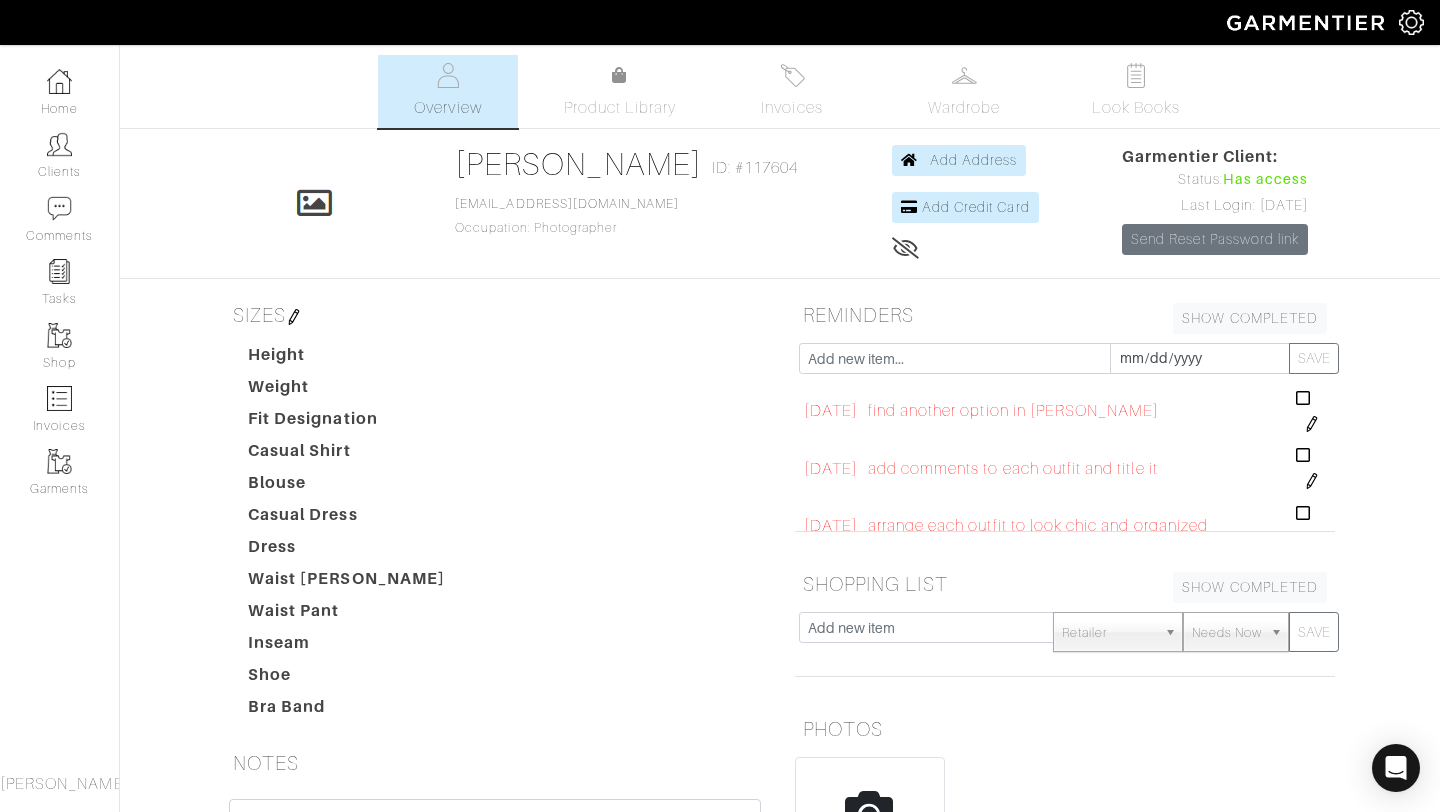 scroll, scrollTop: 0, scrollLeft: 0, axis: both 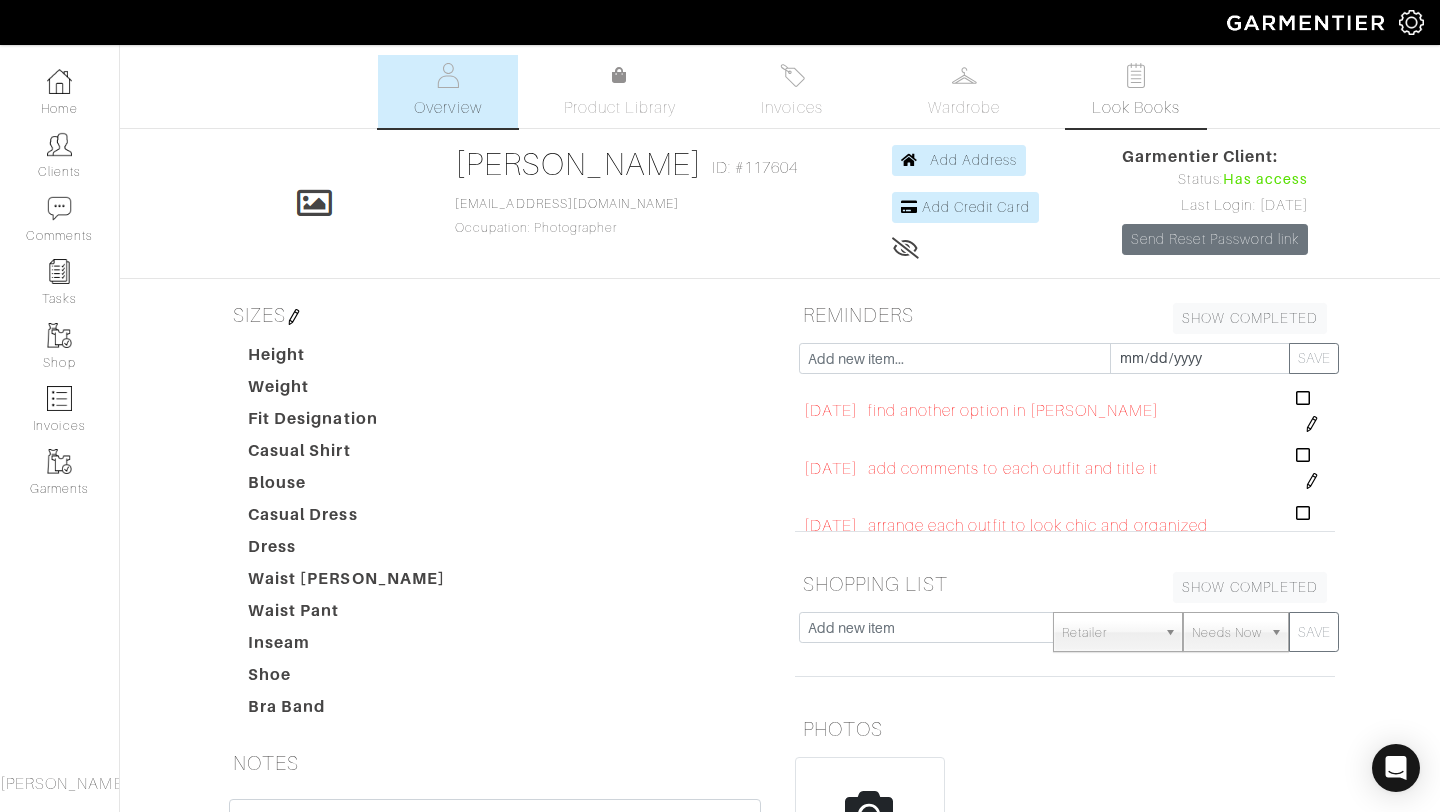 click on "Look Books" at bounding box center [1136, 108] 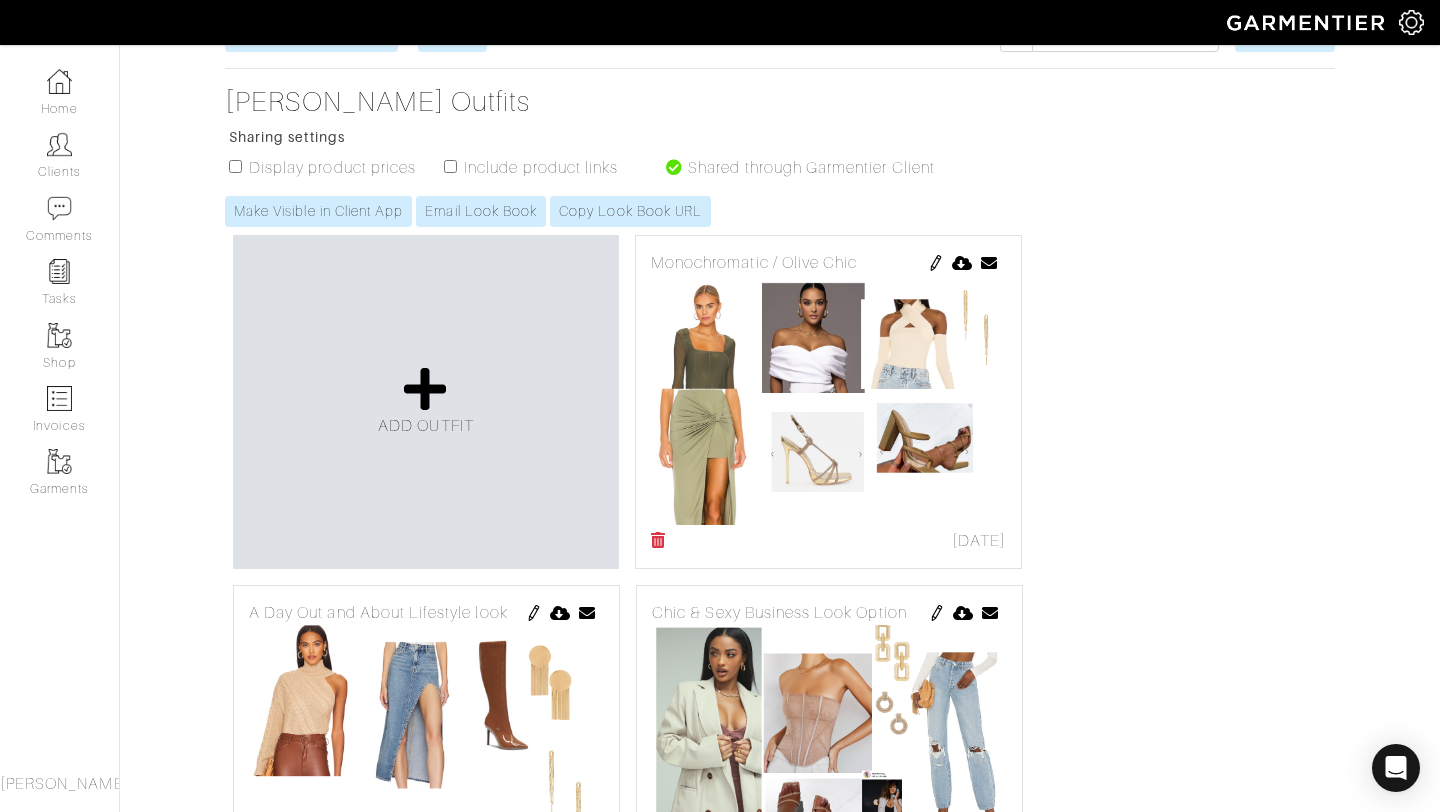 scroll, scrollTop: 277, scrollLeft: 0, axis: vertical 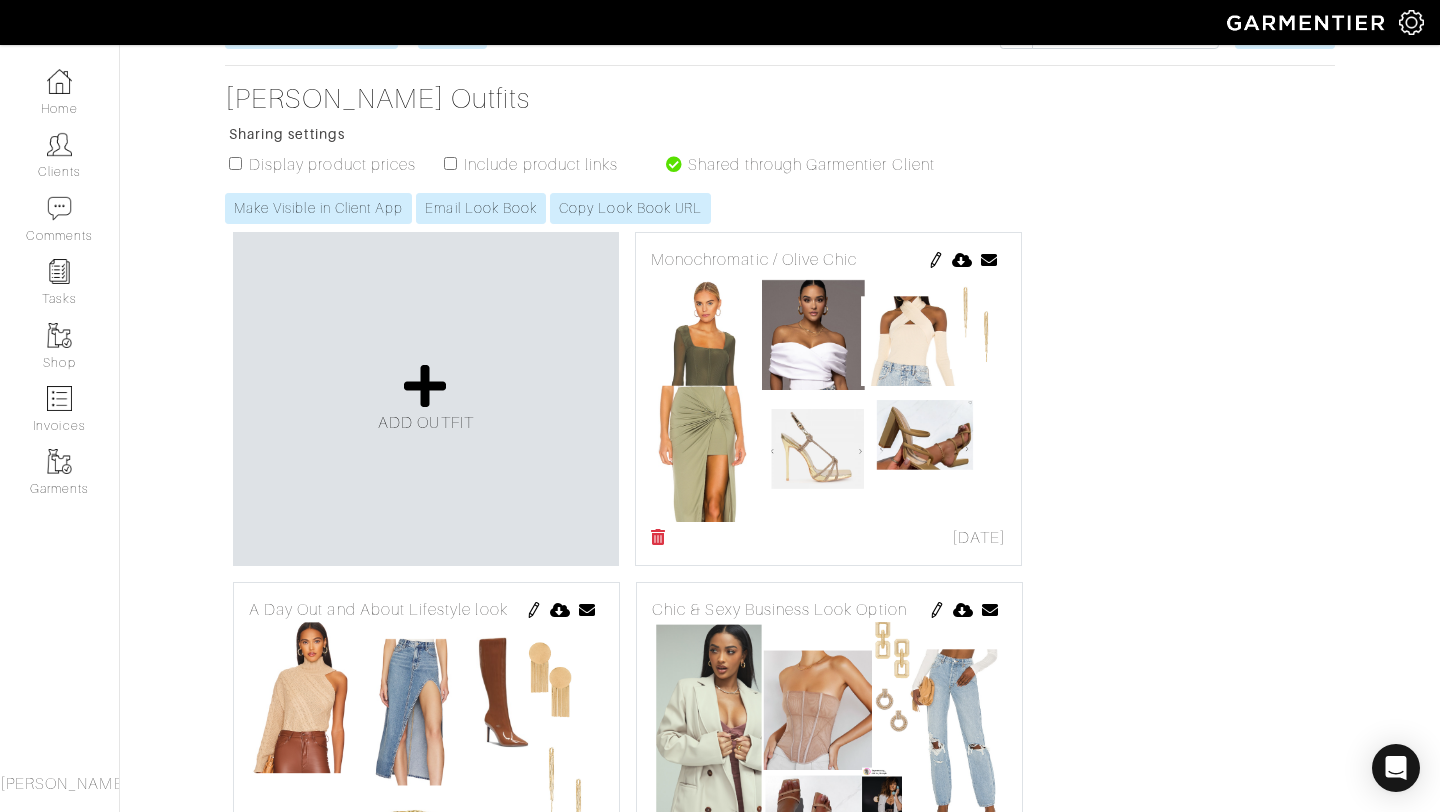 click at bounding box center (936, 260) 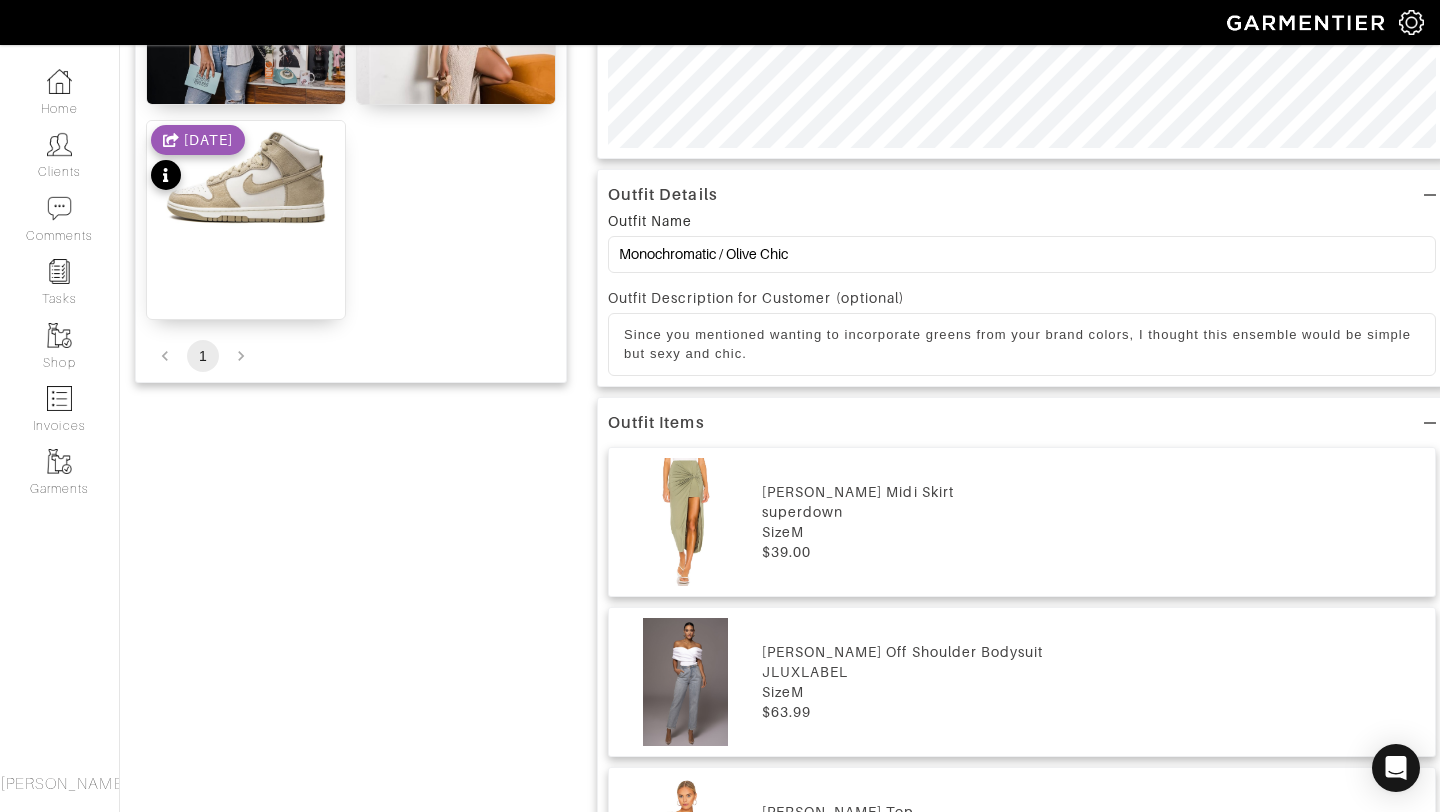 scroll, scrollTop: 0, scrollLeft: 0, axis: both 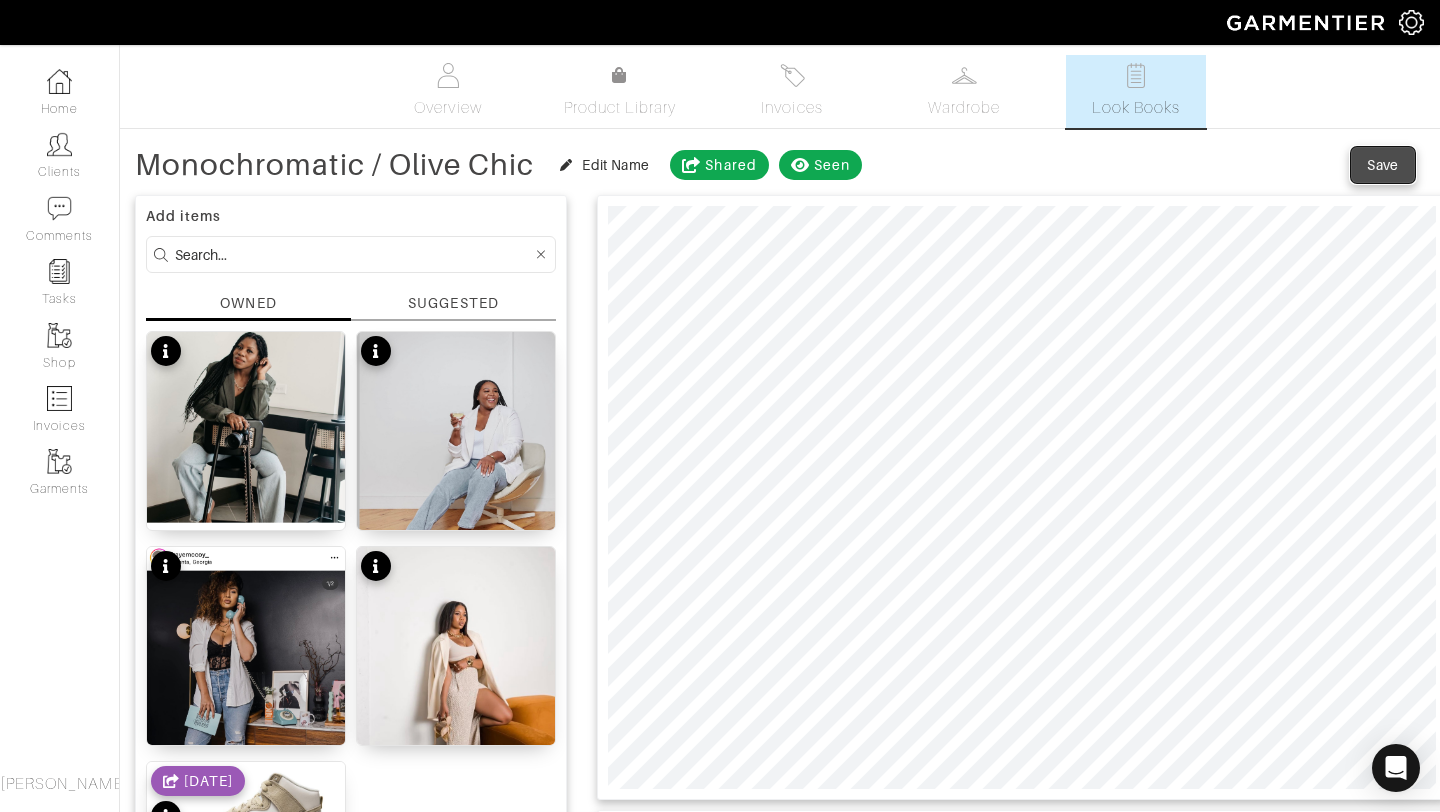 click on "Save" at bounding box center (1383, 165) 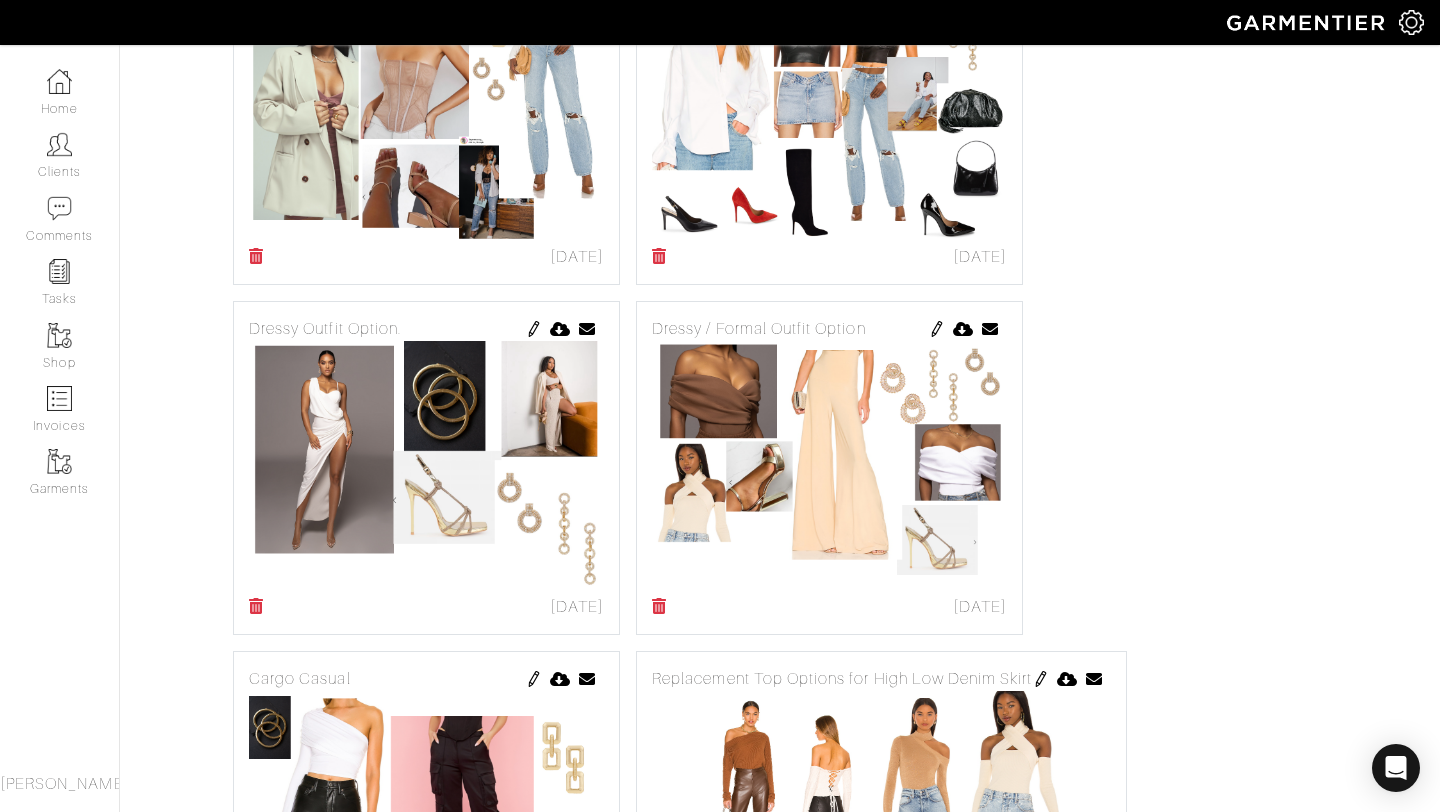 scroll, scrollTop: 1884, scrollLeft: 0, axis: vertical 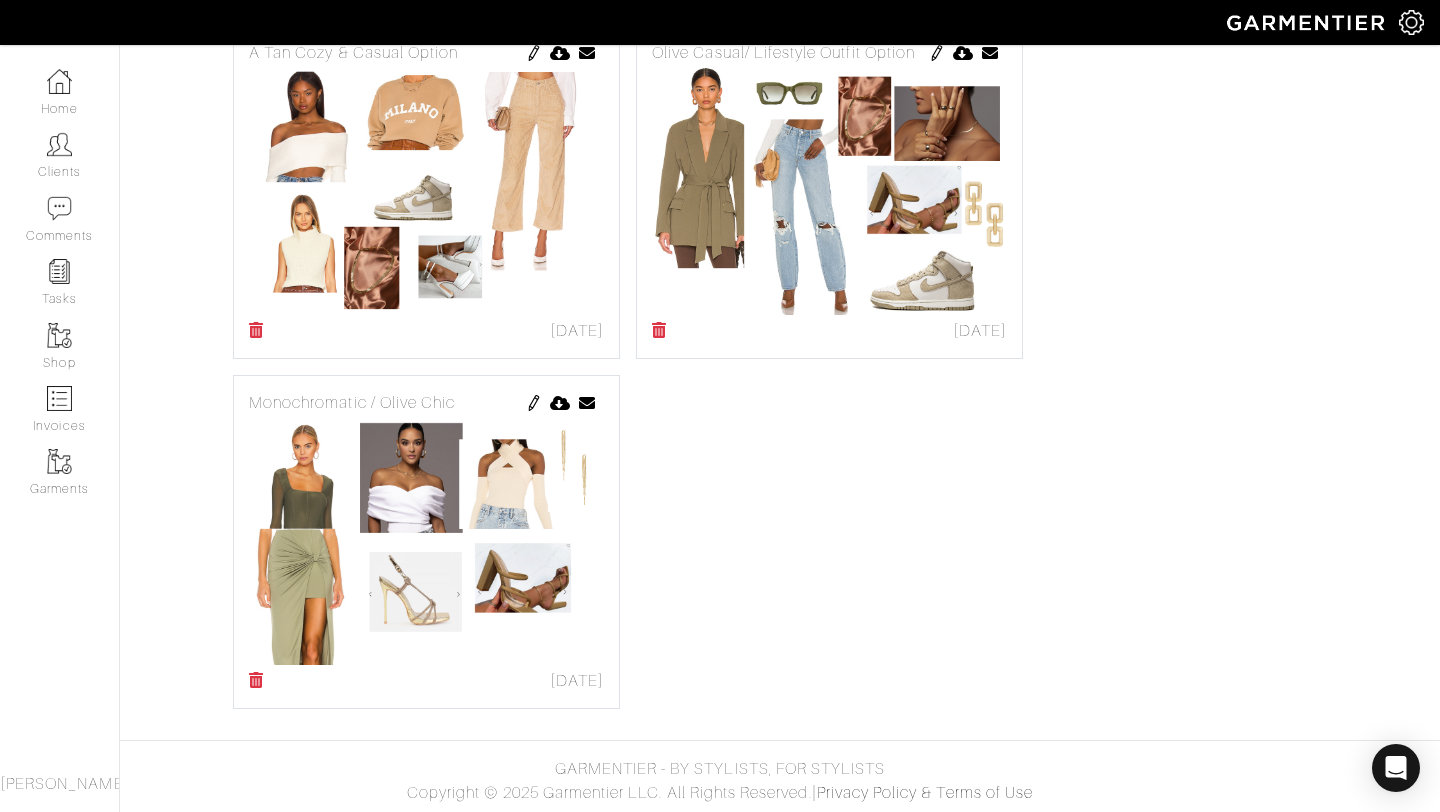 click at bounding box center (534, 53) 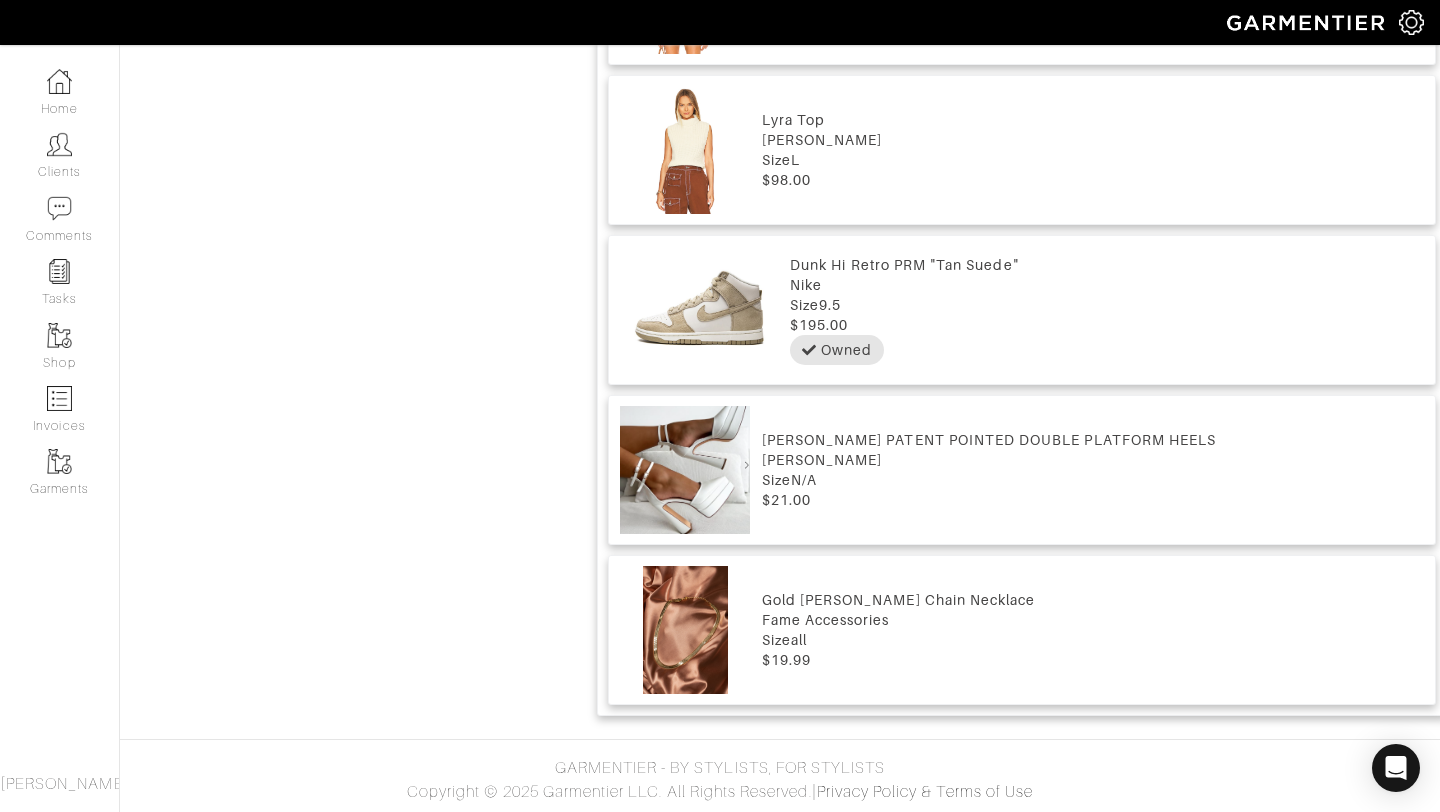 scroll, scrollTop: 0, scrollLeft: 0, axis: both 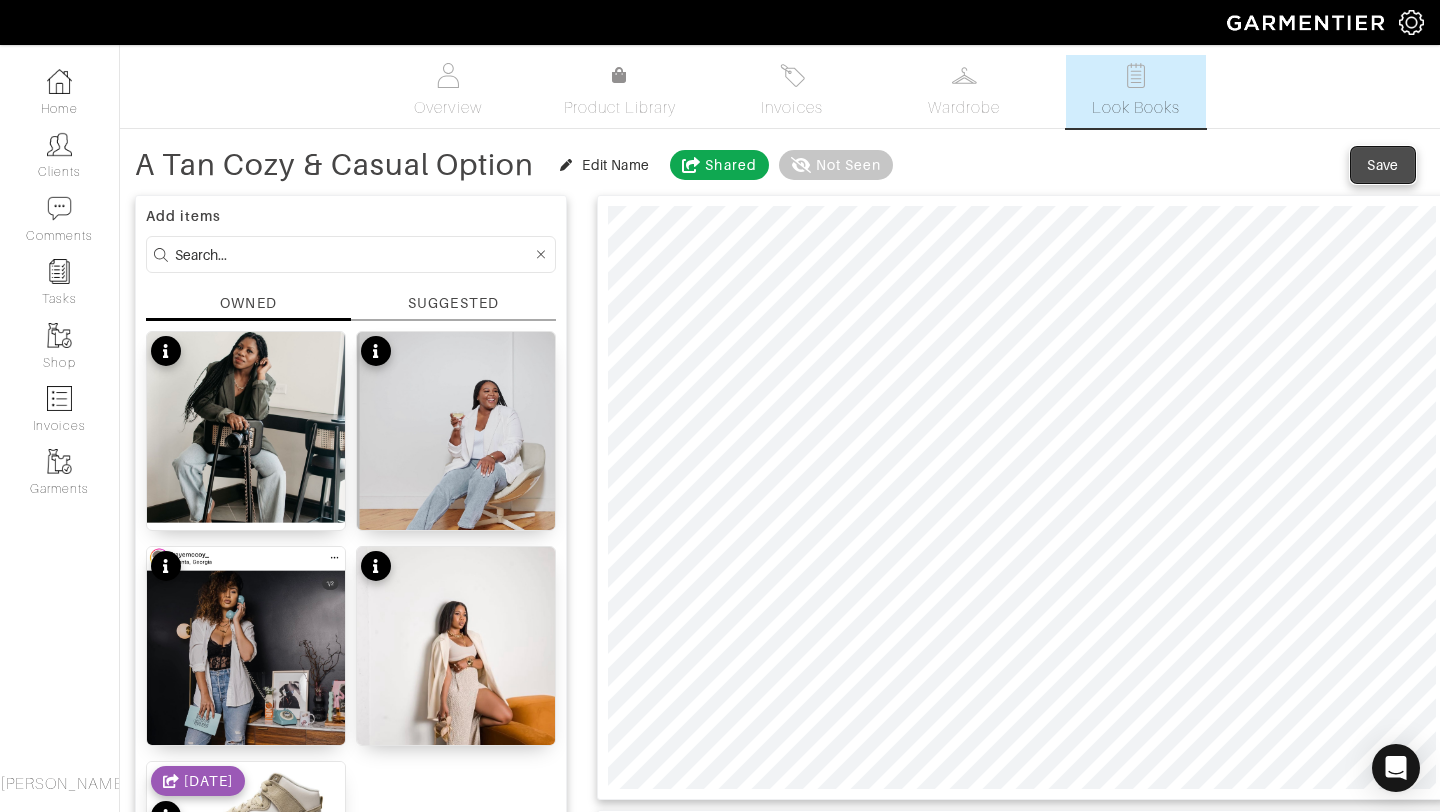 click on "Save" at bounding box center [1383, 165] 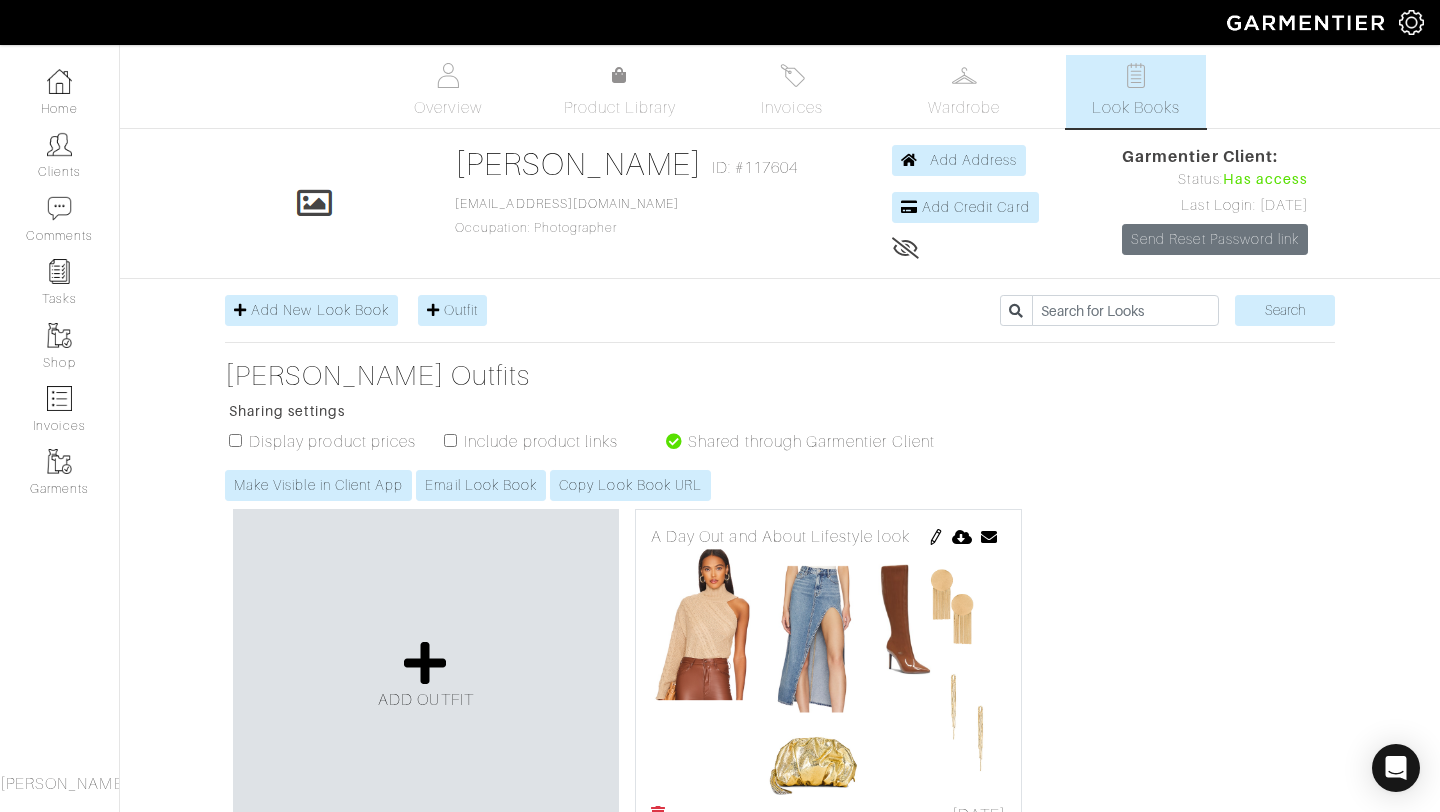 scroll, scrollTop: 0, scrollLeft: 0, axis: both 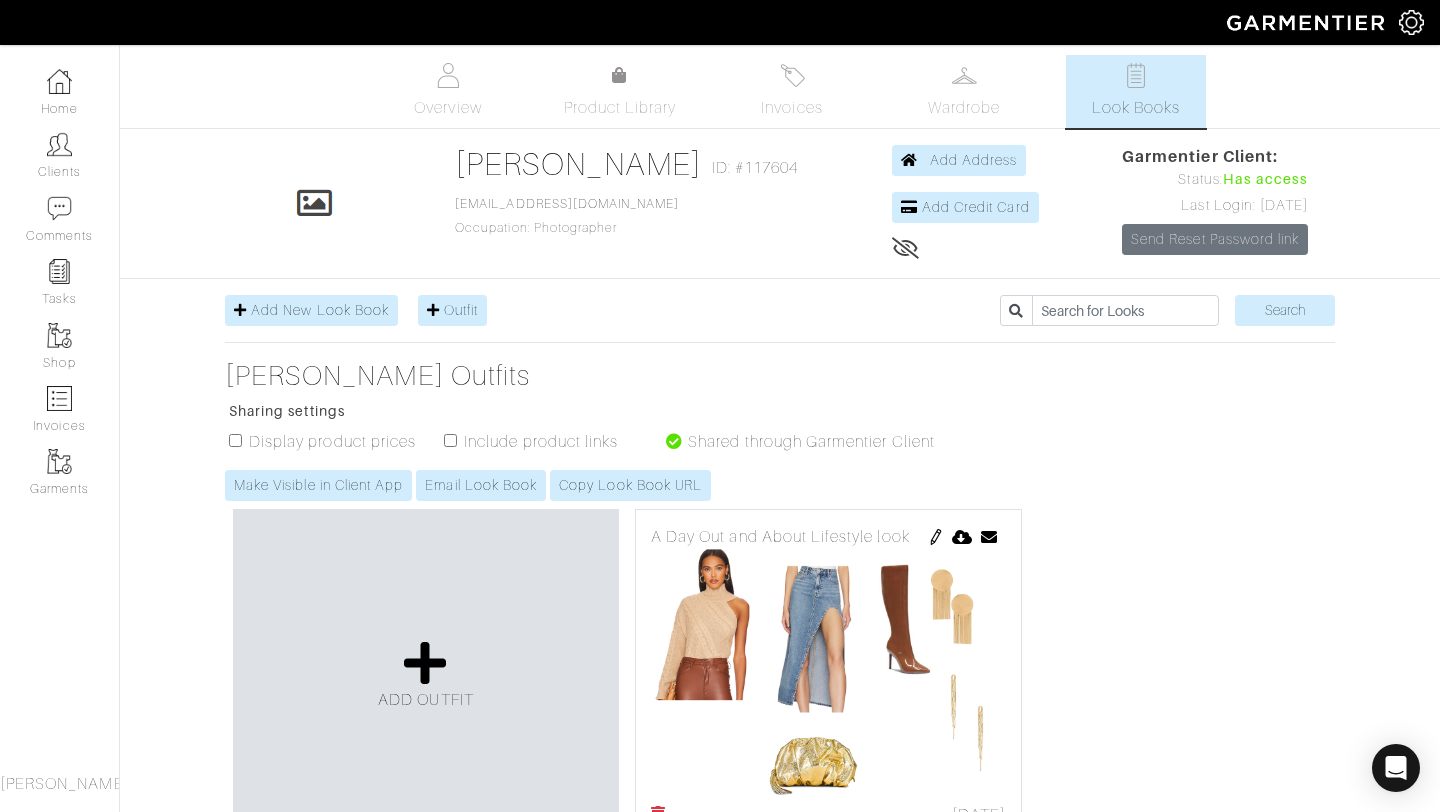click at bounding box center [936, 537] 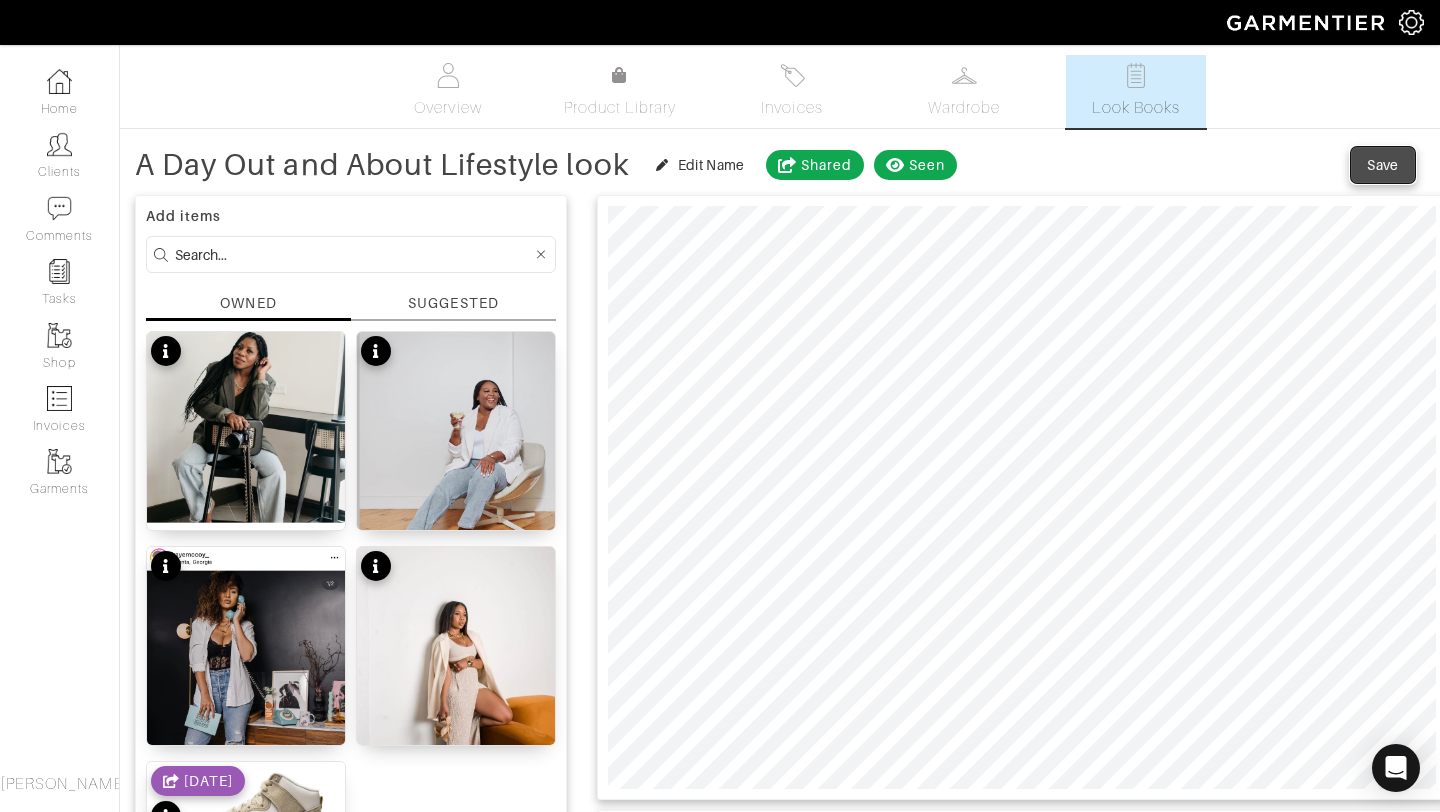 click on "Save" at bounding box center (1383, 165) 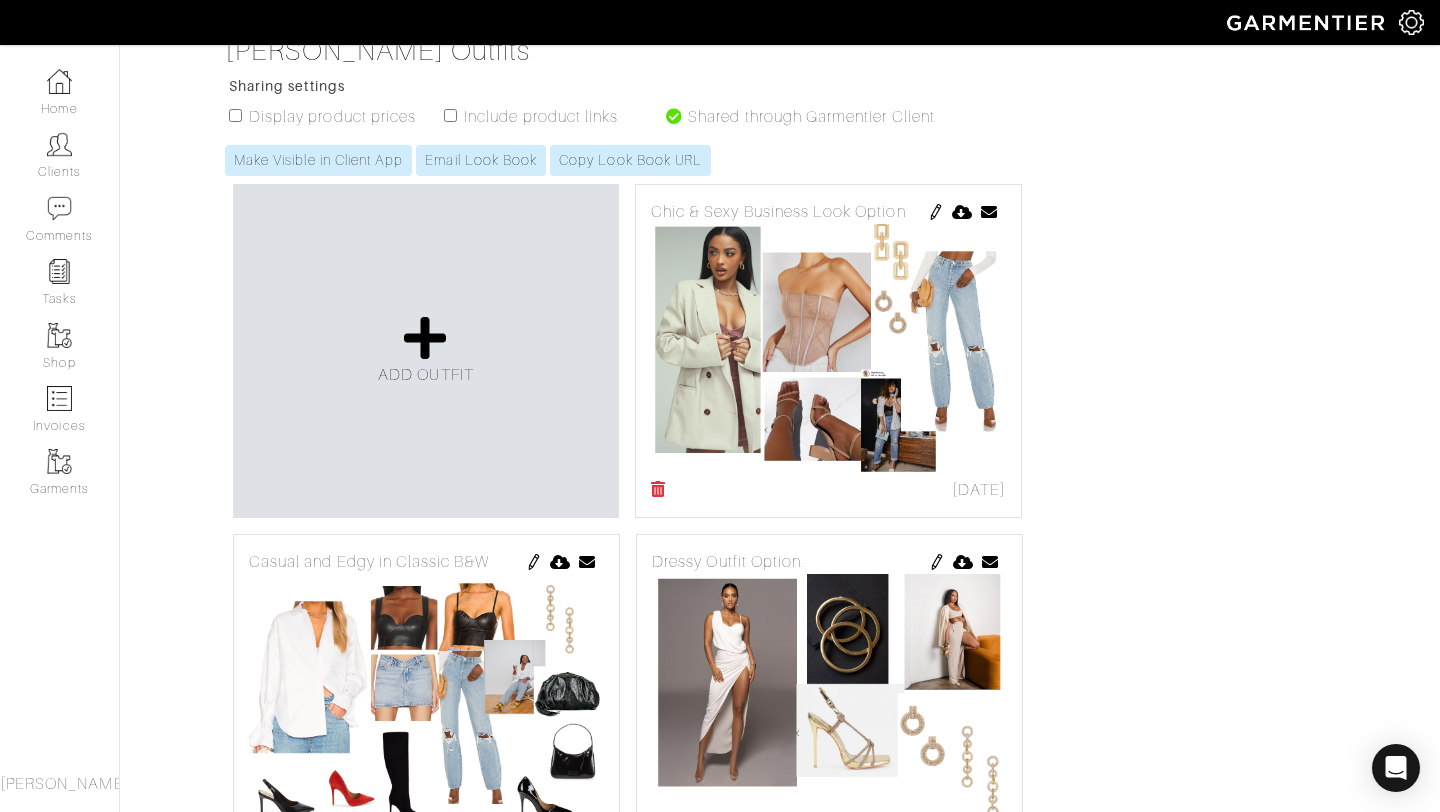 scroll, scrollTop: 739, scrollLeft: 0, axis: vertical 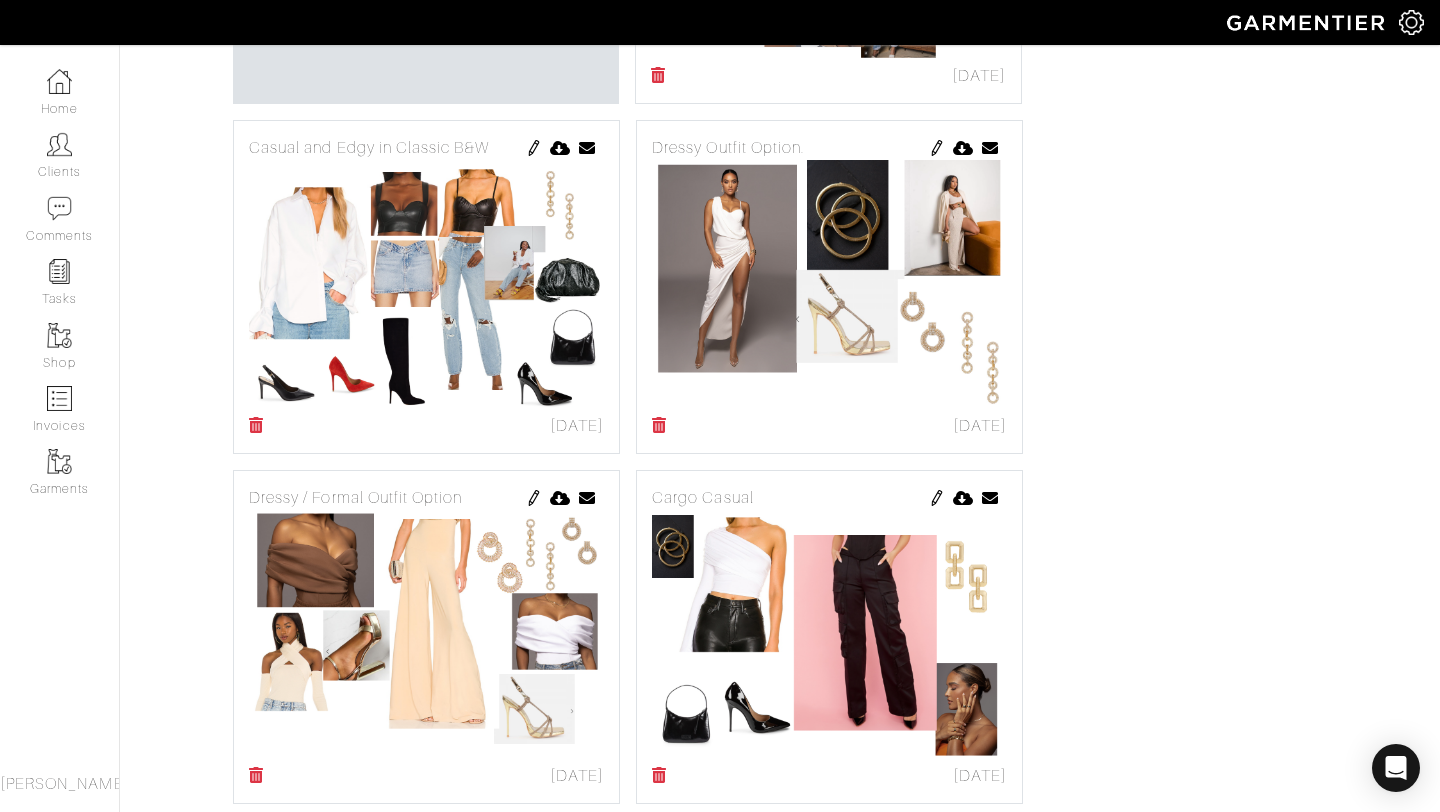 click at bounding box center [534, 148] 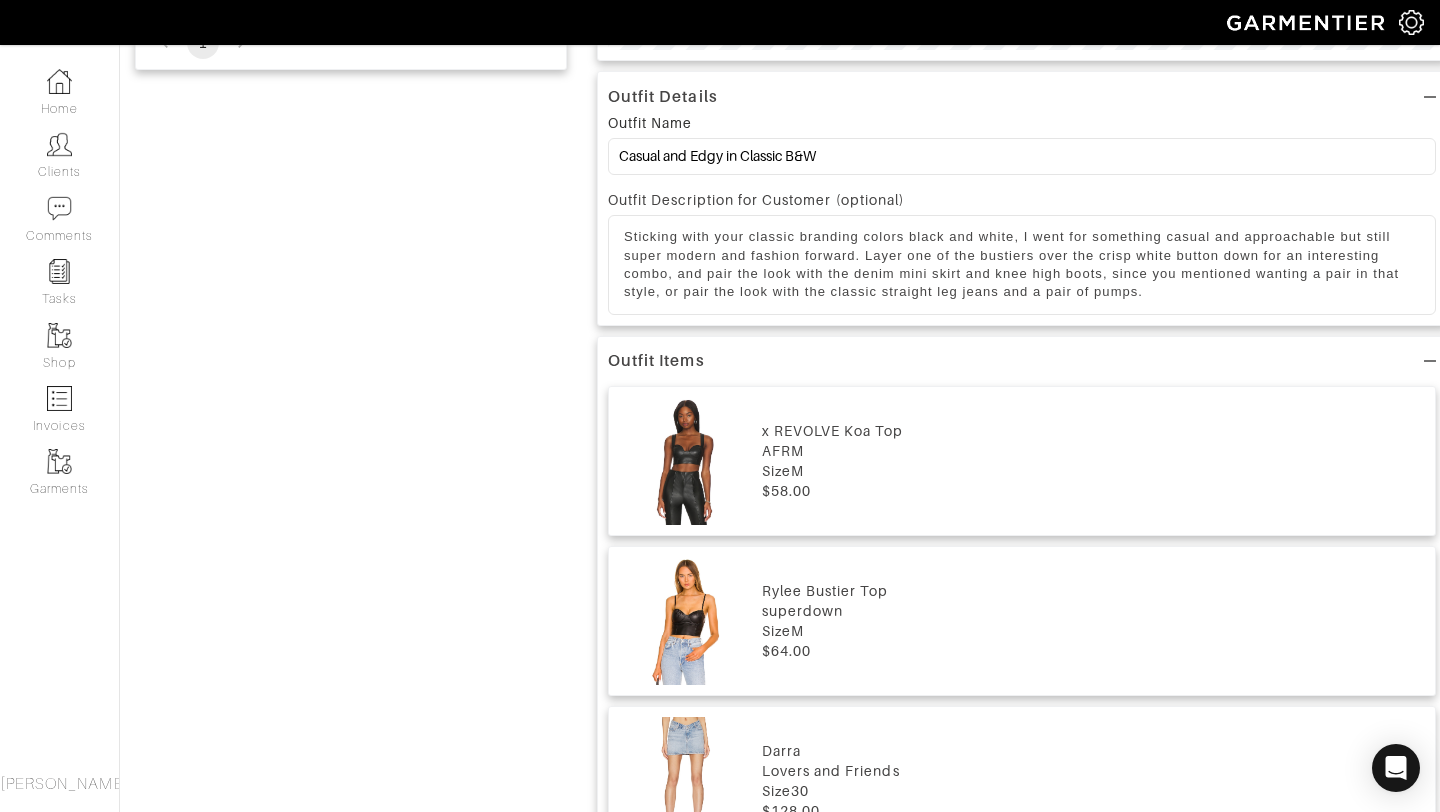 scroll, scrollTop: 0, scrollLeft: 0, axis: both 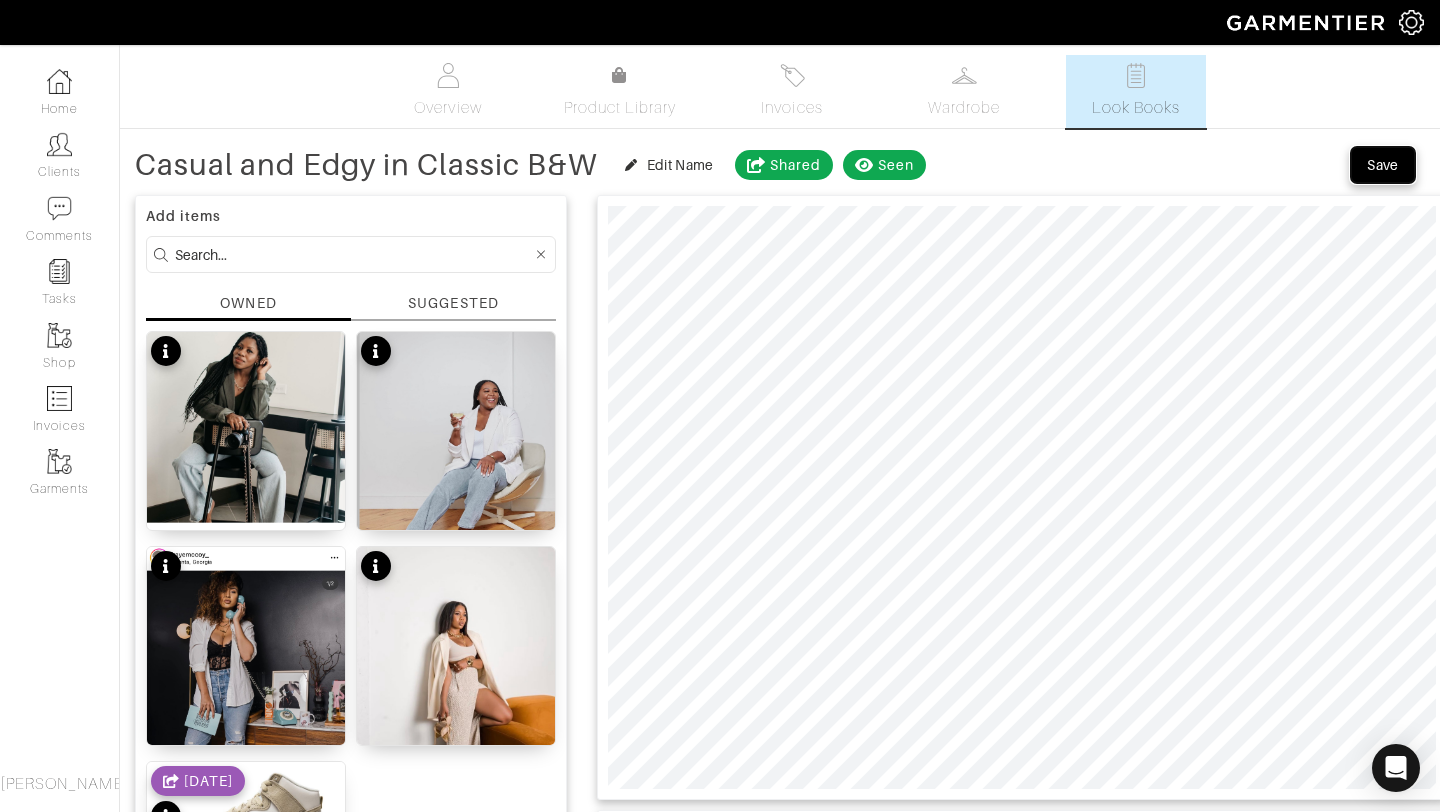 click on "Save" at bounding box center [1383, 165] 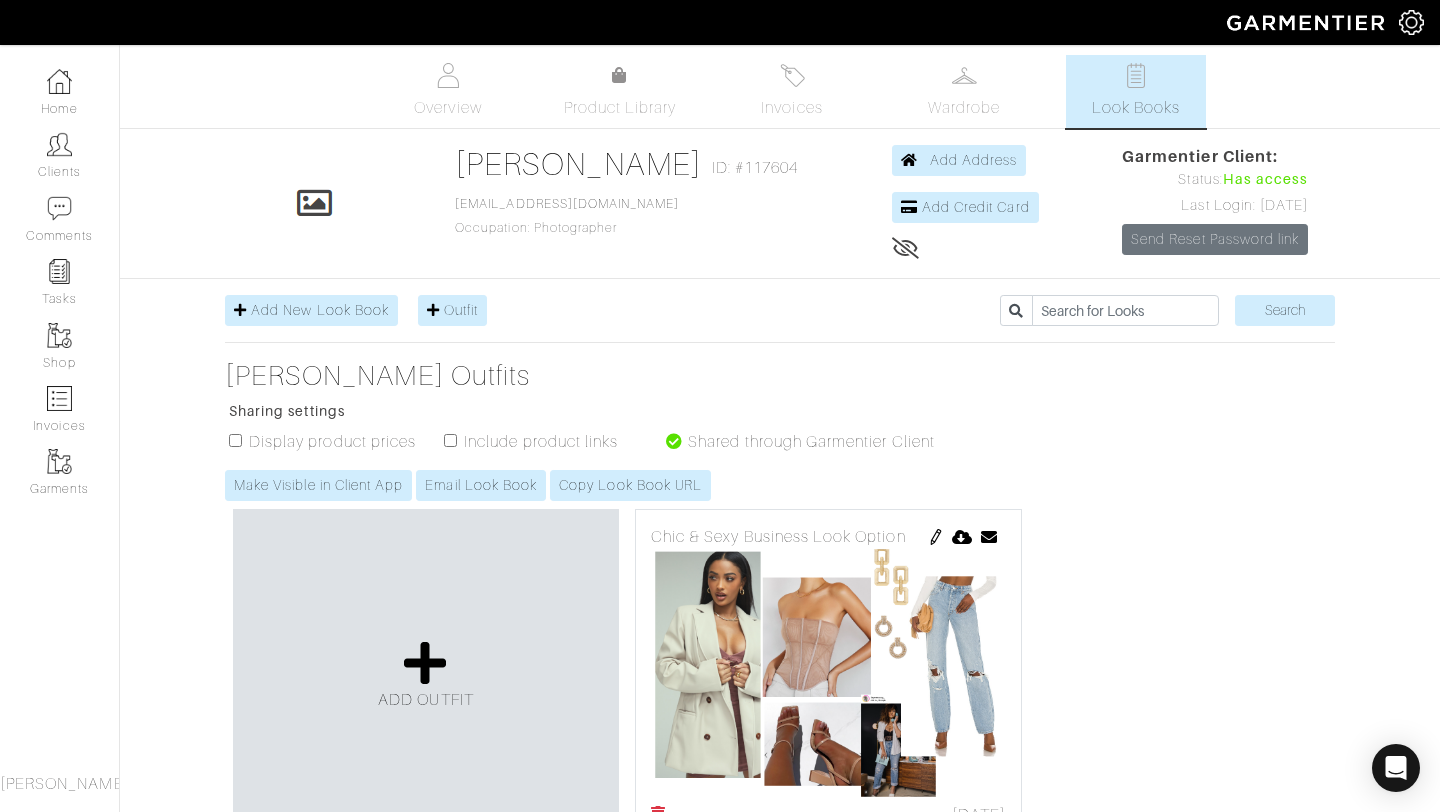 scroll, scrollTop: 782, scrollLeft: 0, axis: vertical 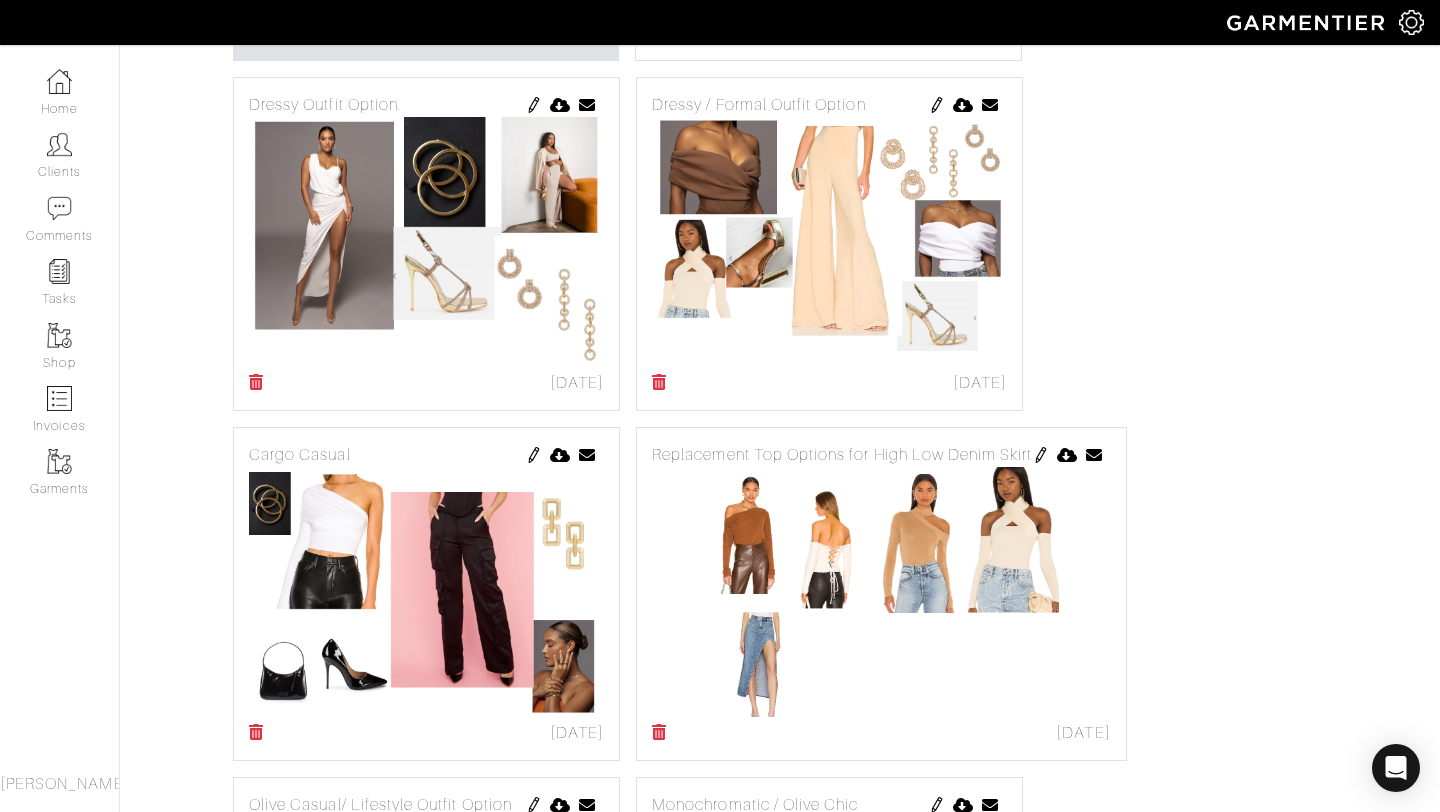 click at bounding box center (937, 105) 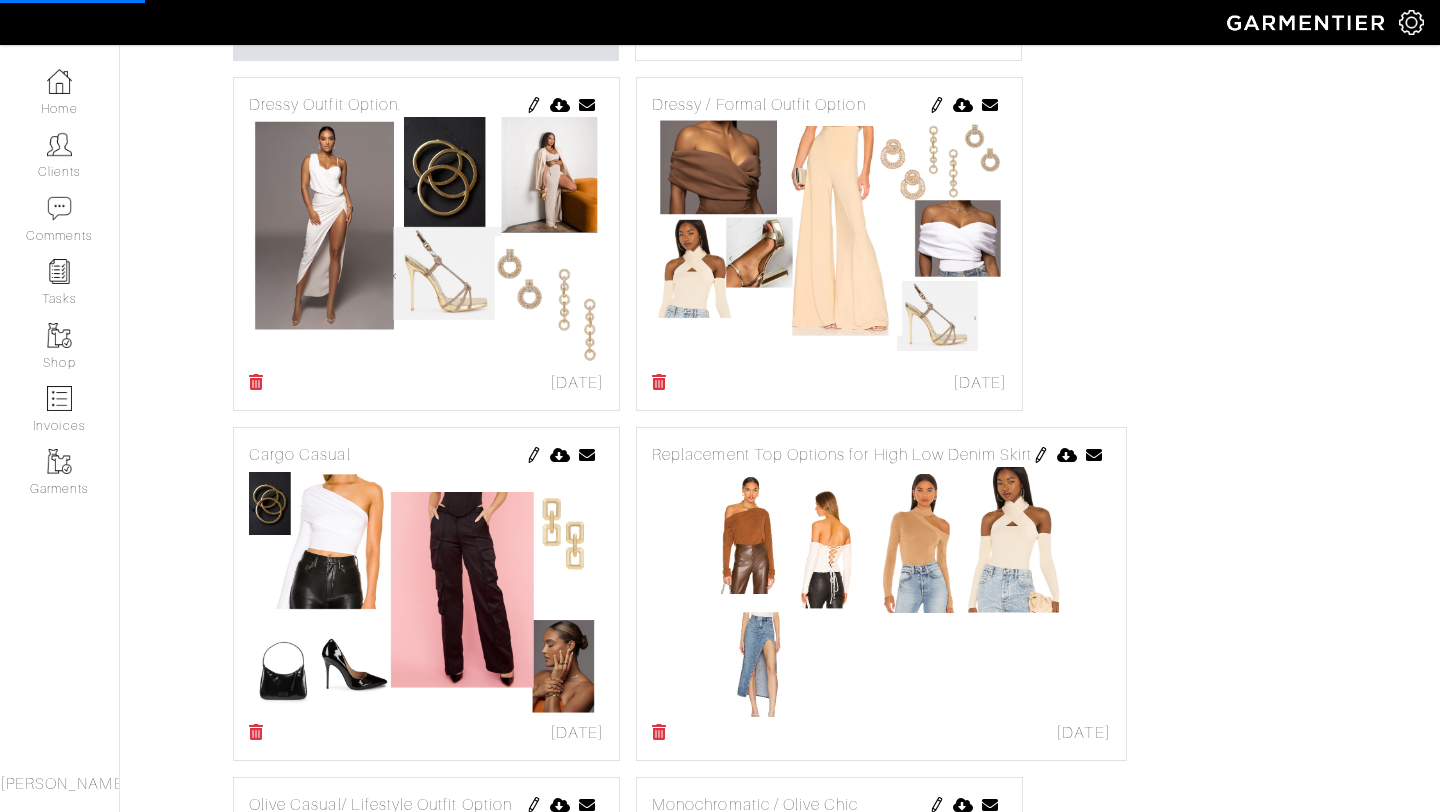 scroll, scrollTop: 0, scrollLeft: 0, axis: both 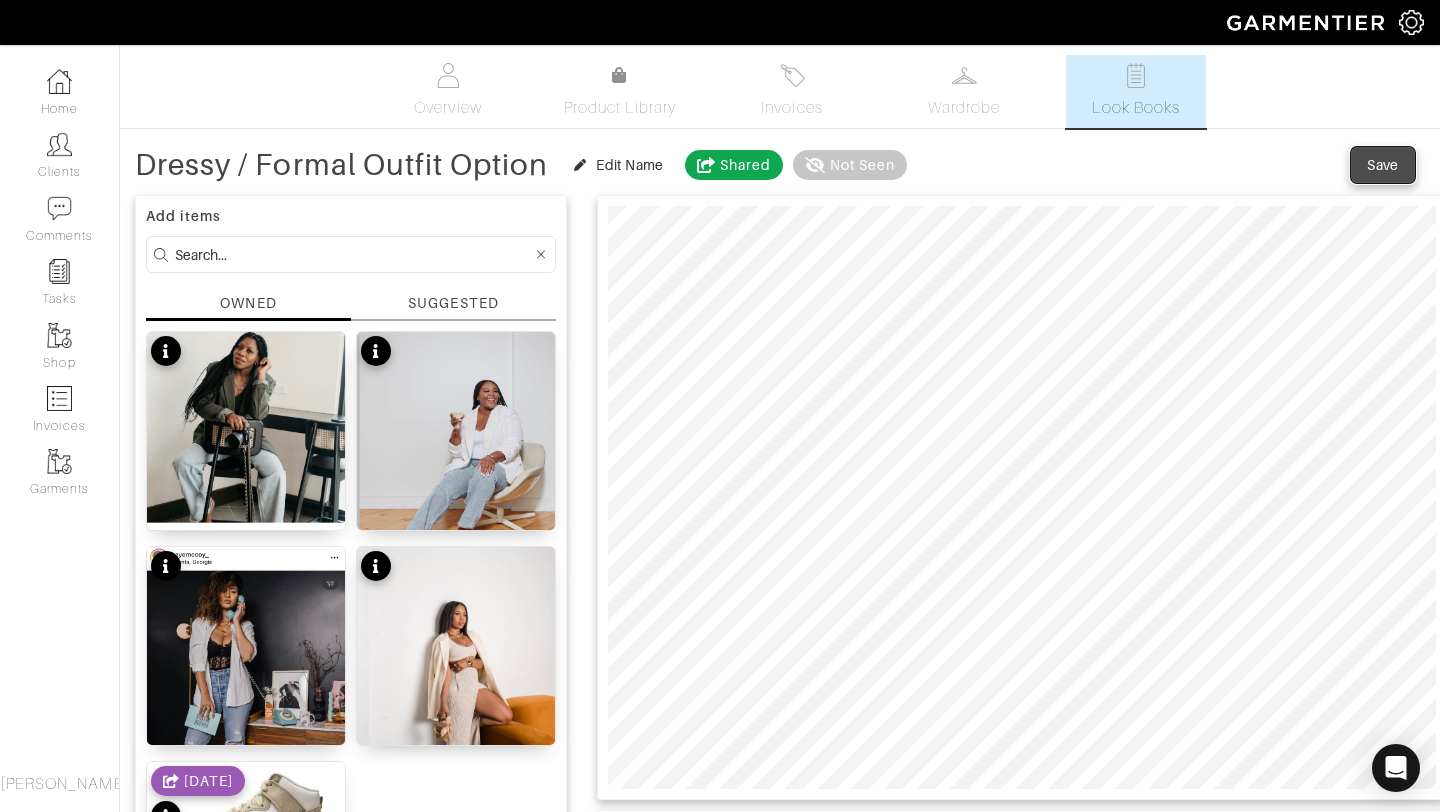 click on "Save" at bounding box center (1383, 165) 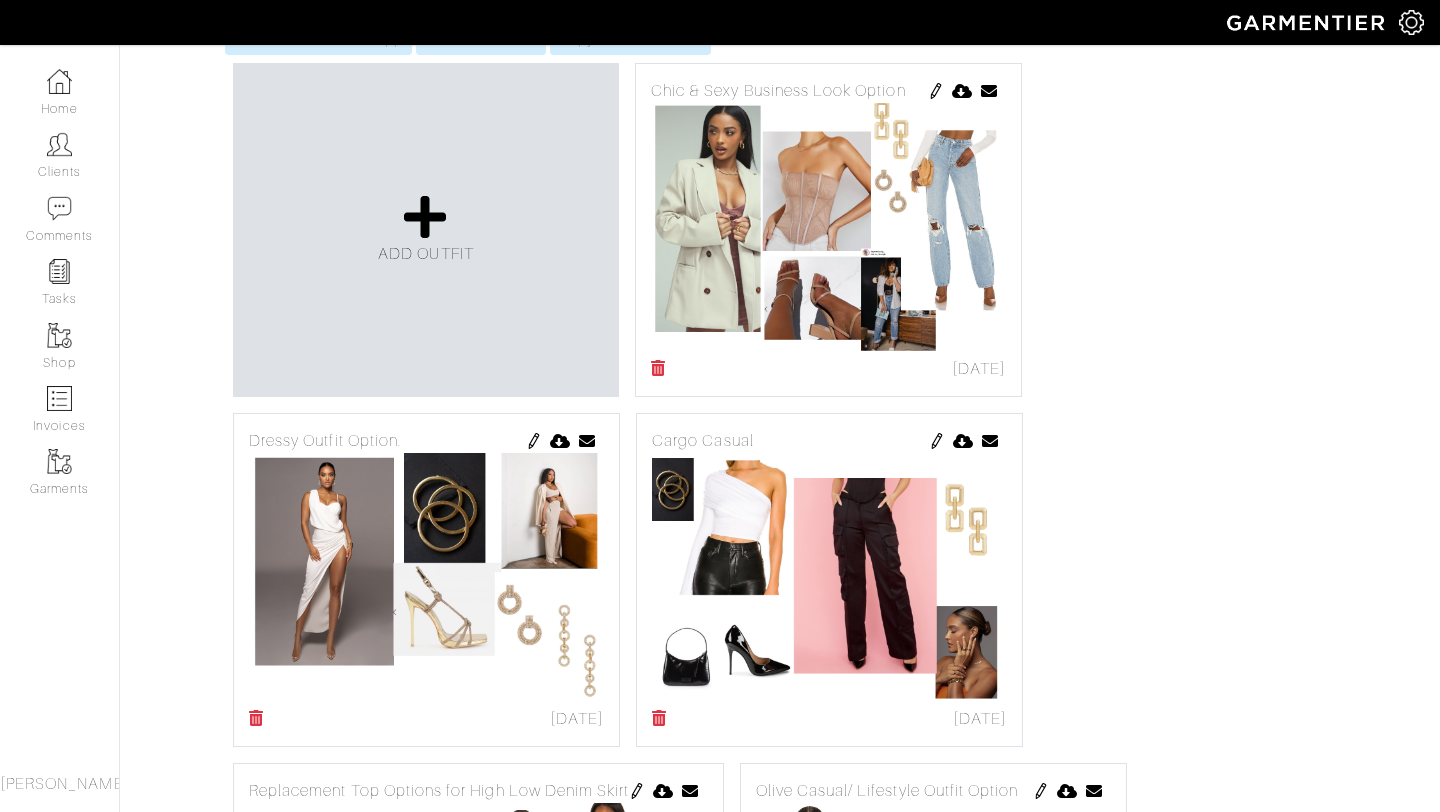 scroll, scrollTop: 843, scrollLeft: 0, axis: vertical 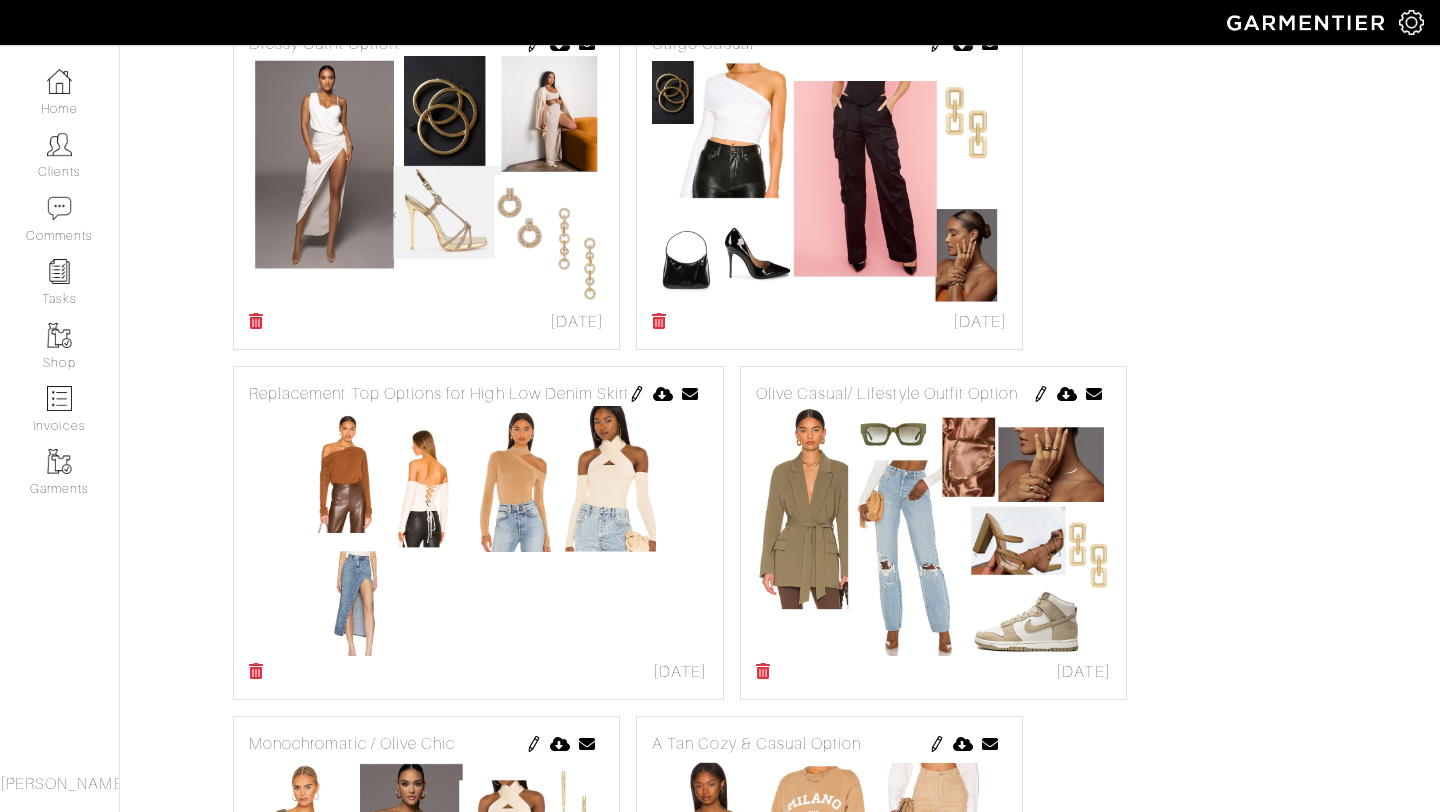 click at bounding box center [256, 321] 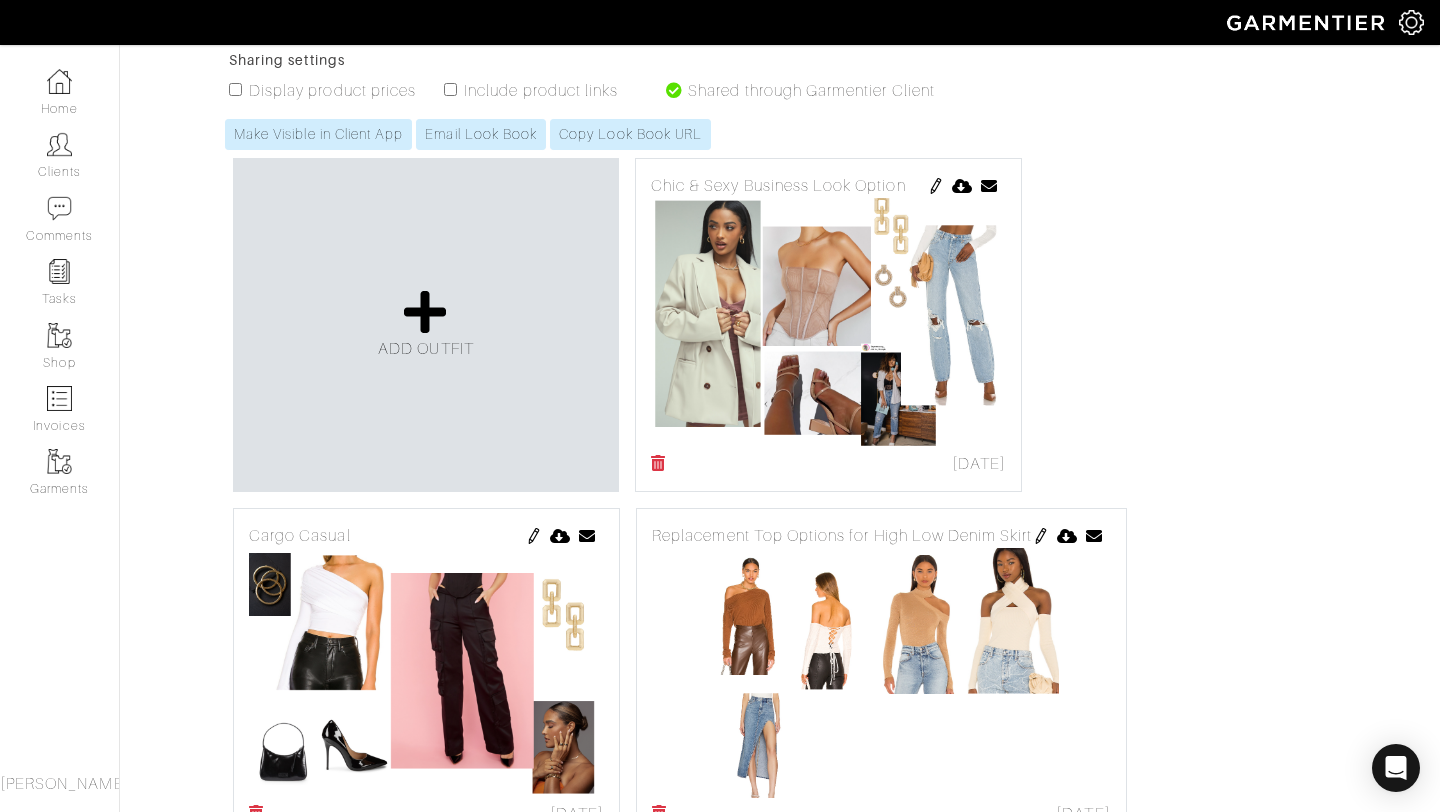 scroll, scrollTop: 526, scrollLeft: 0, axis: vertical 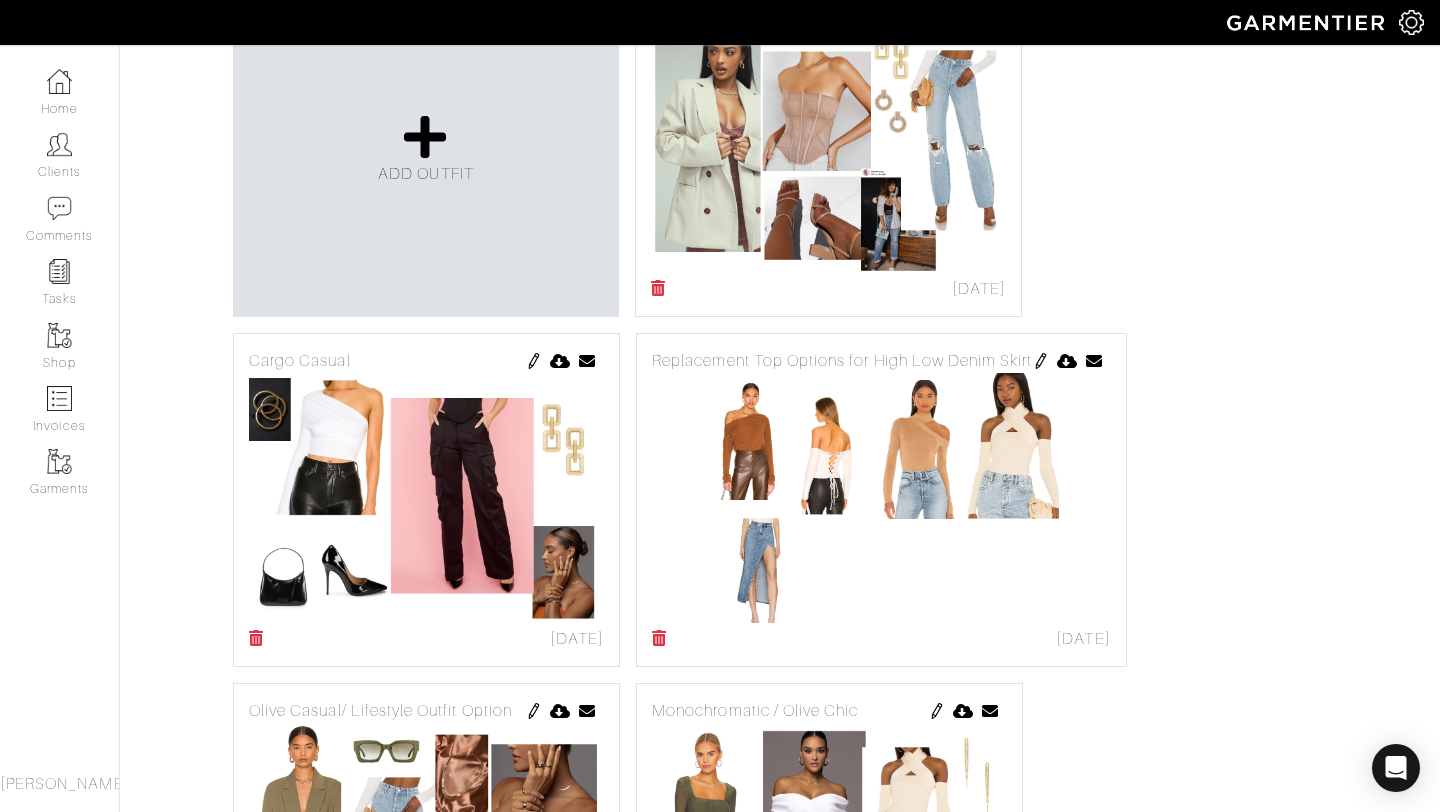 click at bounding box center [256, 638] 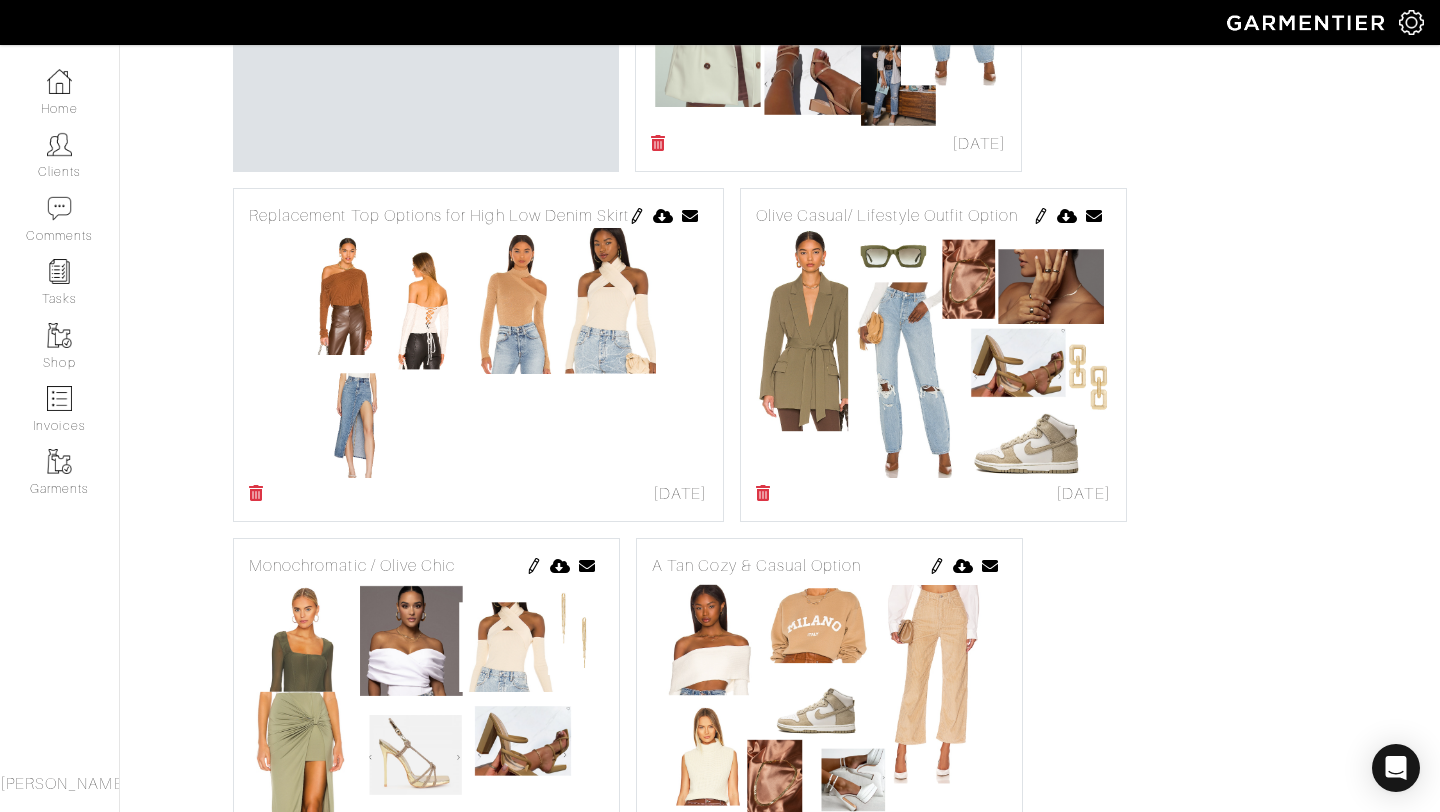 scroll, scrollTop: 635, scrollLeft: 0, axis: vertical 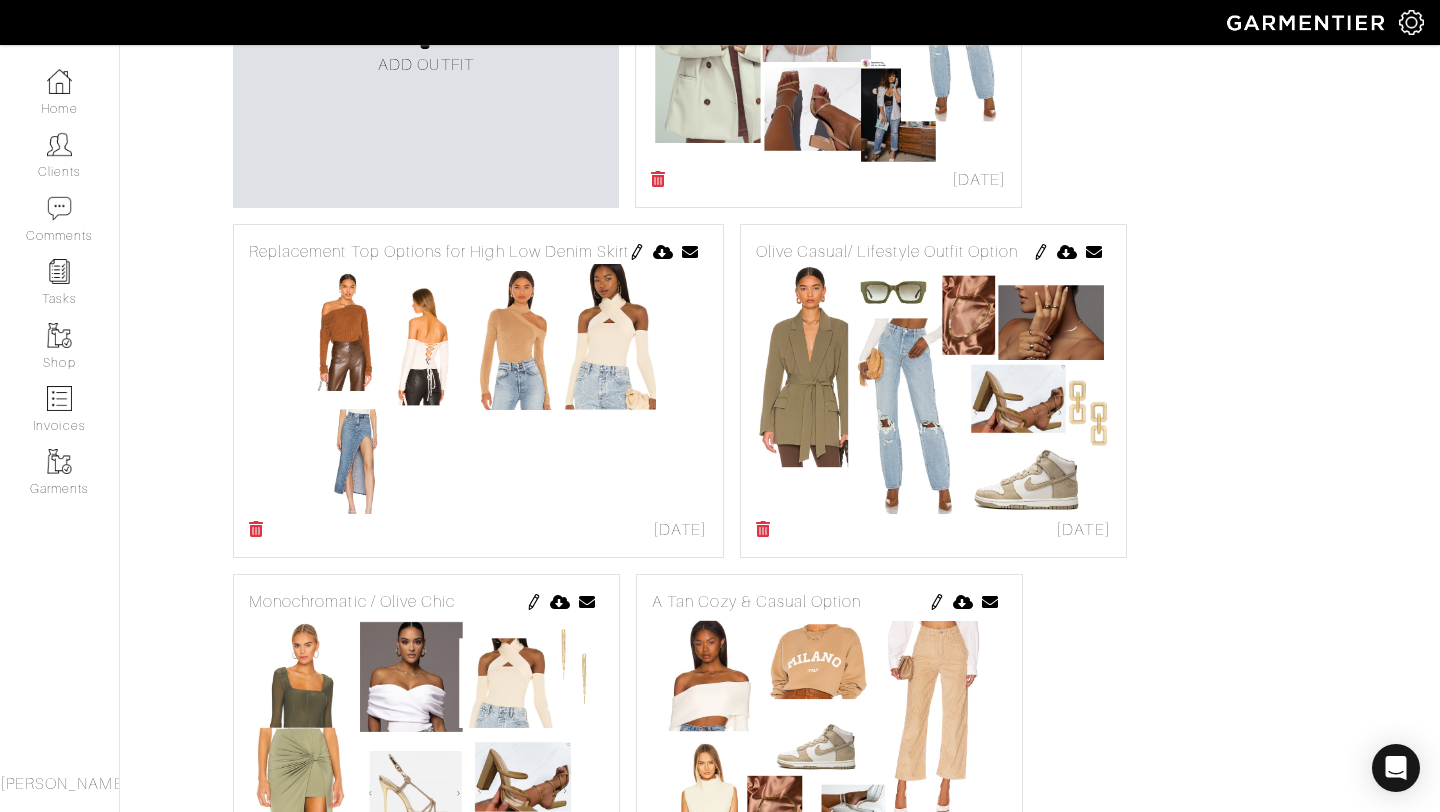 click at bounding box center [256, 529] 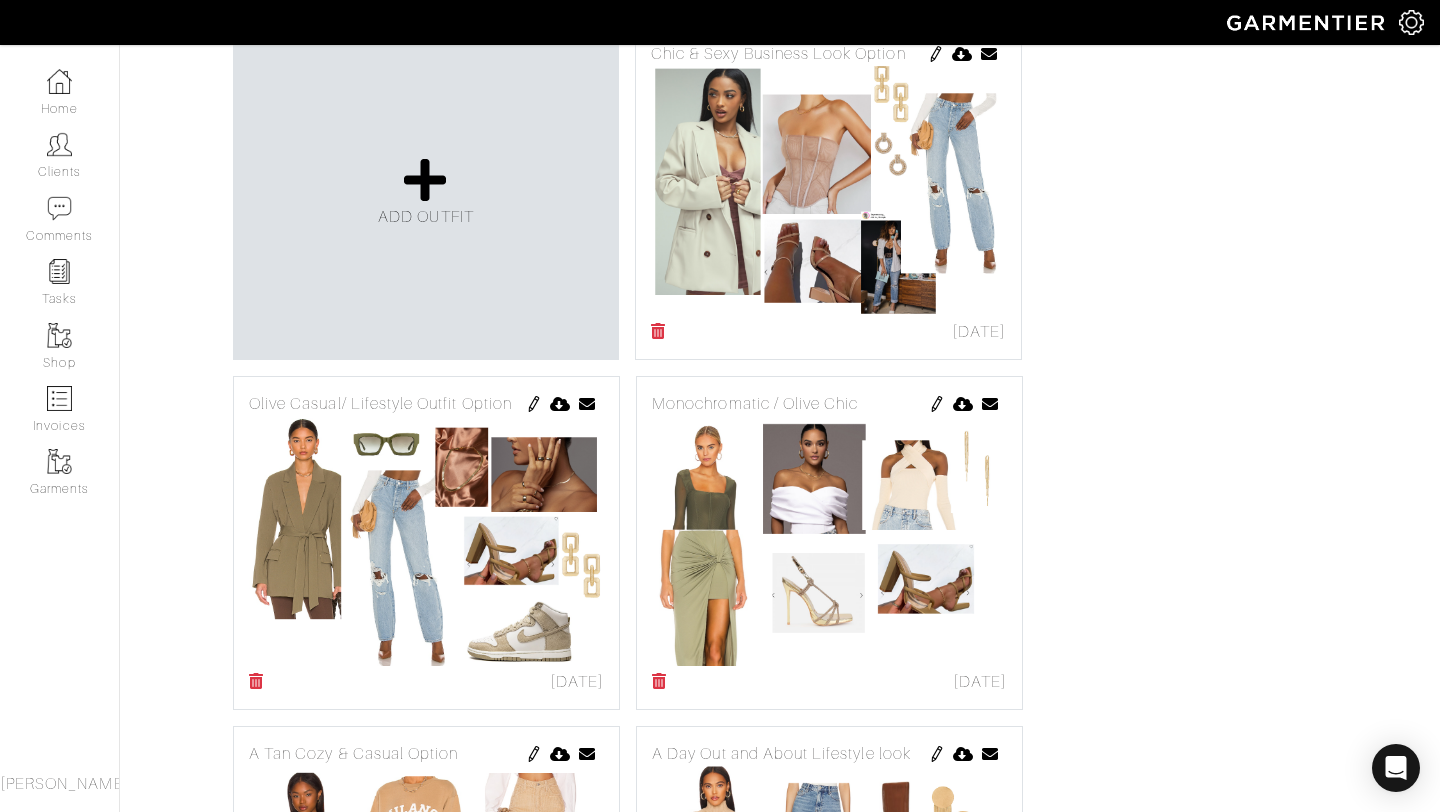 scroll, scrollTop: 488, scrollLeft: 0, axis: vertical 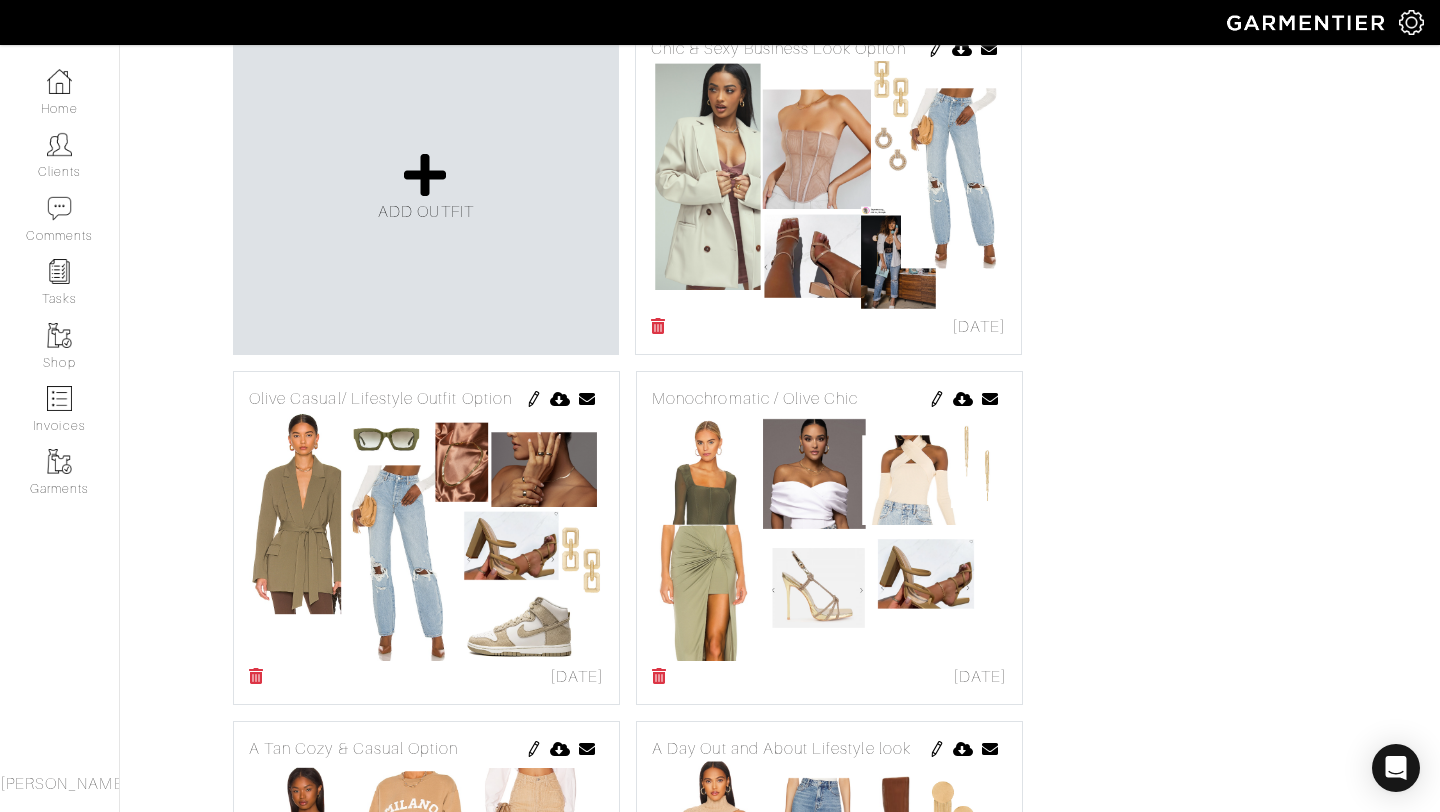 click at bounding box center (534, 399) 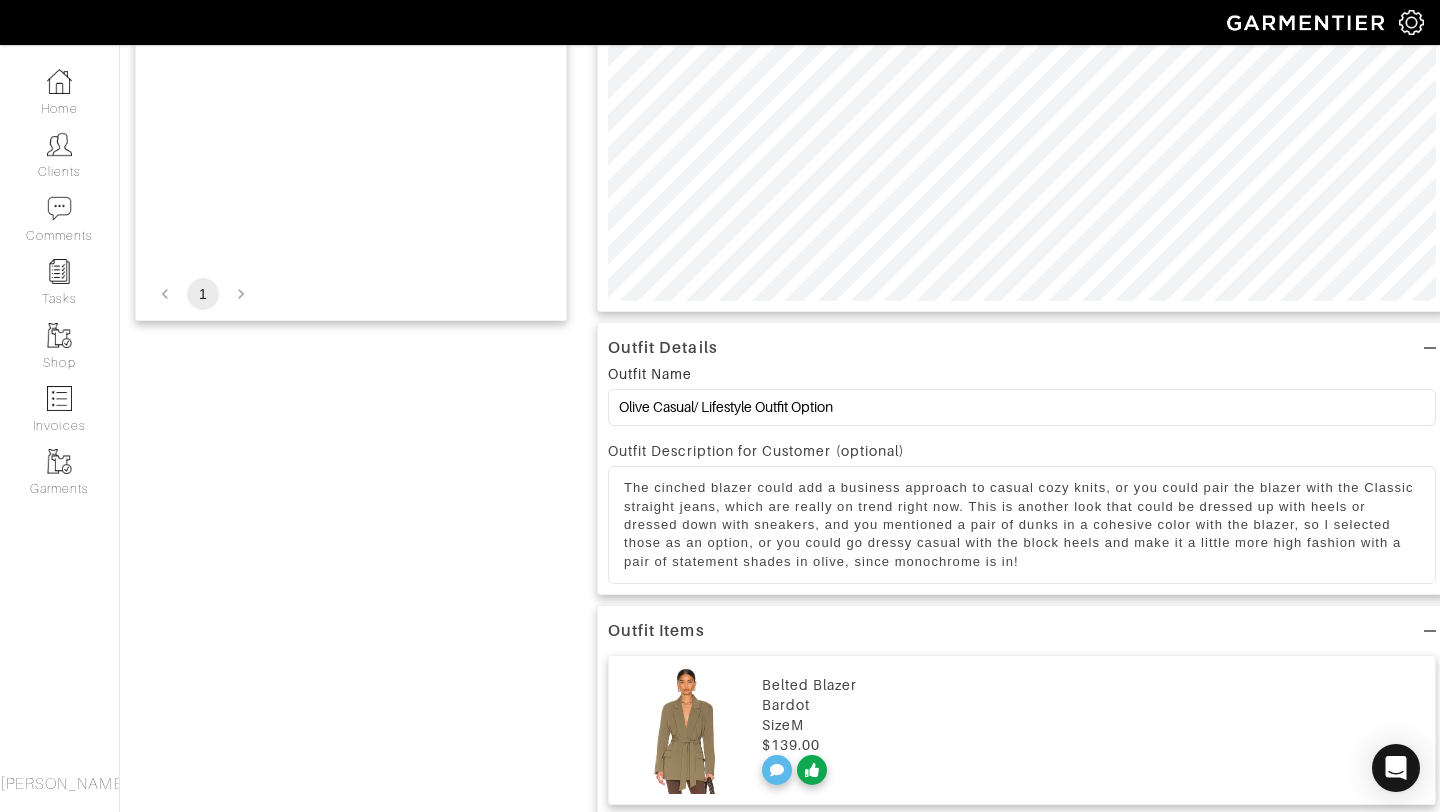 scroll, scrollTop: 0, scrollLeft: 0, axis: both 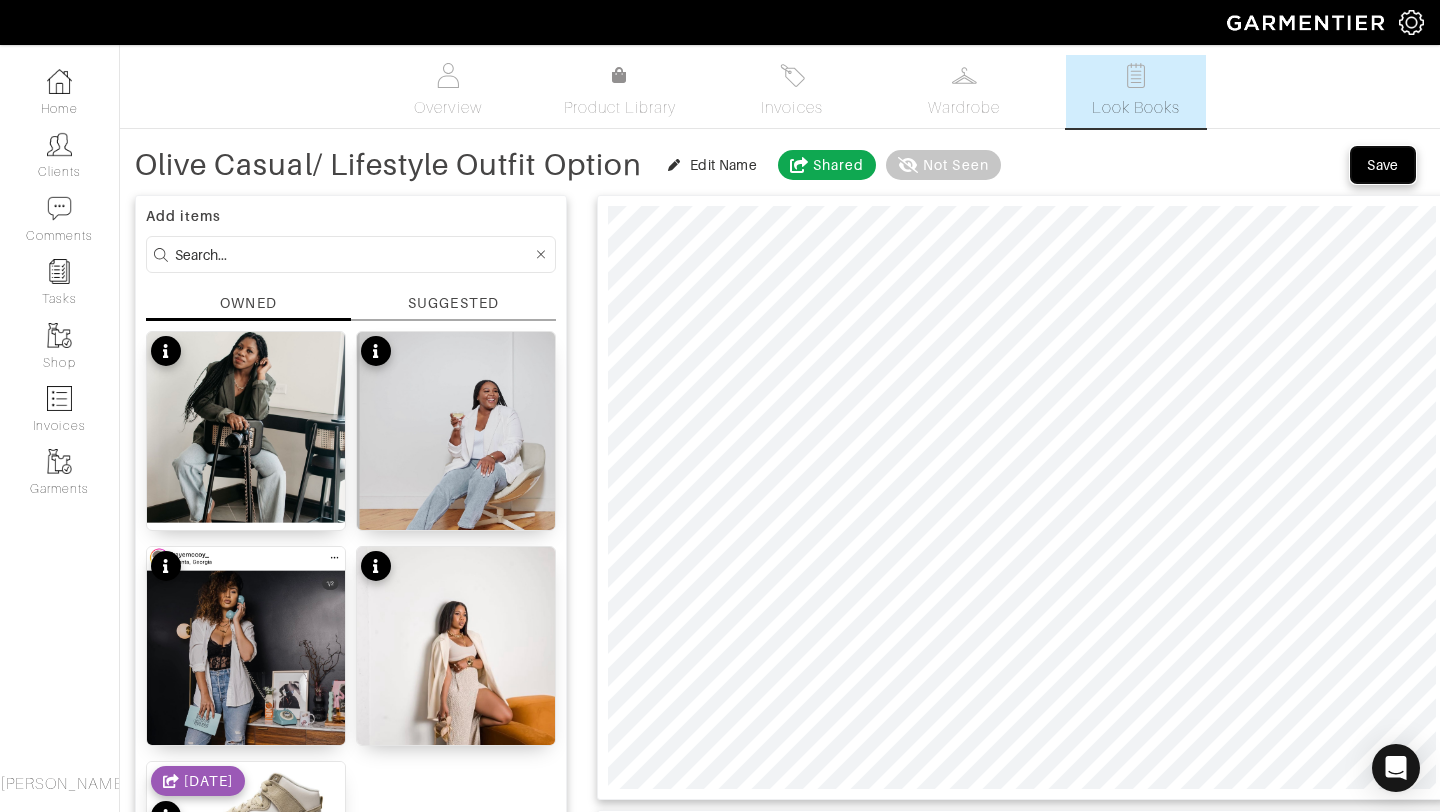 click on "Save" at bounding box center [1383, 165] 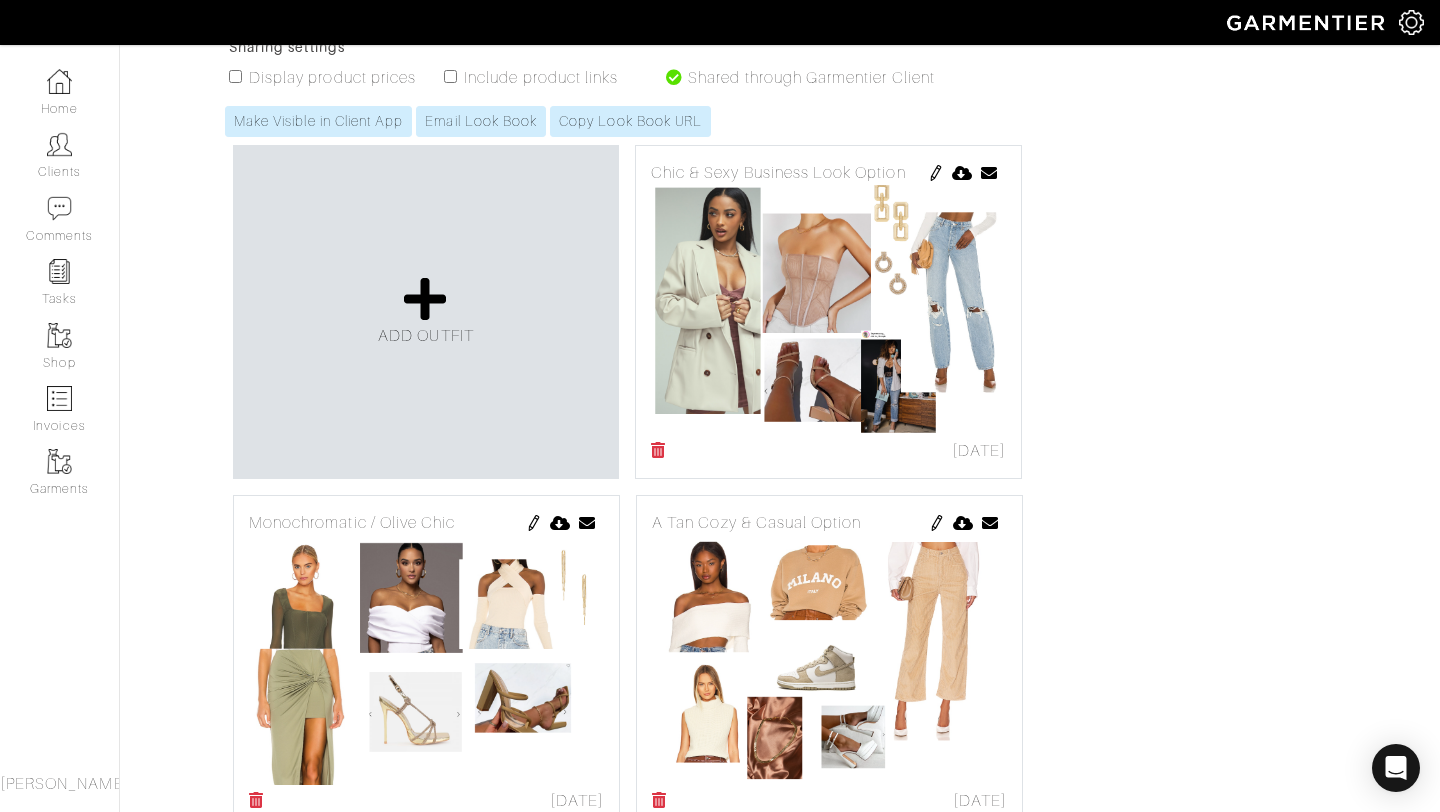 scroll, scrollTop: 0, scrollLeft: 0, axis: both 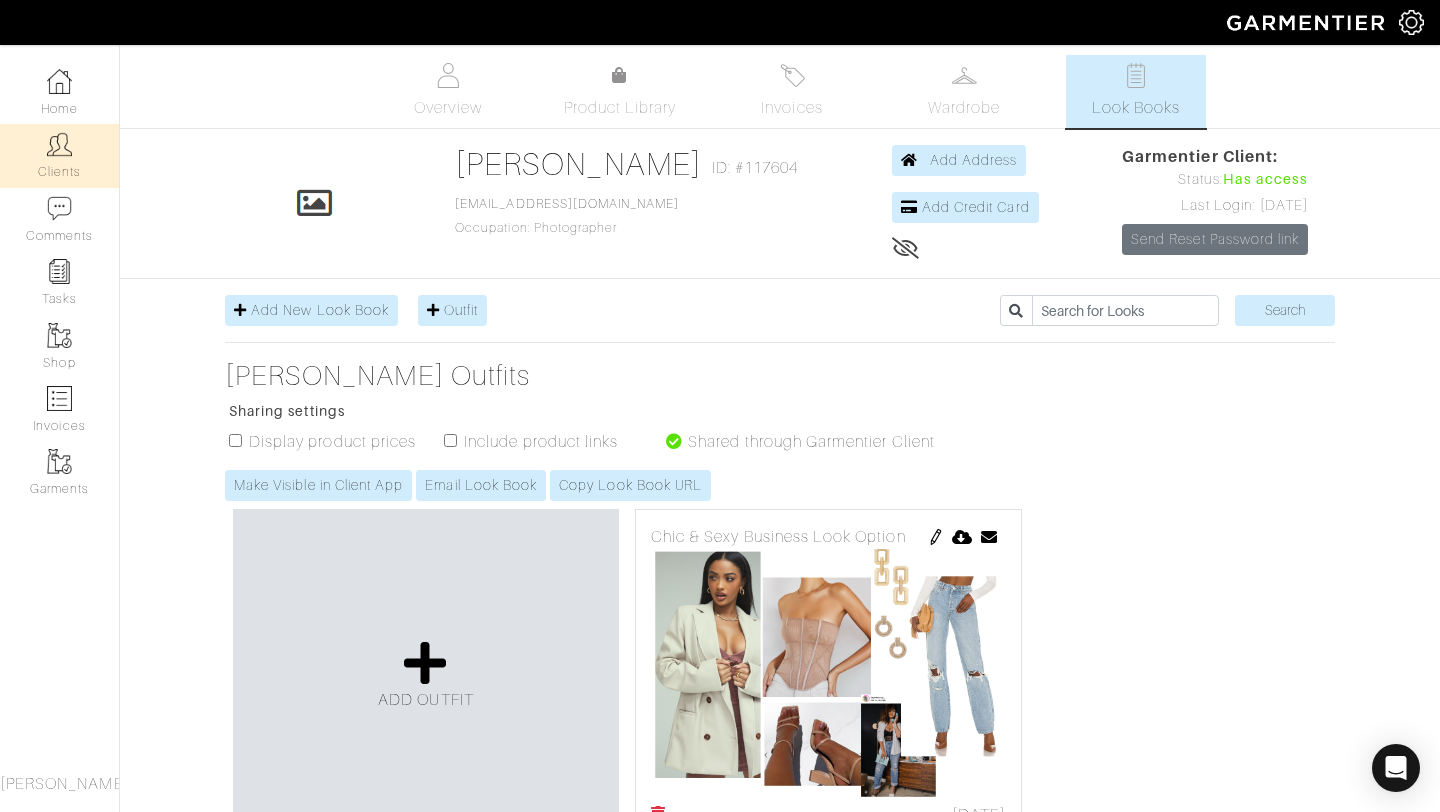 click on "Clients" at bounding box center [59, 155] 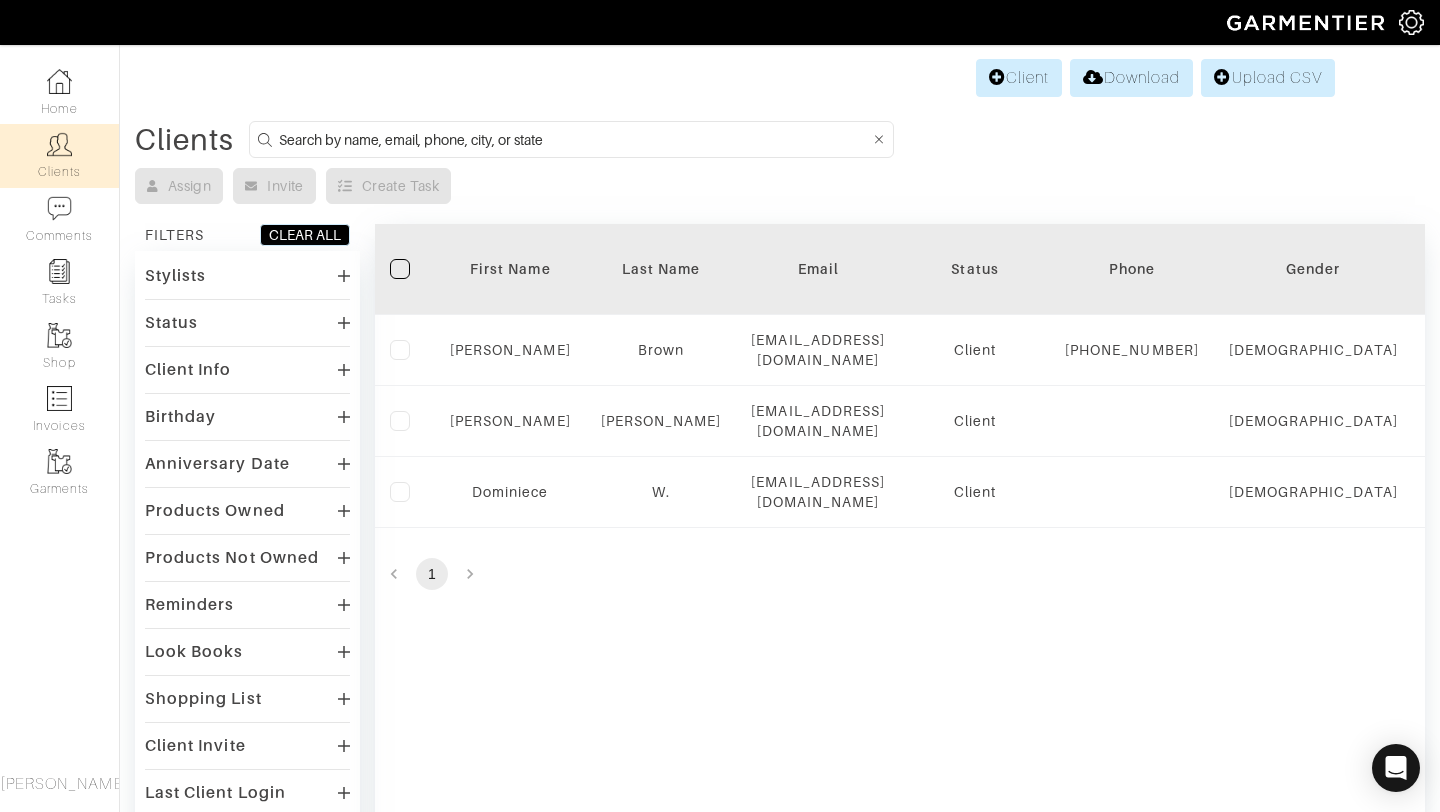 click on "Stylists Sharra Greene Status Client Prospect Inactive Client Info Has phone Has address Has birthday Birthday Any Never Custom Range Anniversary Date Any Never Custom Range Products Owned Bottoms Tops Dresses Jumpsuits Sport Coats Suiting Outerwear Shoes Swimwear Accessories Custom Uncategorized Products Not Owned Bottoms Tops Dresses Jumpsuits Sport Coats Suiting Outerwear Shoes Swimwear Accessories Custom Uncategorized Reminders Overdue None Look Books Unopened look books No look books Has look books Opened all look books Shopping List Has no items Has items Client Invite Sent Not sent Last Client Login Any Never Custom Range Last Purchase All No purchases Custom Range Lifetime Spend All Custom Range Average Transaction Value Any Custom Range" at bounding box center [247, 605] 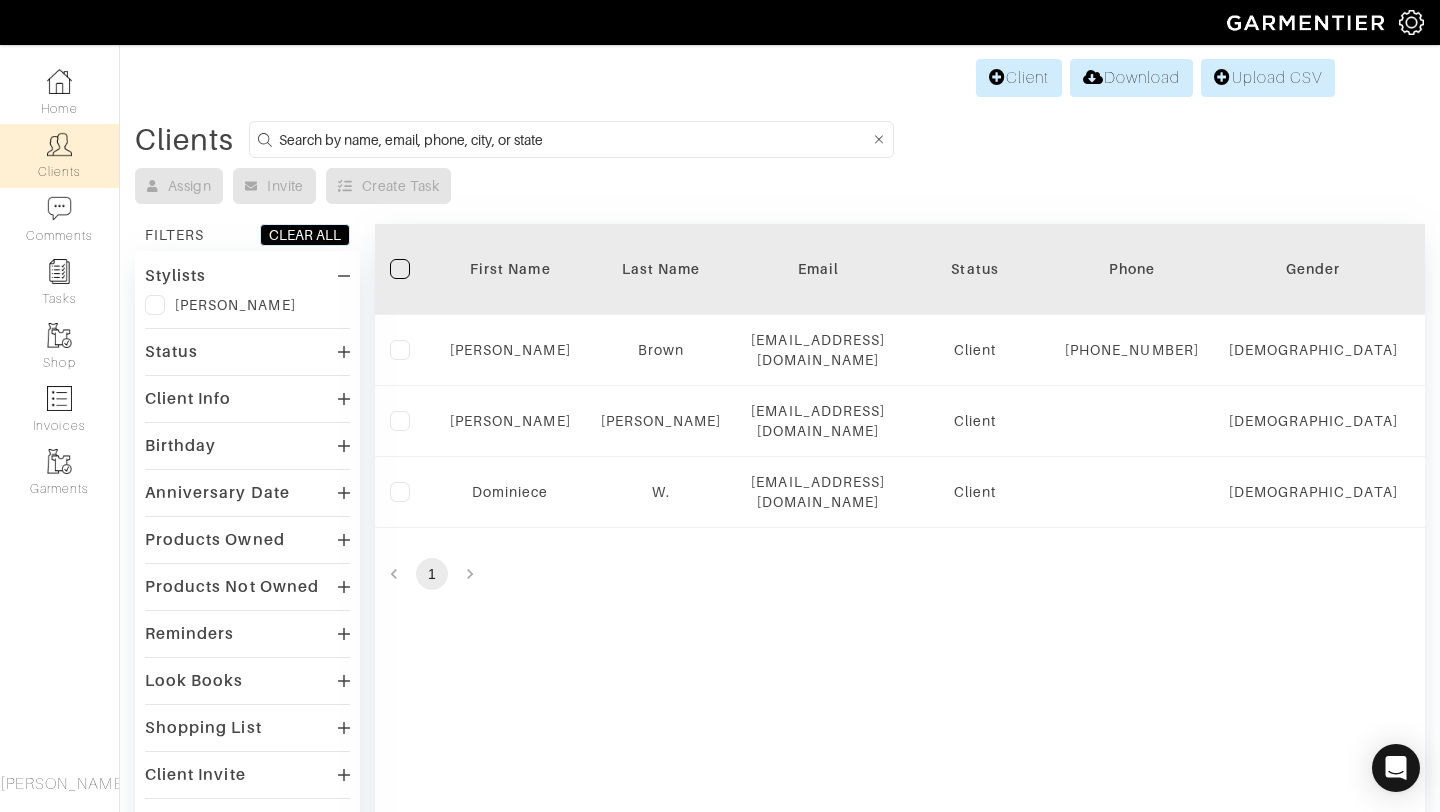 click on "Stylists" at bounding box center [247, 275] 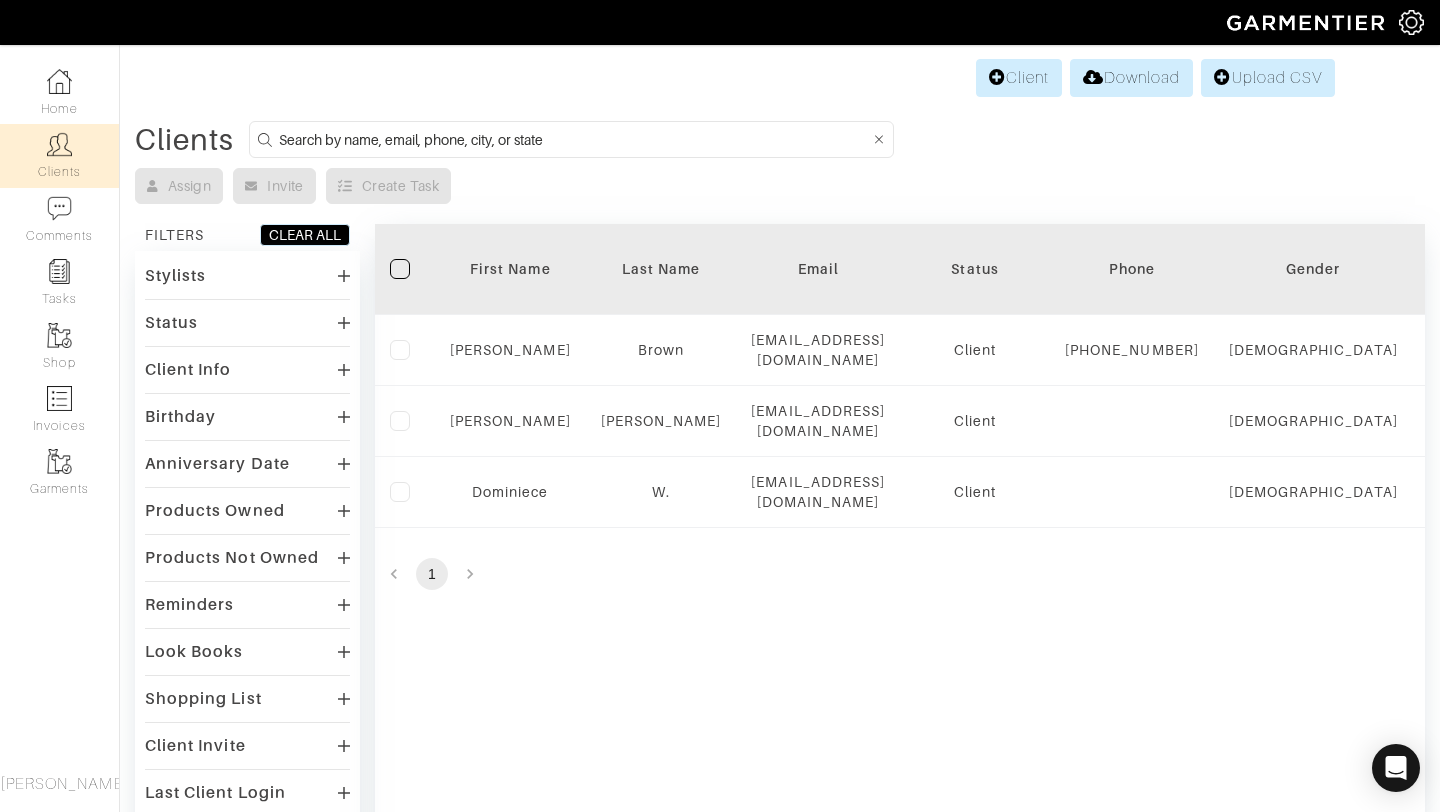 click on "Status" at bounding box center [247, 322] 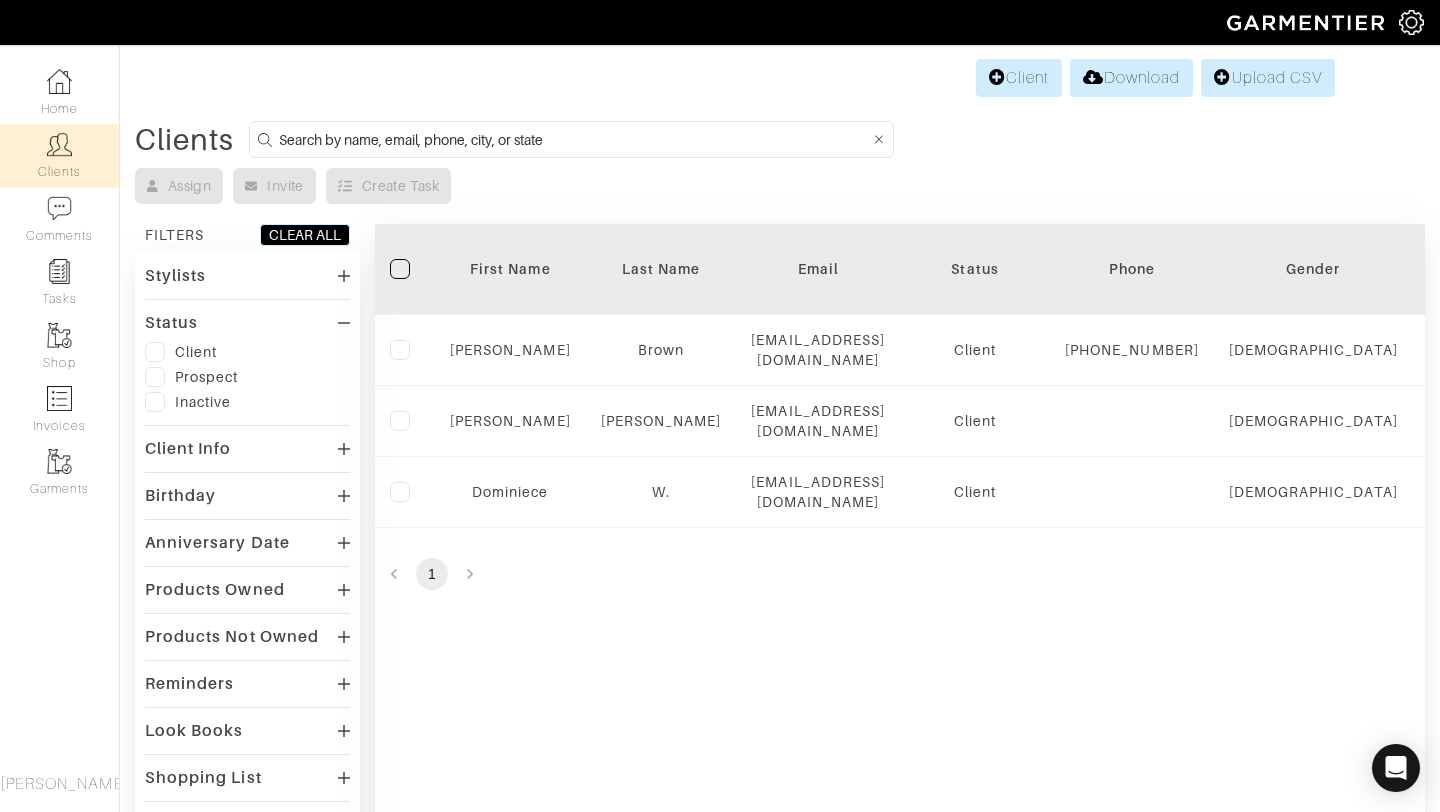 click on "Status" at bounding box center [247, 322] 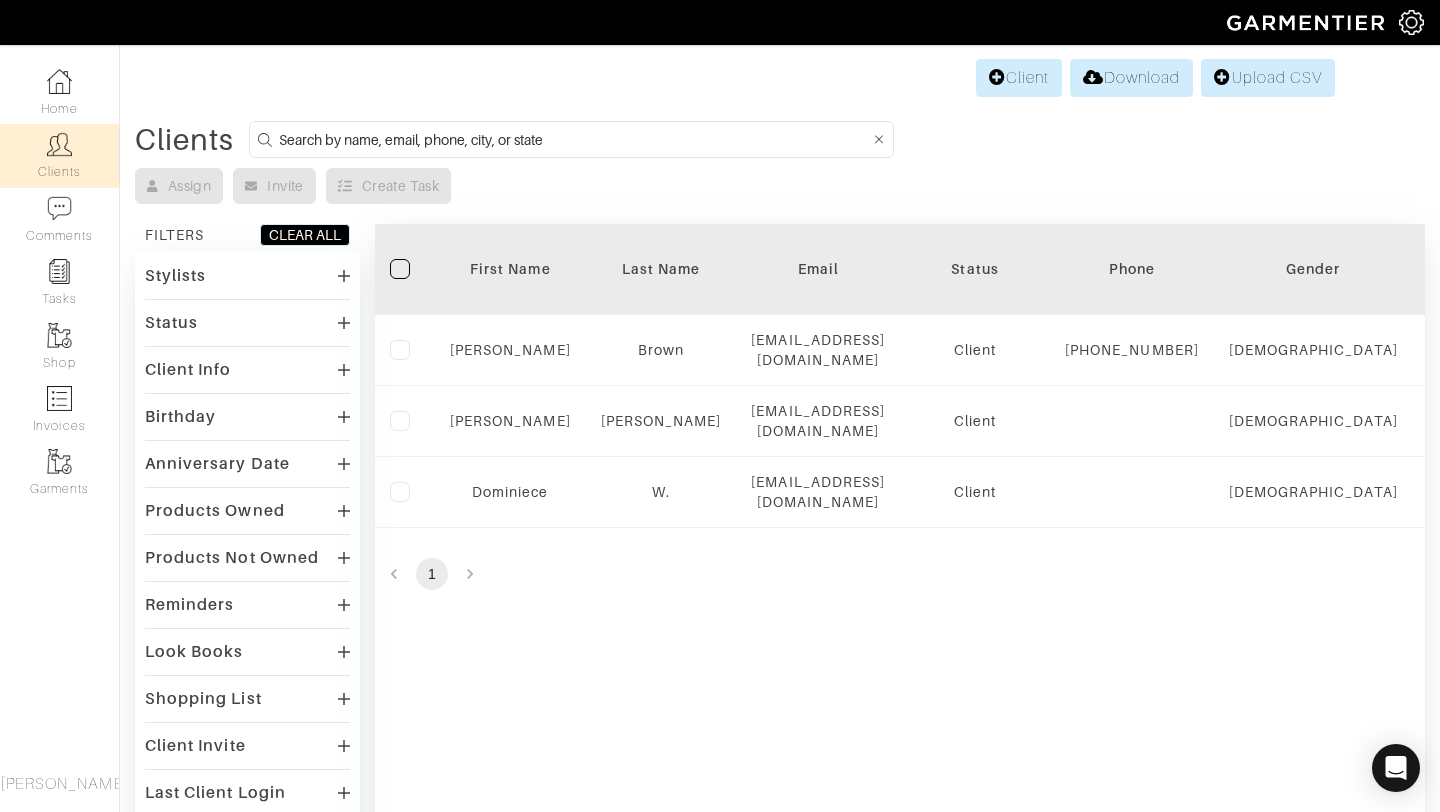 click on "Client Info" at bounding box center [247, 369] 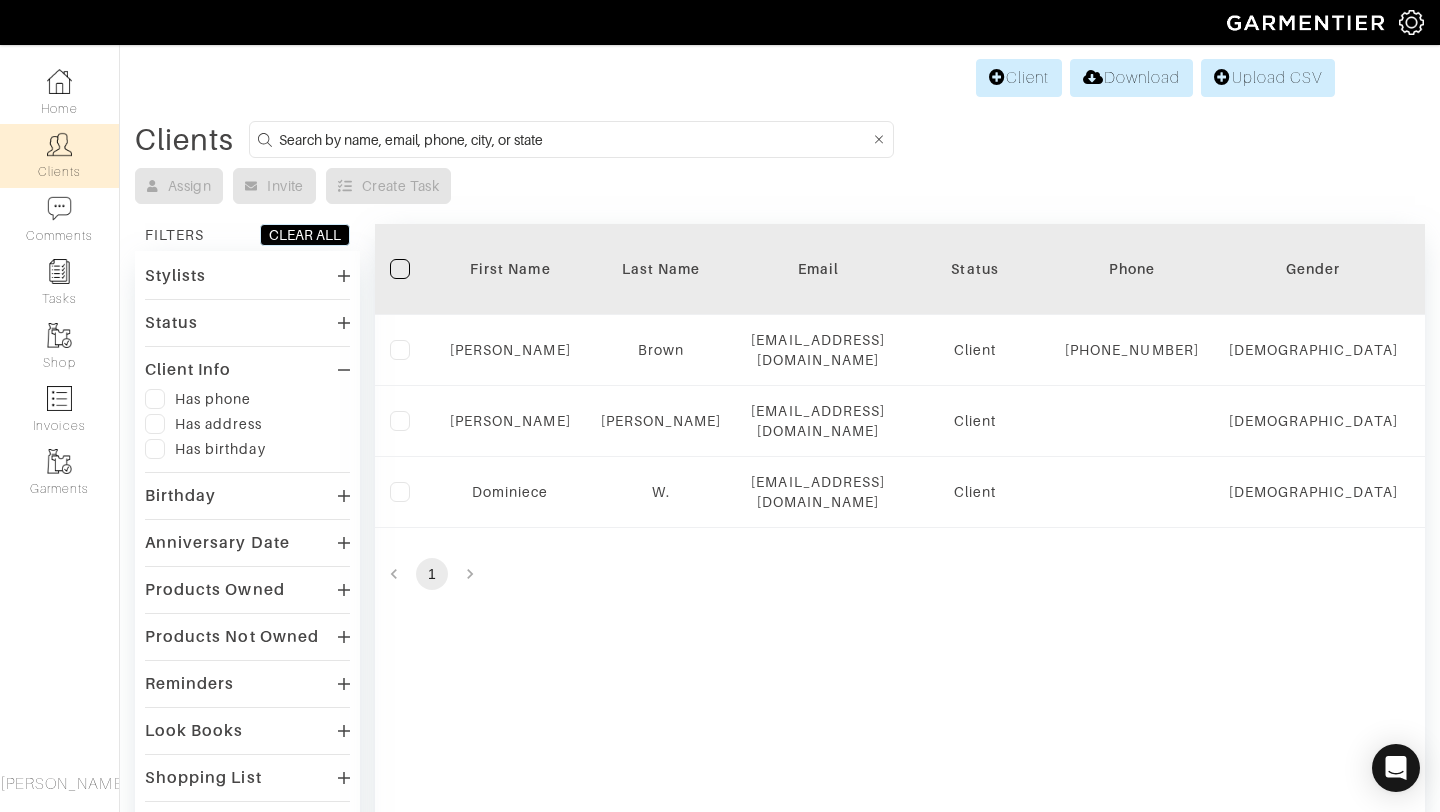 click on "Client Info" at bounding box center (247, 369) 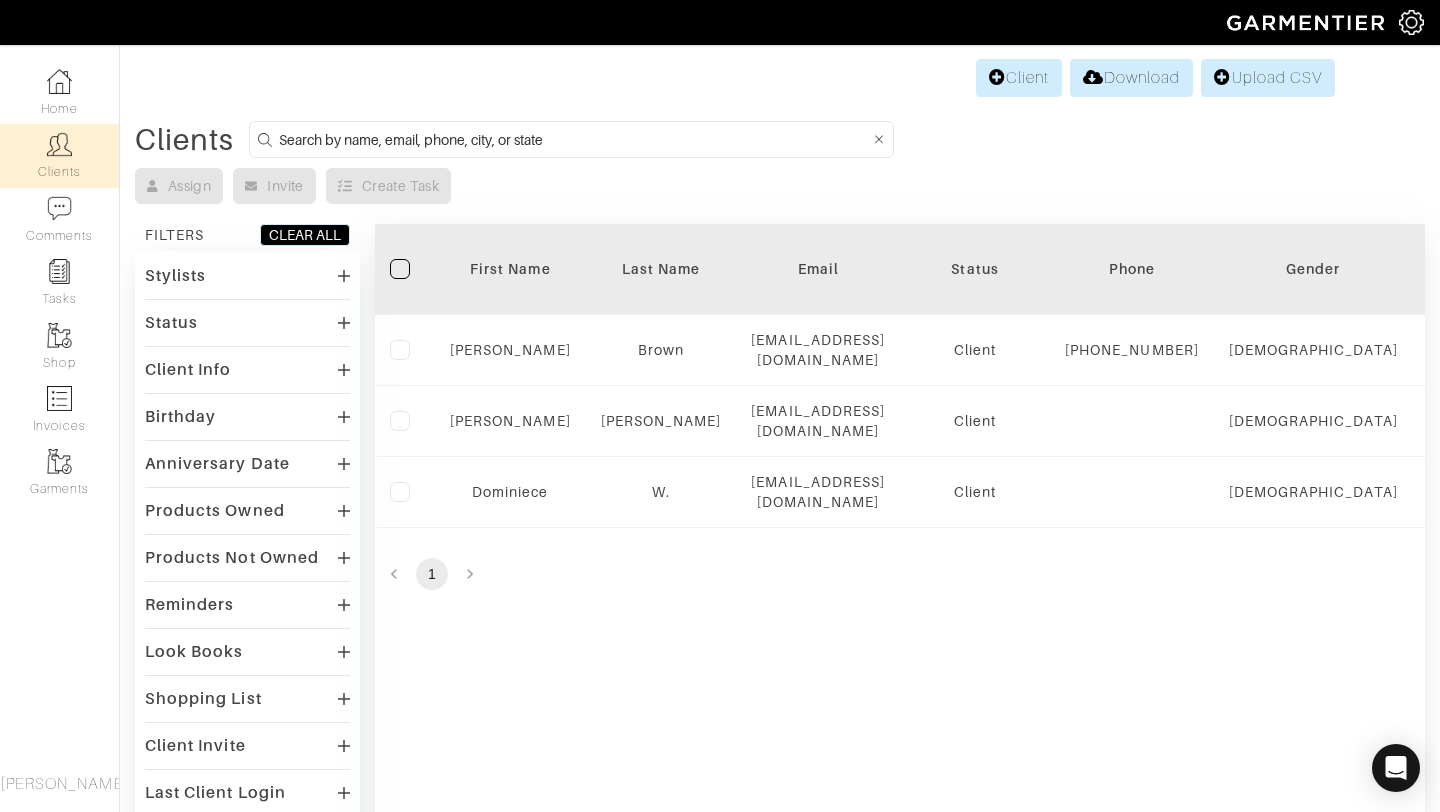 click on "Stylists Sharra Greene Status Client Prospect Inactive Client Info Has phone Has address Has birthday Birthday Any Never Custom Range Anniversary Date Any Never Custom Range Products Owned Bottoms Tops Dresses Jumpsuits Sport Coats Suiting Outerwear Shoes Swimwear Accessories Custom Uncategorized Products Not Owned Bottoms Tops Dresses Jumpsuits Sport Coats Suiting Outerwear Shoes Swimwear Accessories Custom Uncategorized Reminders Overdue None Look Books Unopened look books No look books Has look books Opened all look books Shopping List Has no items Has items Client Invite Sent Not sent Last Client Login Any Never Custom Range Last Purchase All No purchases Custom Range Lifetime Spend All Custom Range Average Transaction Value Any Custom Range" at bounding box center [247, 605] 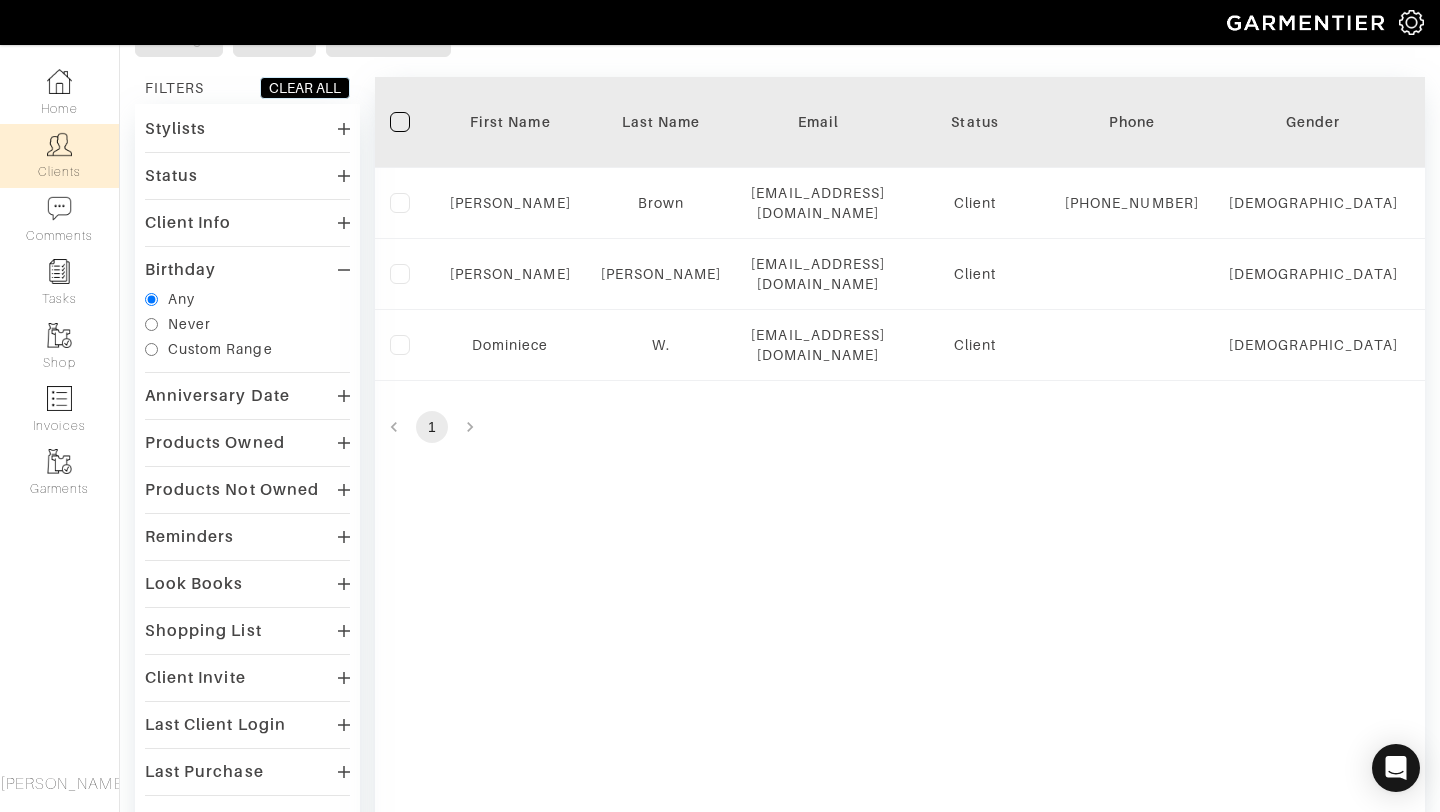 scroll, scrollTop: 175, scrollLeft: 0, axis: vertical 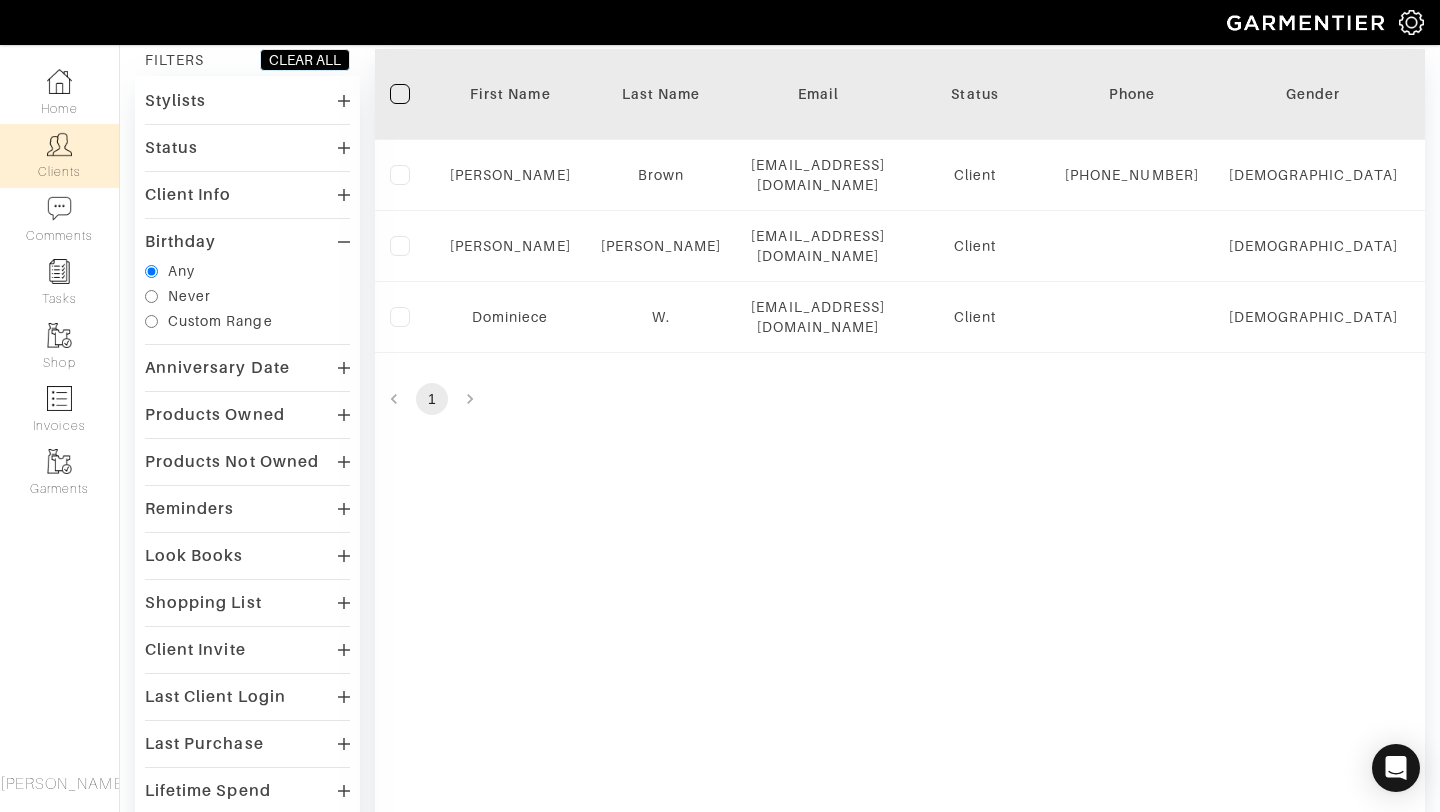 click on "Anniversary Date" at bounding box center (247, 367) 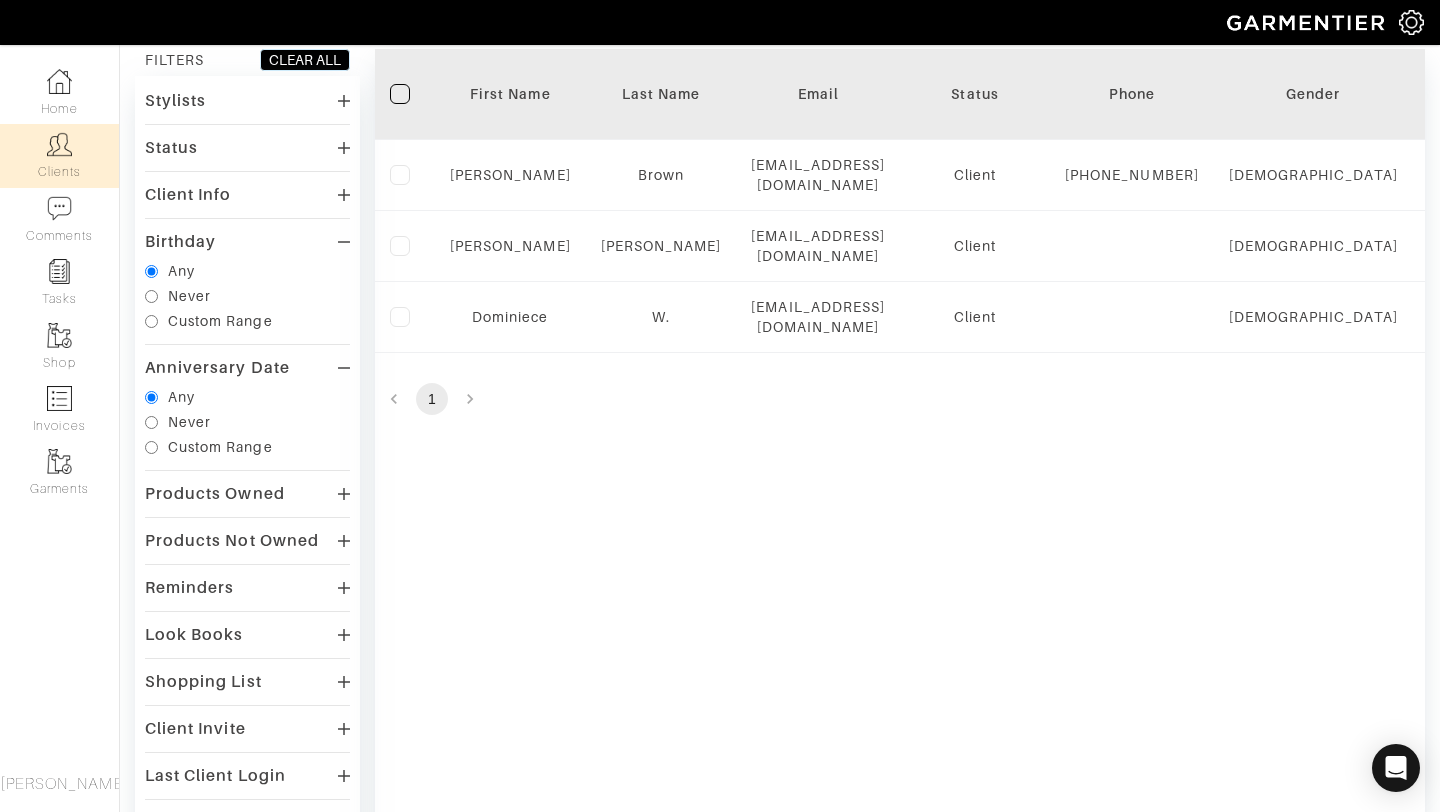 click 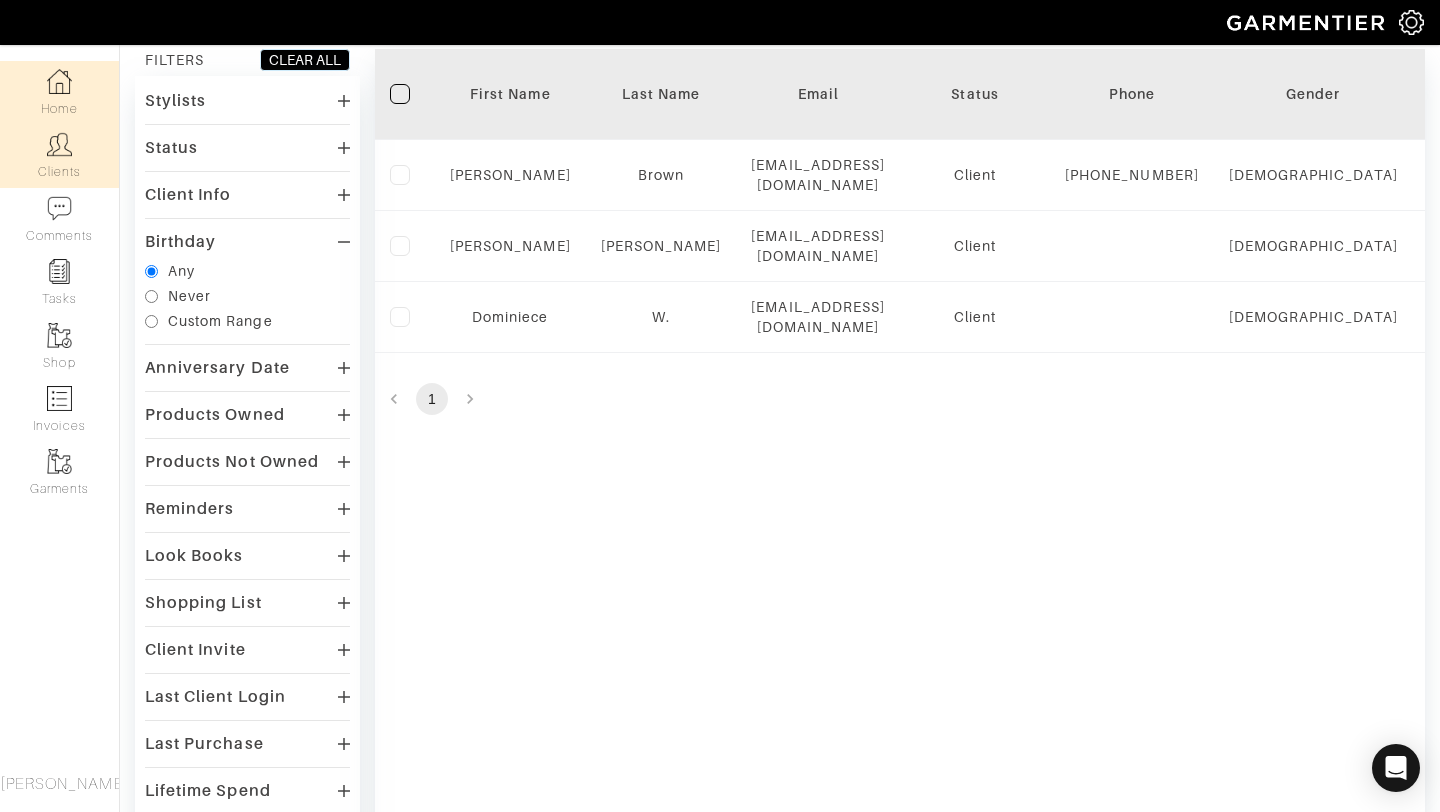 click on "Home" at bounding box center [59, 92] 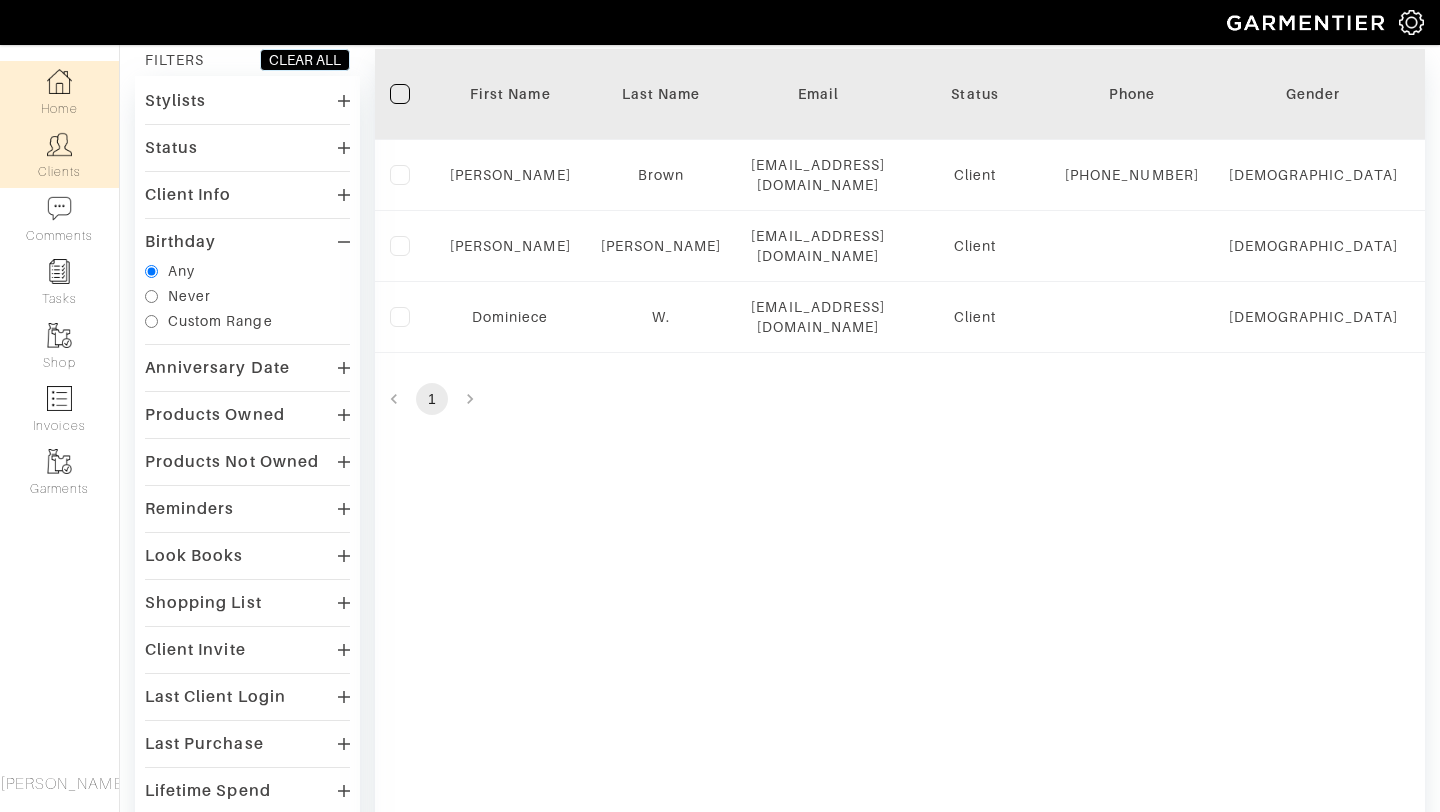 scroll, scrollTop: 0, scrollLeft: 0, axis: both 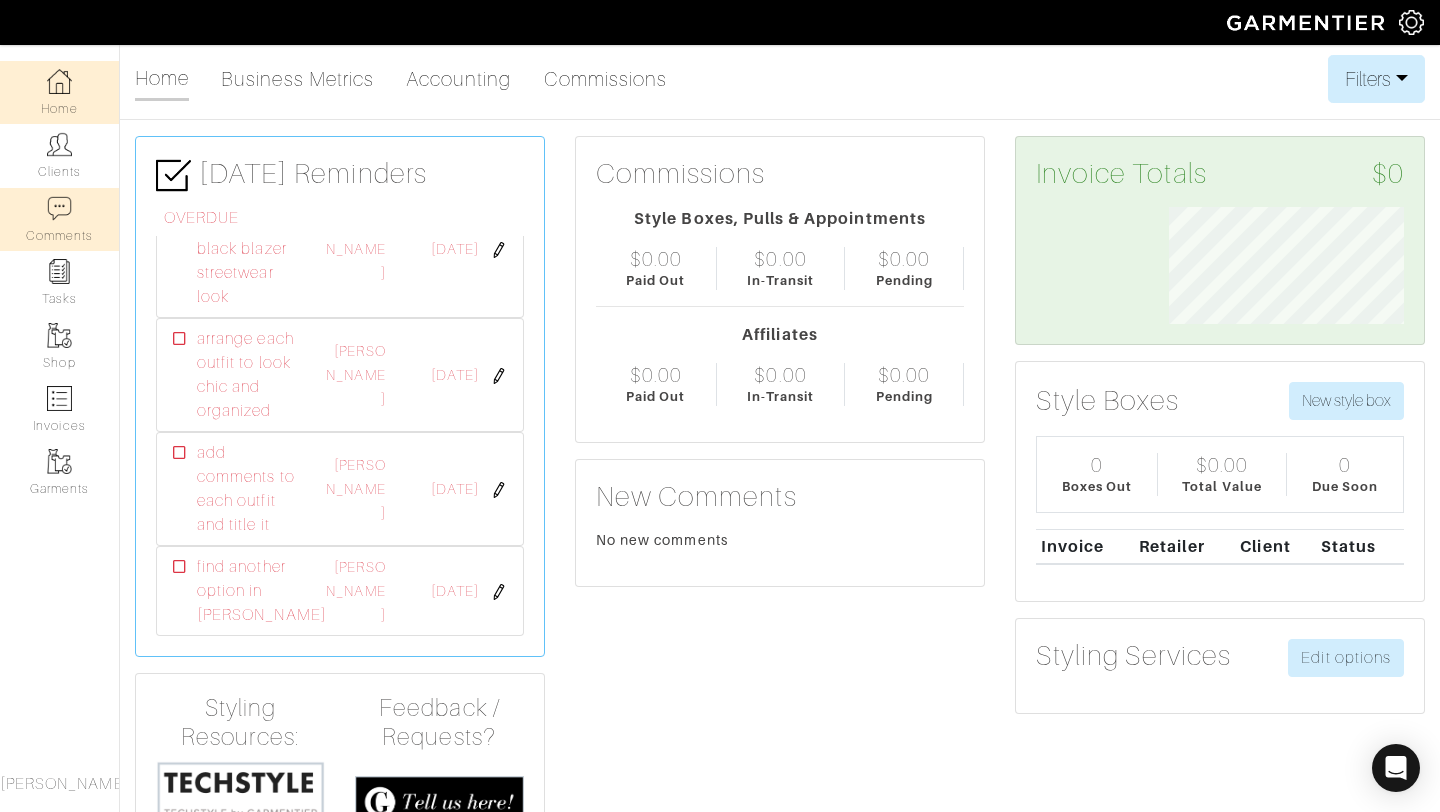 click on "Comments" at bounding box center [59, 219] 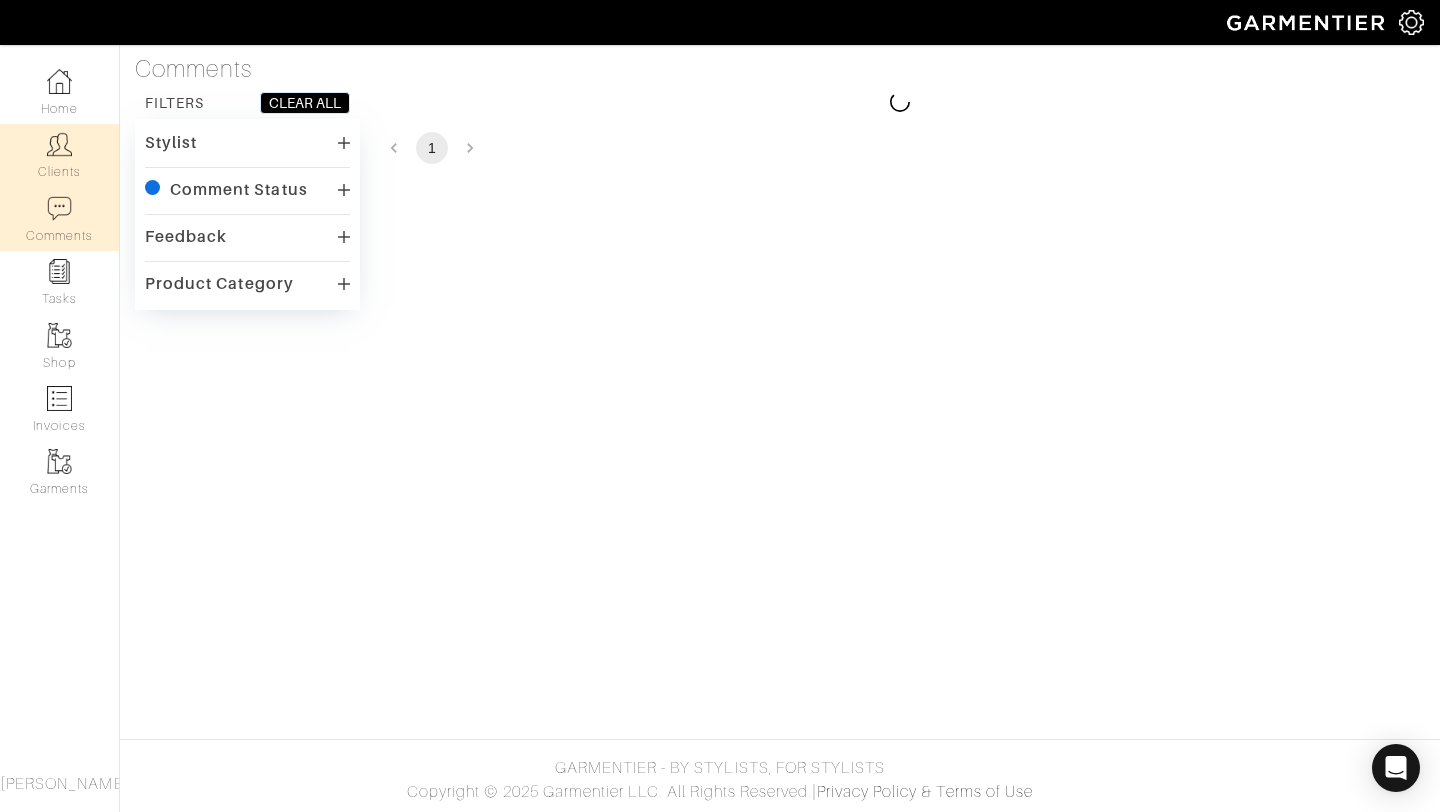 click on "Clients" at bounding box center (59, 155) 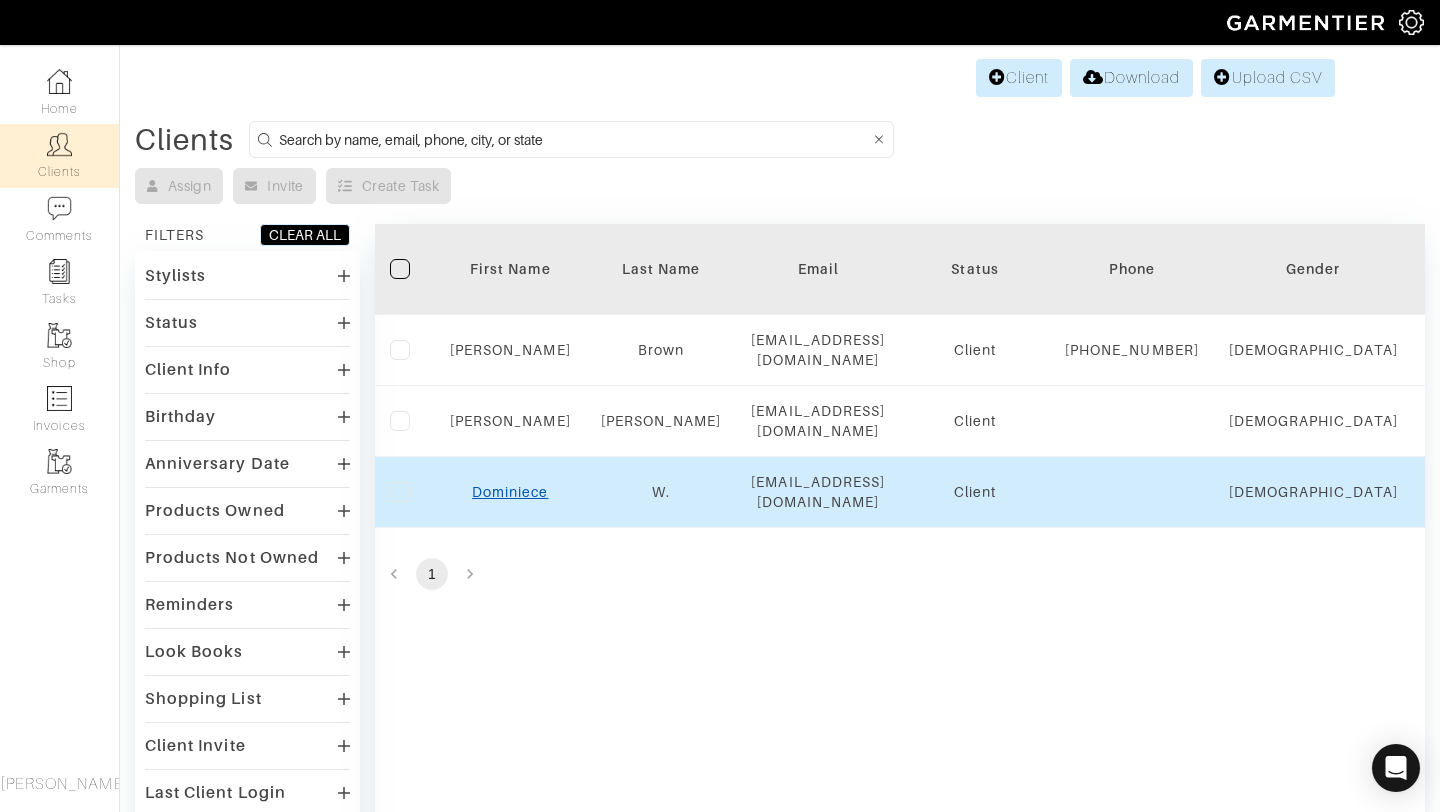 click on "Dominiece" at bounding box center (510, 492) 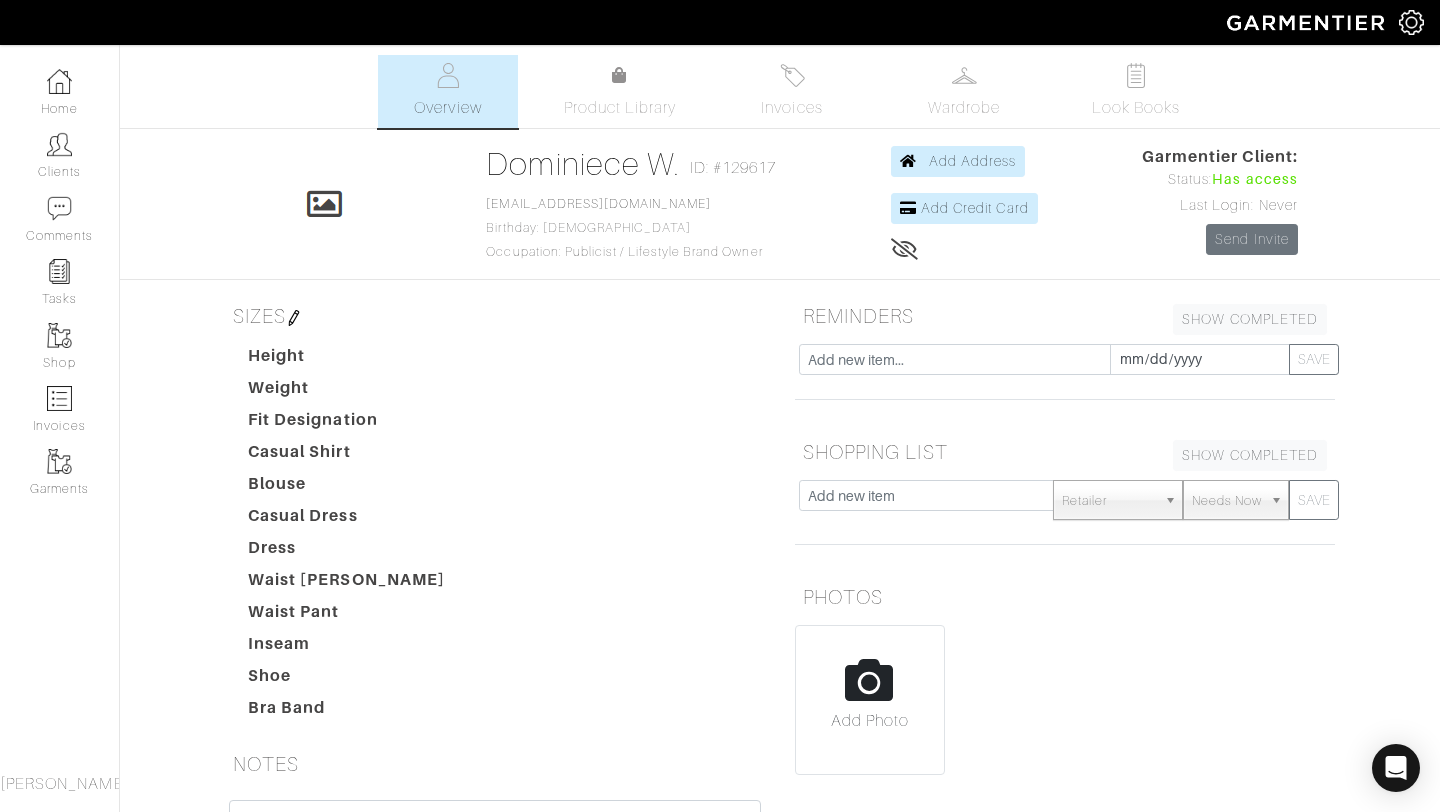 scroll, scrollTop: 0, scrollLeft: 0, axis: both 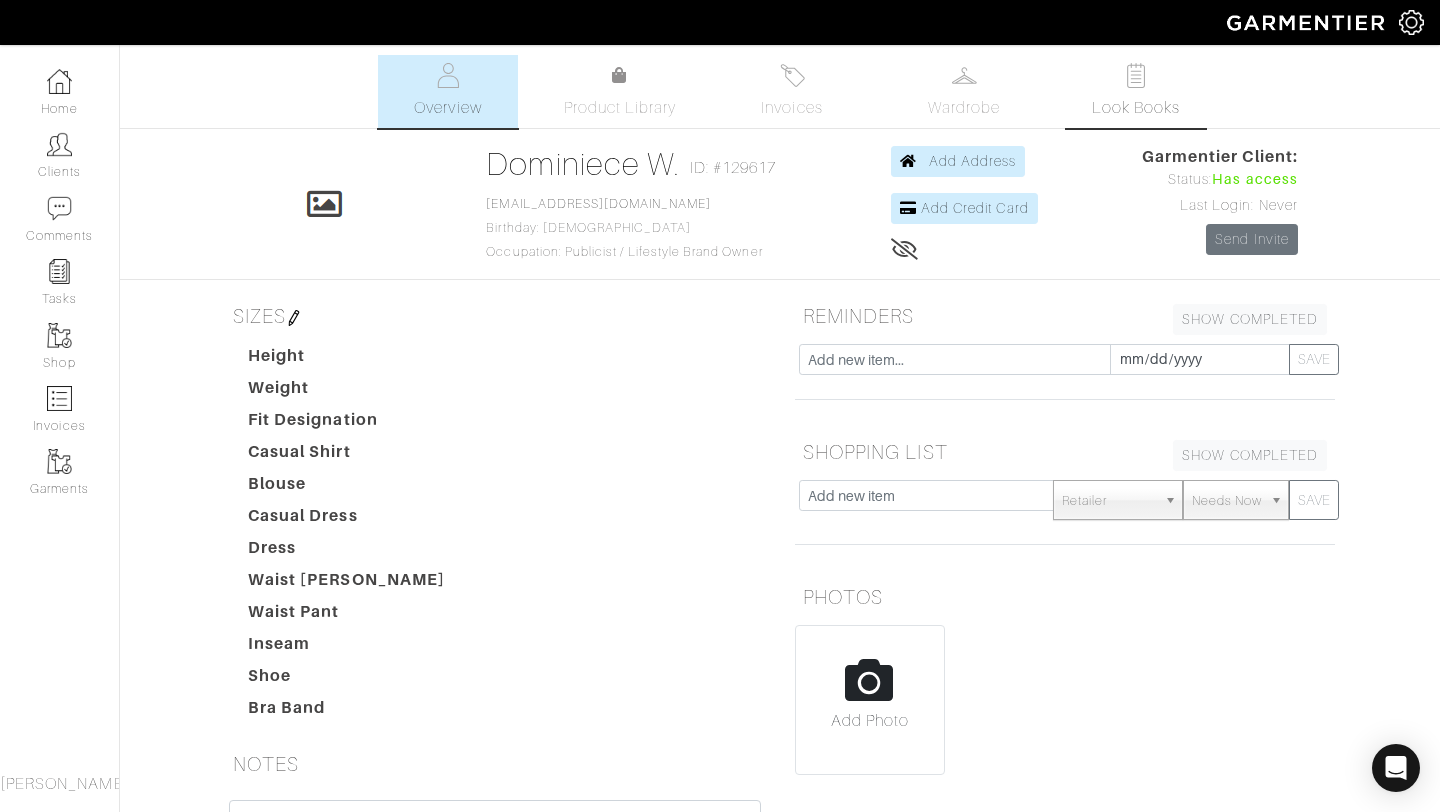 click on "Look Books" at bounding box center (1136, 91) 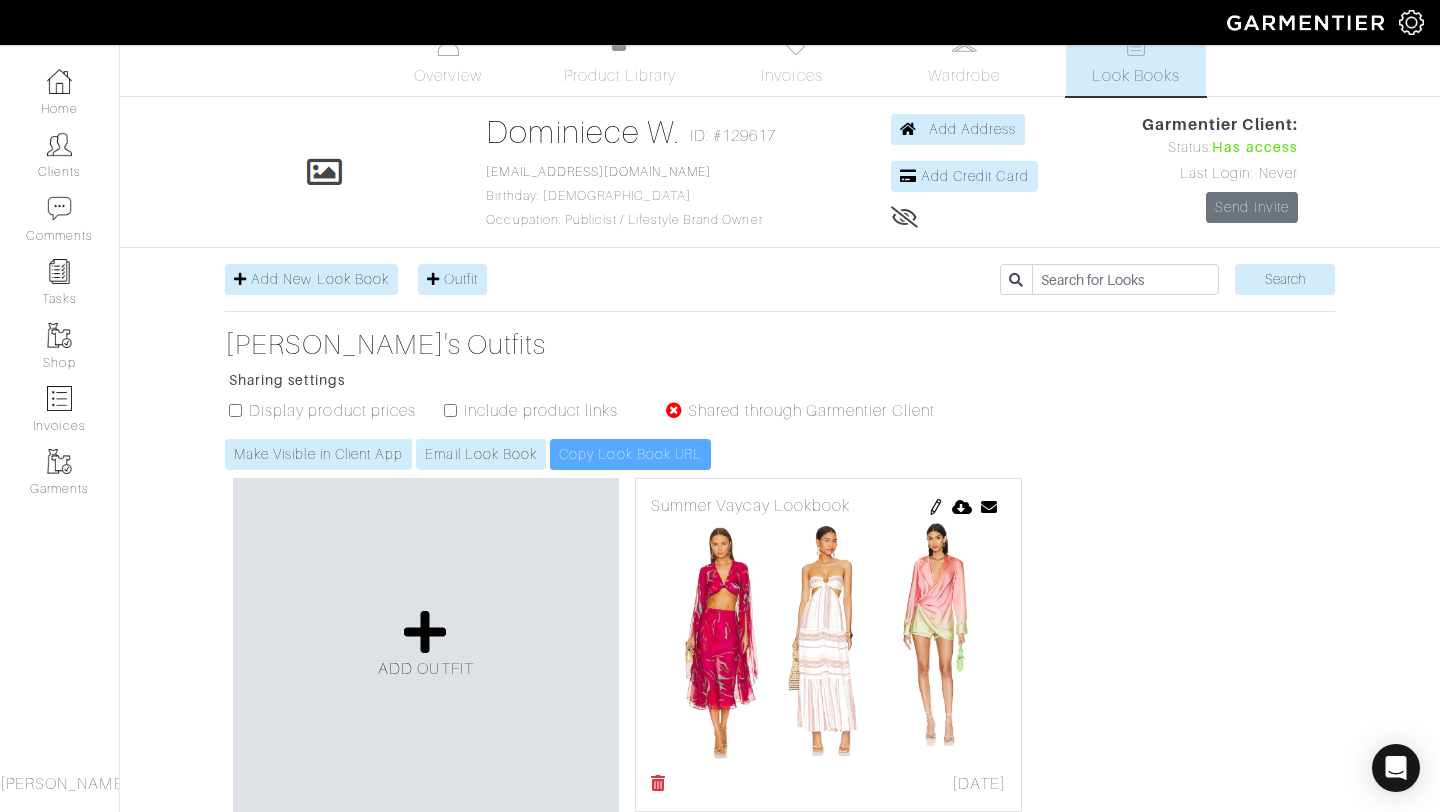 scroll, scrollTop: 0, scrollLeft: 0, axis: both 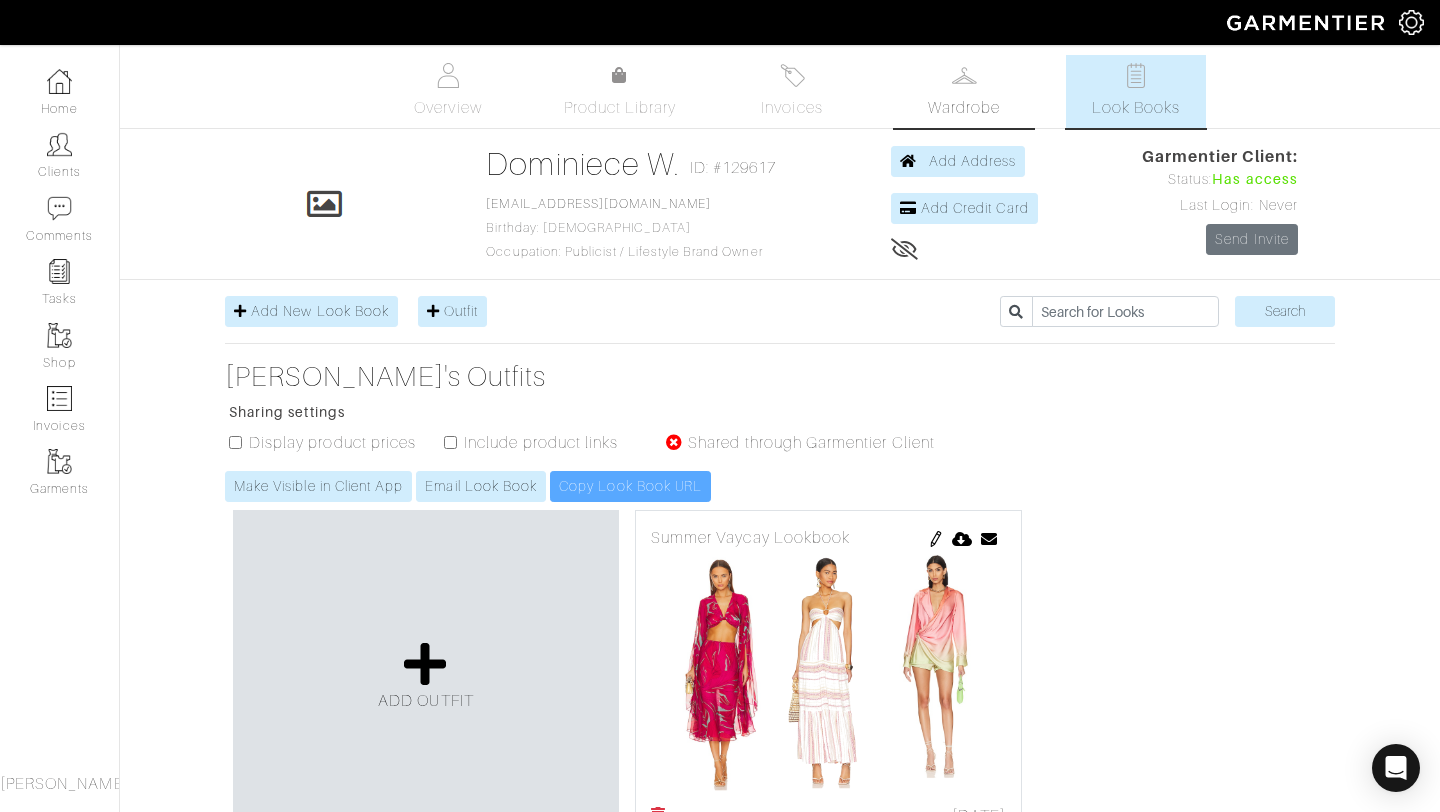 click on "Wardrobe" at bounding box center (964, 91) 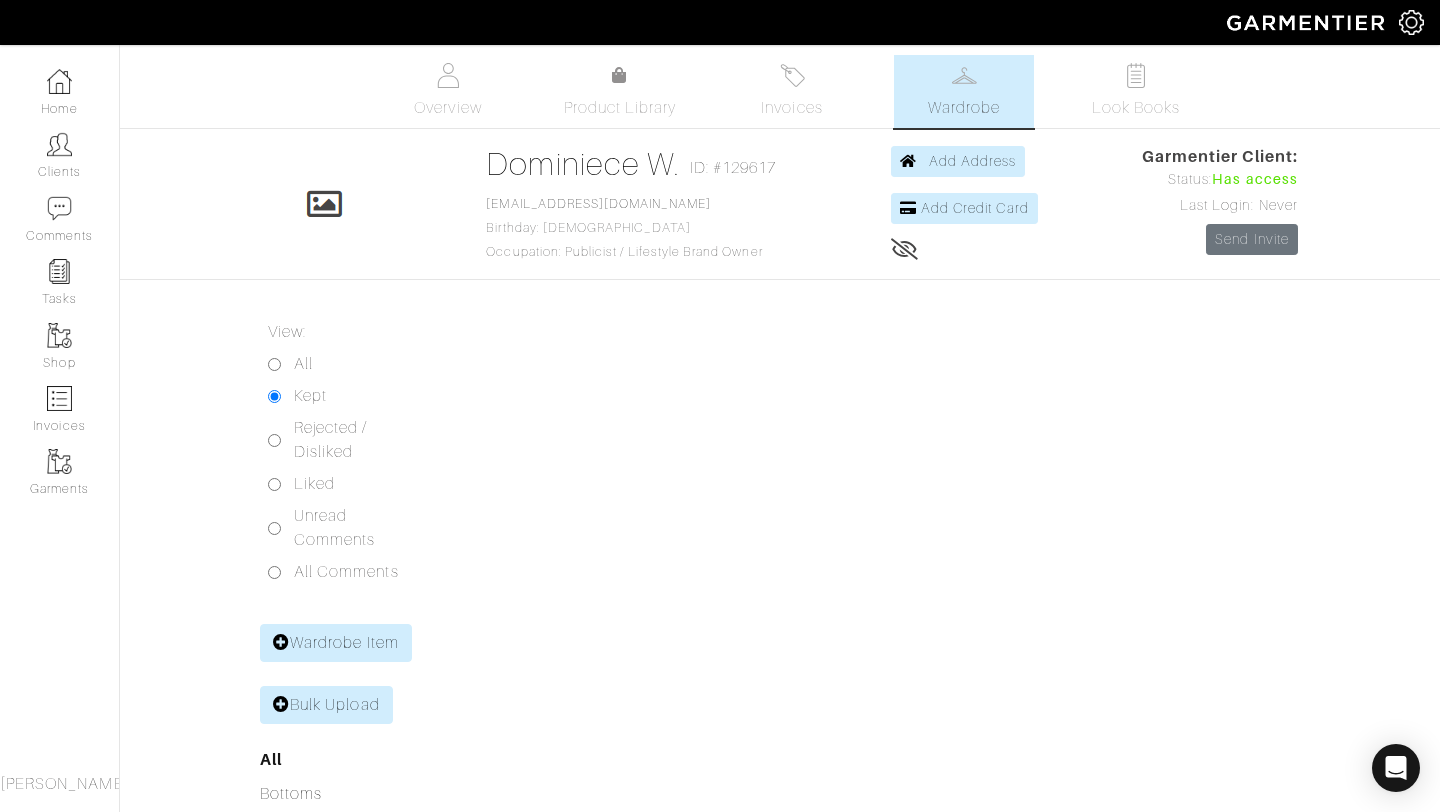 click on "All" at bounding box center (303, 364) 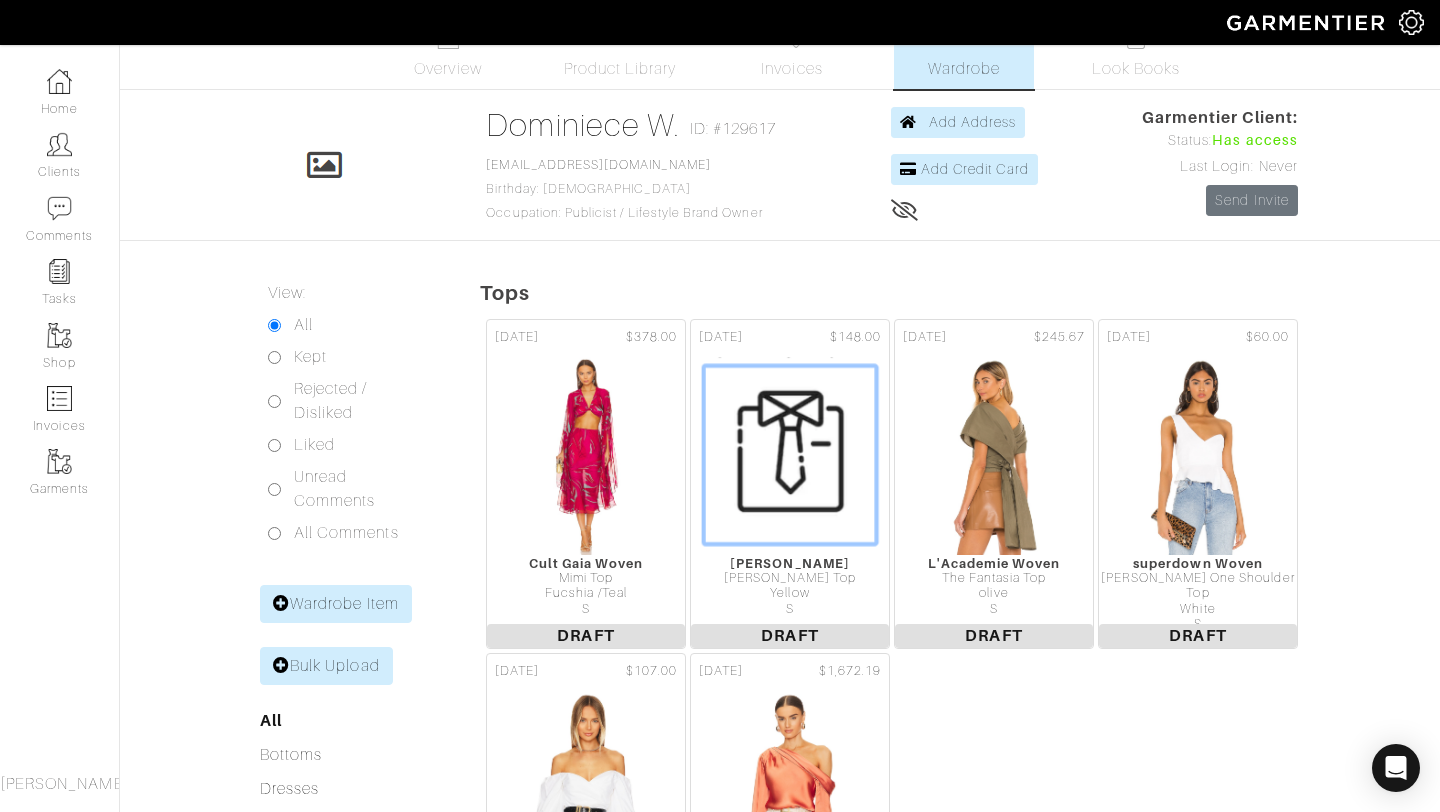scroll, scrollTop: 0, scrollLeft: 0, axis: both 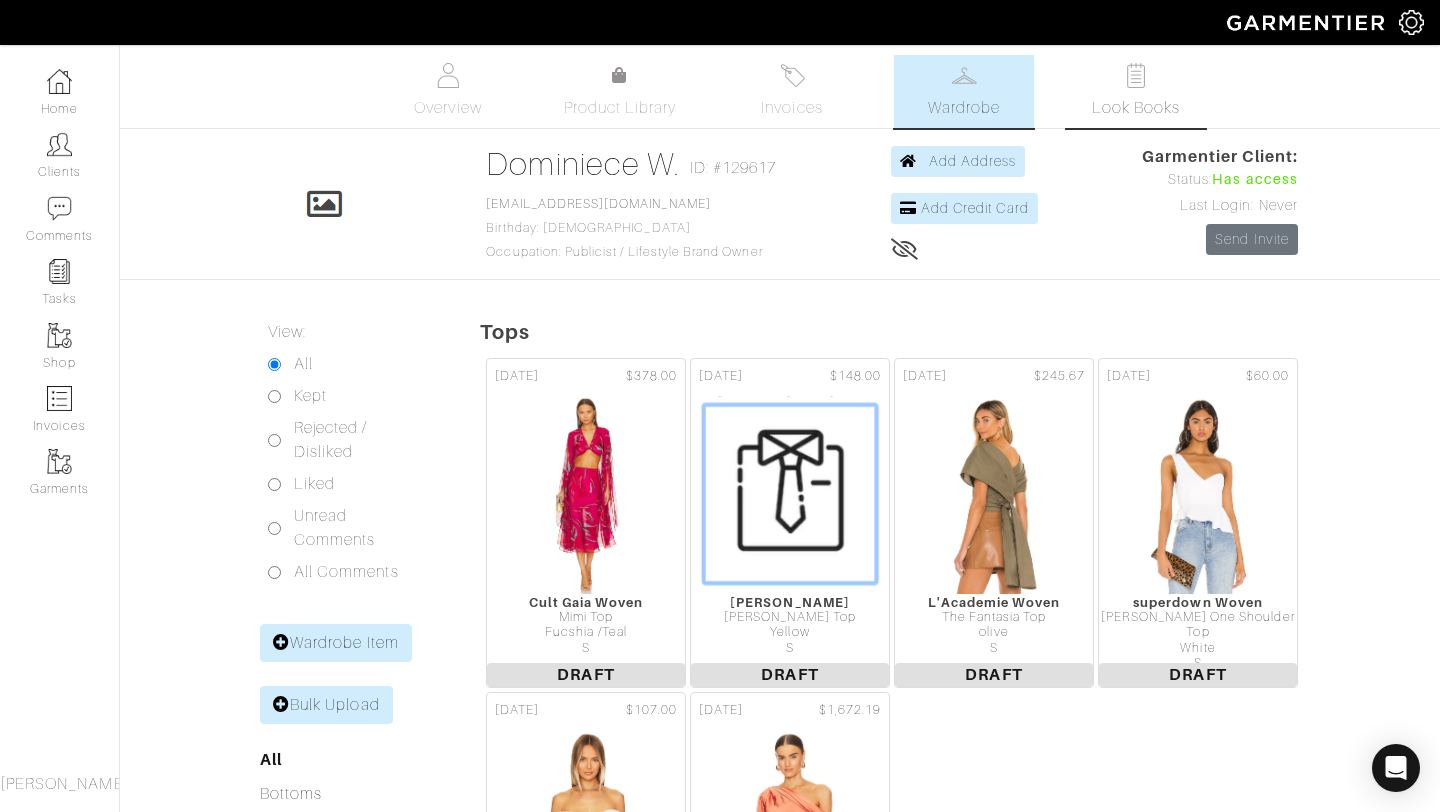 click on "Look Books" at bounding box center [1136, 108] 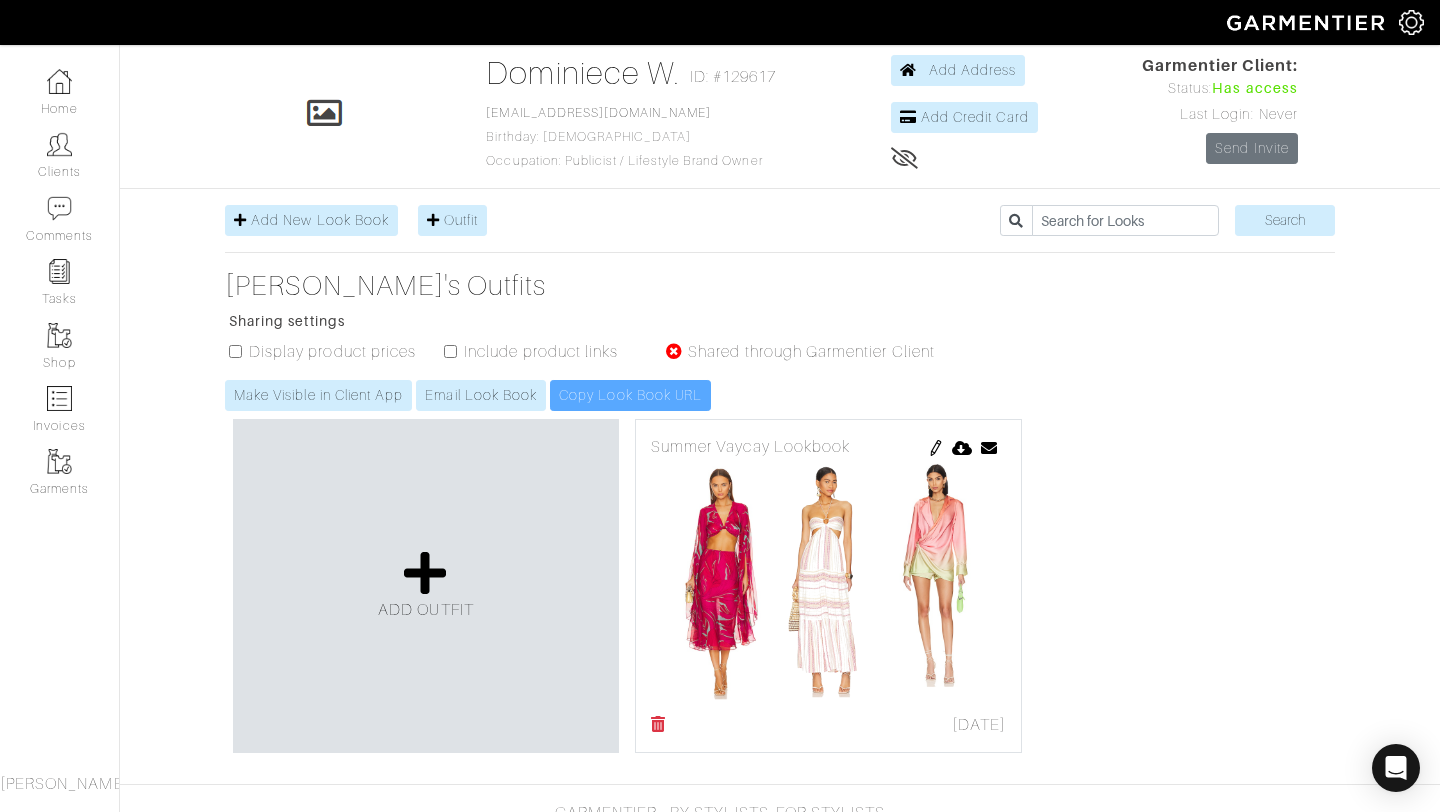 scroll, scrollTop: 136, scrollLeft: 0, axis: vertical 